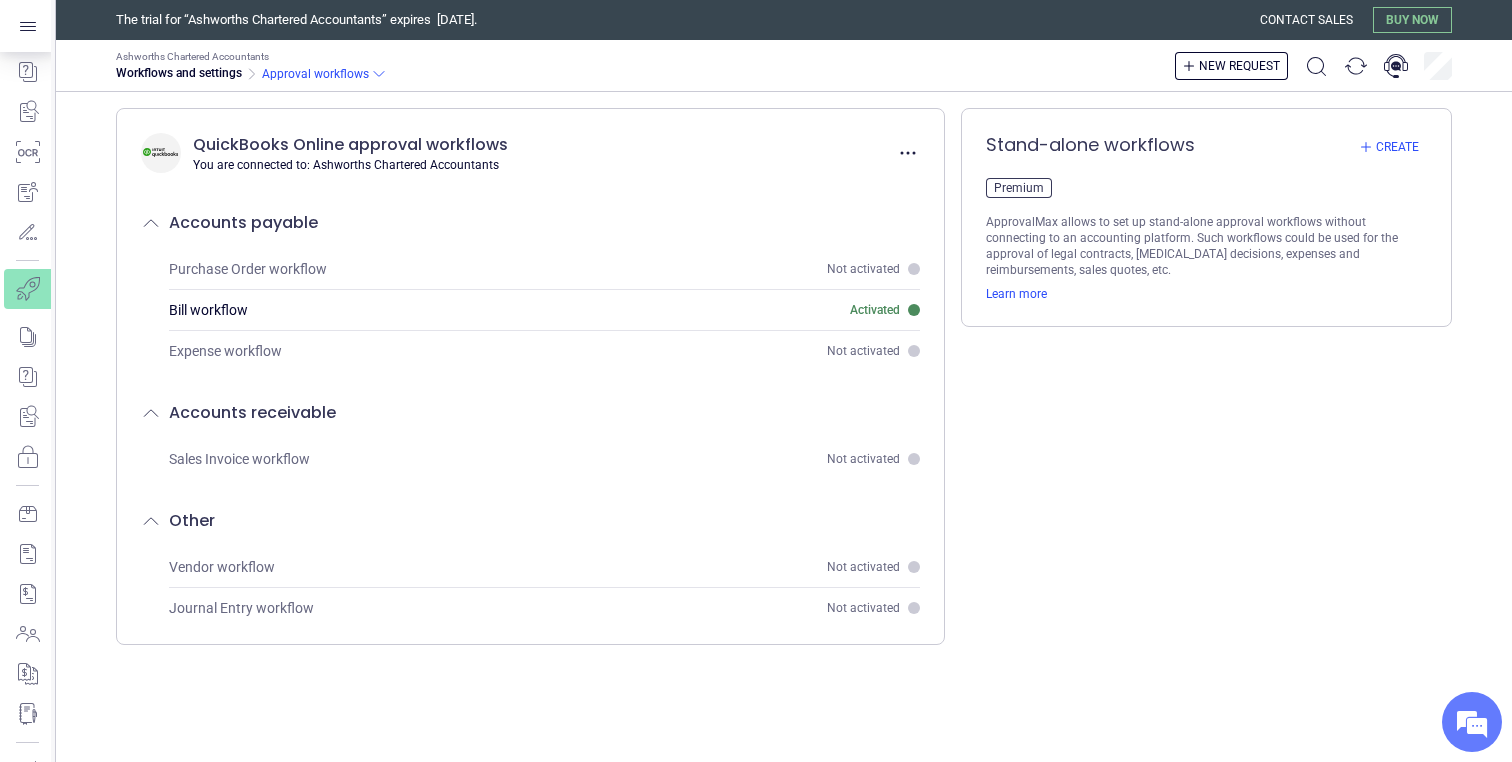 scroll, scrollTop: 0, scrollLeft: 0, axis: both 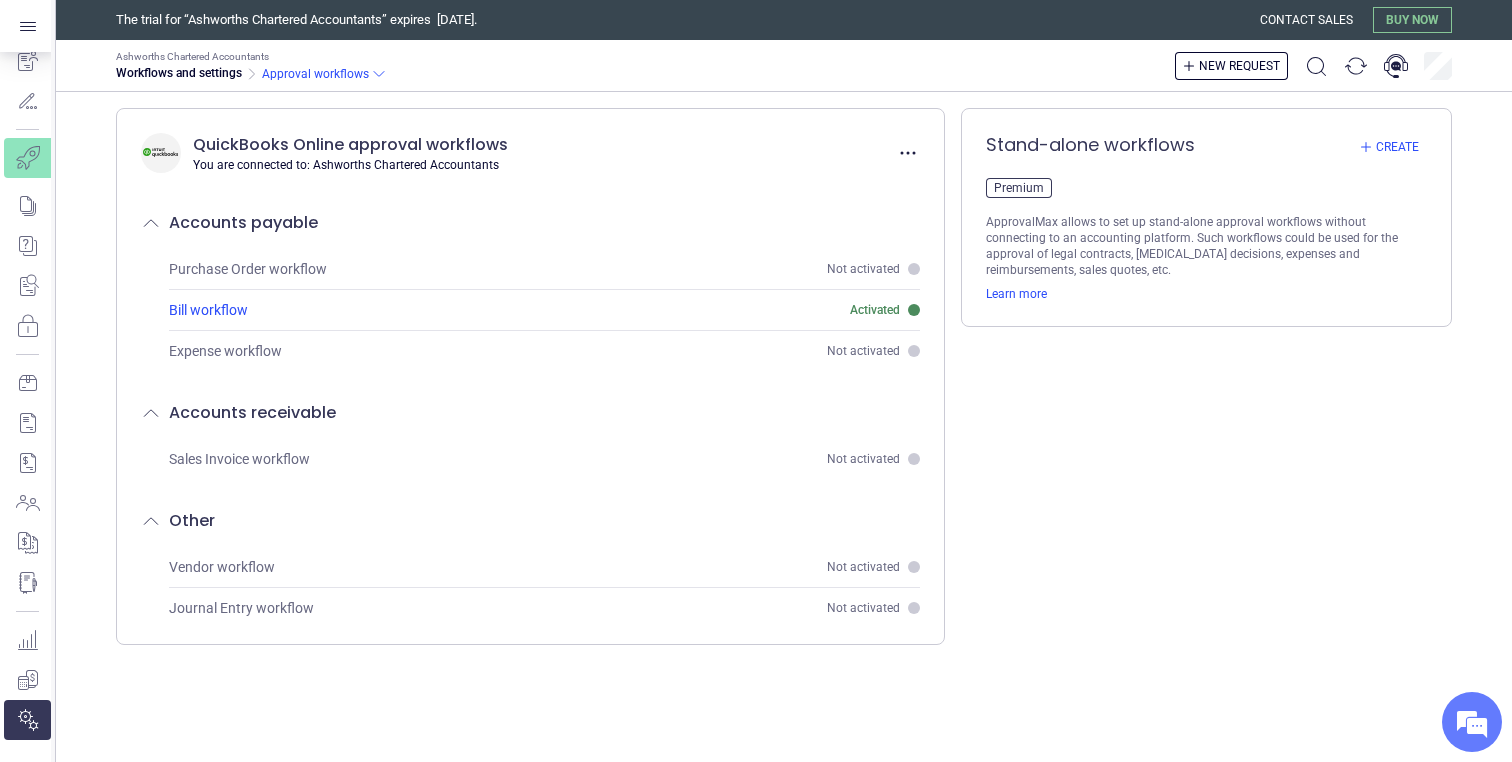 click on "Bill workflow" at bounding box center [208, 310] 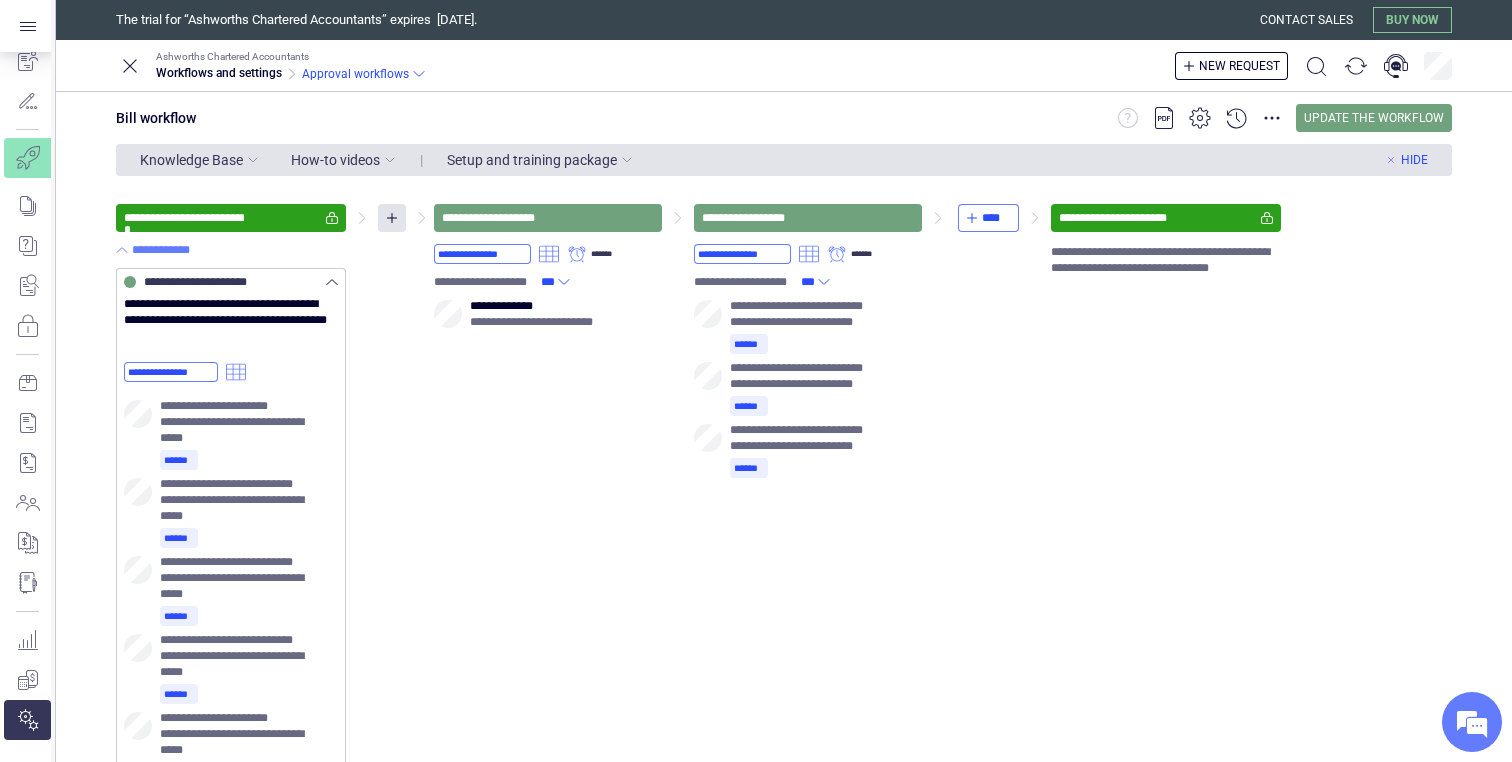 click 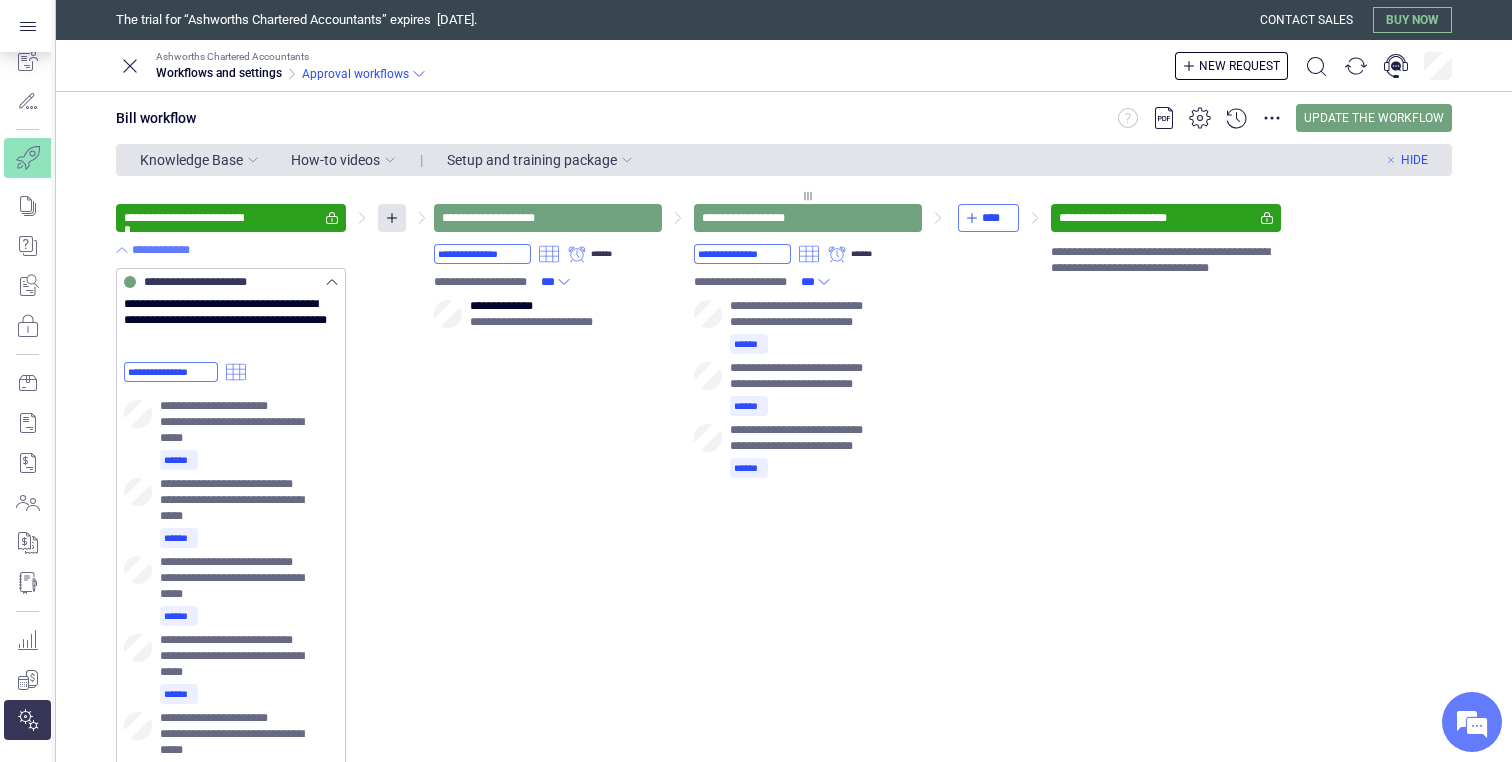 click 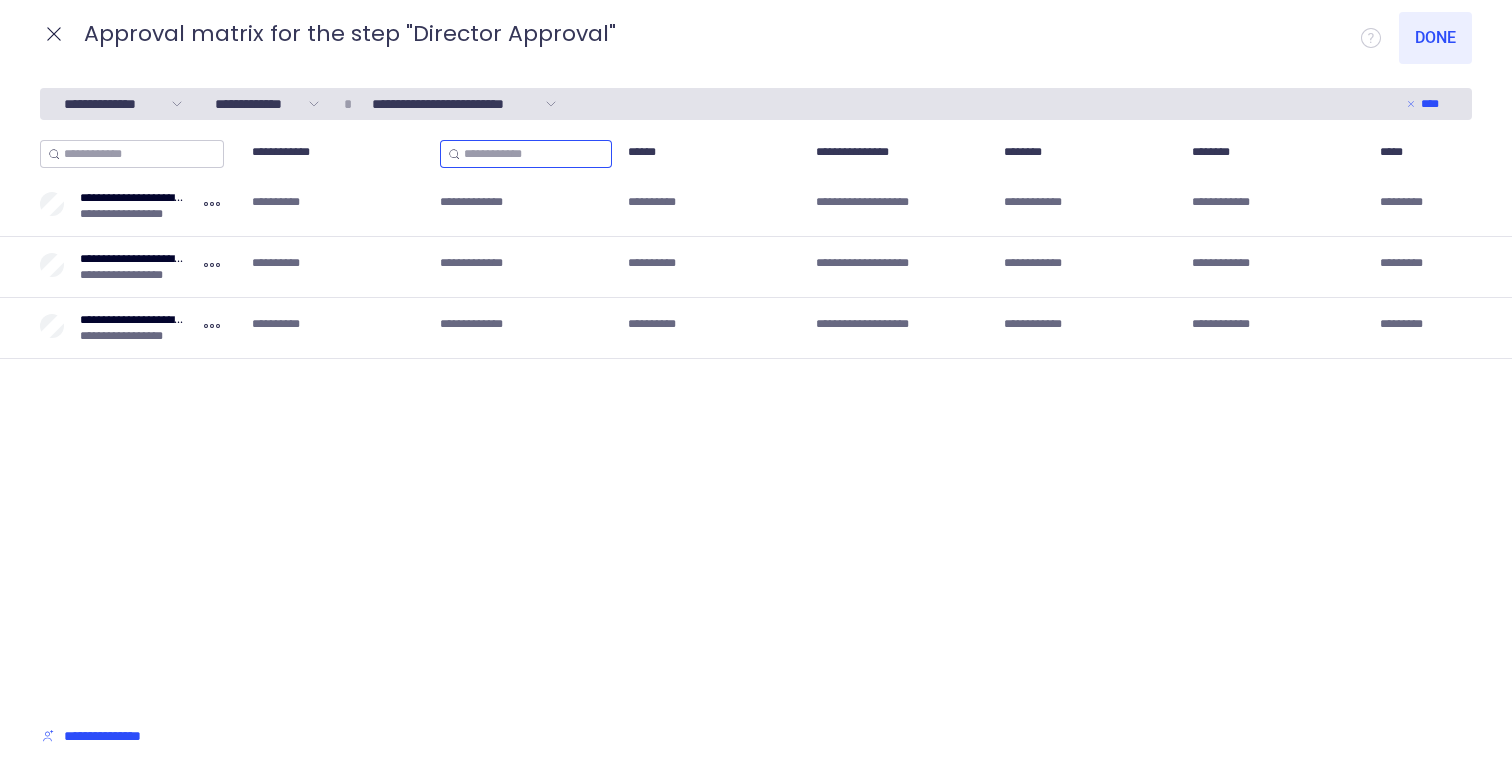 click at bounding box center [534, 154] 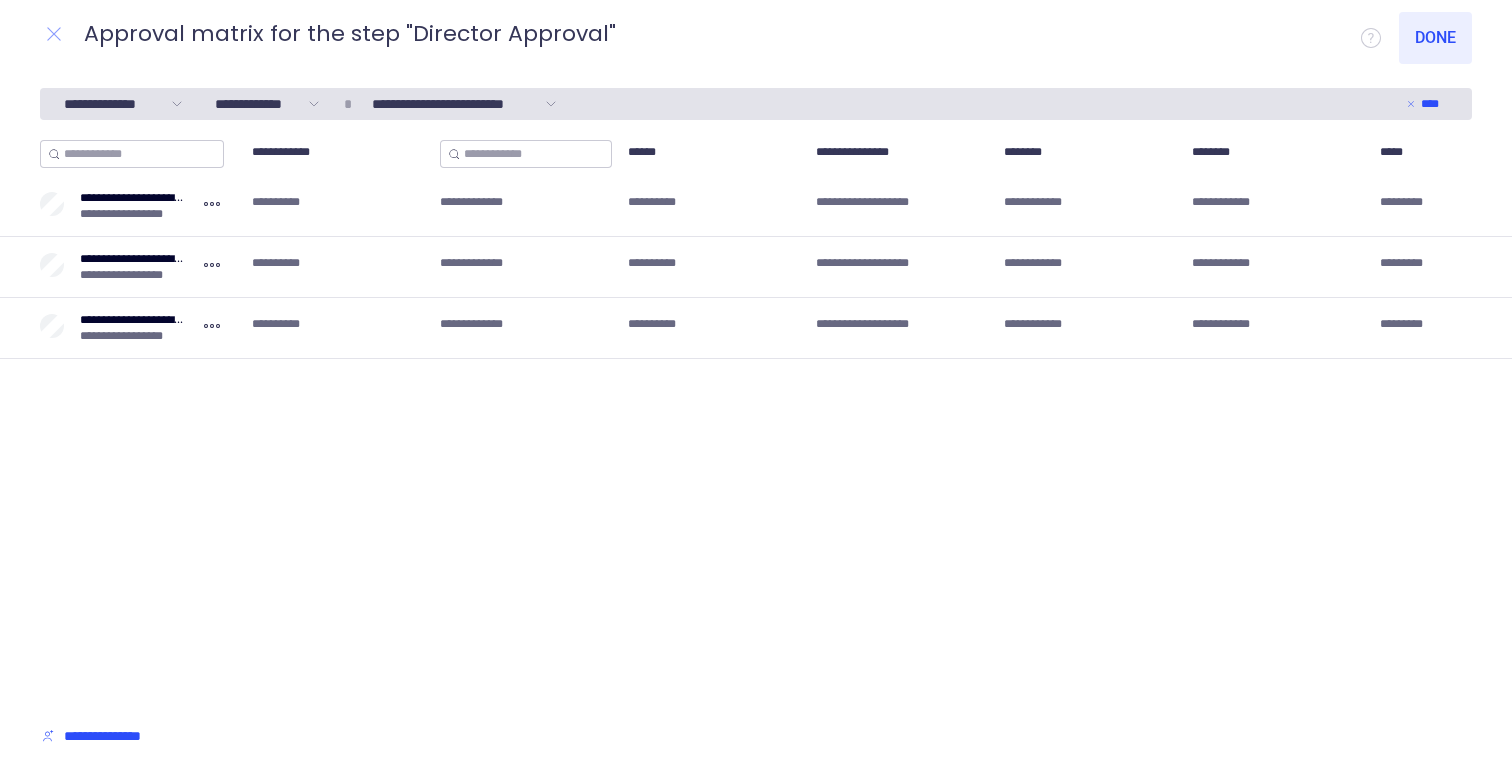 click 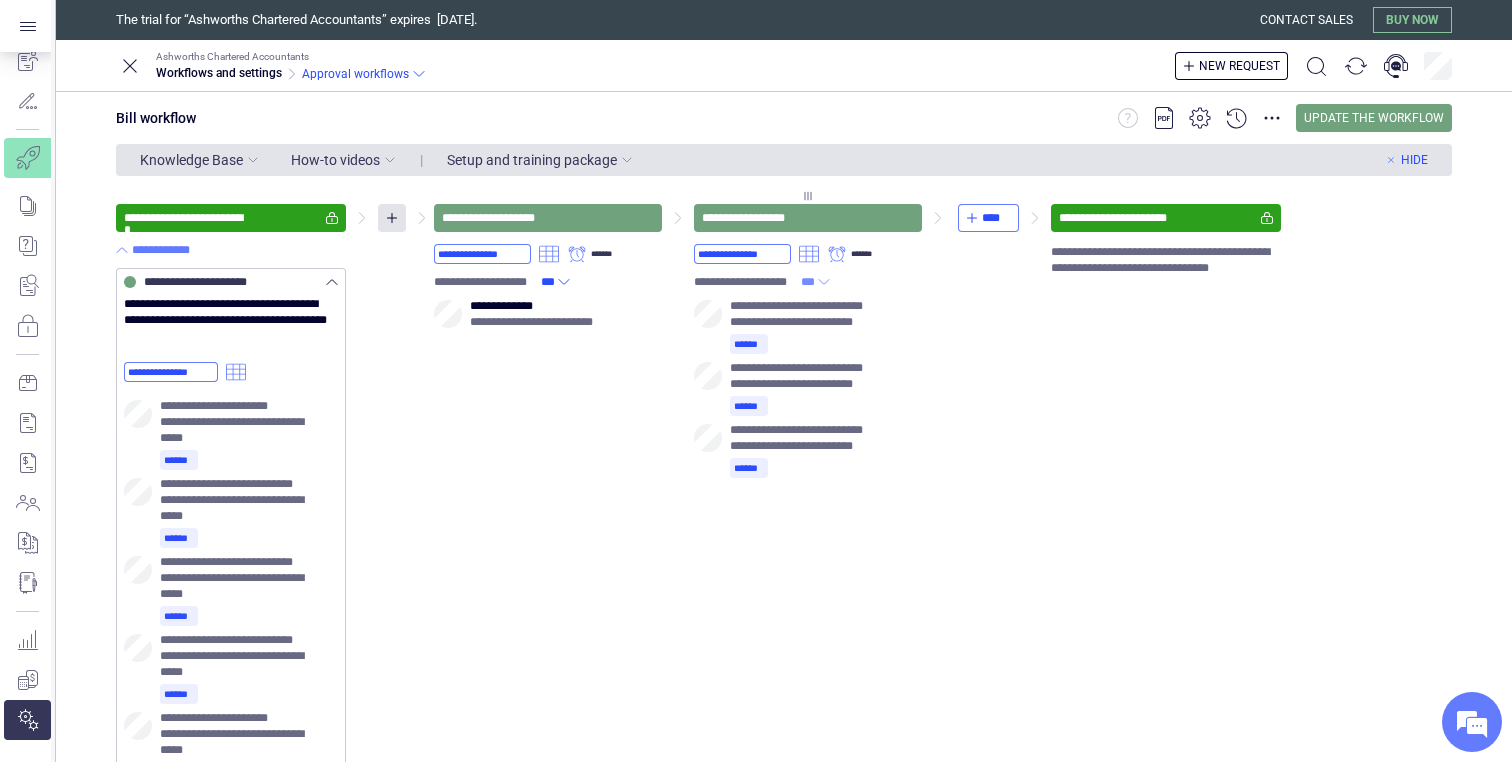 click 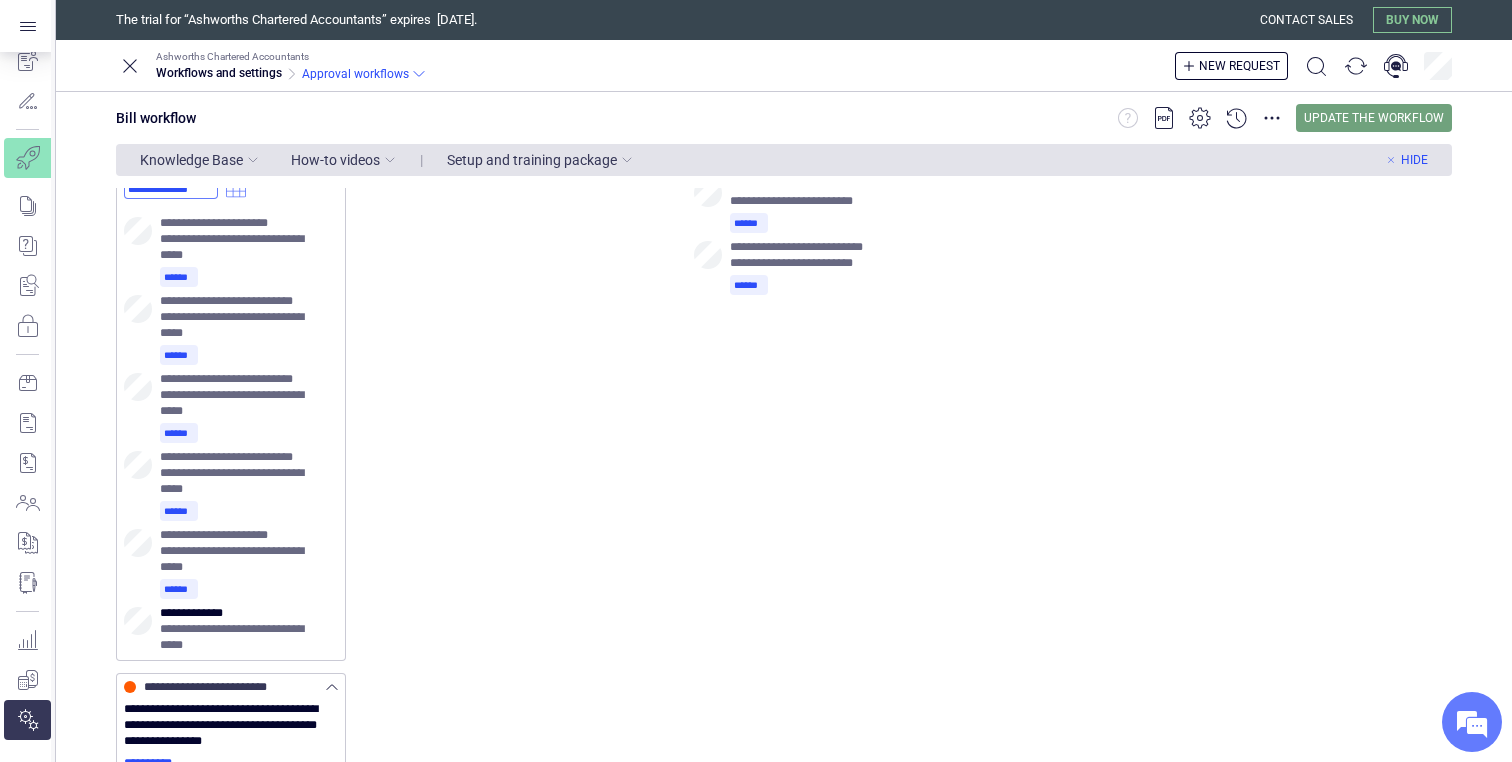 scroll, scrollTop: 0, scrollLeft: 0, axis: both 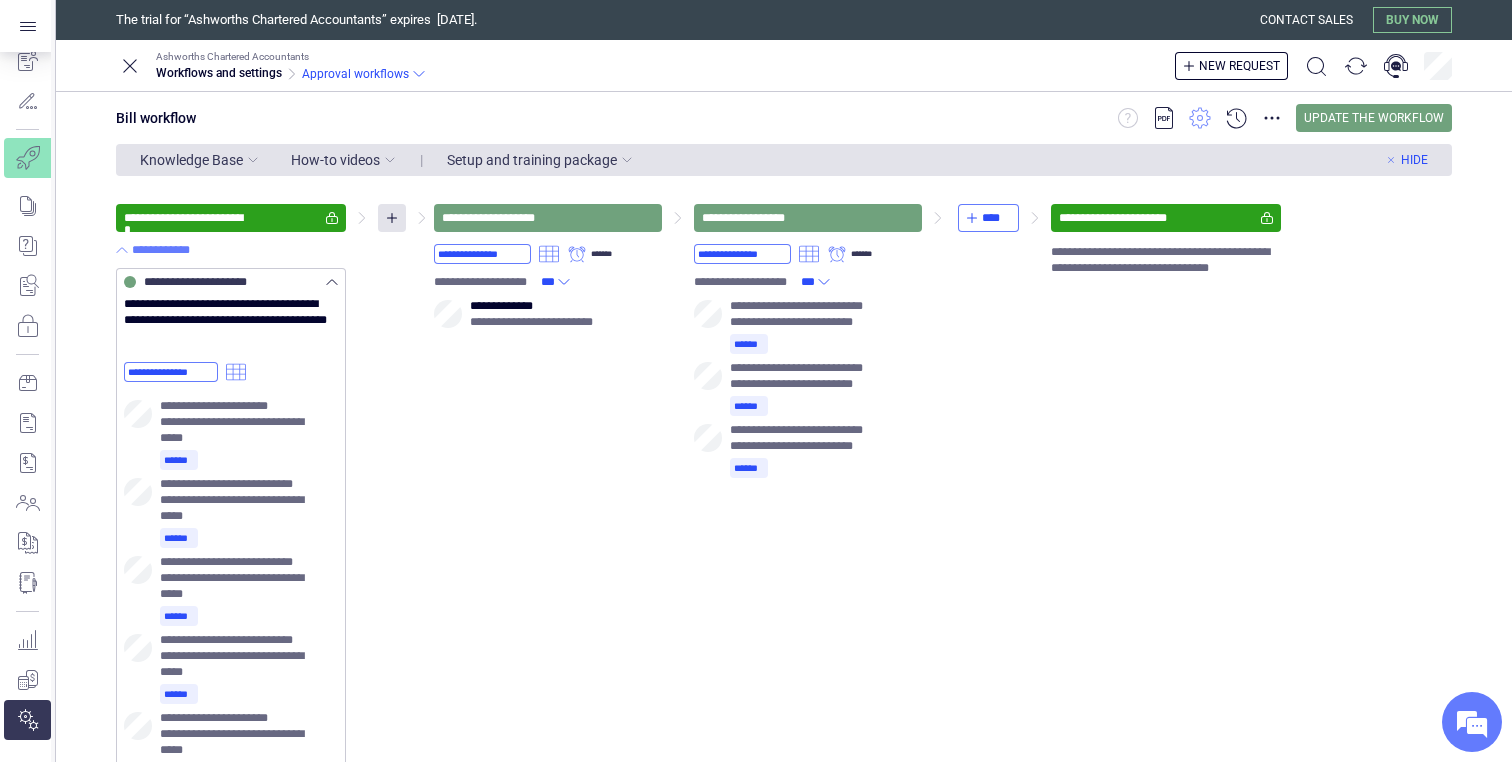 click 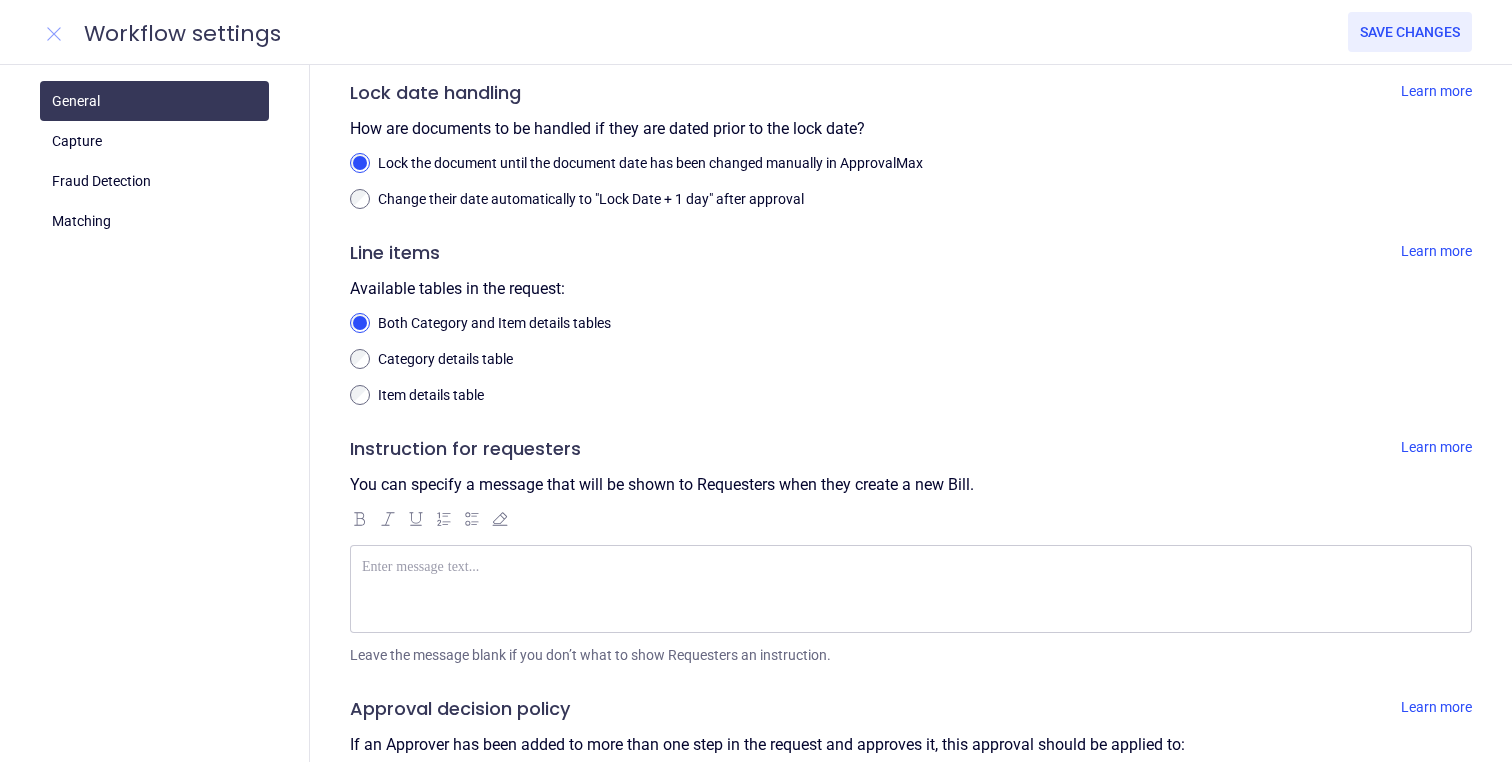 click 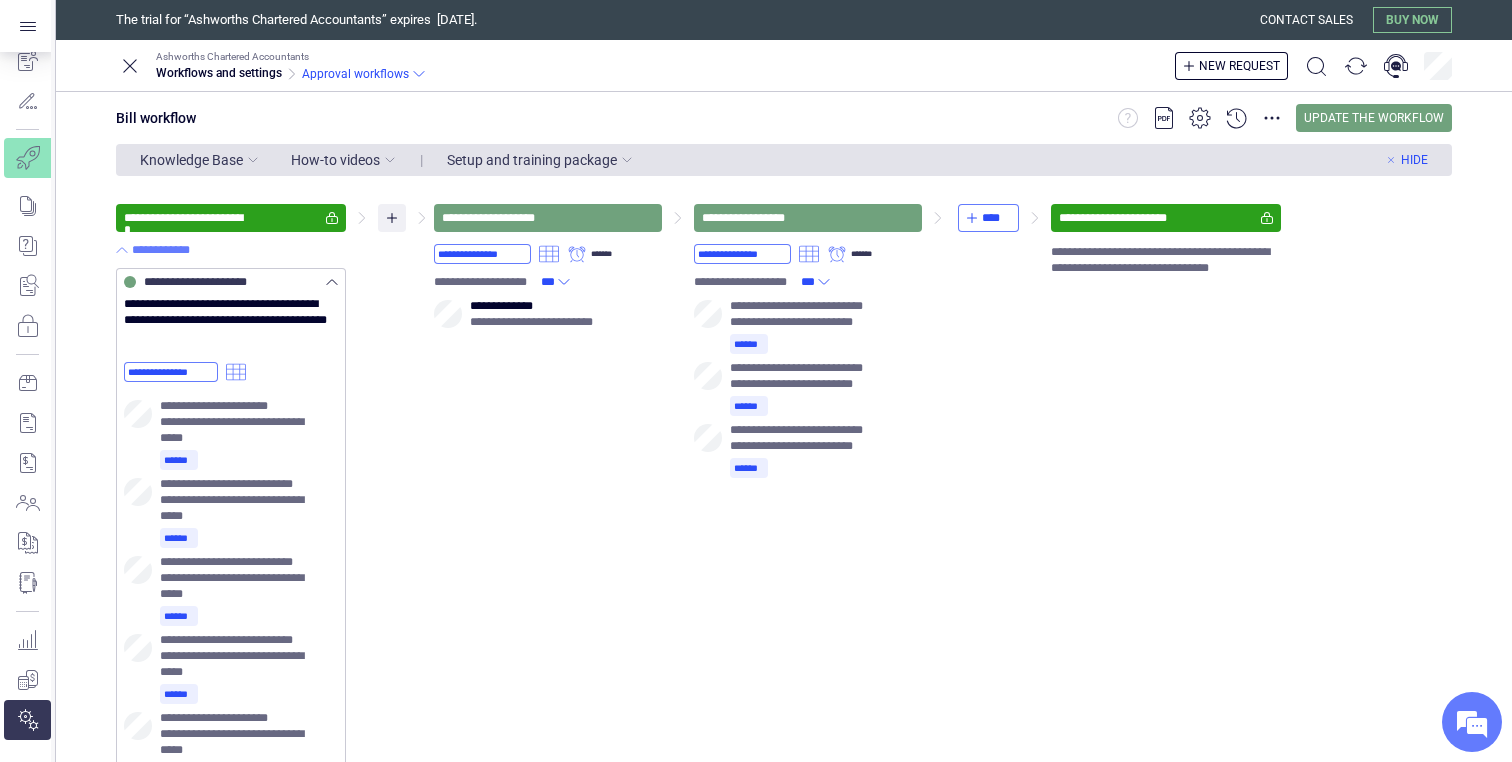 click 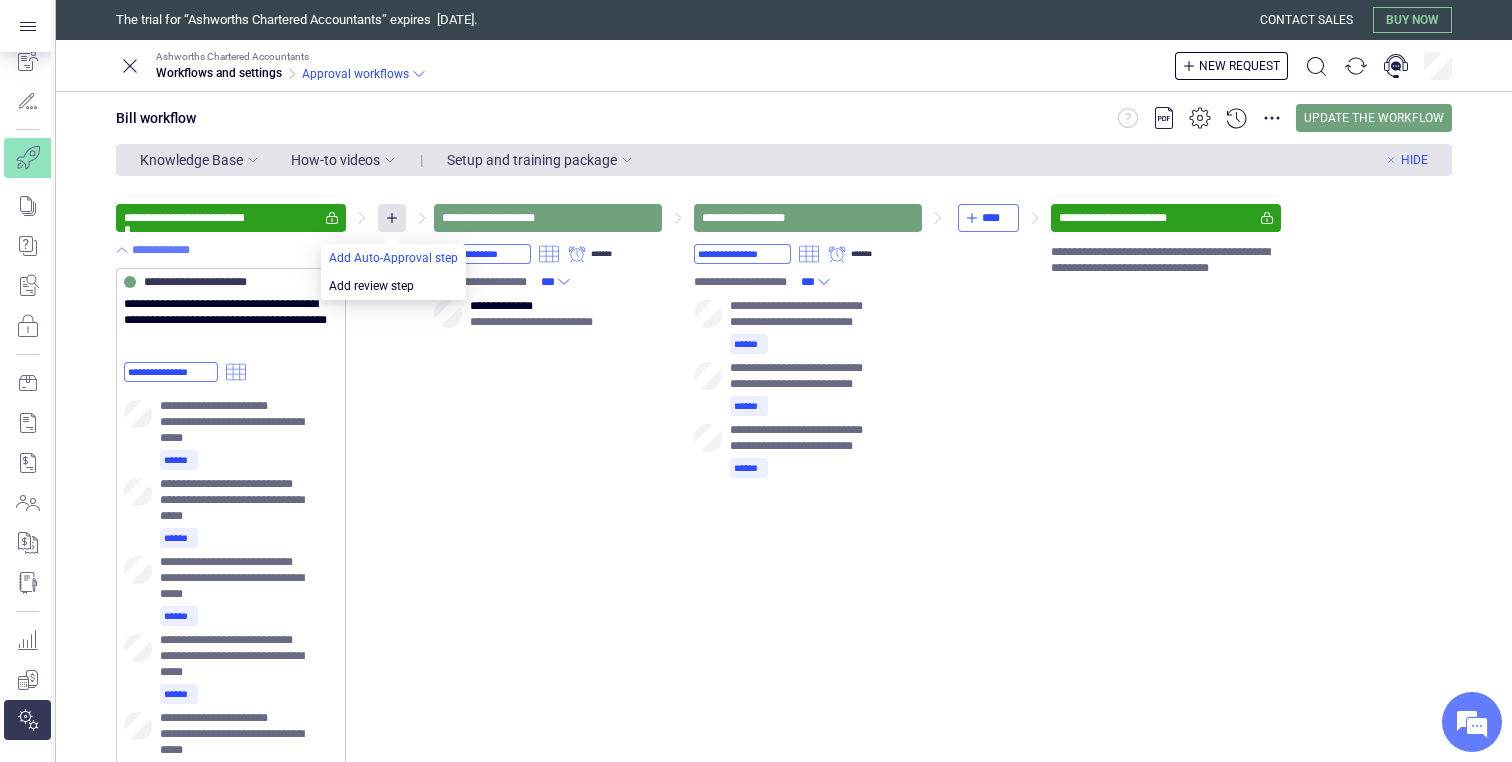 click at bounding box center [393, 258] 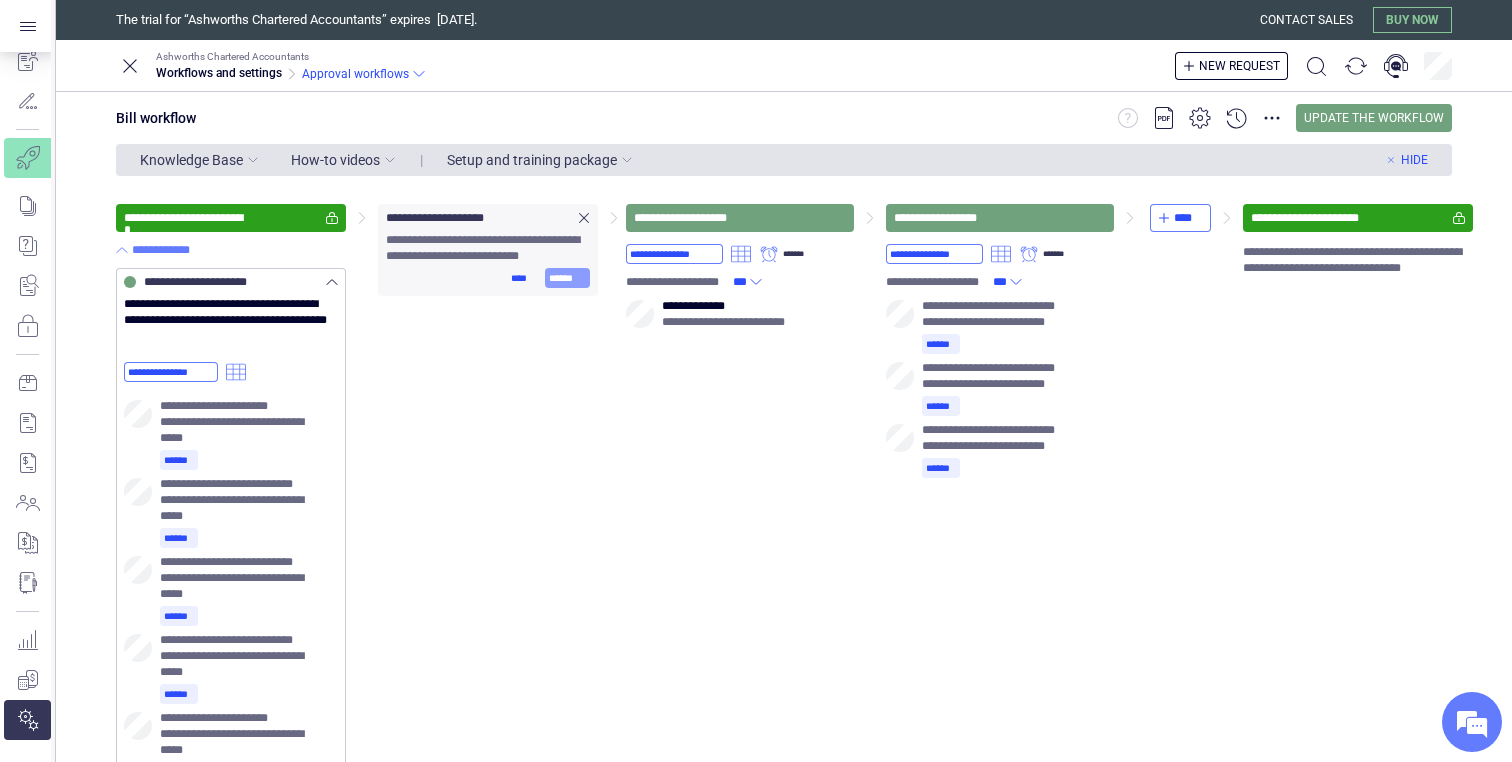 click on "******" at bounding box center (567, 278) 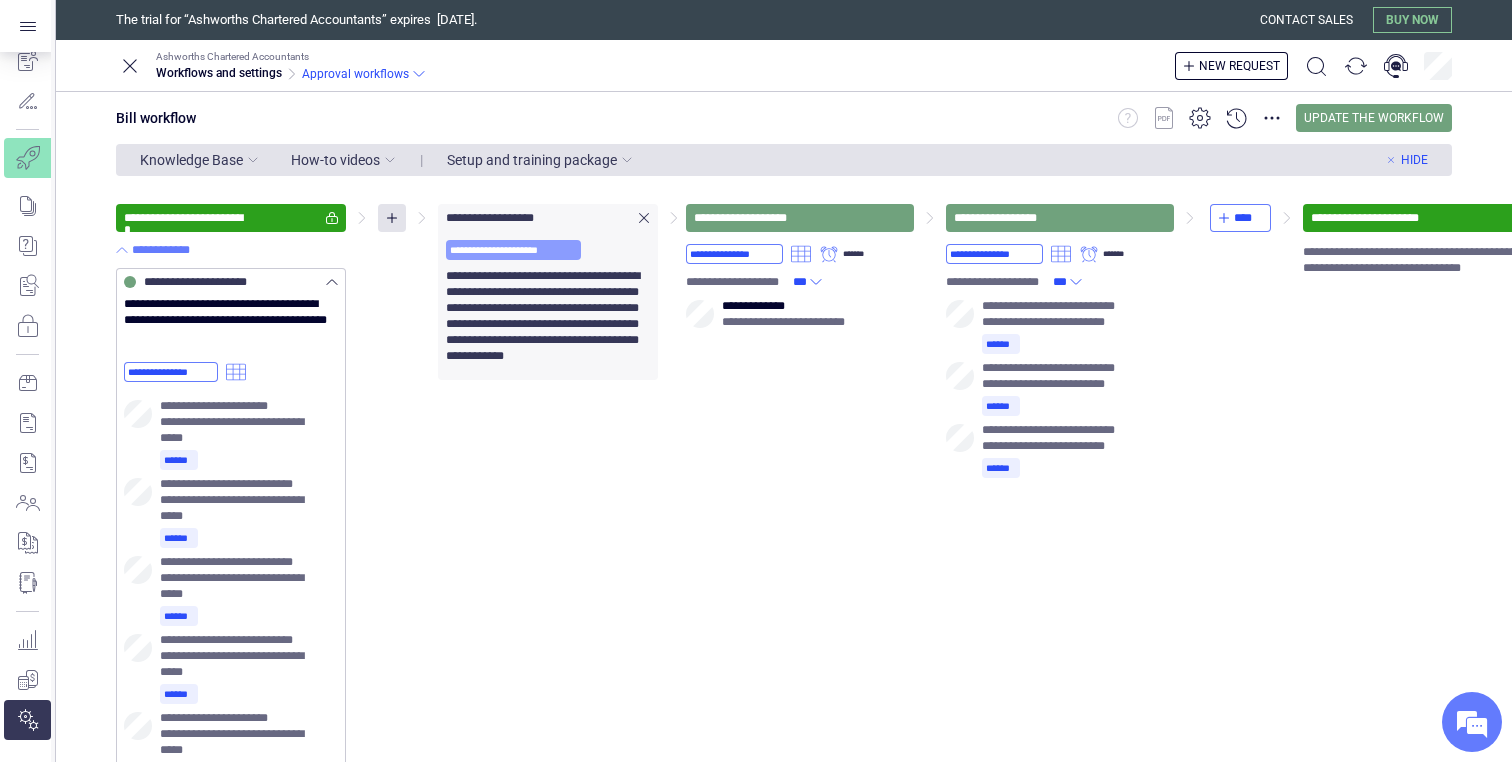 click on "**********" at bounding box center (513, 250) 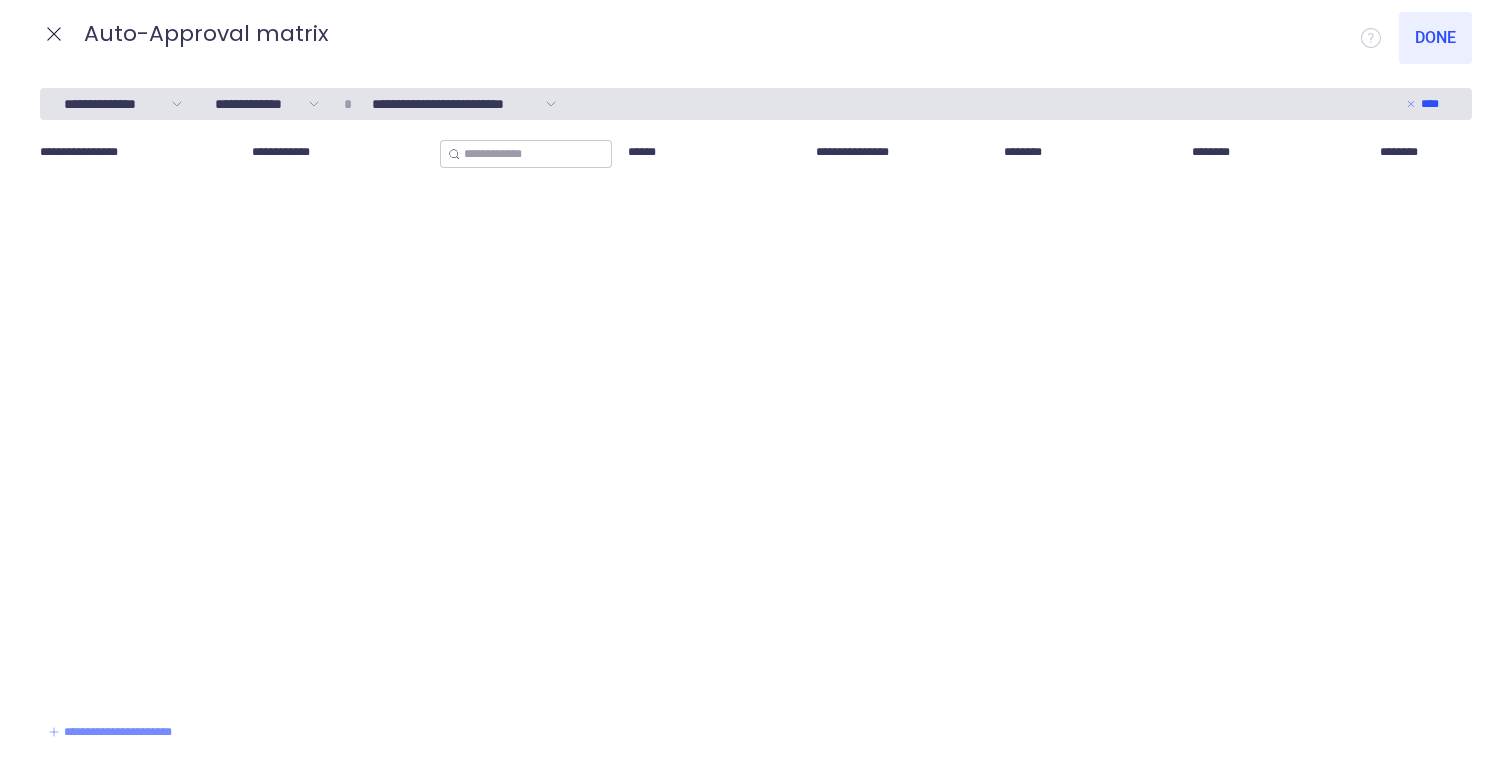 click on "**********" at bounding box center [127, 732] 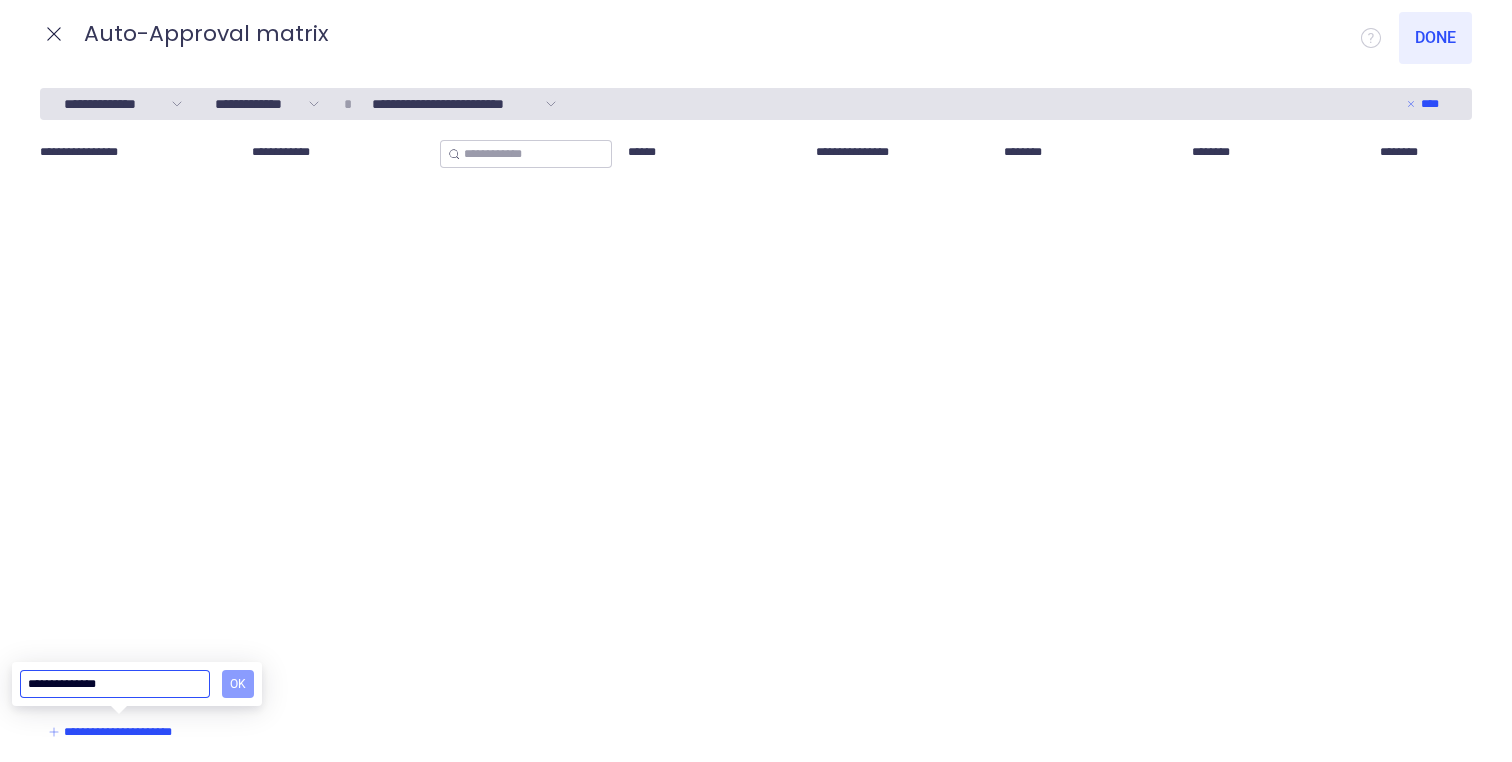 type on "**********" 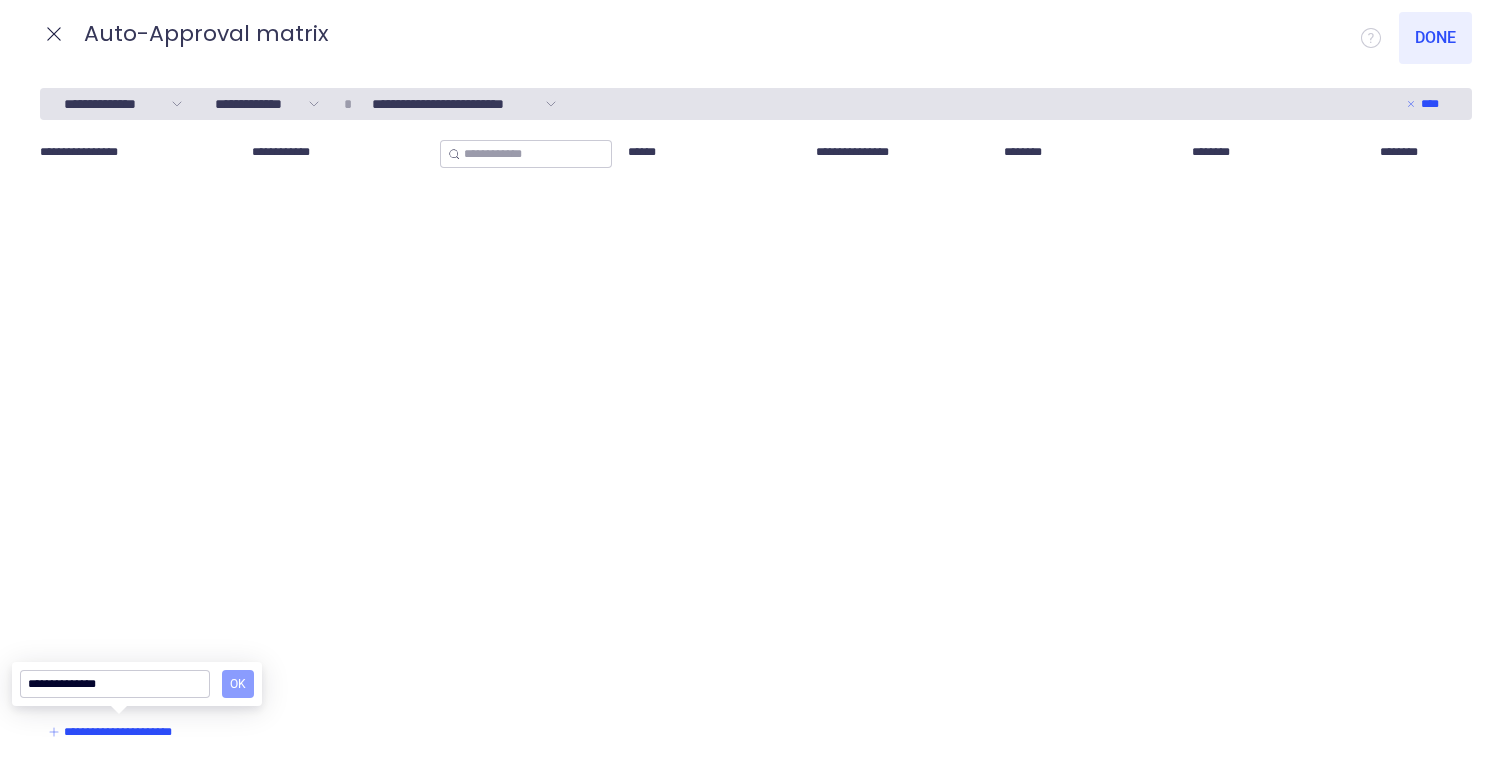 click on "Ok" at bounding box center [238, 684] 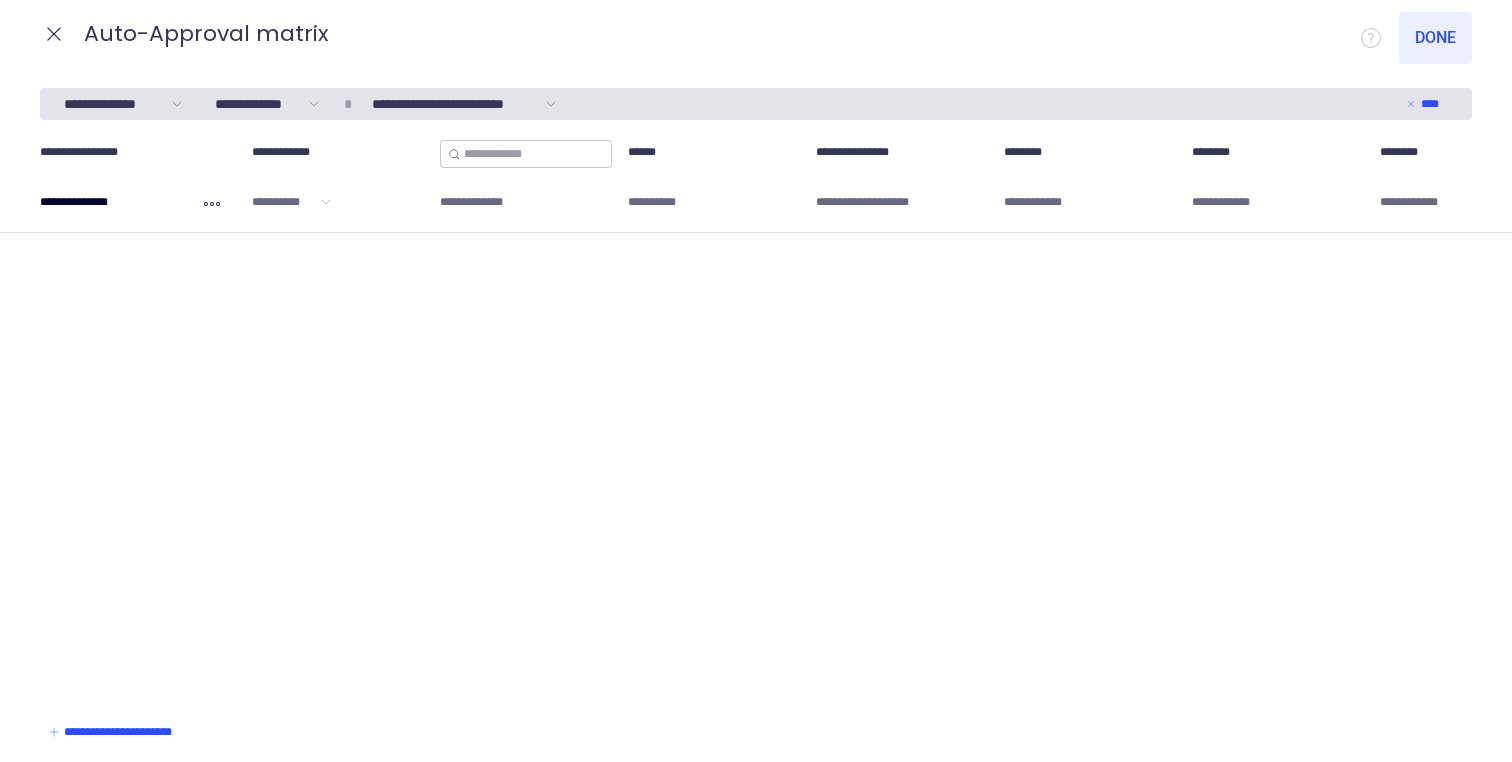 click on "**********" at bounding box center [890, 204] 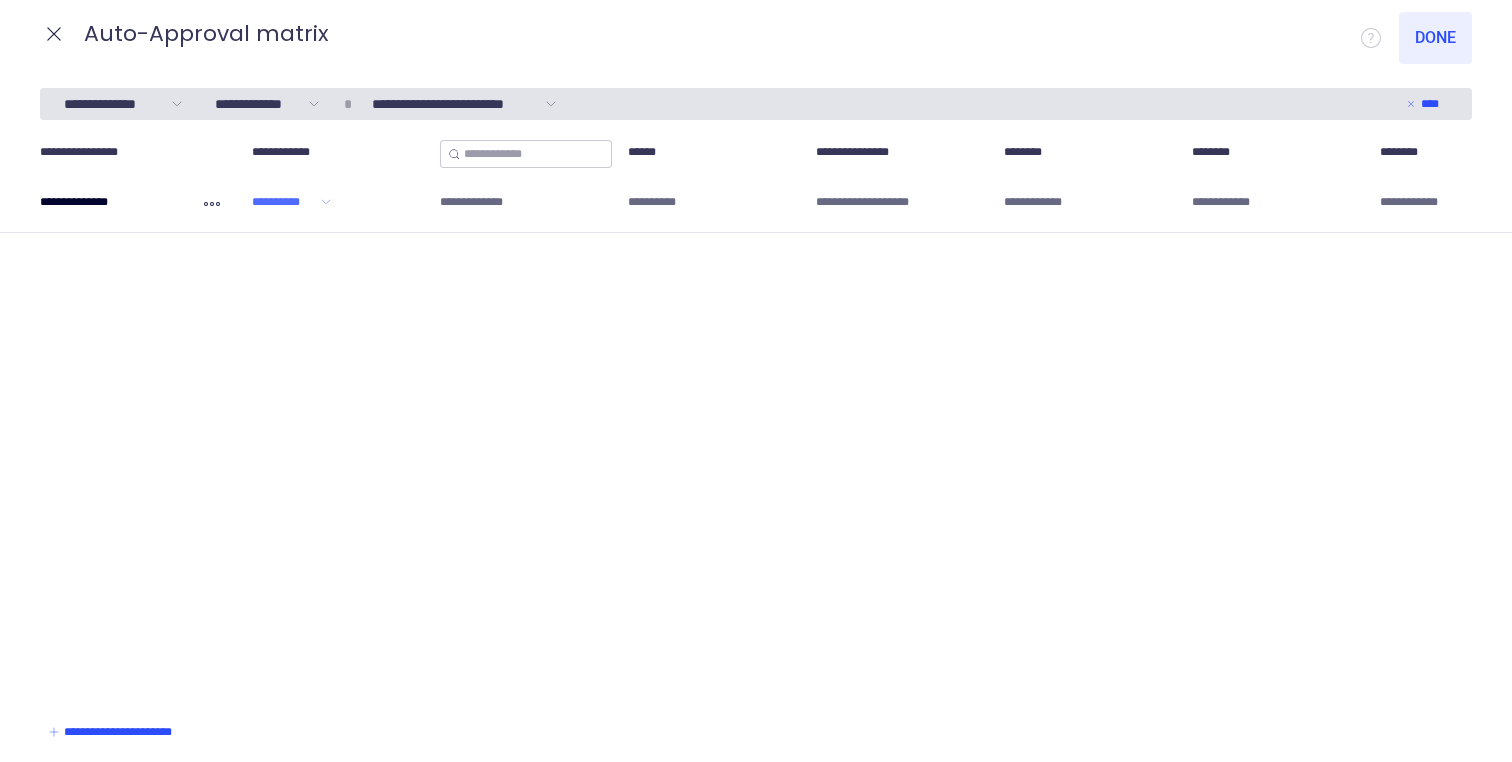 click on "**********" at bounding box center (284, 202) 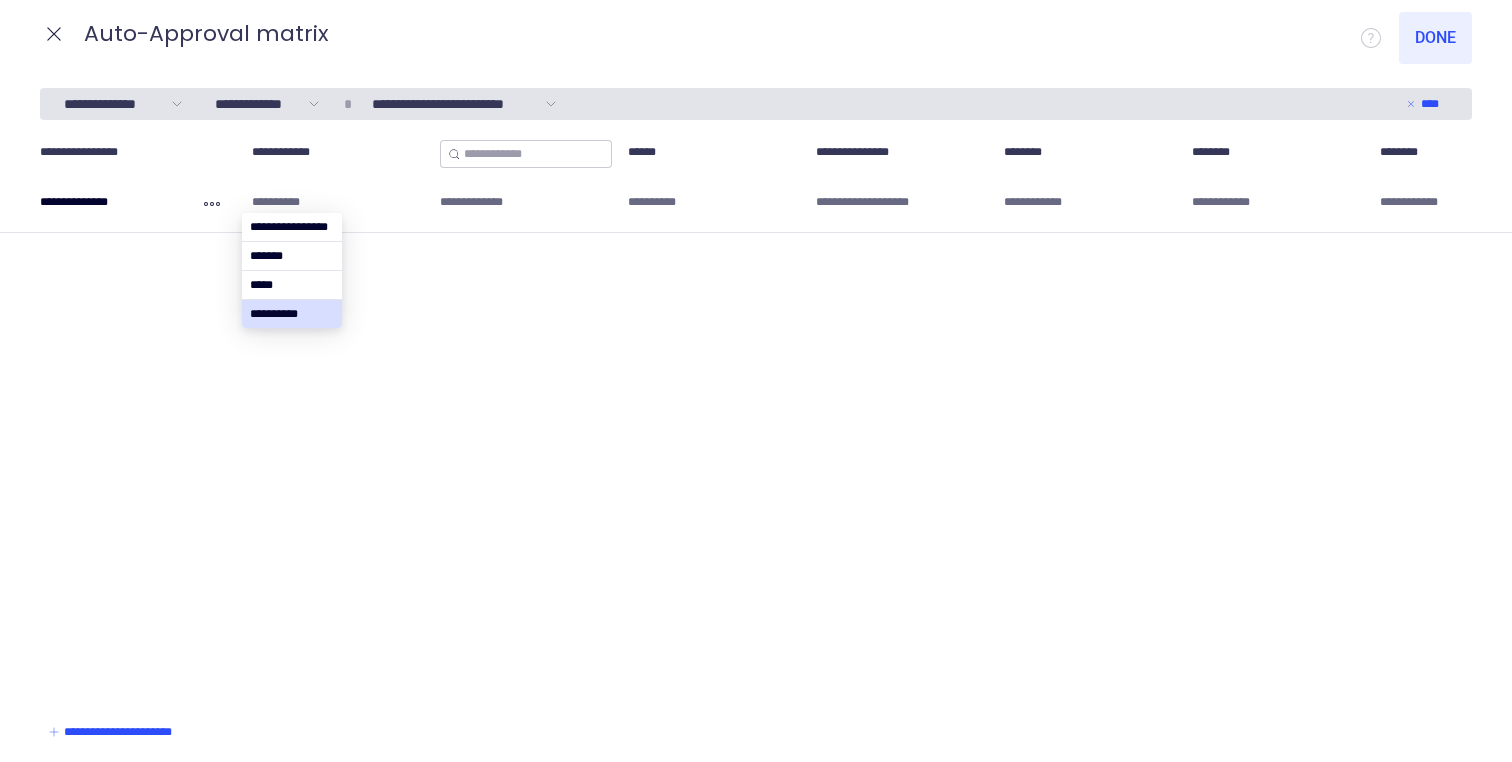 type 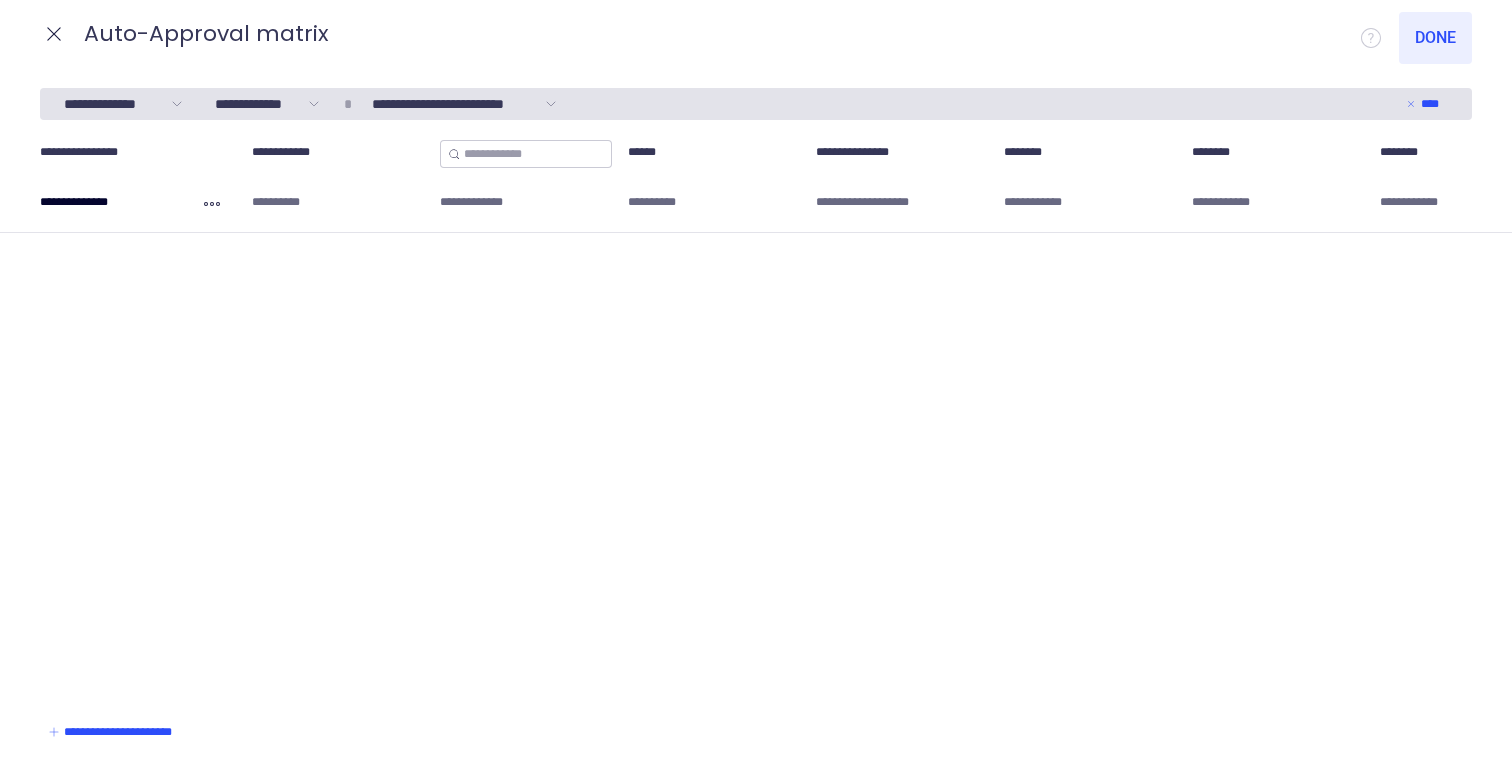 click on "**********" at bounding box center (338, 202) 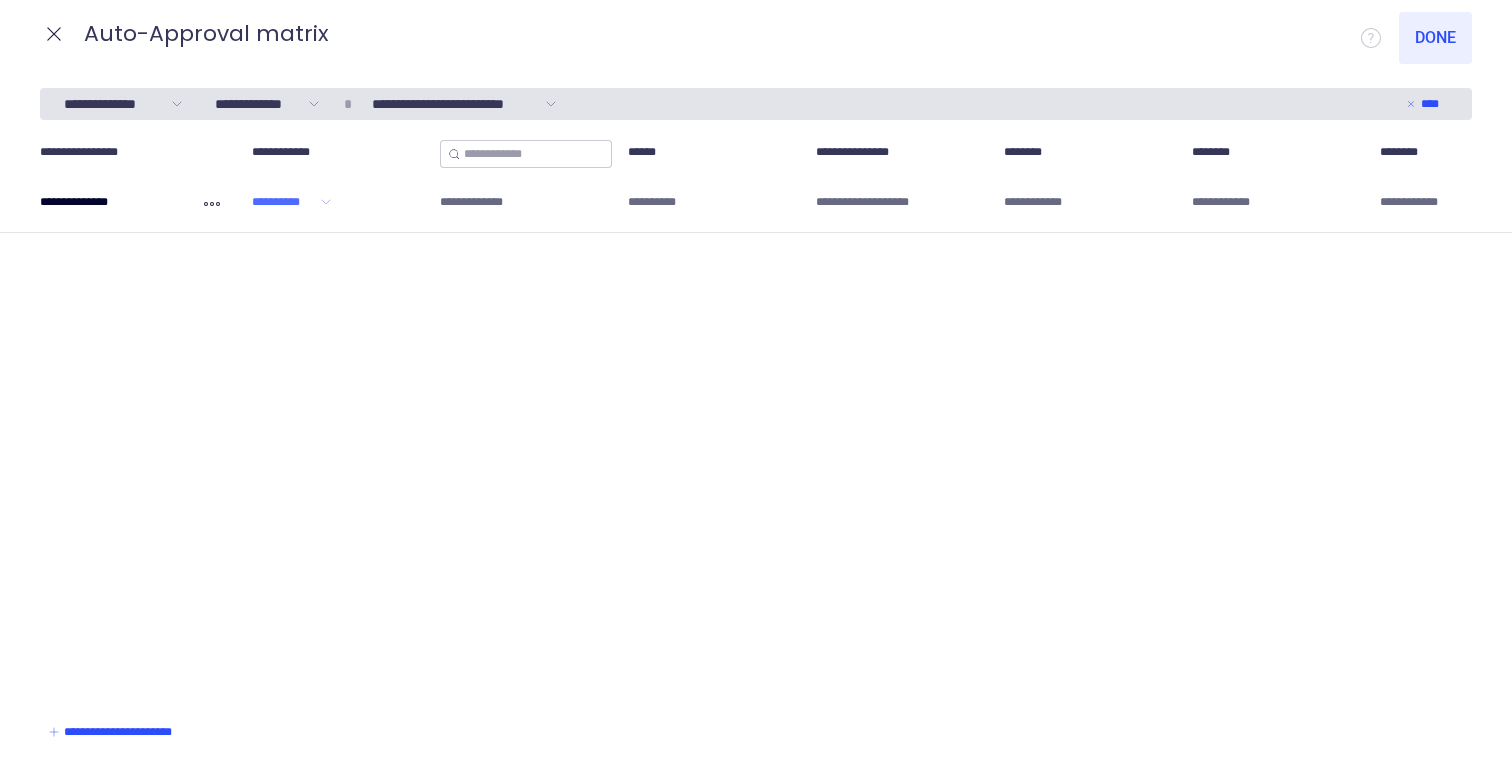 click on "**********" at bounding box center [756, 762] 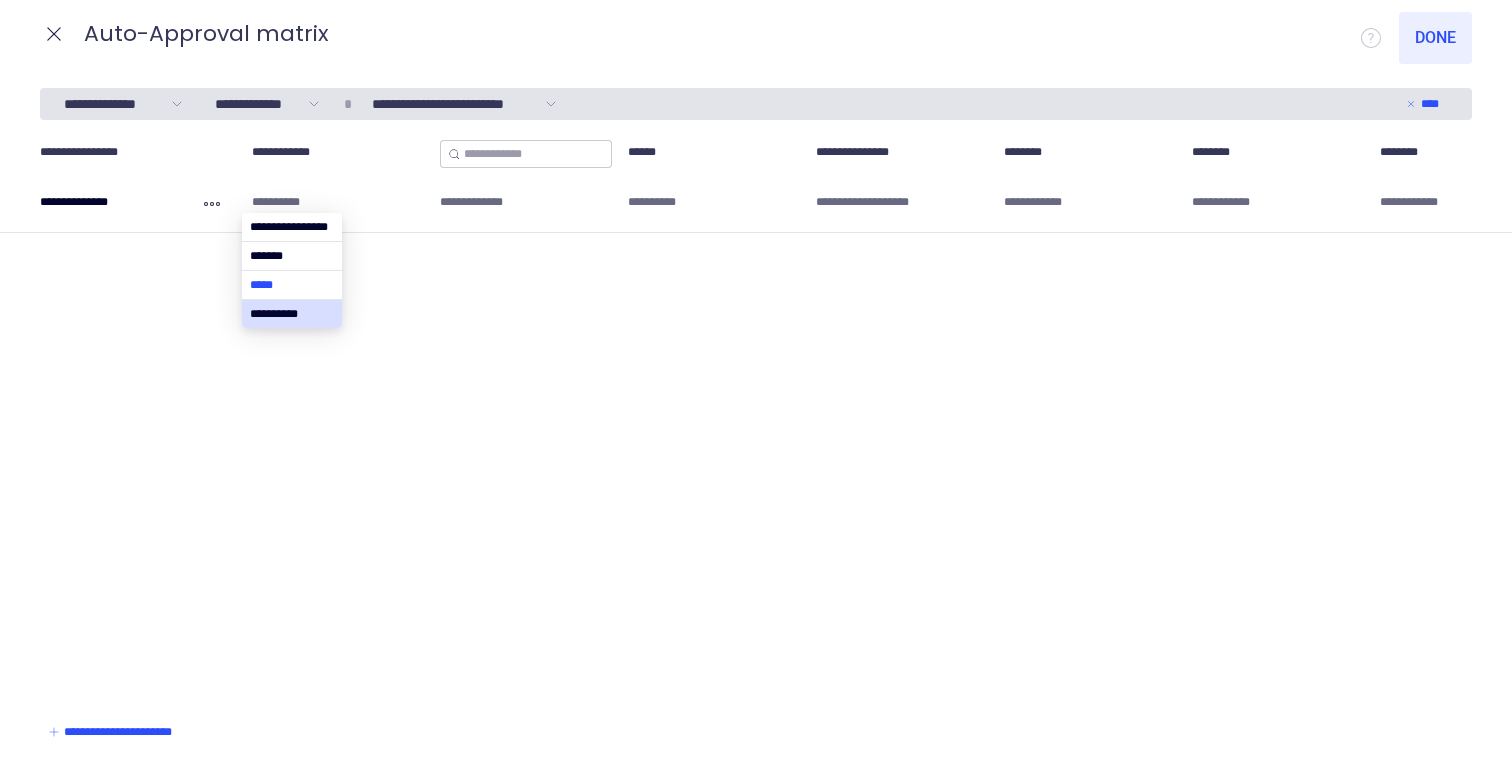 click at bounding box center (292, 285) 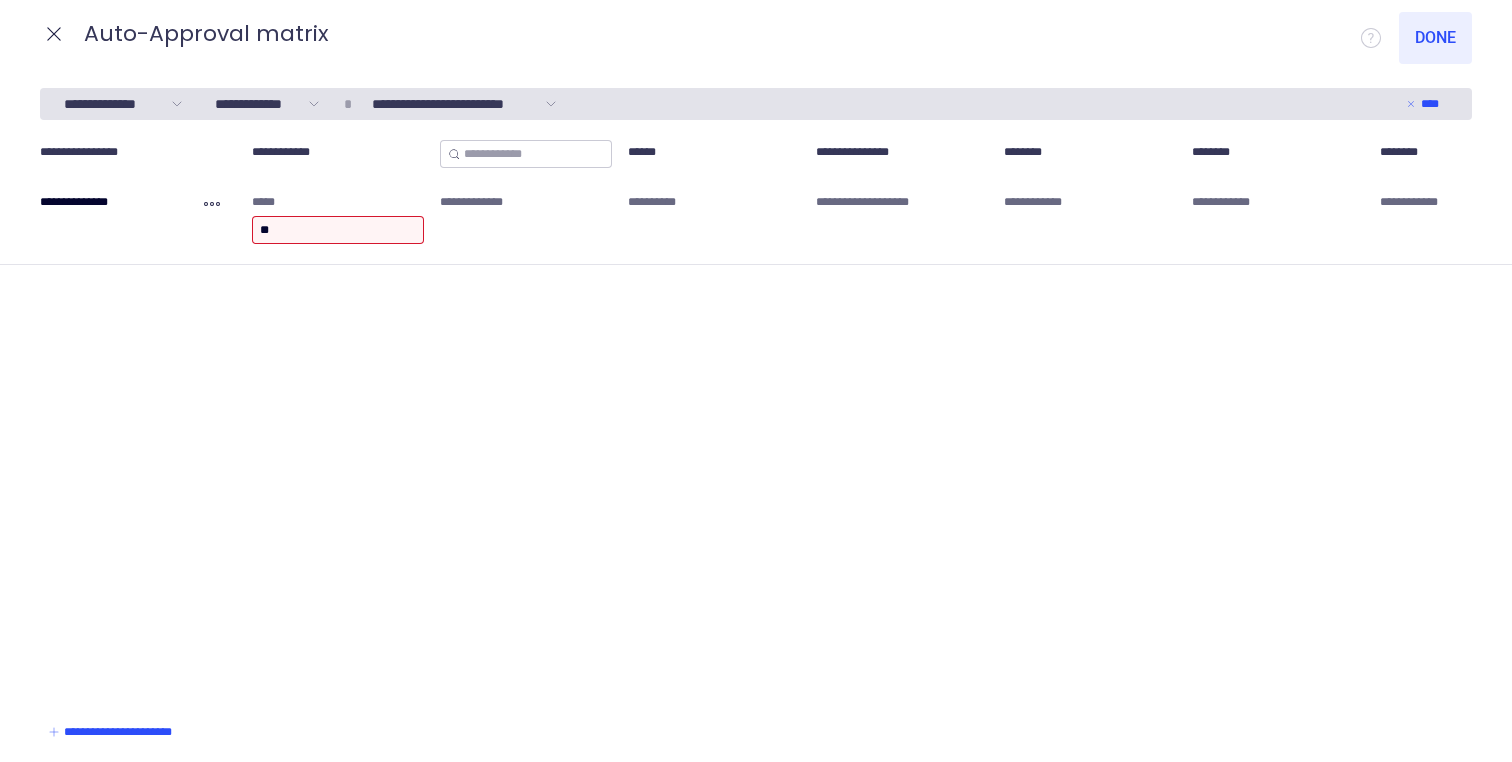 type on "***" 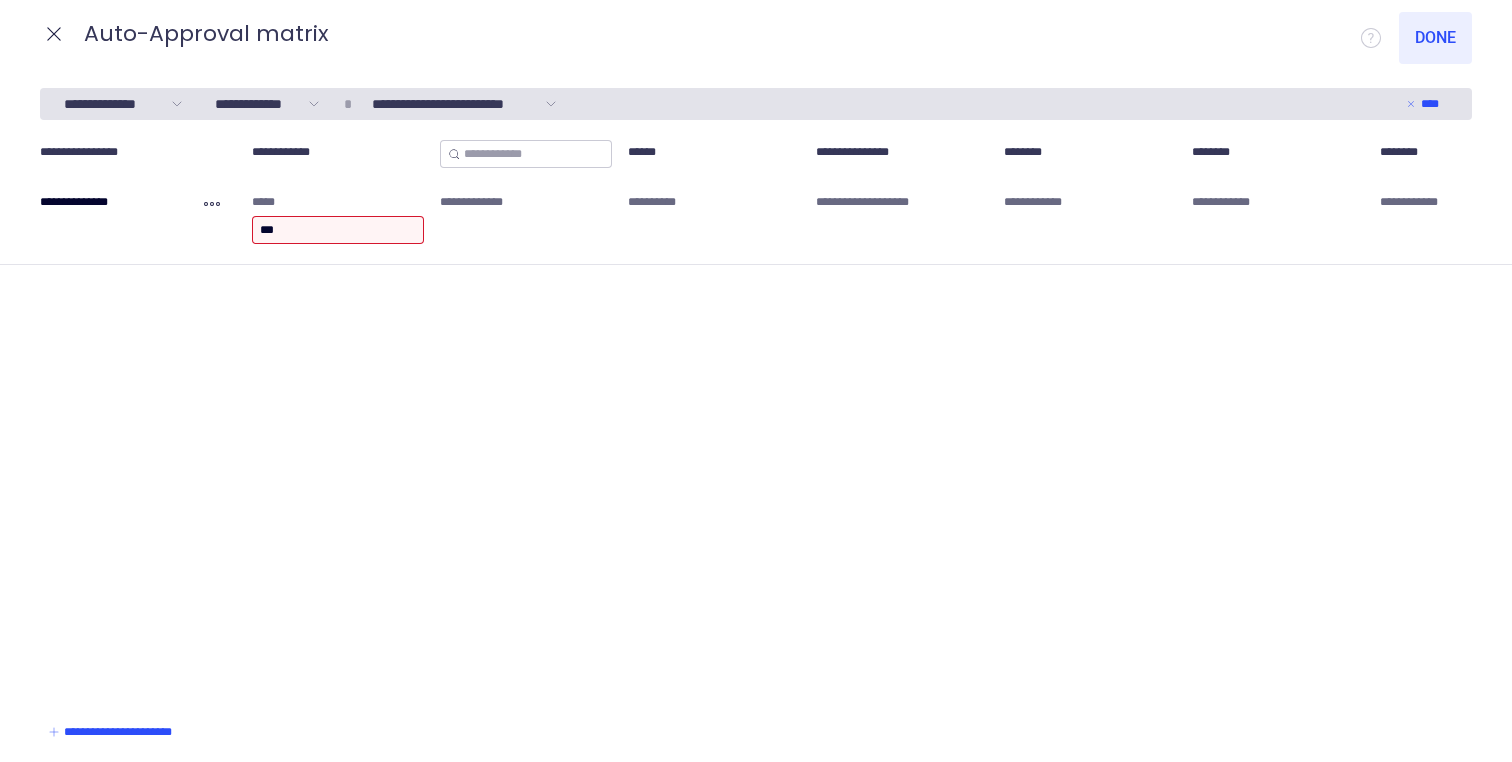 type 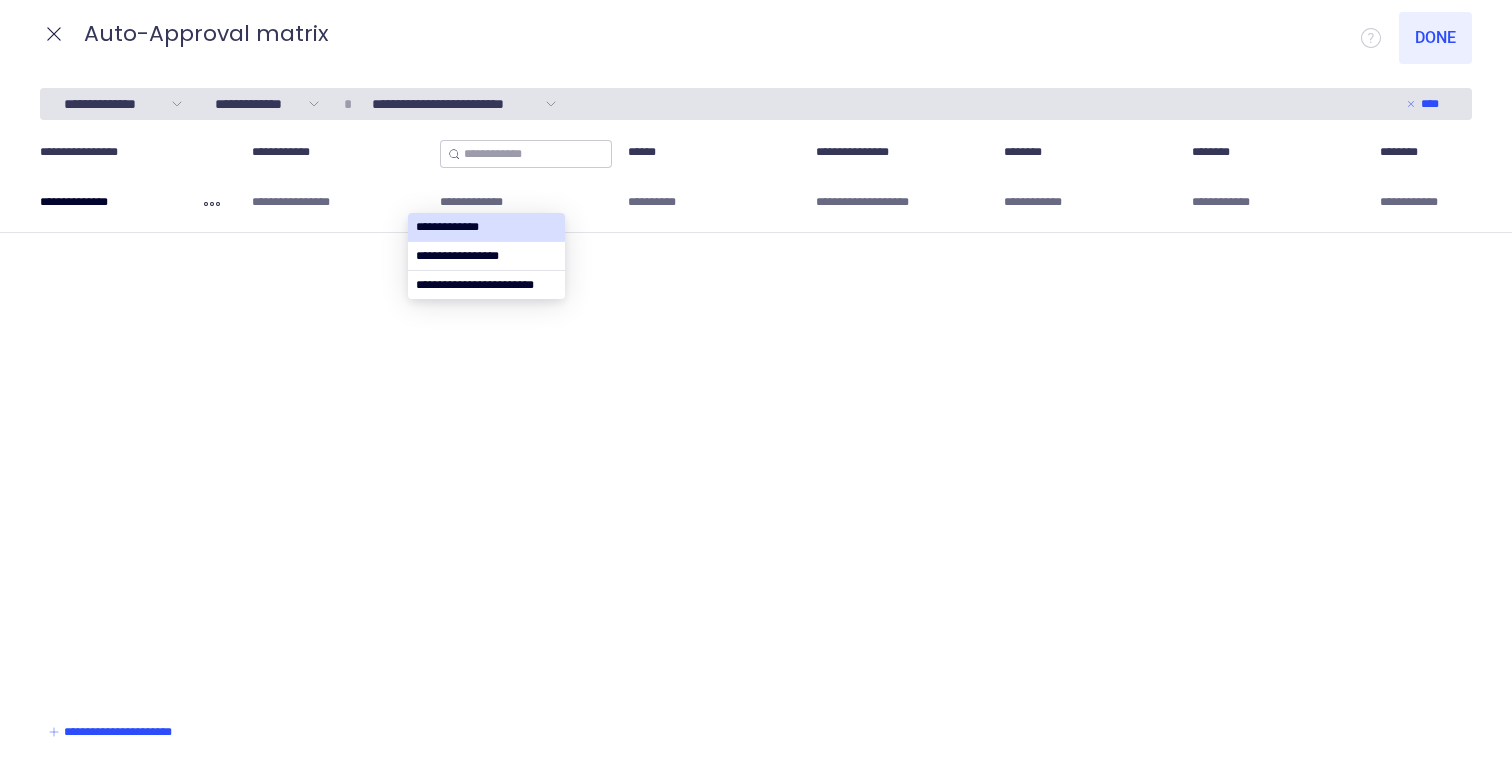 click on "**********" at bounding box center [756, 417] 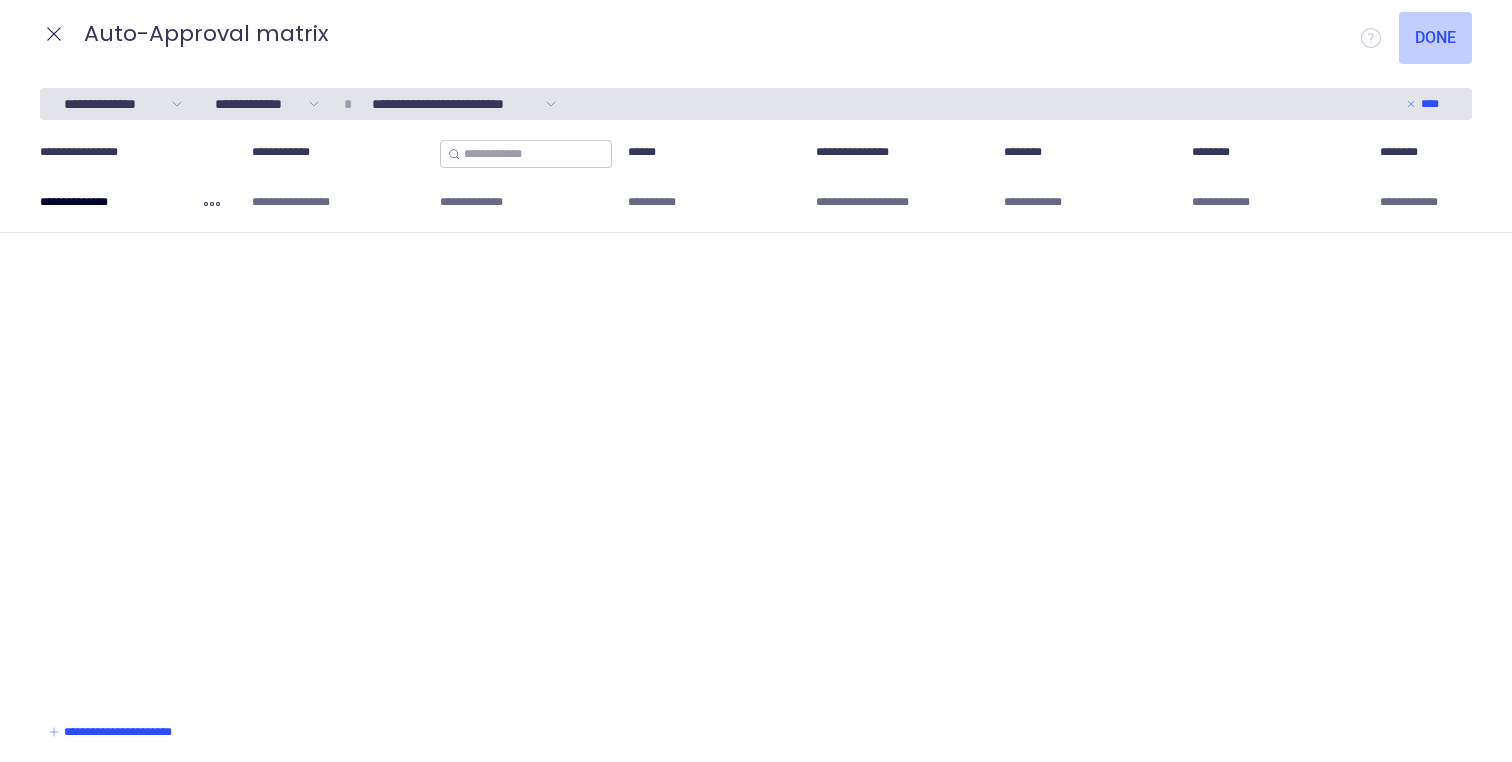 click on "Done" at bounding box center (1435, 38) 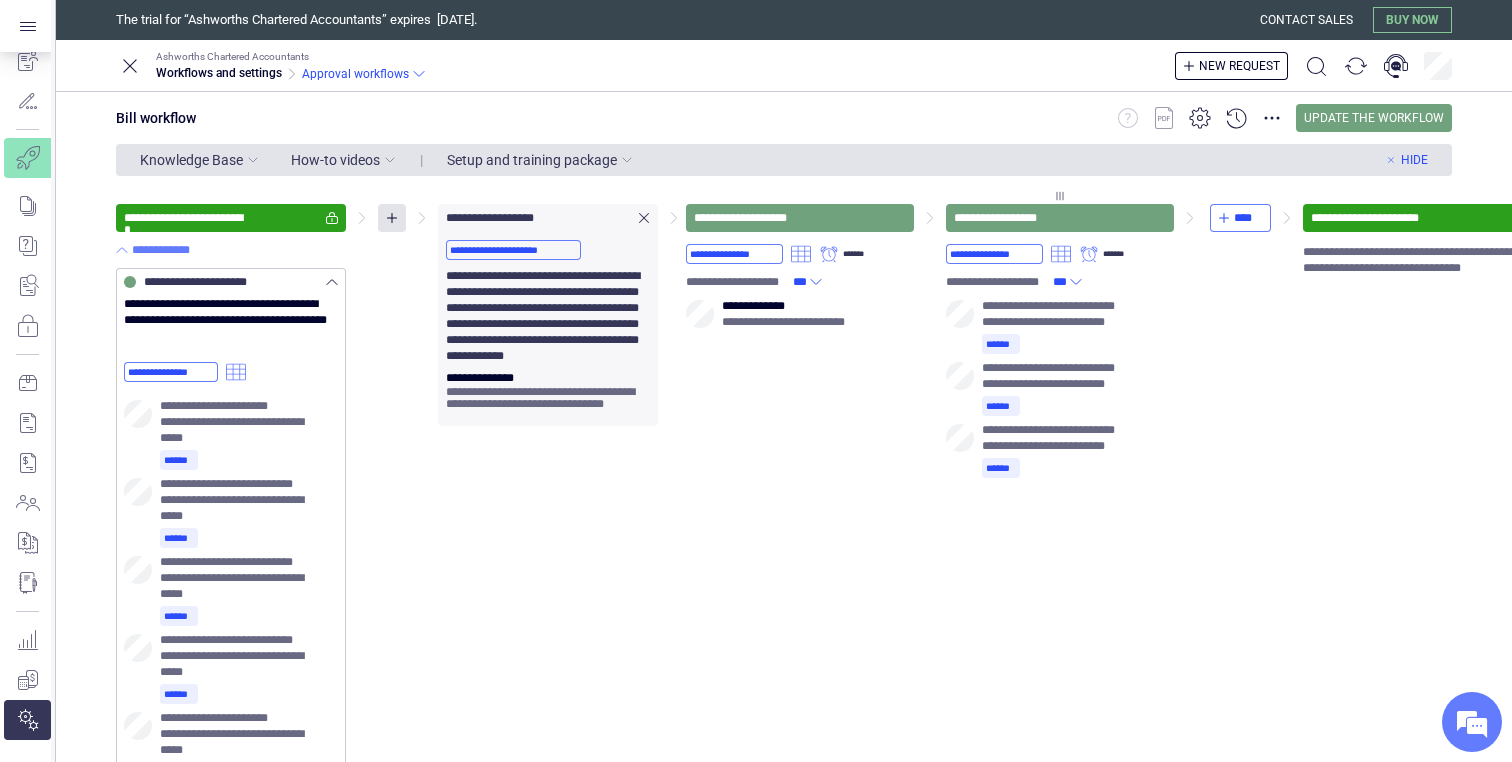 click 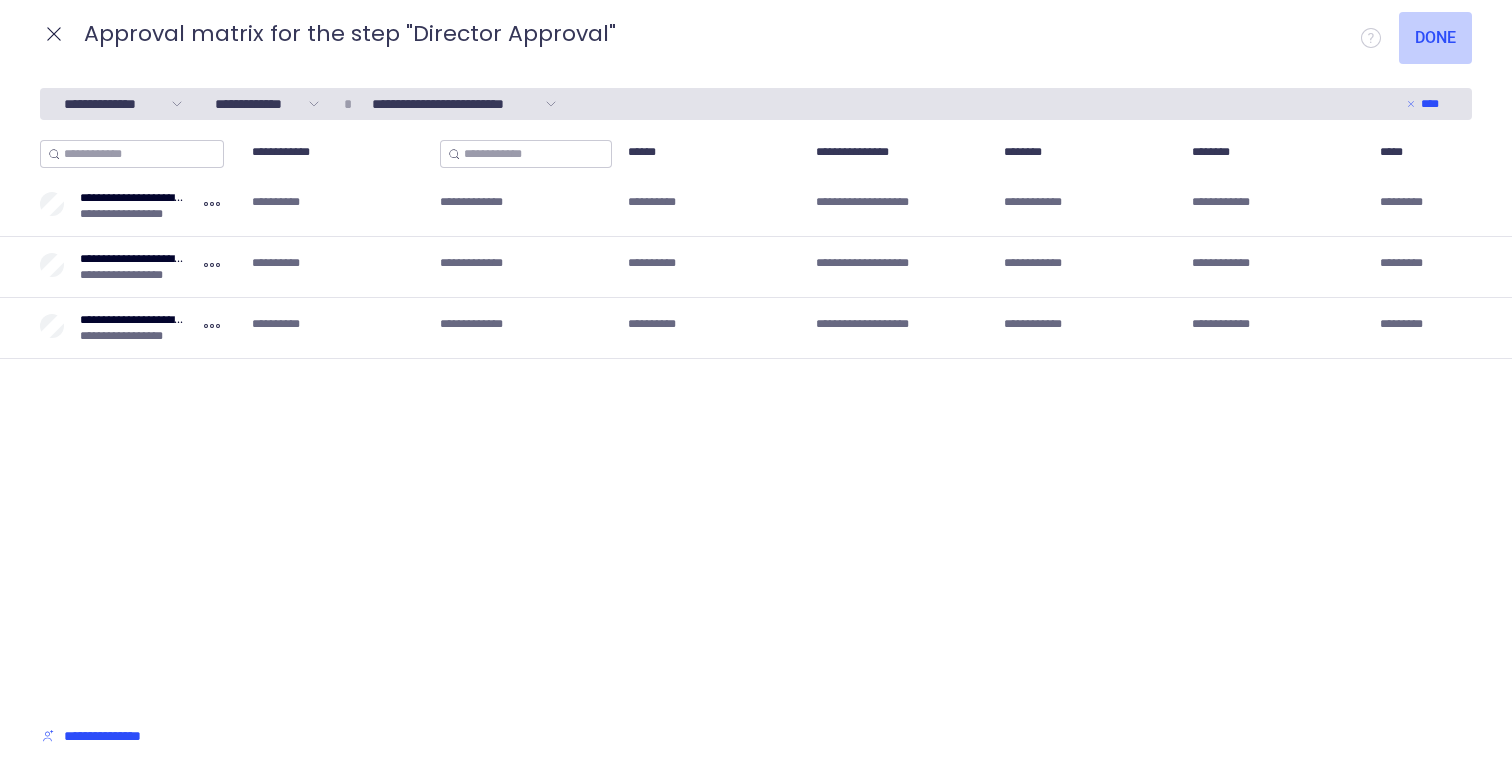 click on "Done" at bounding box center (1435, 38) 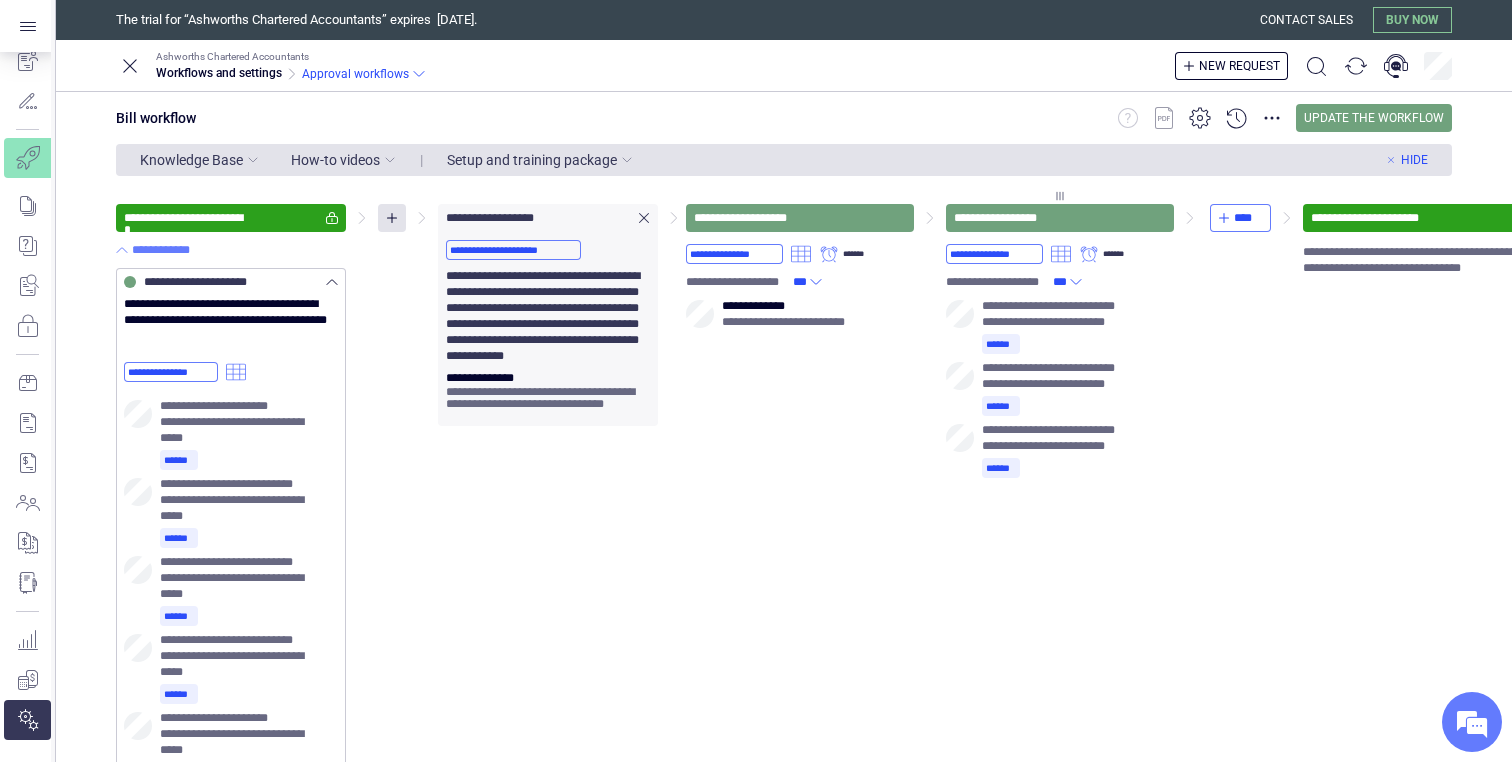 scroll, scrollTop: 0, scrollLeft: 88, axis: horizontal 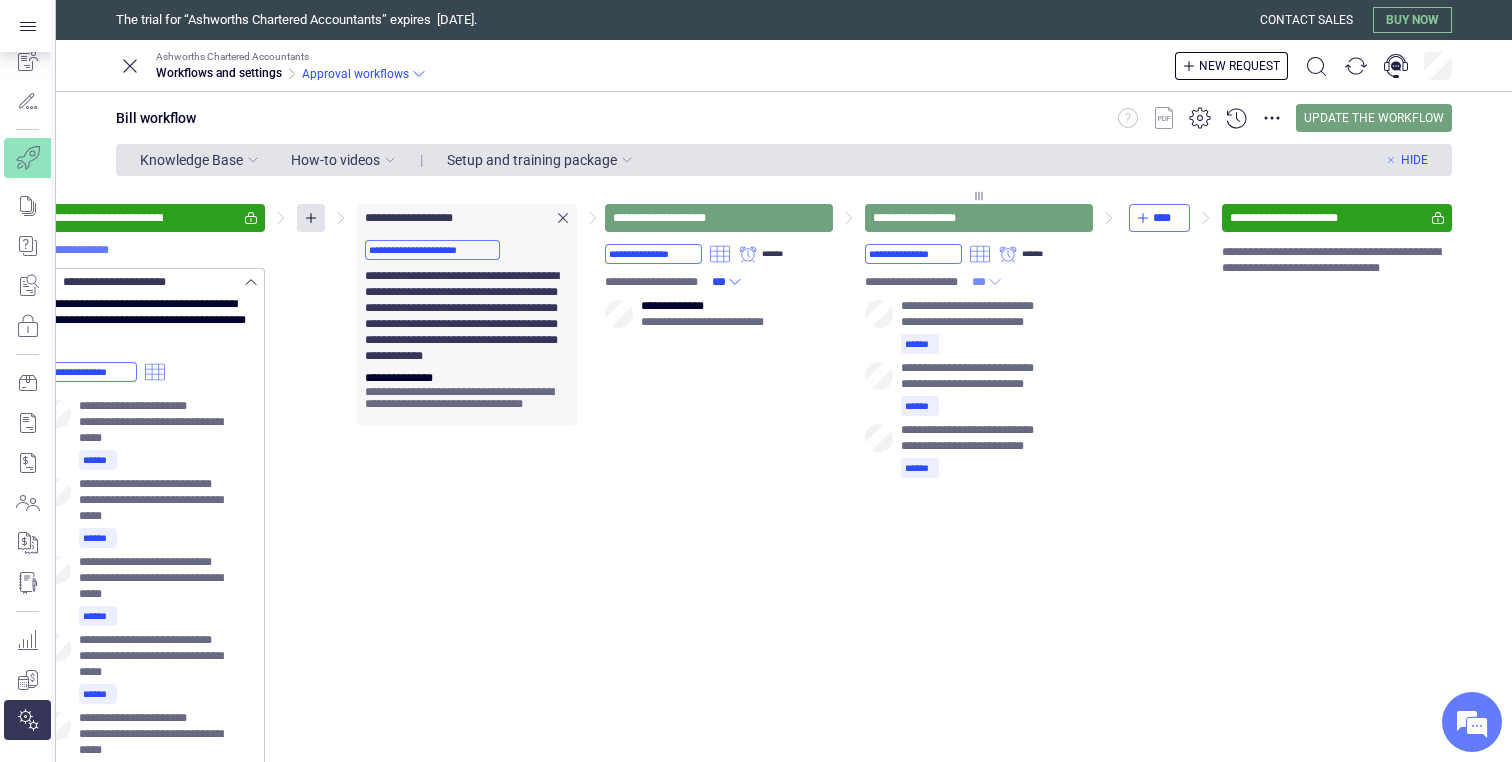 click on "***" at bounding box center (987, 282) 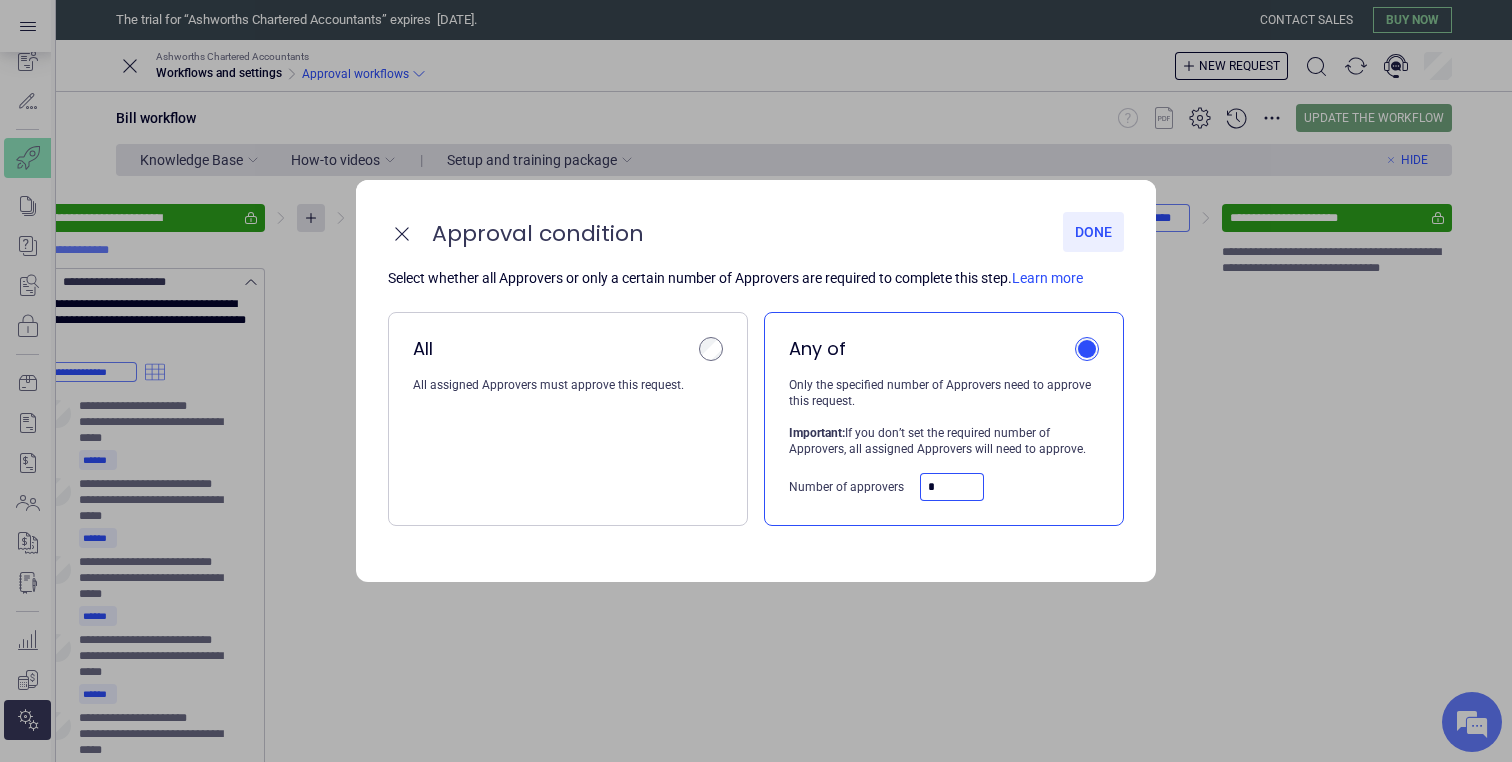 click on "*" at bounding box center (952, 487) 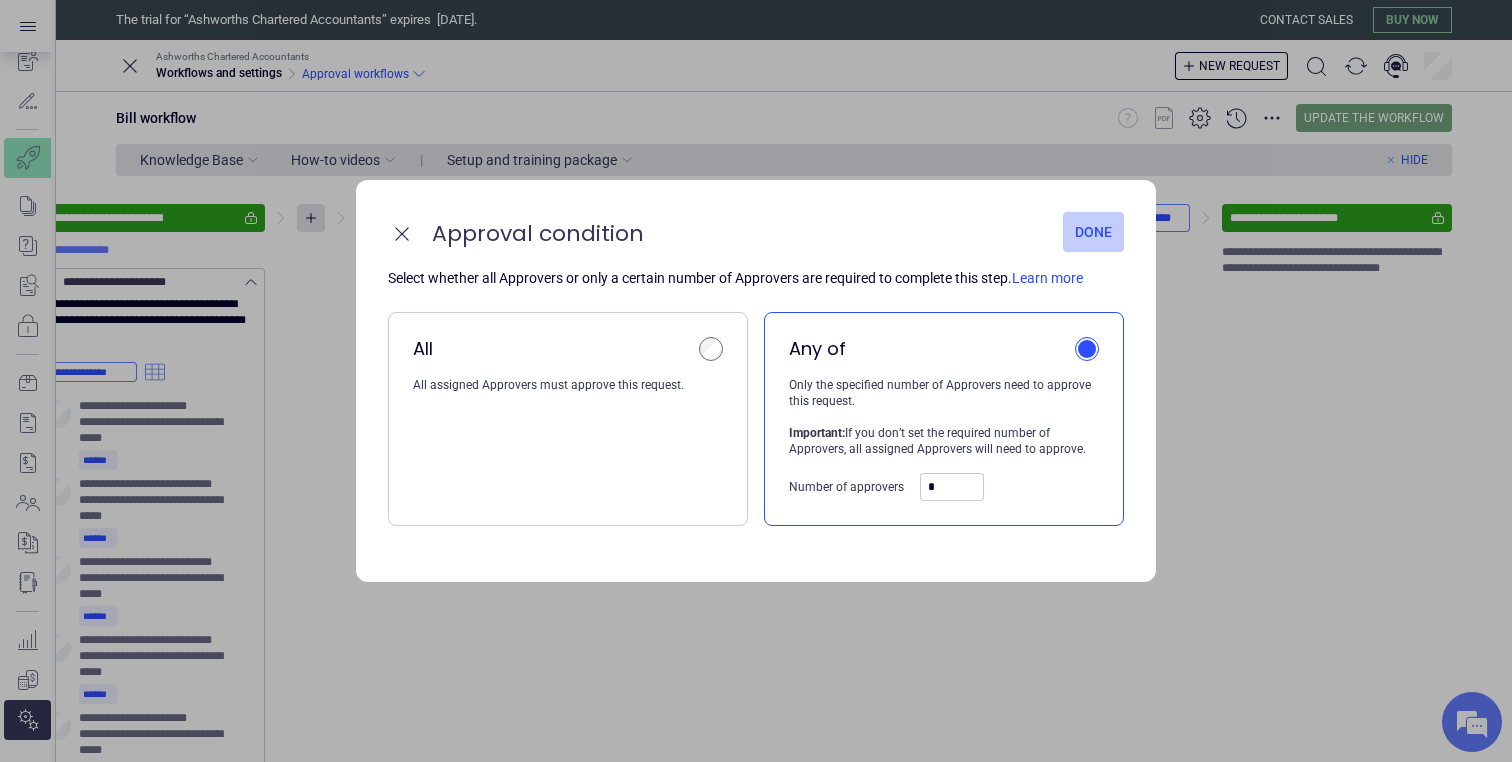 click on "Done" at bounding box center (1093, 232) 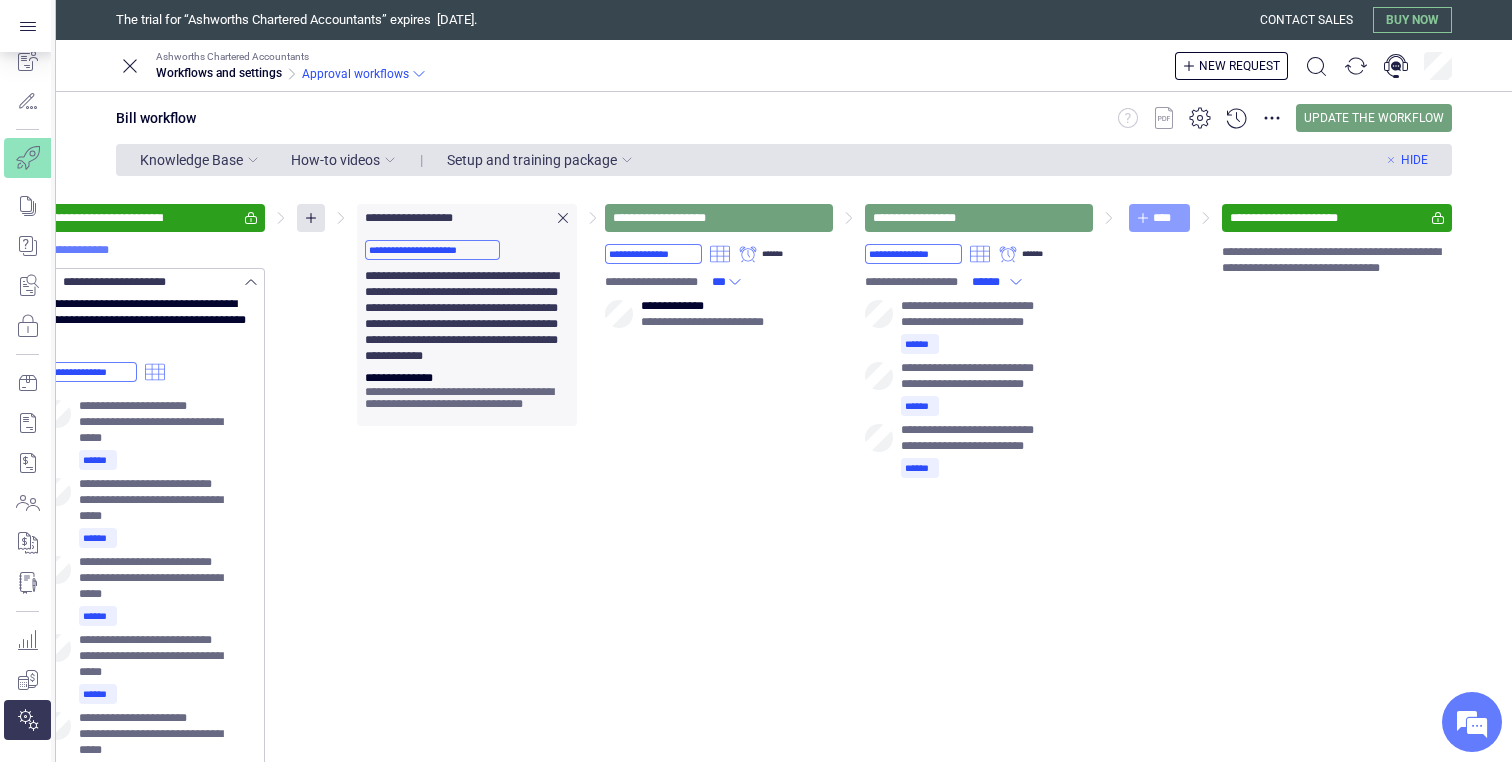 click on "****" at bounding box center [1167, 218] 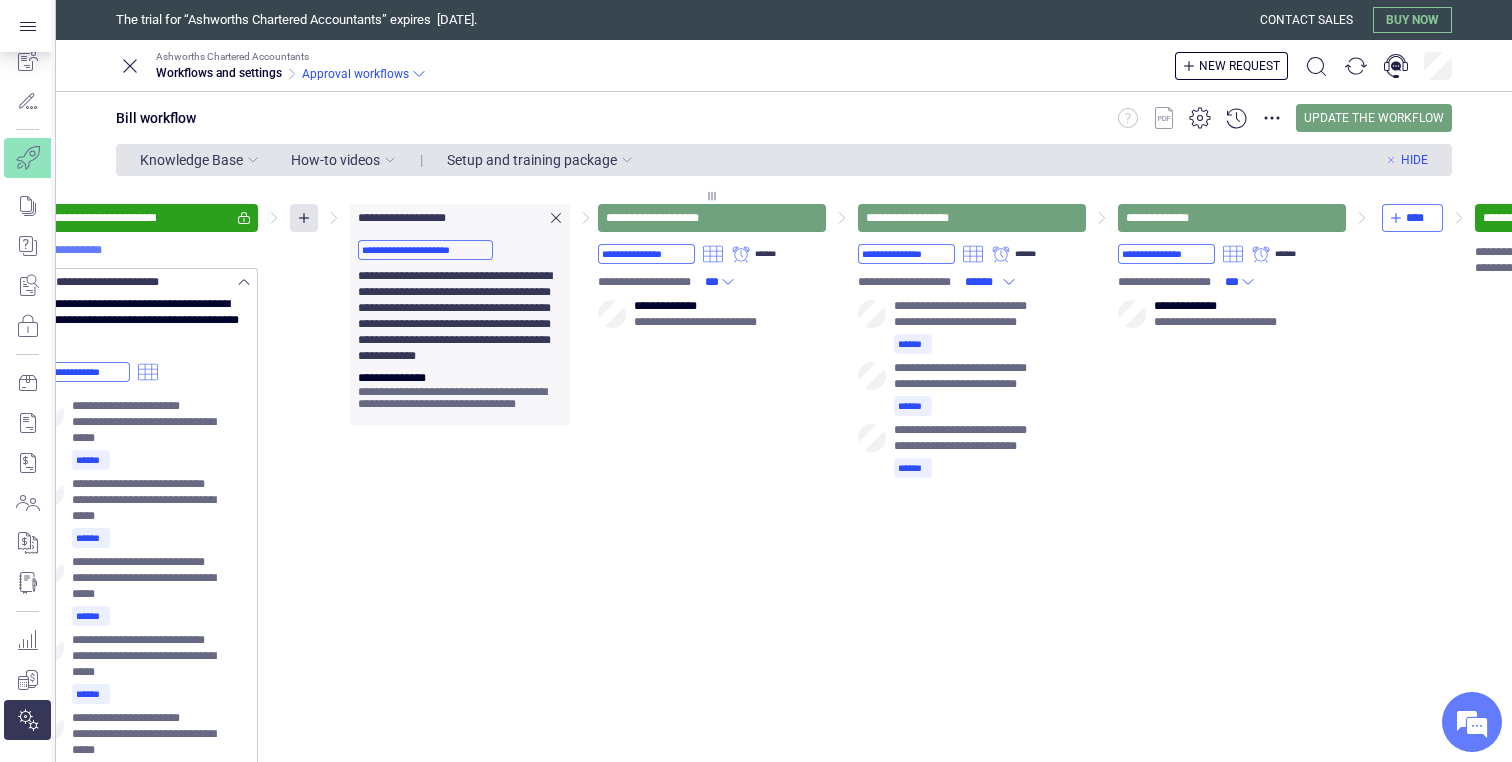 click on "**********" at bounding box center (712, 335) 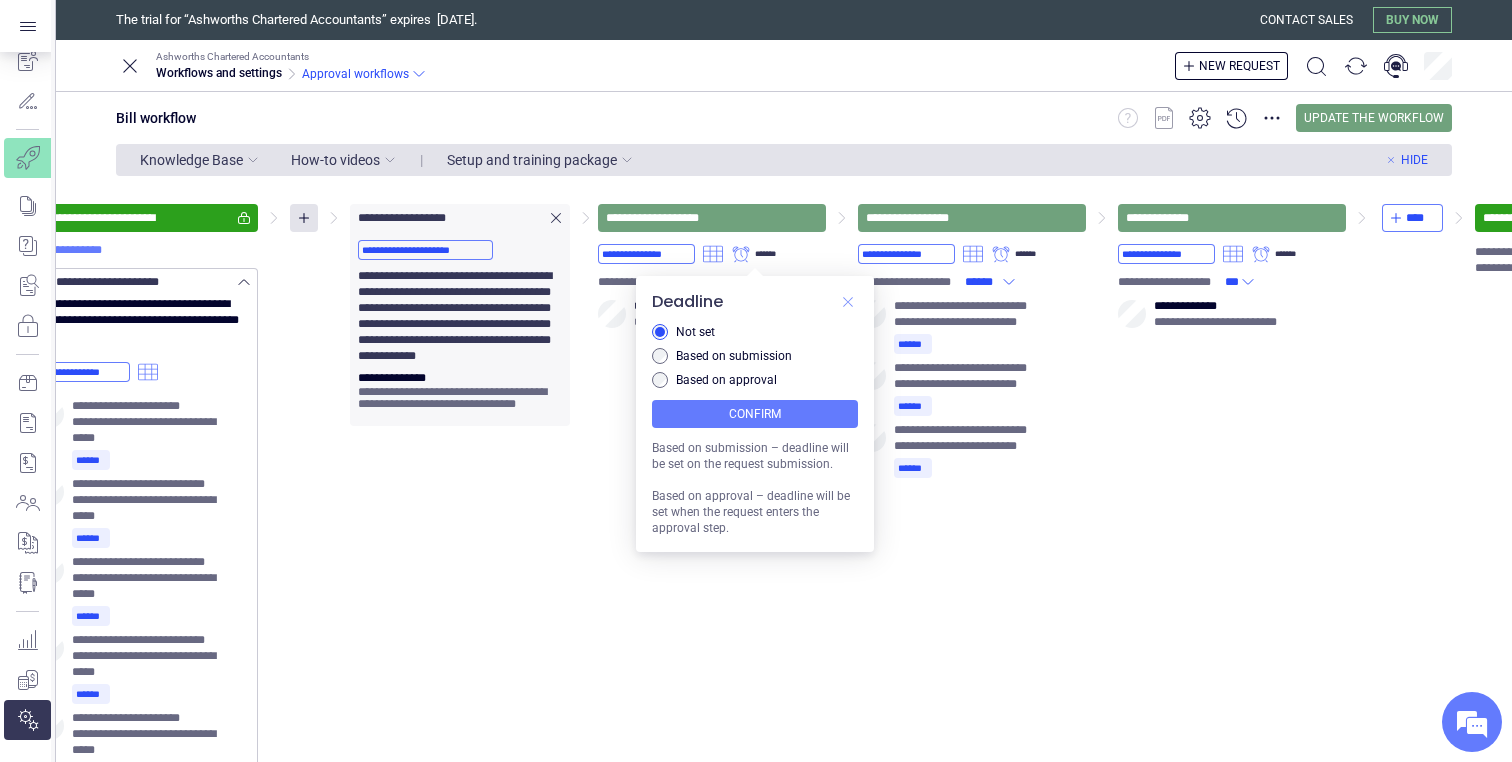 click 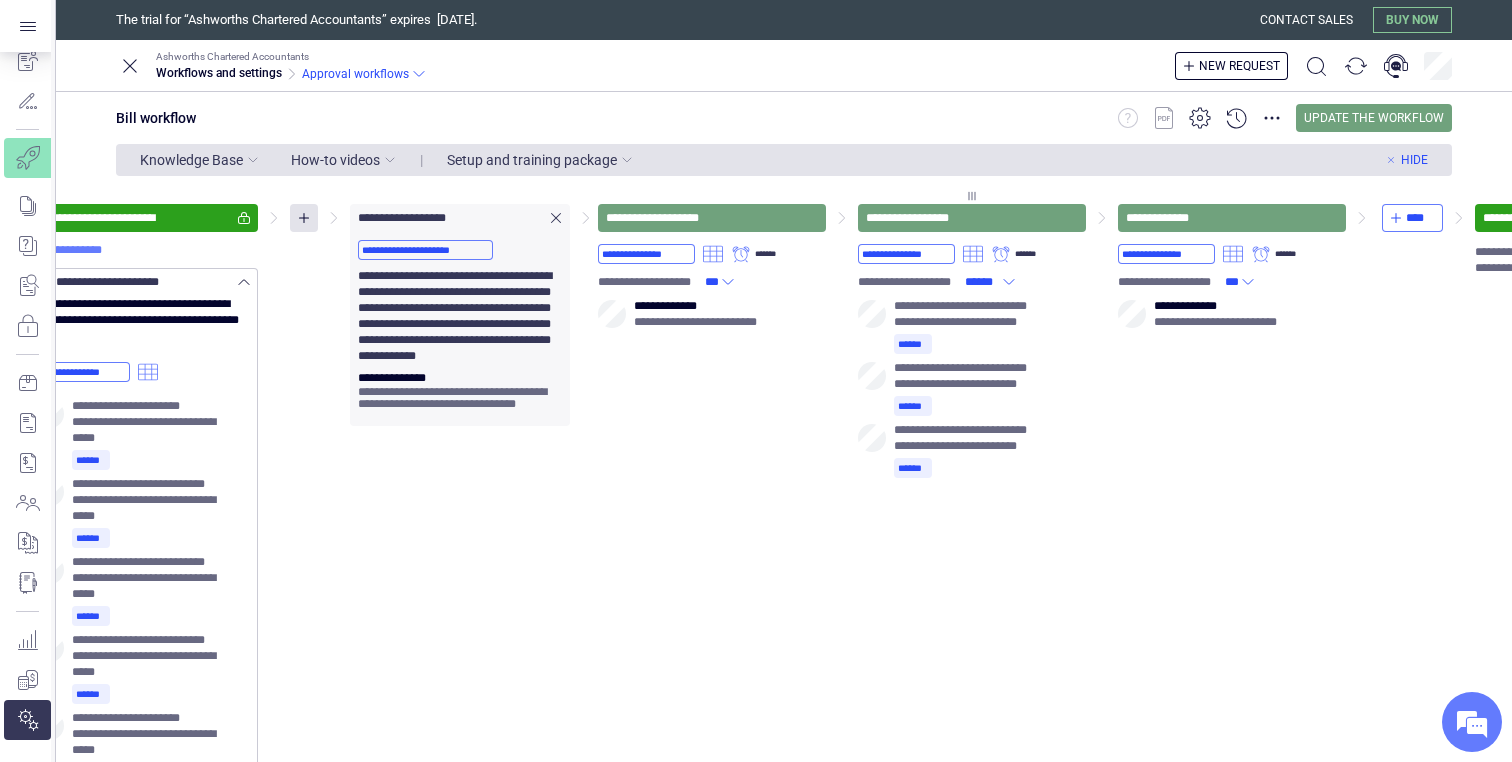 click 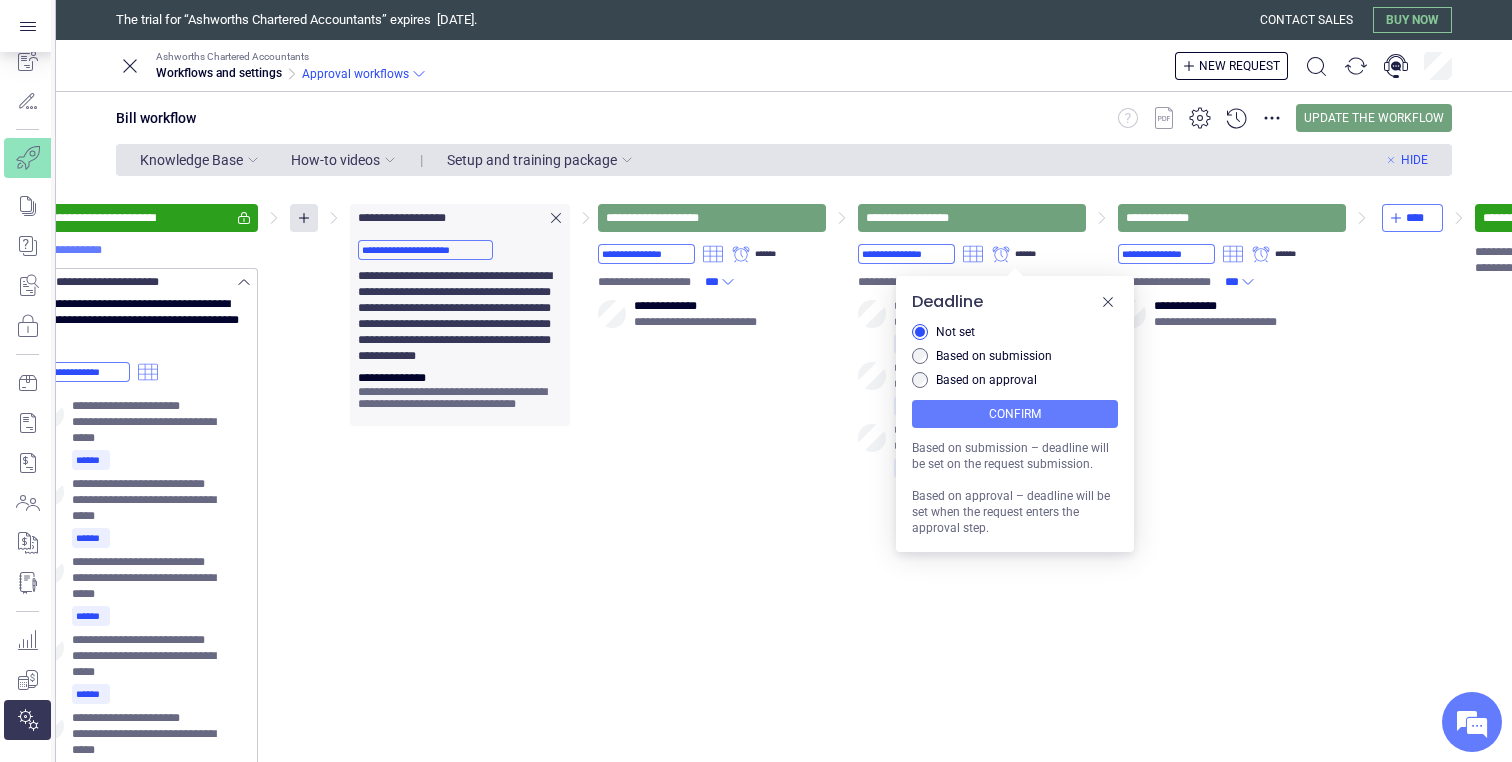 click on "Deadline Not set Based on submission Based on approval Confirm Based on submission – deadline will be set on the request submission. Based on approval – deadline will be set when the request enters the approval step." at bounding box center [1015, 414] 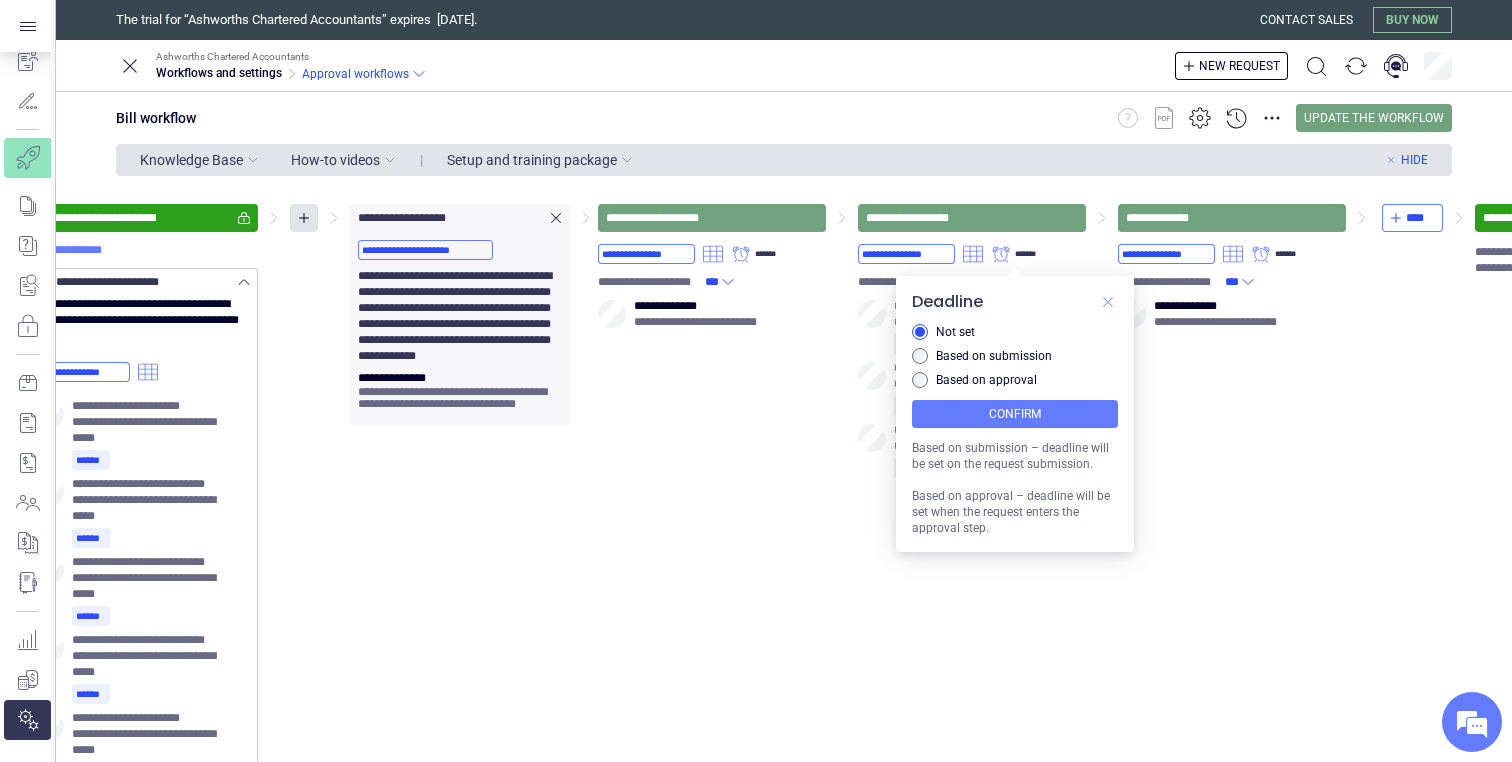 click 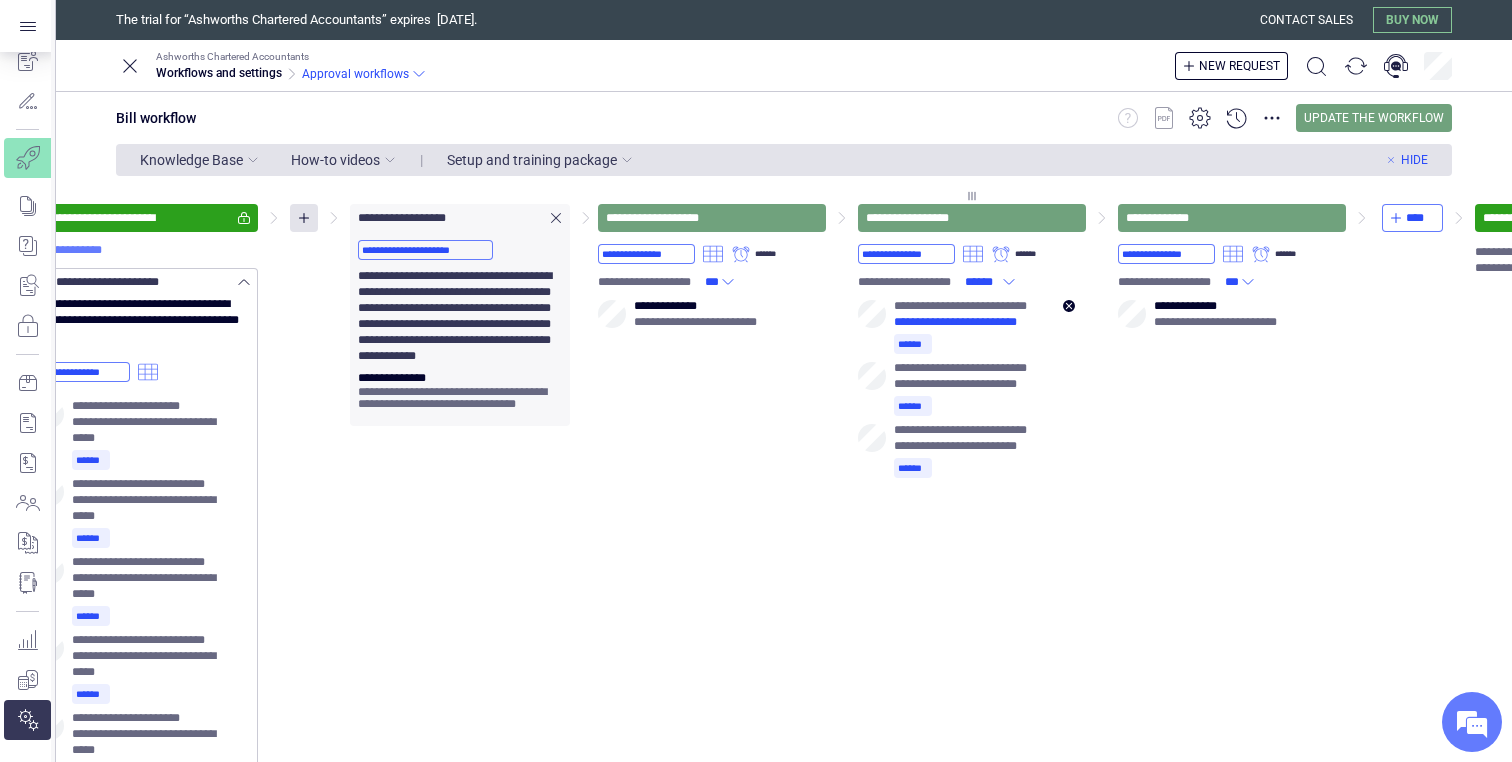 click on "**********" at bounding box center (964, 322) 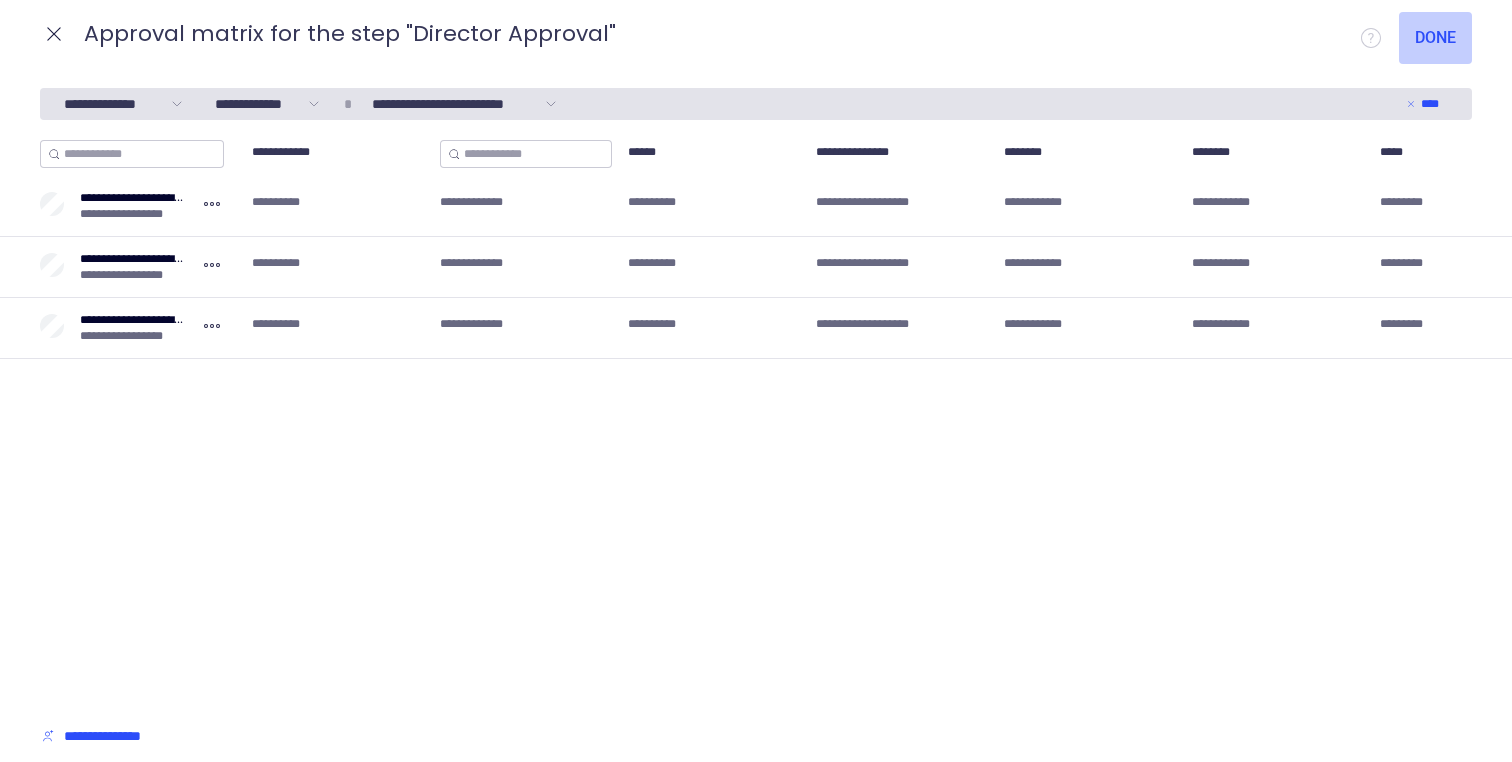 click on "Done" at bounding box center (1435, 38) 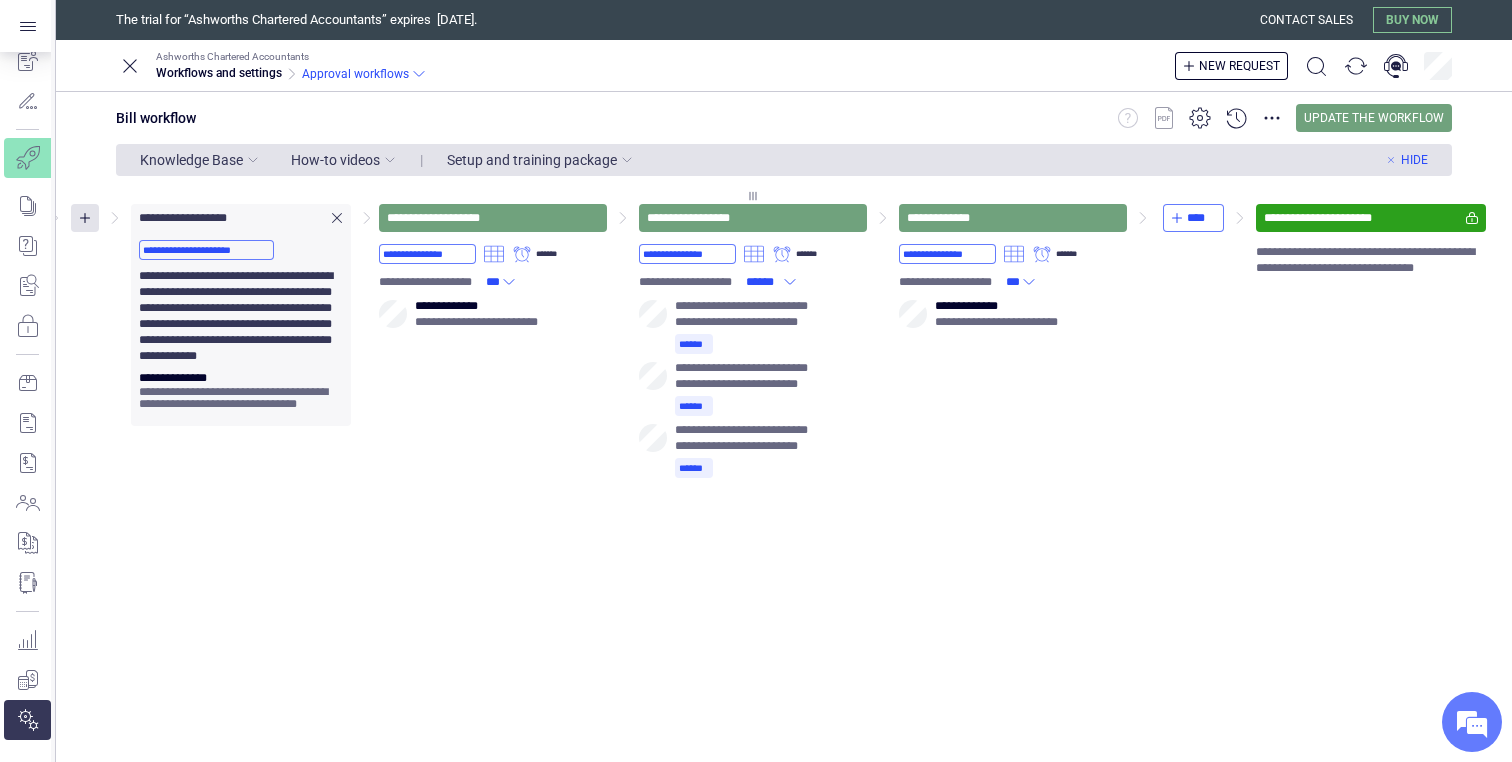 scroll, scrollTop: 0, scrollLeft: 348, axis: horizontal 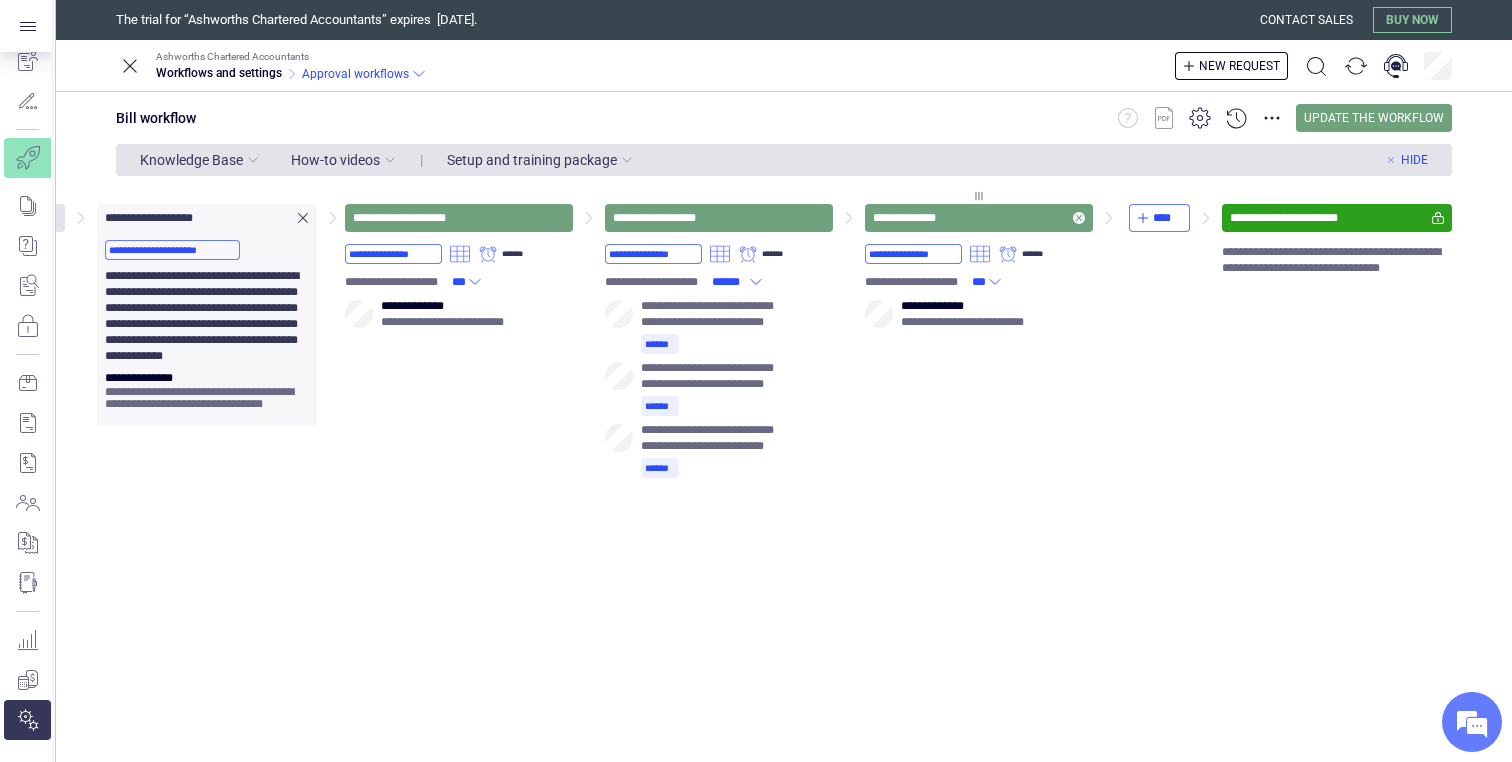 click 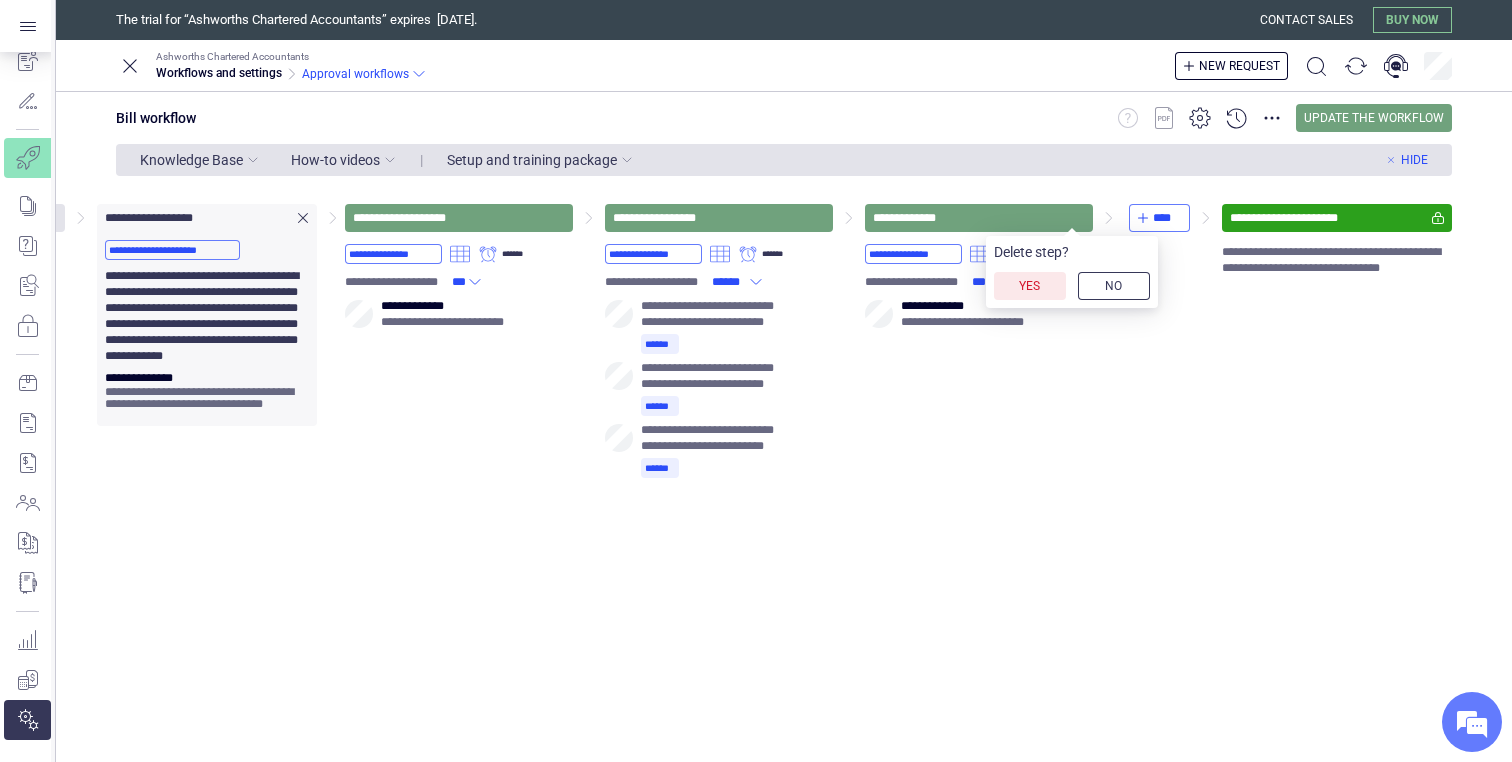 click on "Yes" at bounding box center [1029, 286] 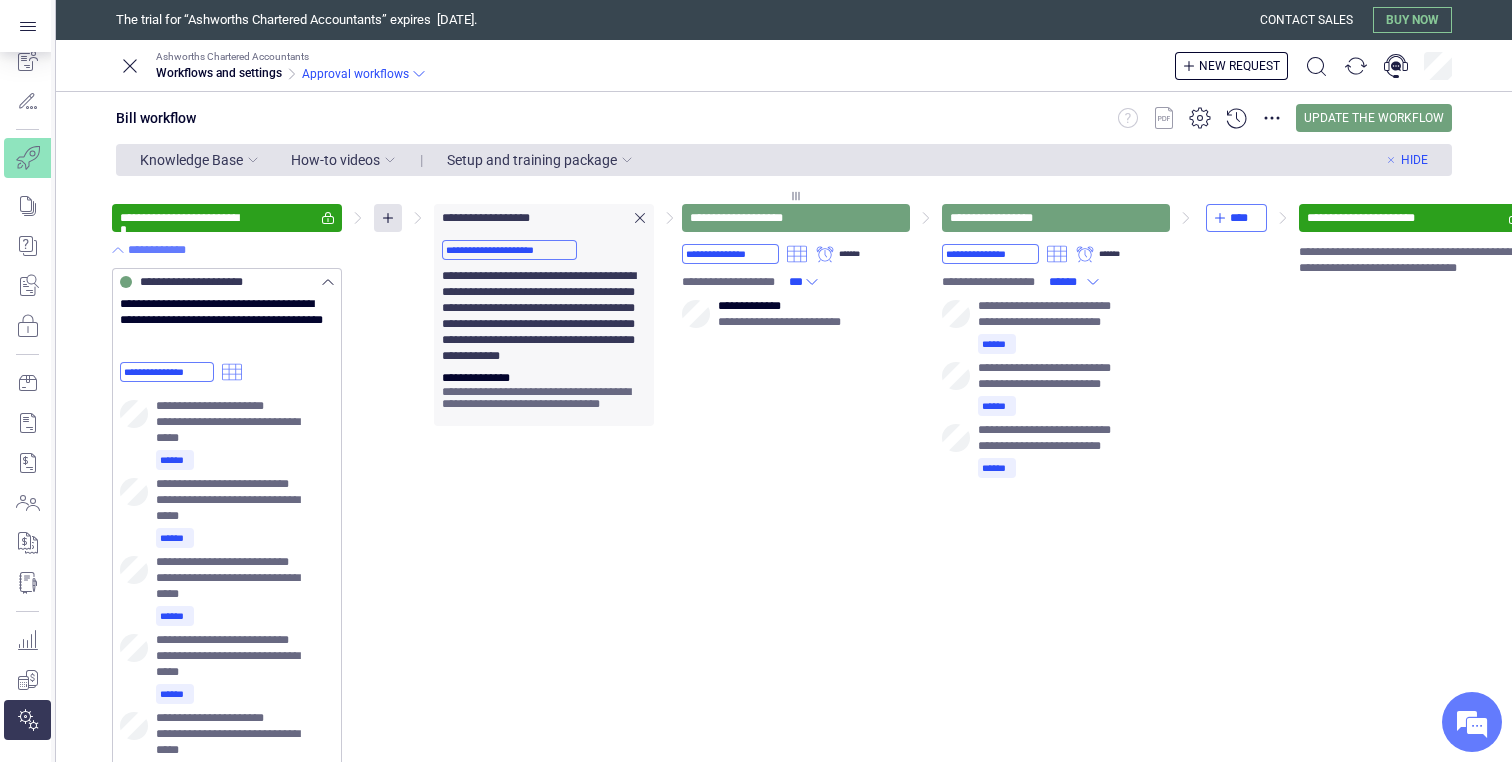 scroll, scrollTop: 0, scrollLeft: 0, axis: both 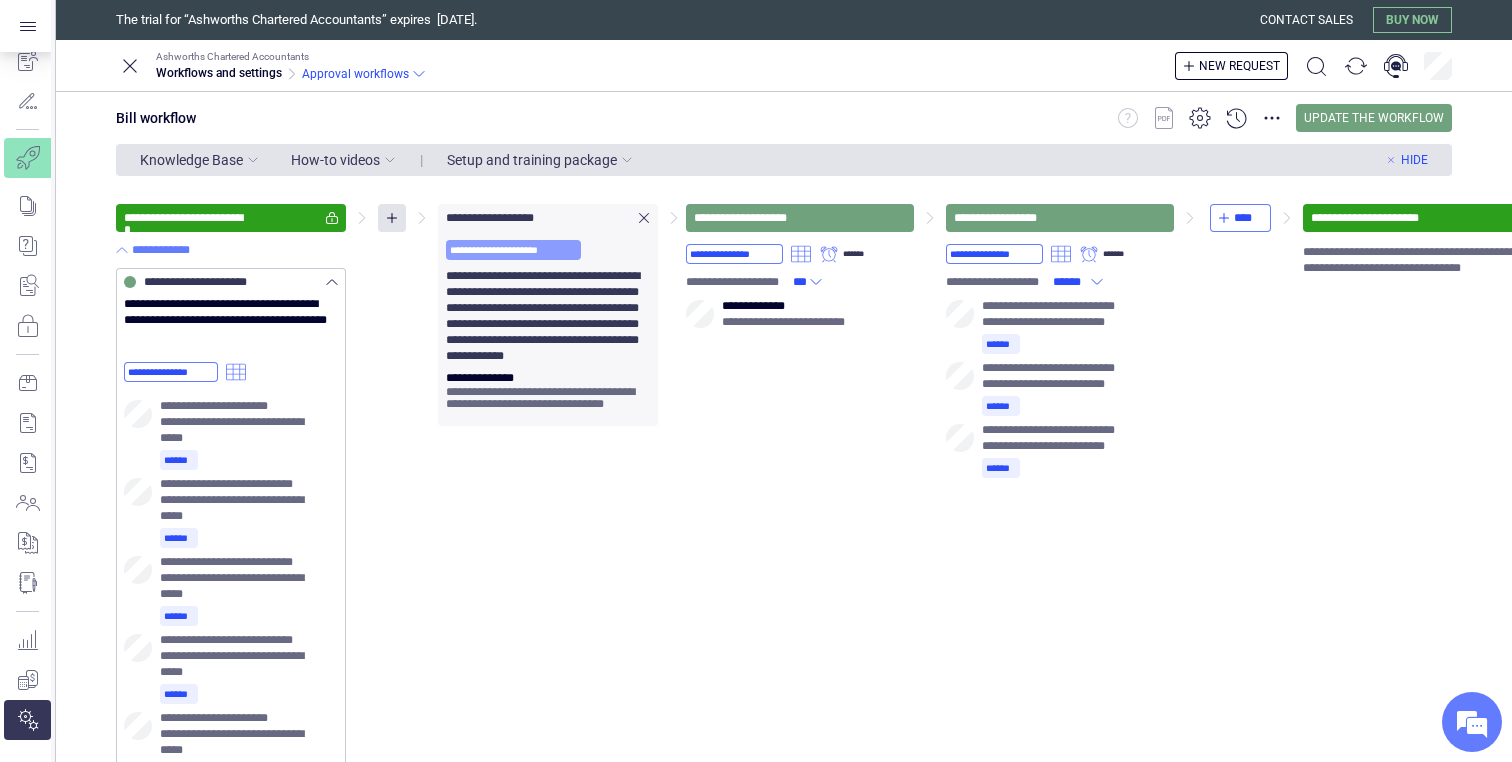 click on "**********" at bounding box center [513, 250] 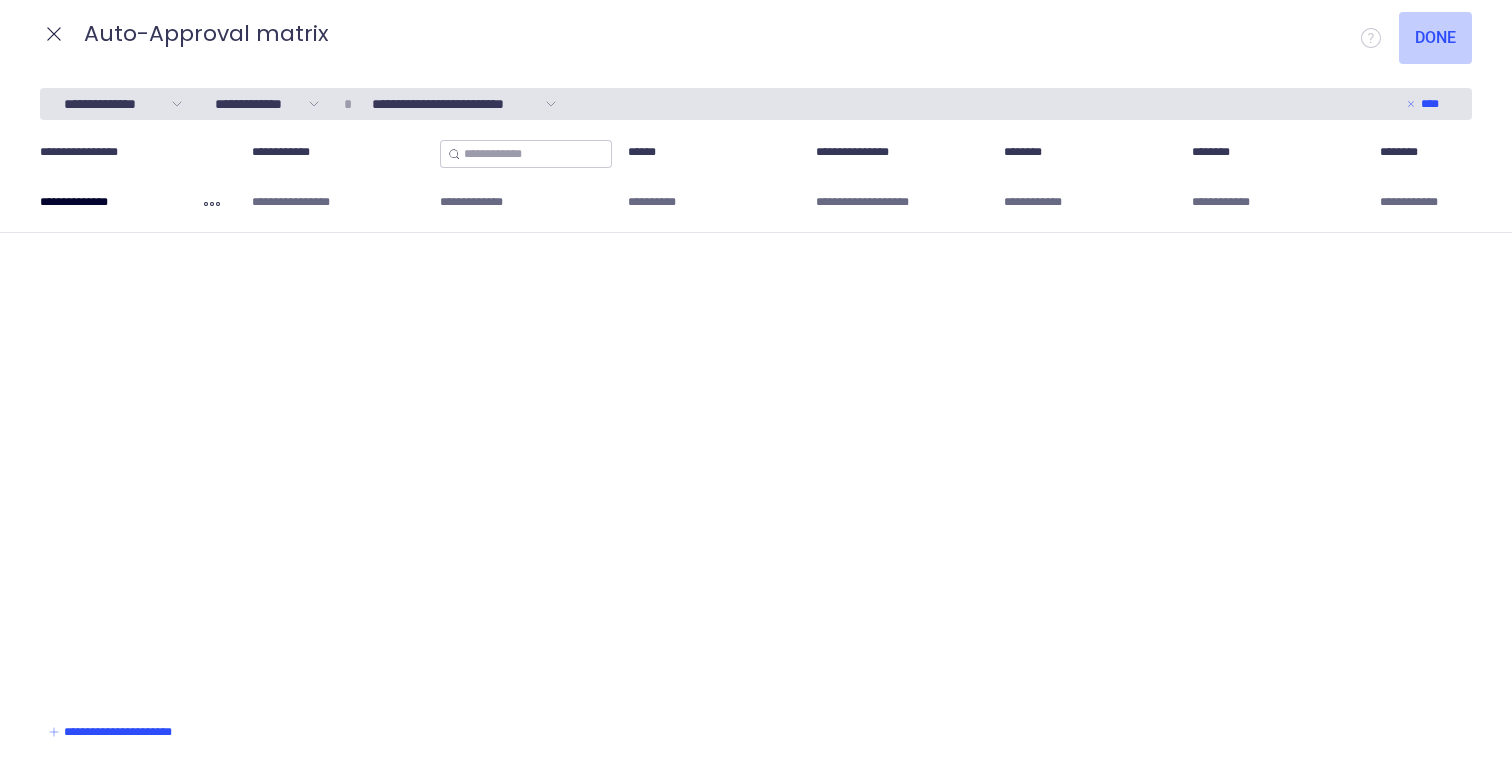 click on "Done" at bounding box center (1435, 38) 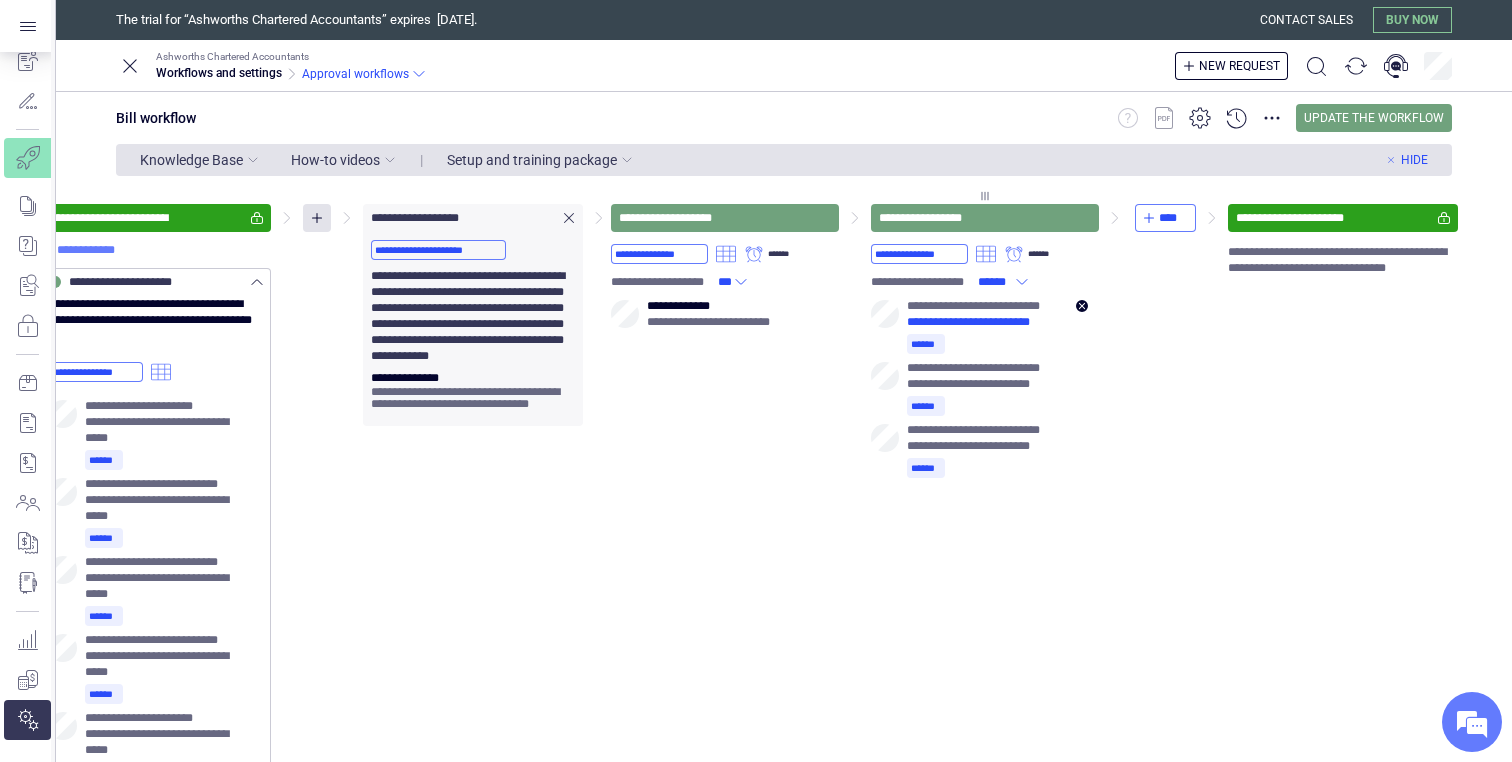 scroll, scrollTop: 0, scrollLeft: 88, axis: horizontal 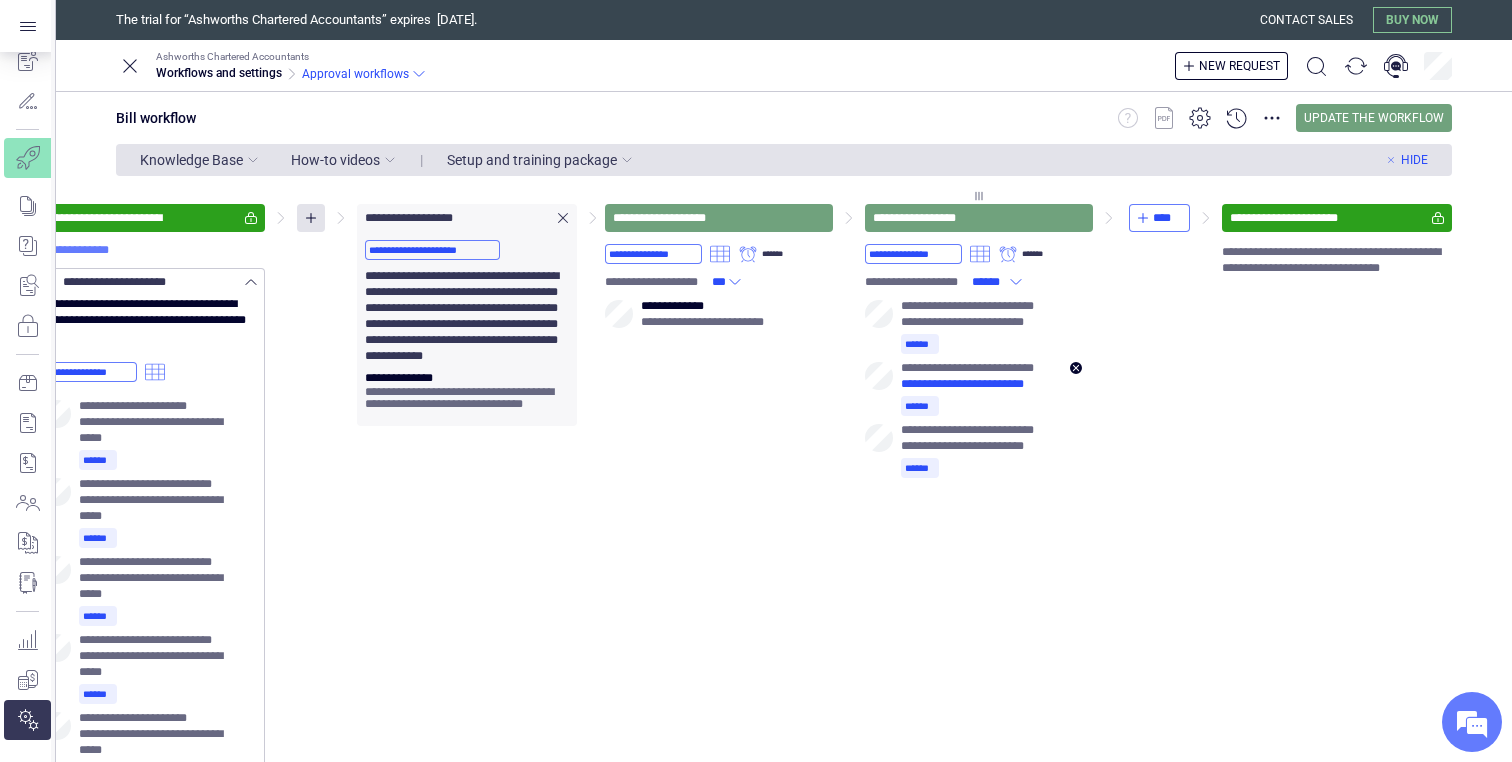 click on "**********" at bounding box center (971, 384) 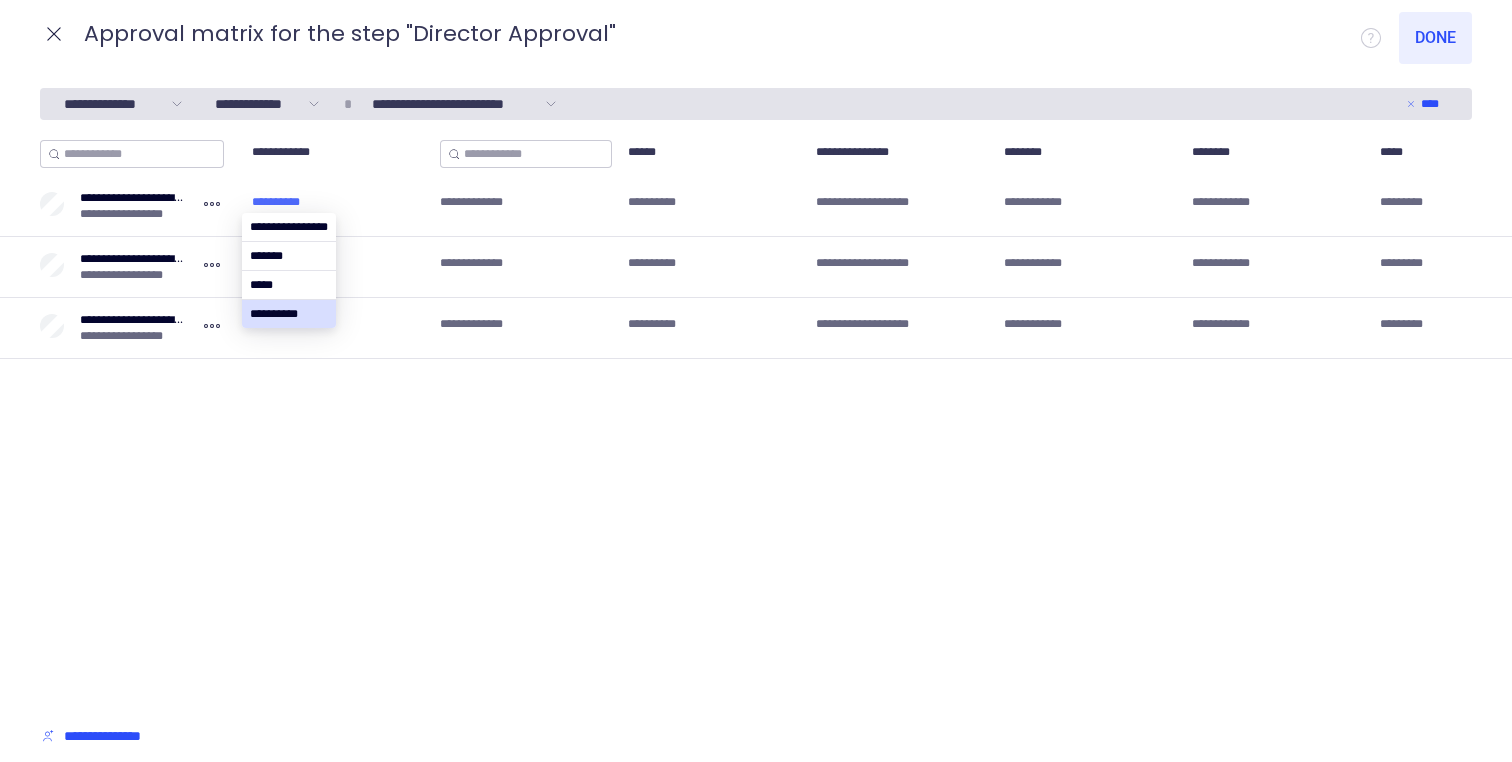 click on "**********" at bounding box center (284, 202) 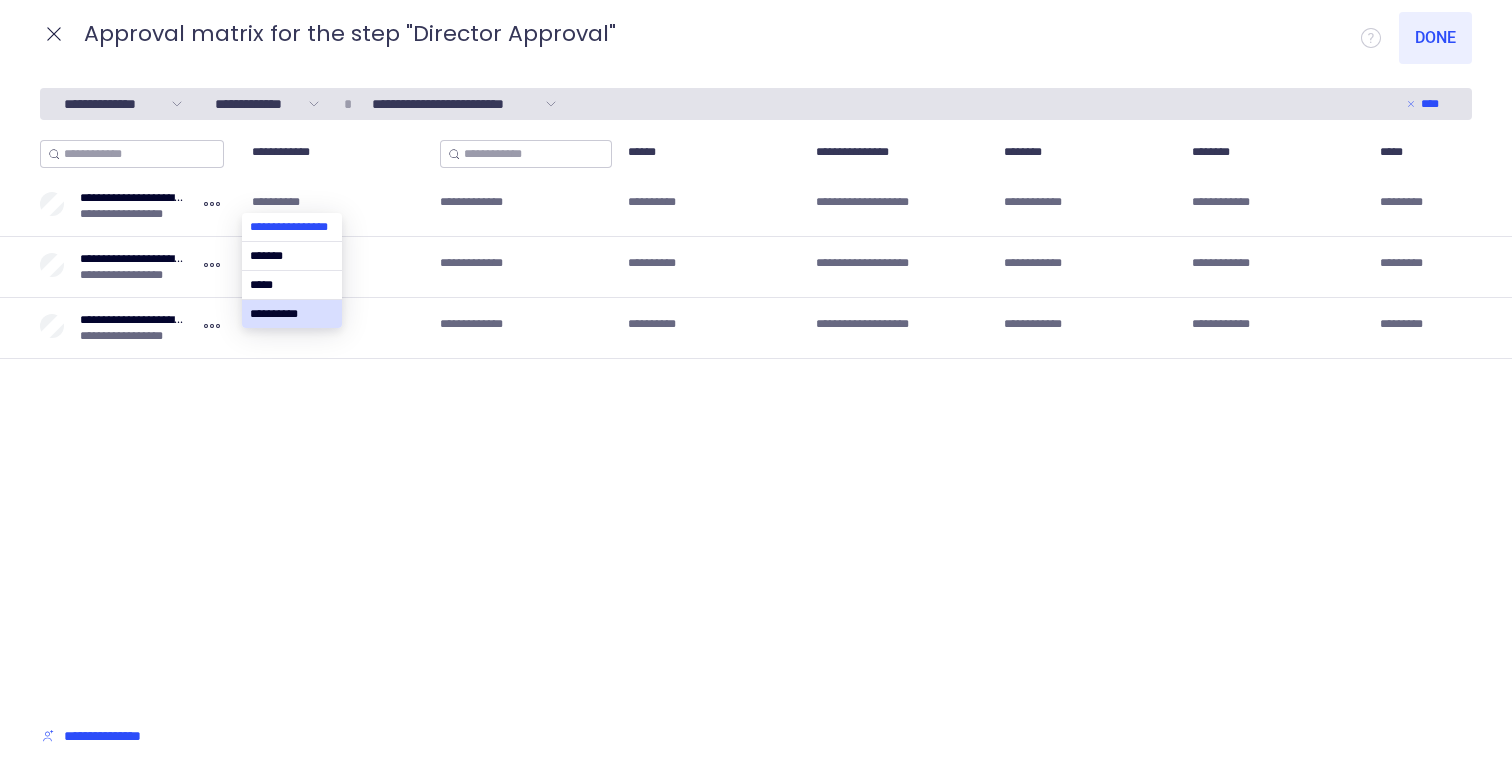 click at bounding box center [292, 227] 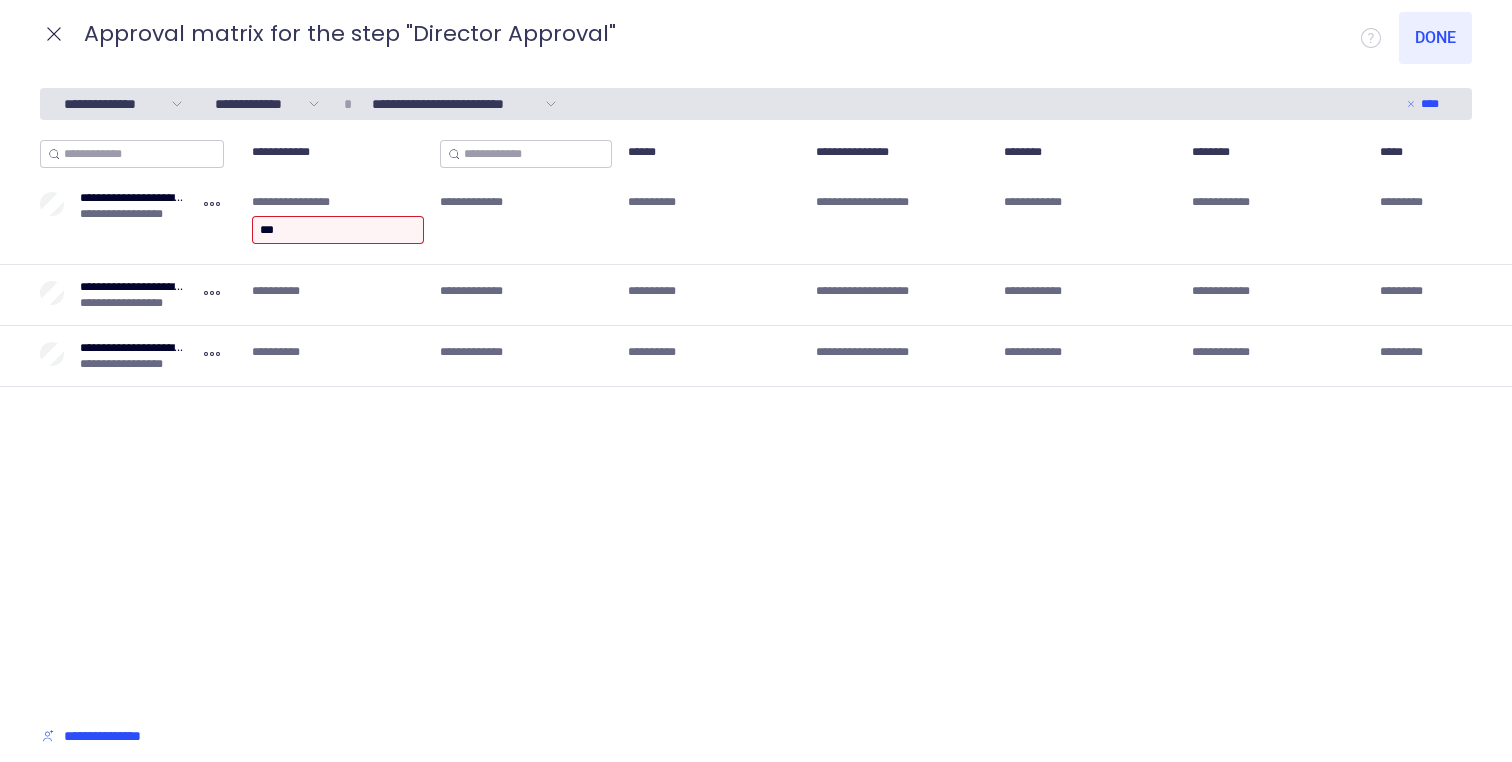 type on "****" 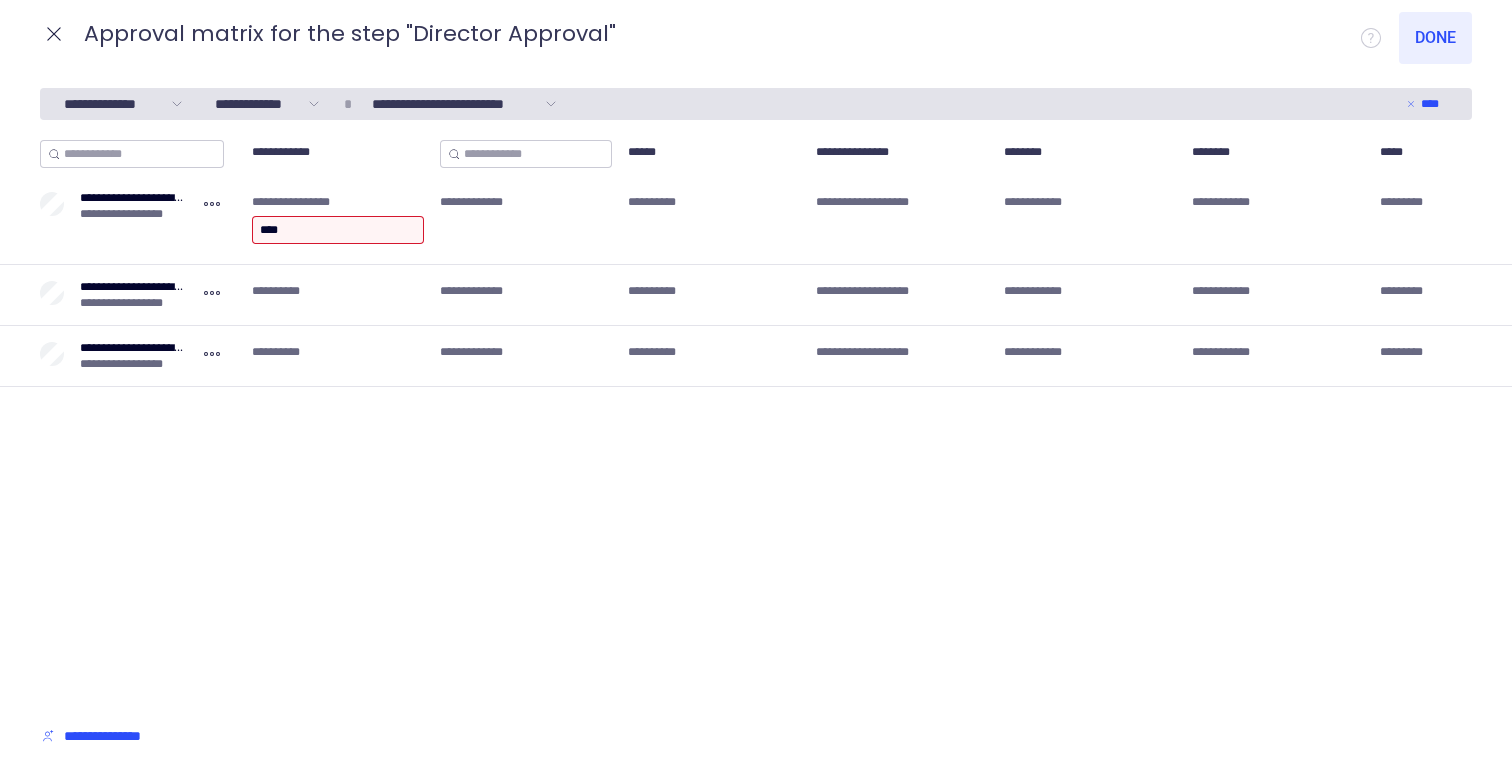 type 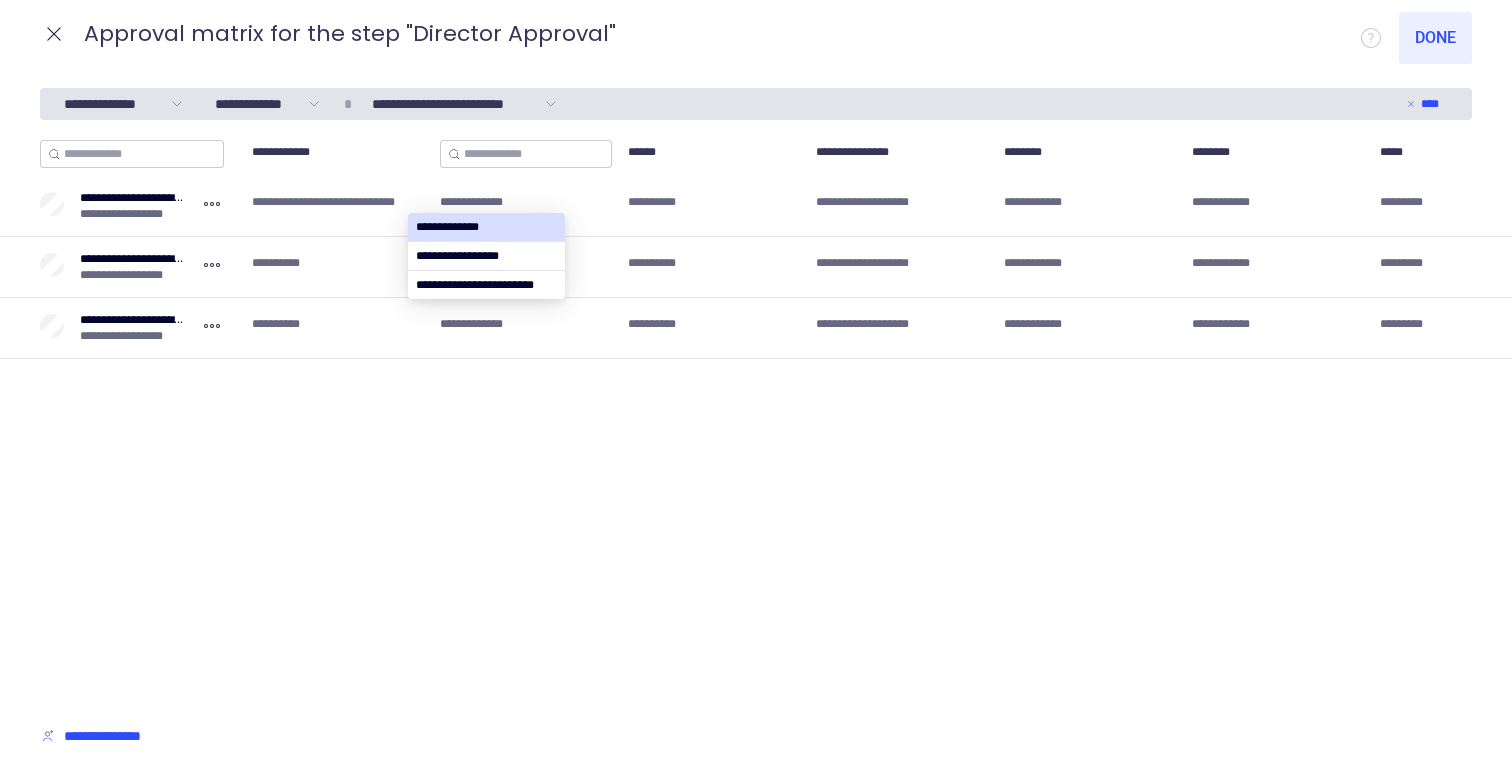 click on "**********" at bounding box center [756, 421] 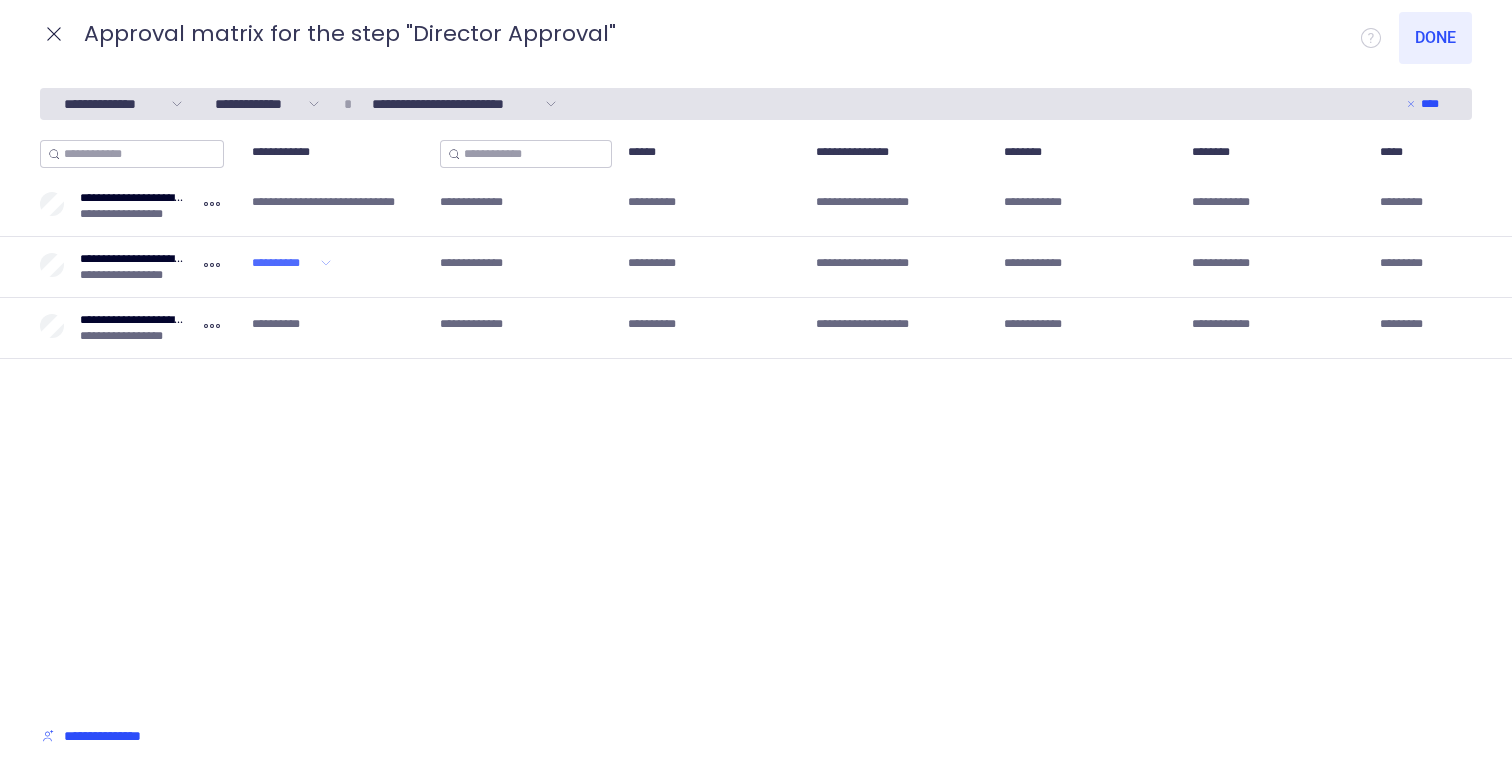 click on "**********" at bounding box center (284, 263) 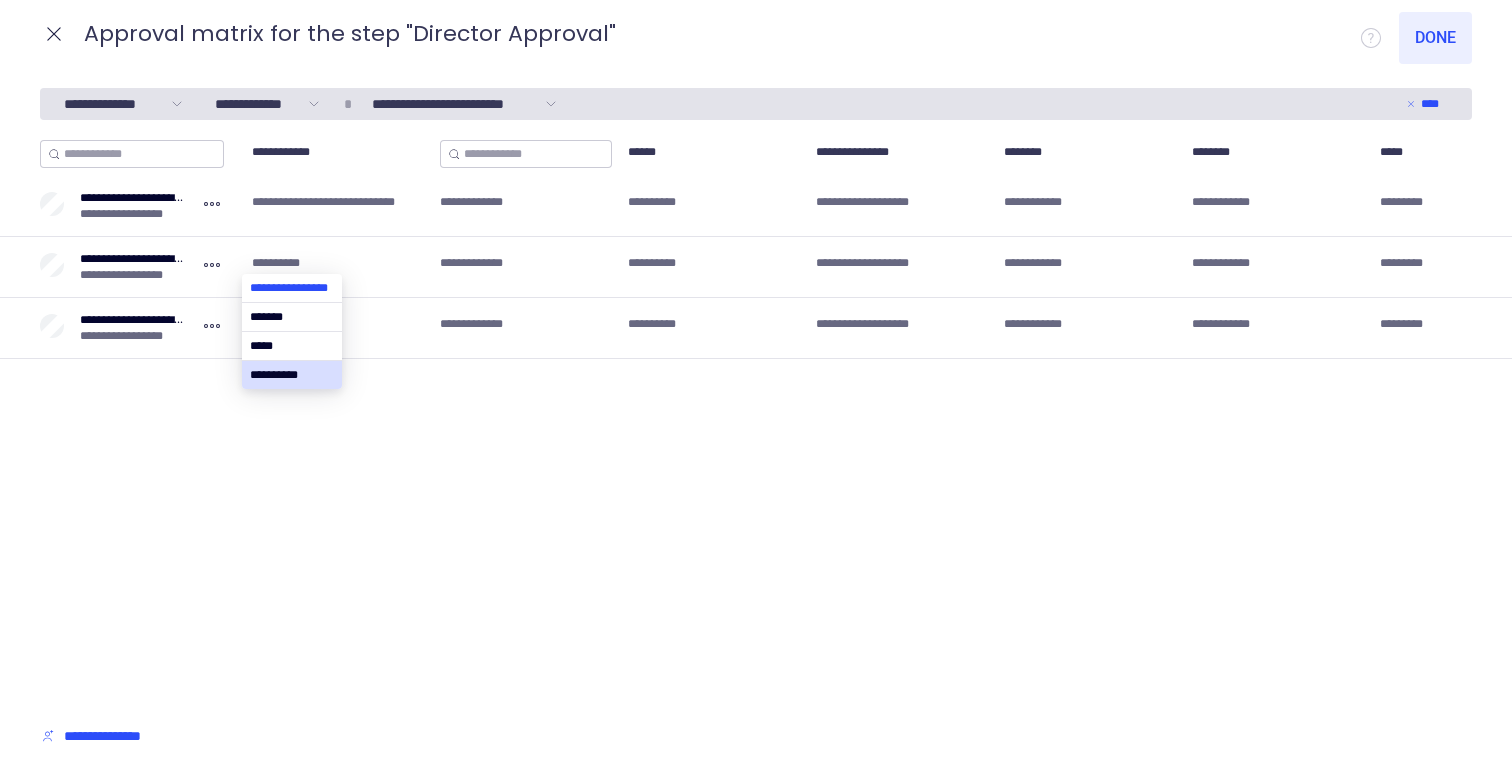 click at bounding box center (292, 288) 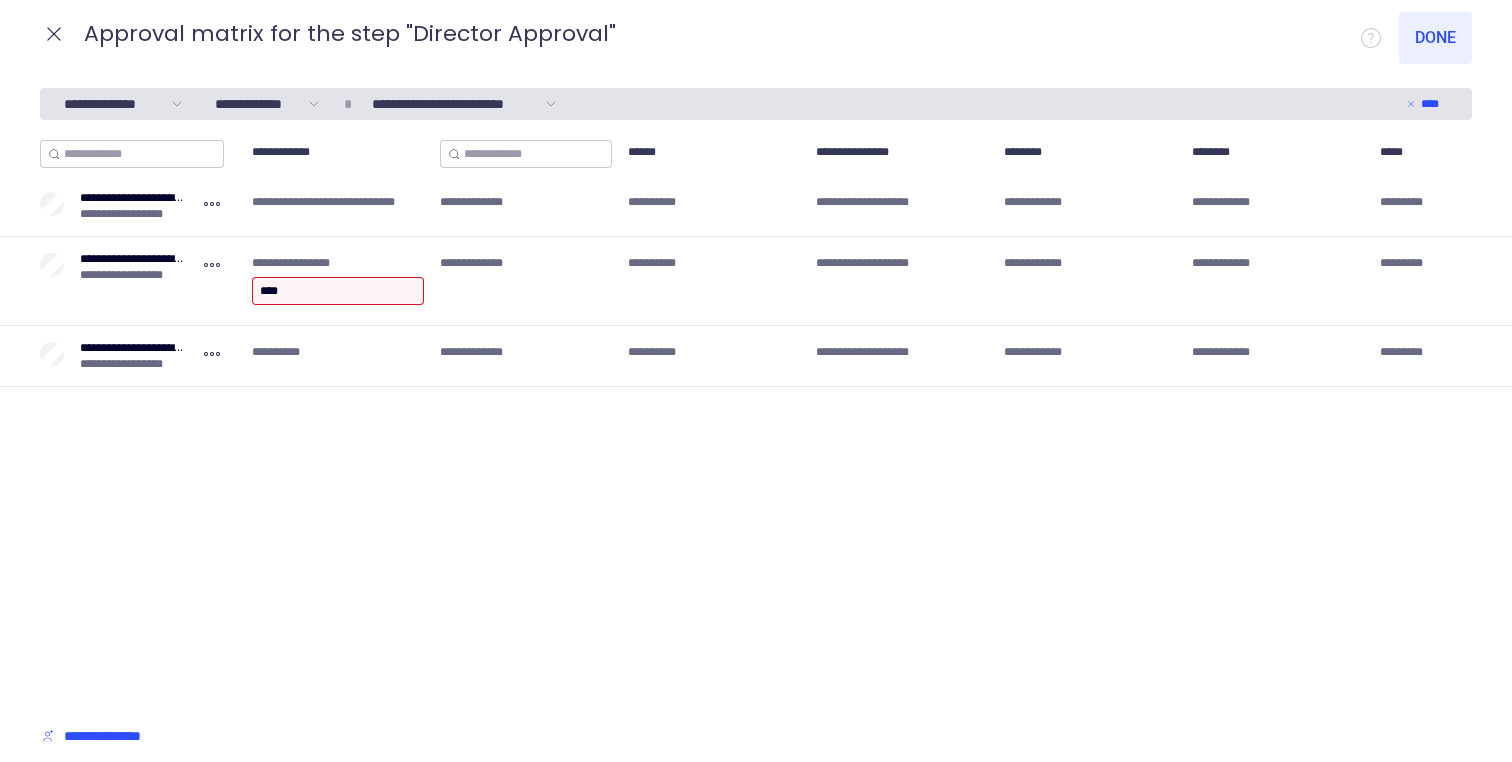 type on "****" 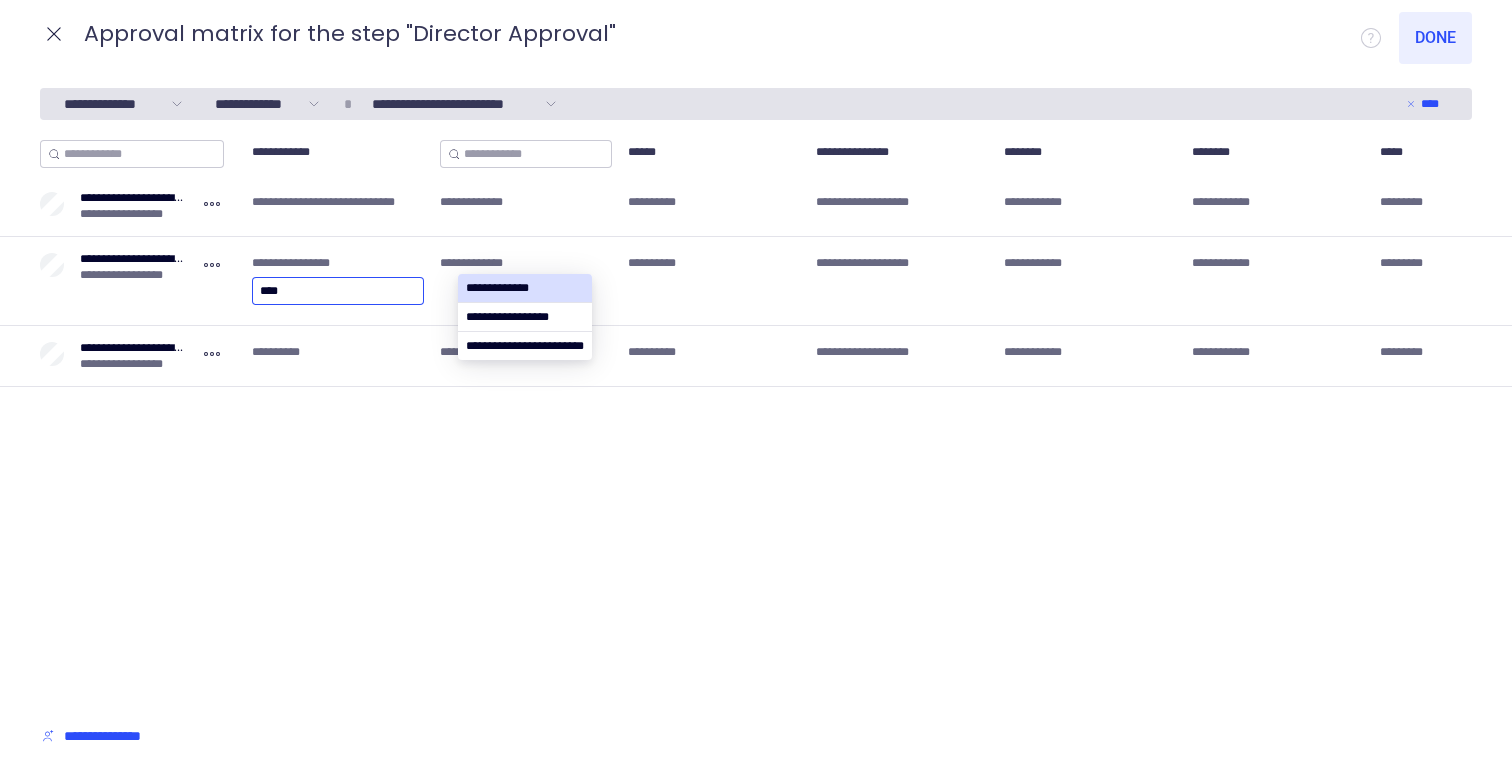 type 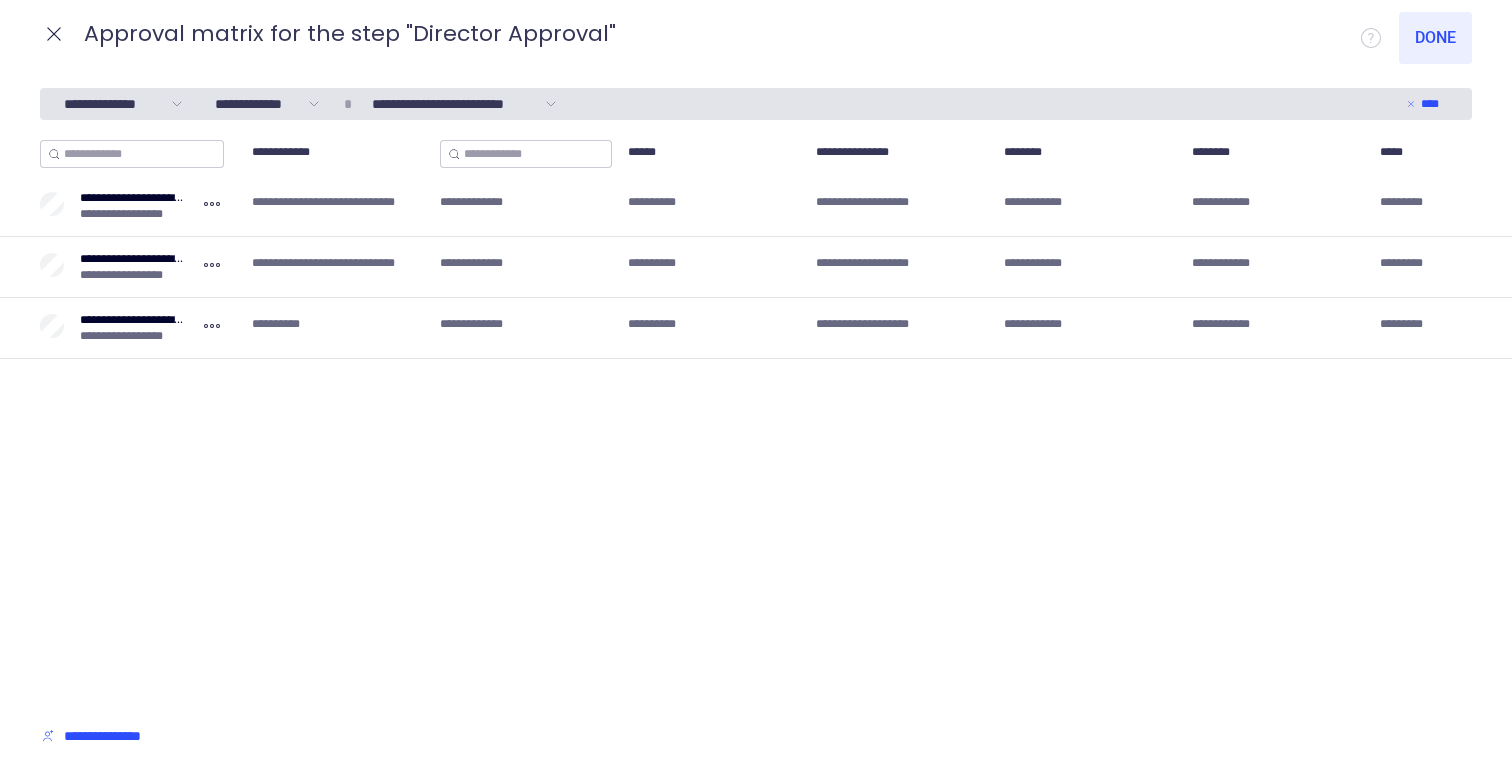 click on "**********" at bounding box center (338, 324) 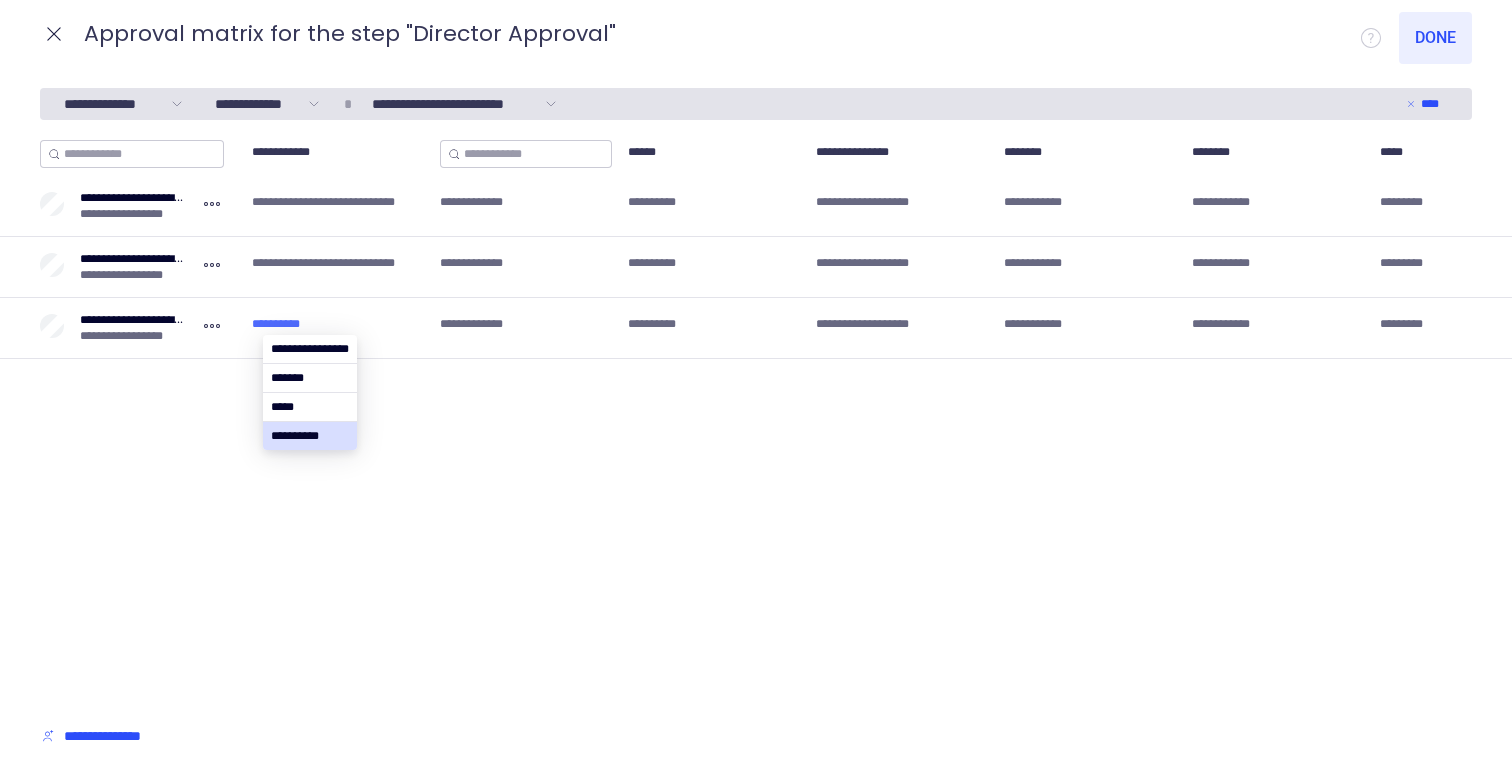 click on "**********" at bounding box center (756, 762) 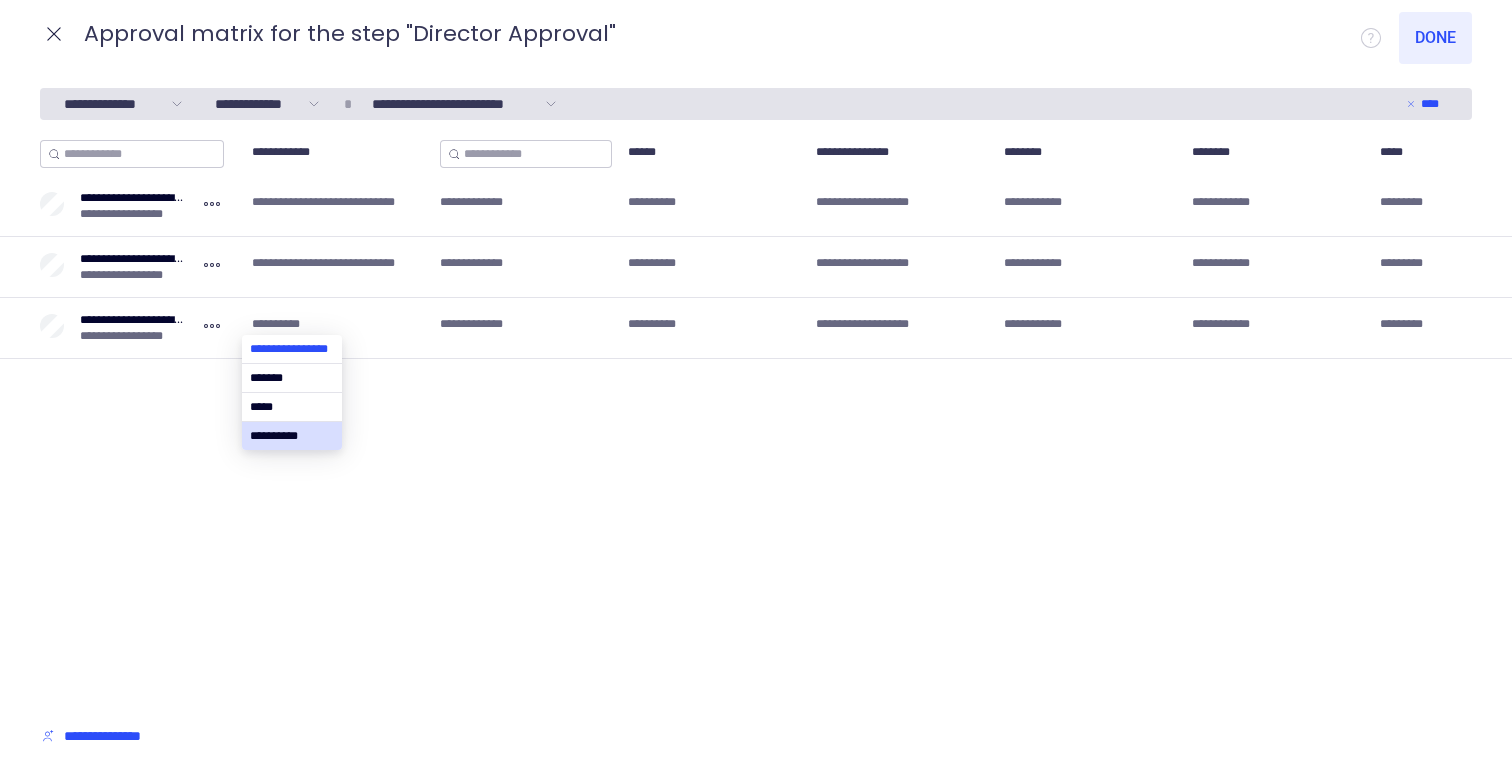 click at bounding box center (292, 349) 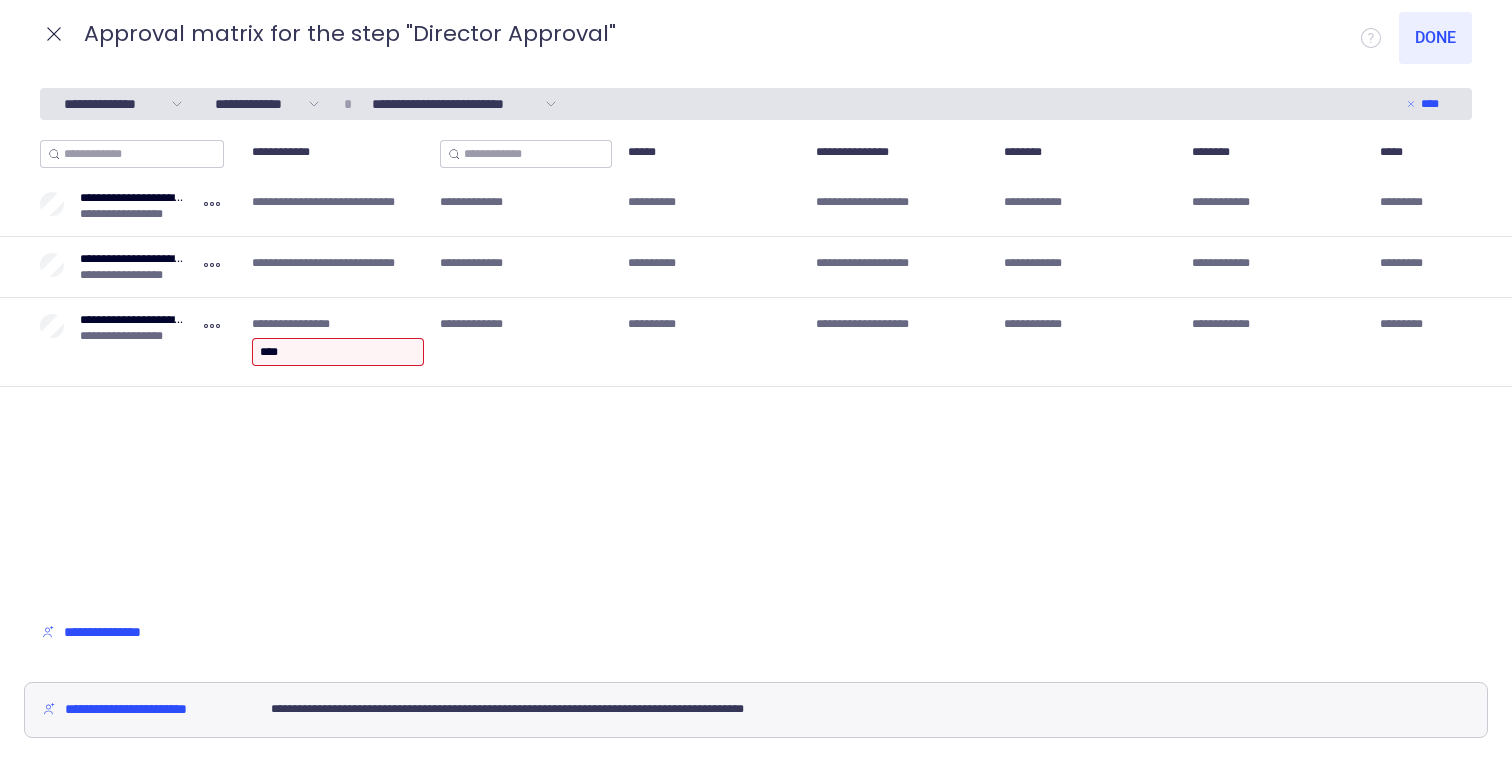 type on "****" 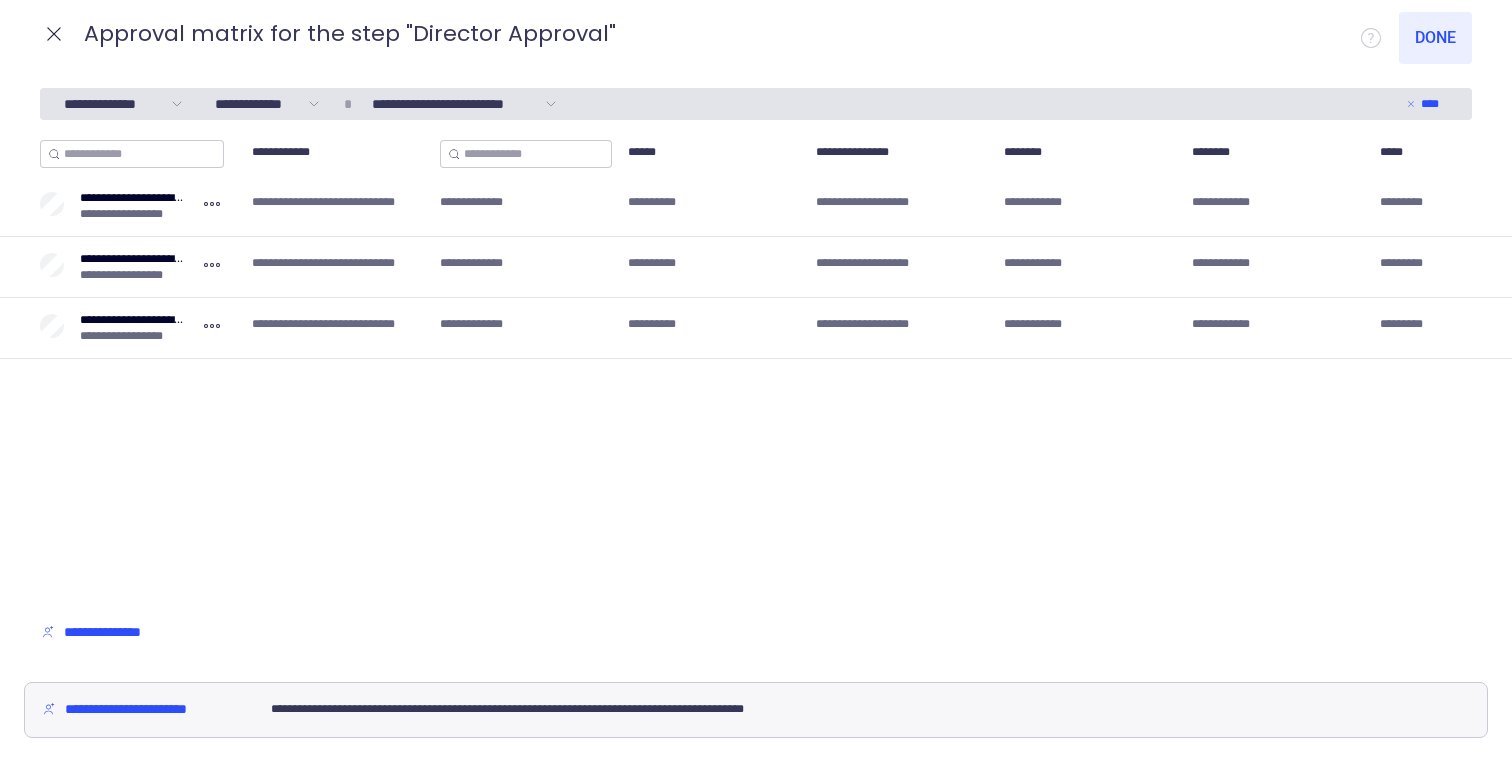 click 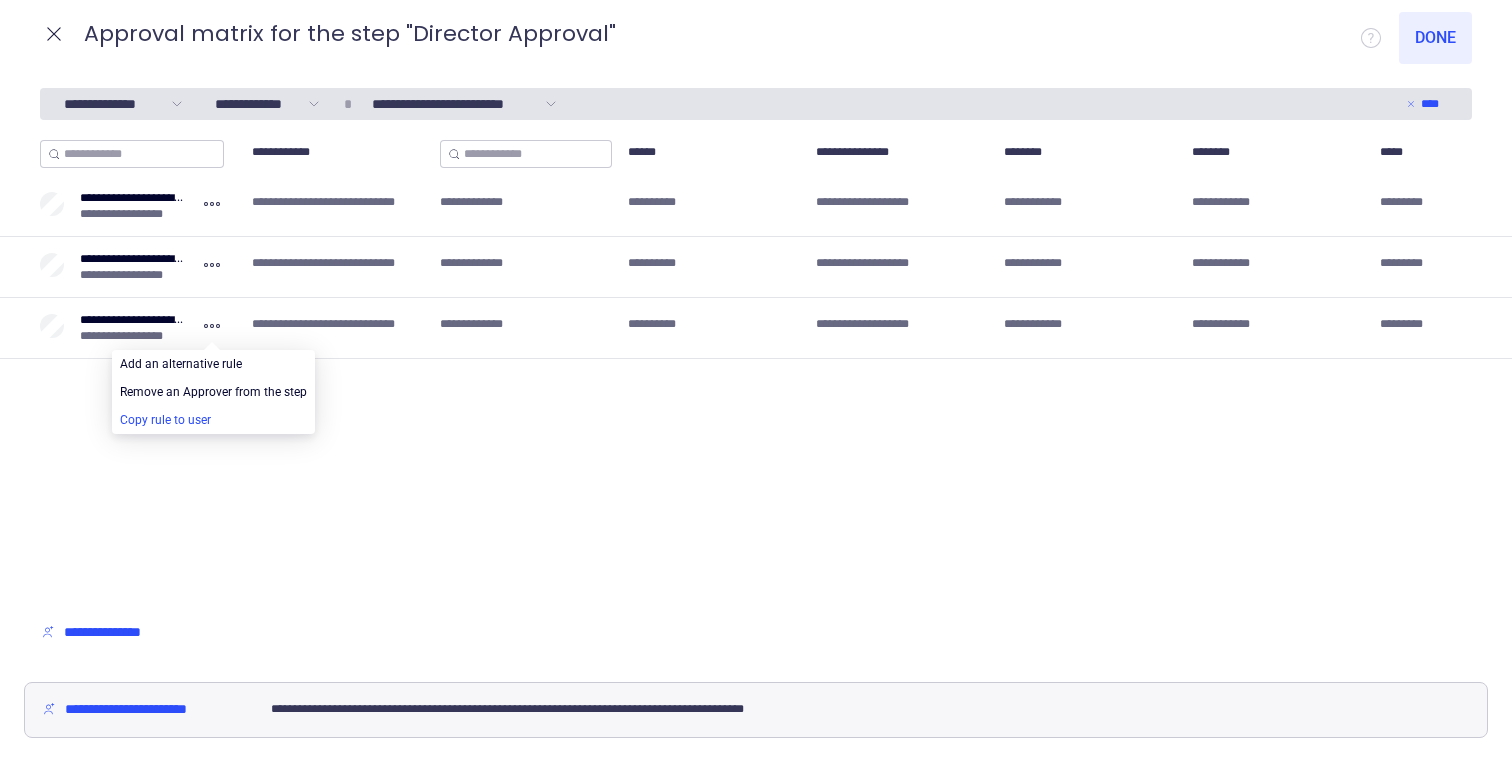 click at bounding box center (213, 420) 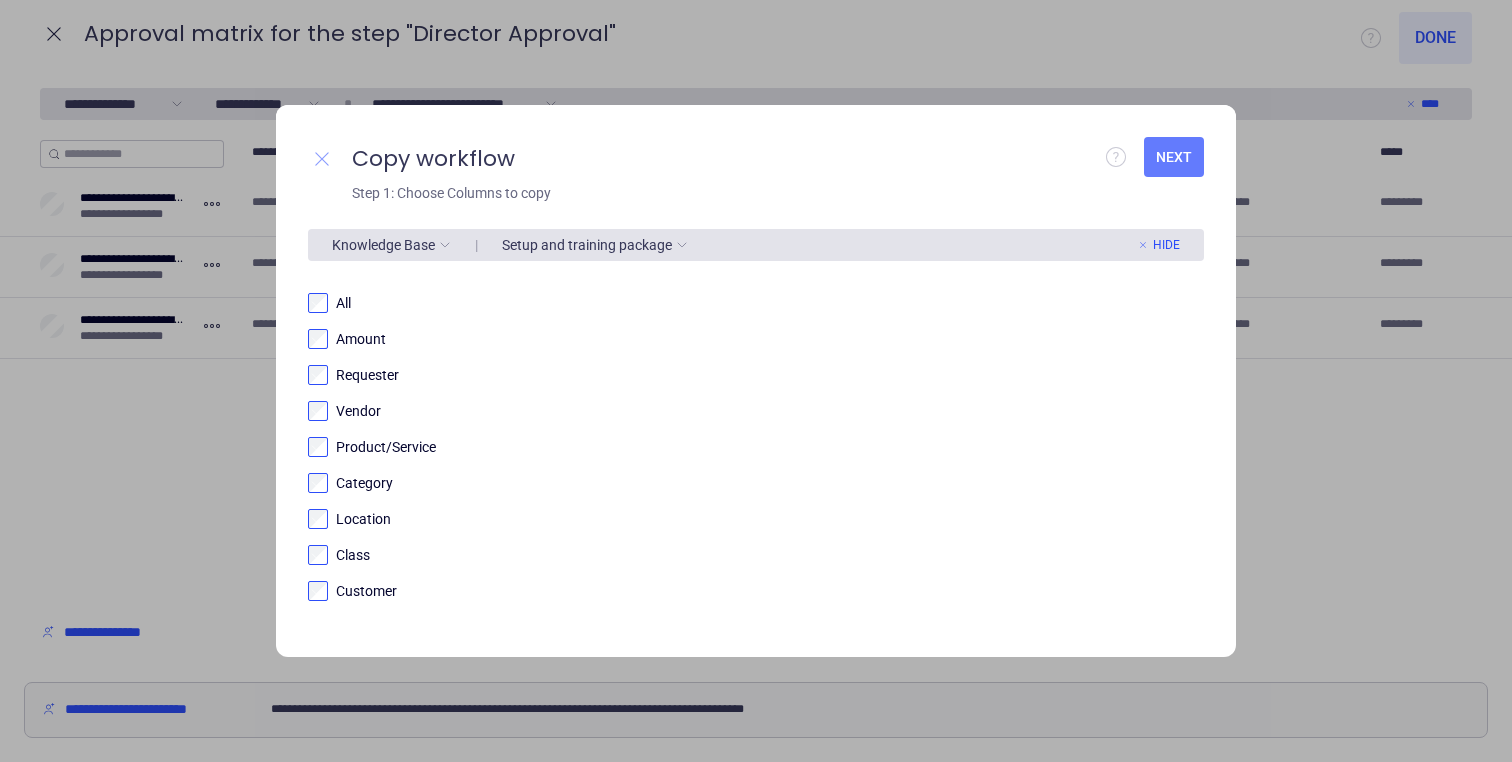 click 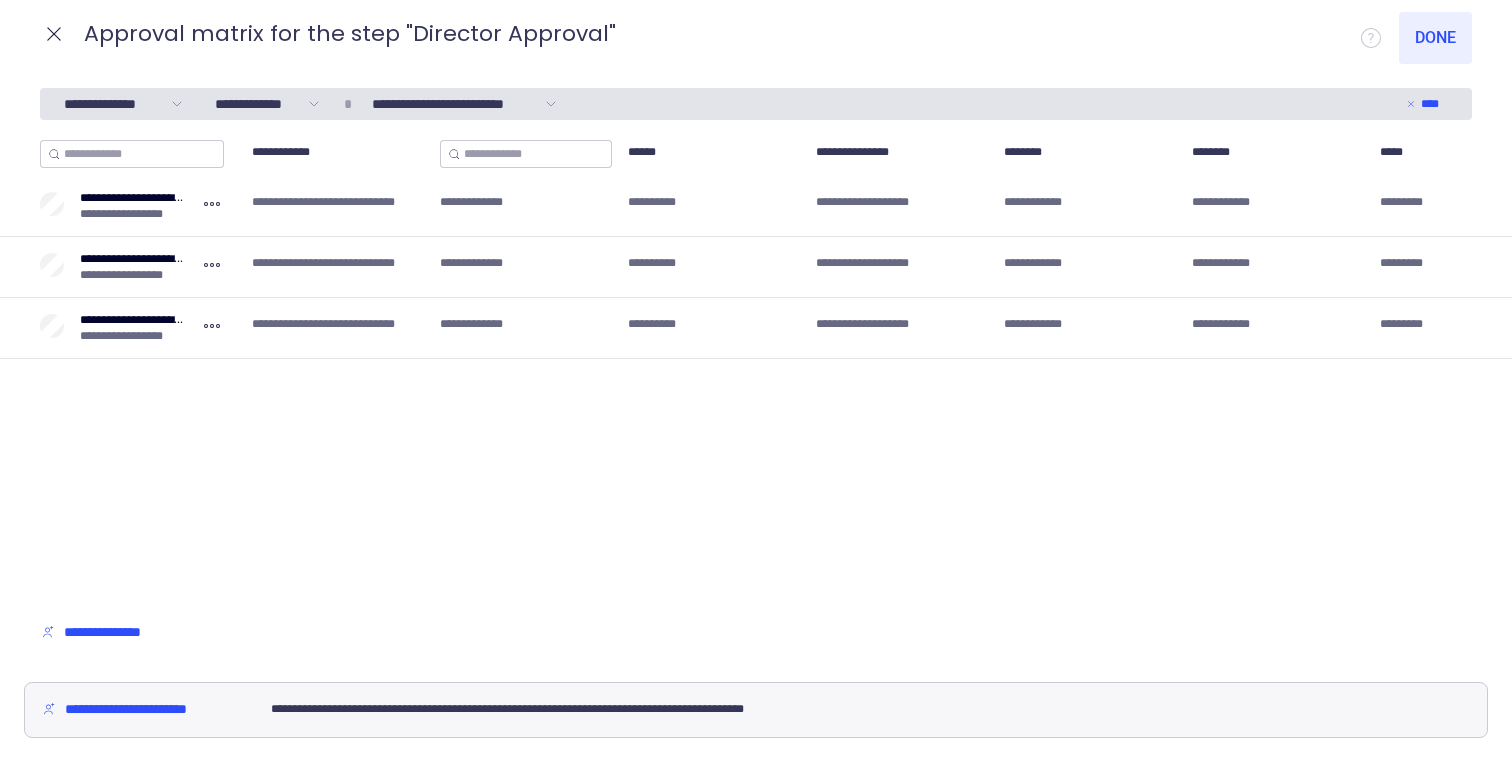 click on "**********" at bounding box center (287, 154) 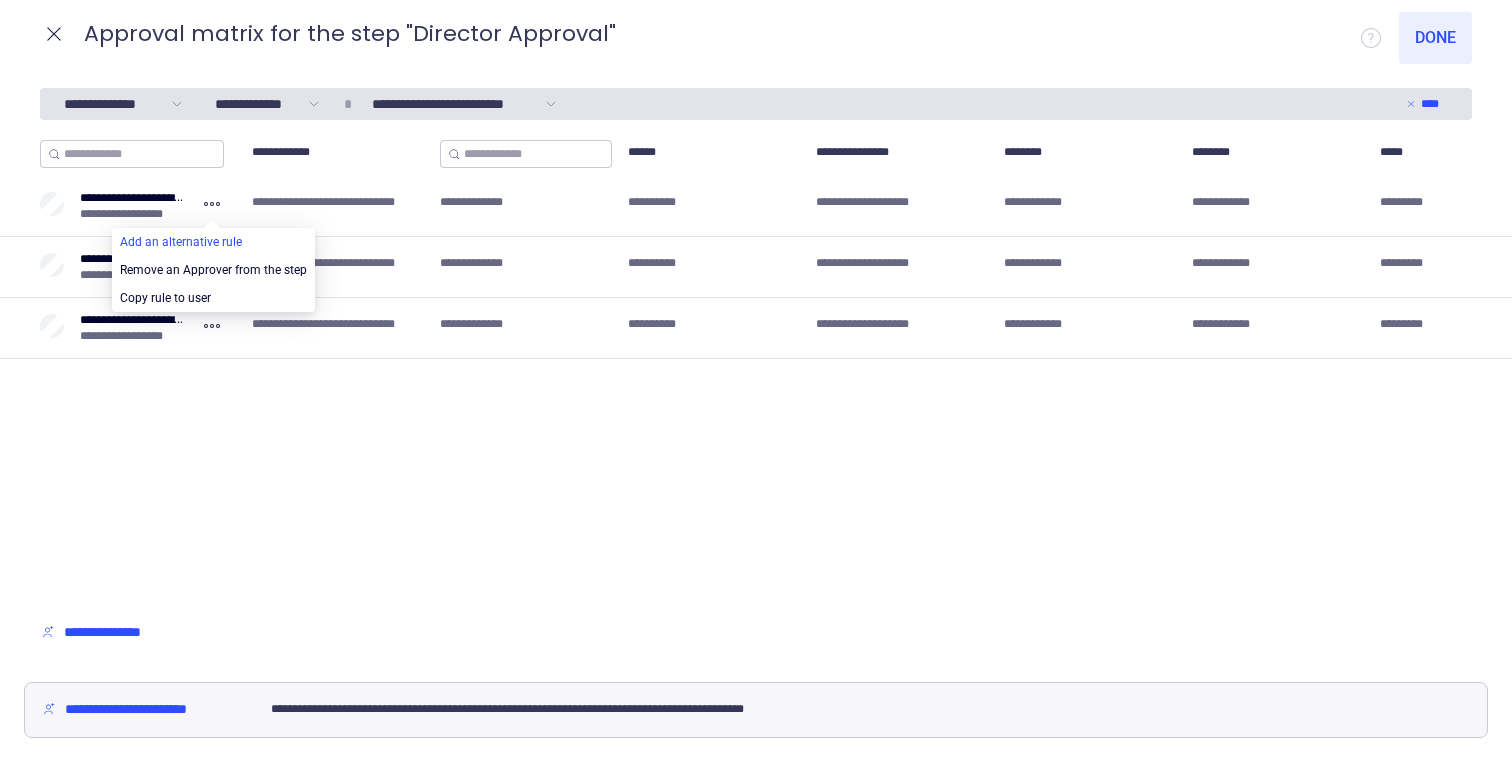 click at bounding box center (213, 242) 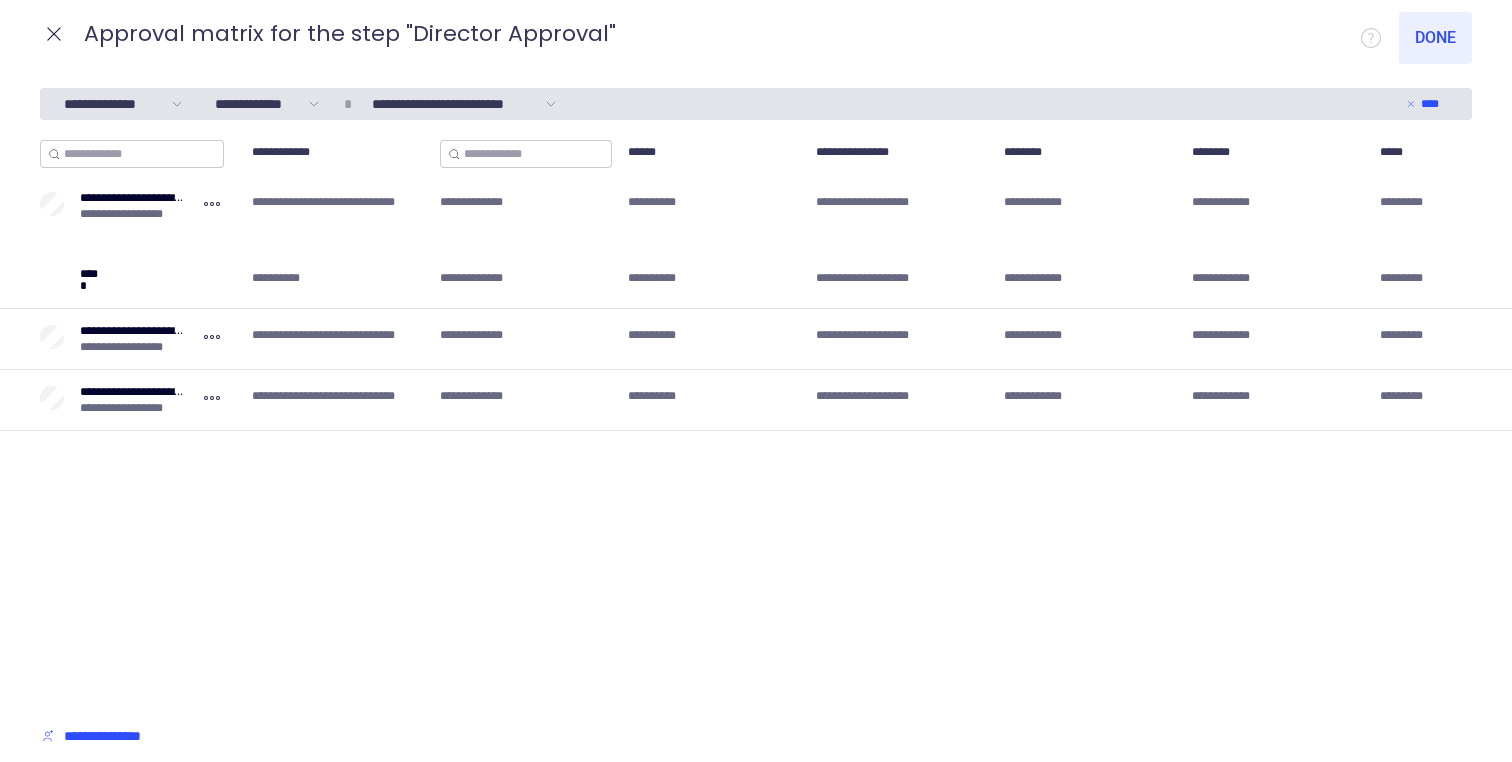 click 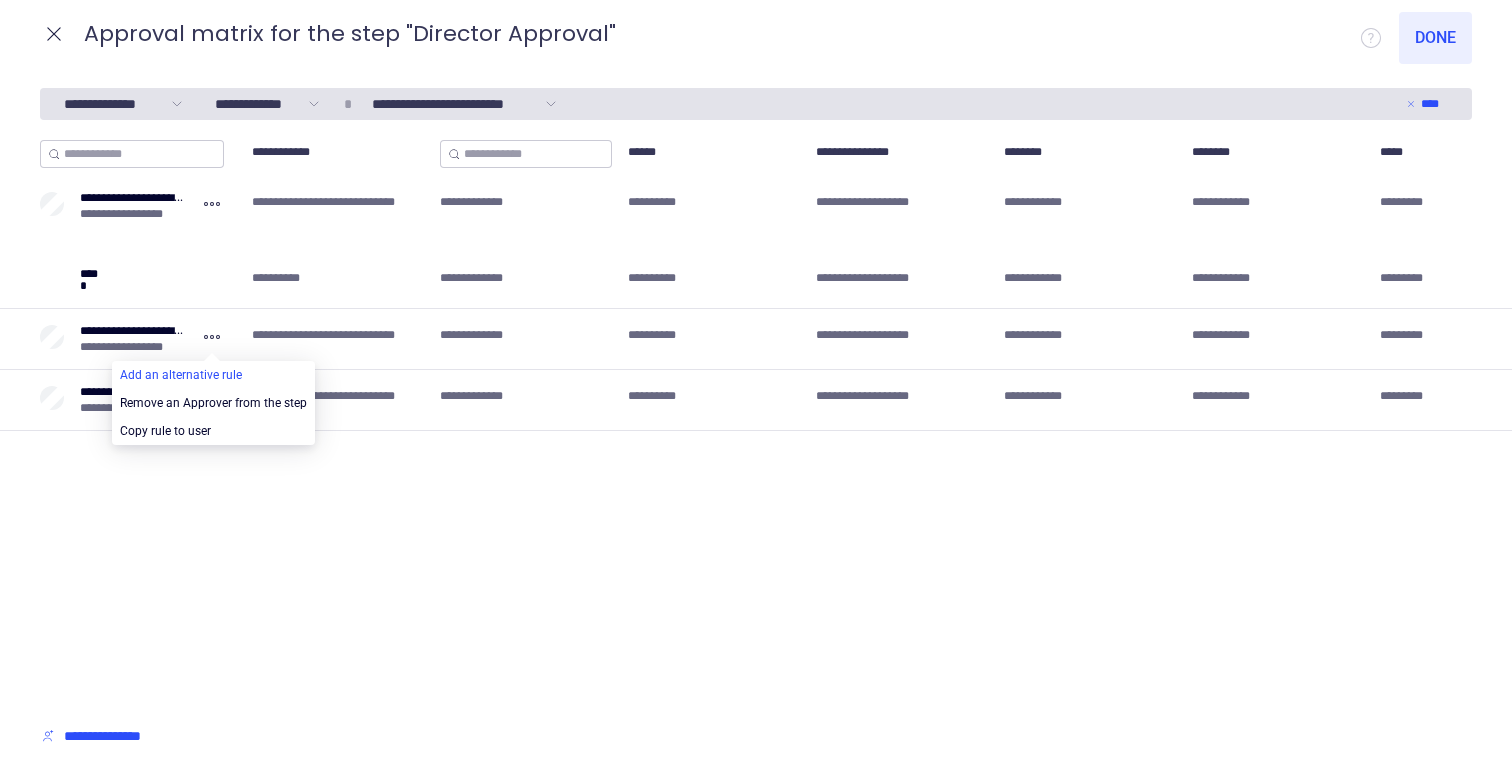click at bounding box center (213, 375) 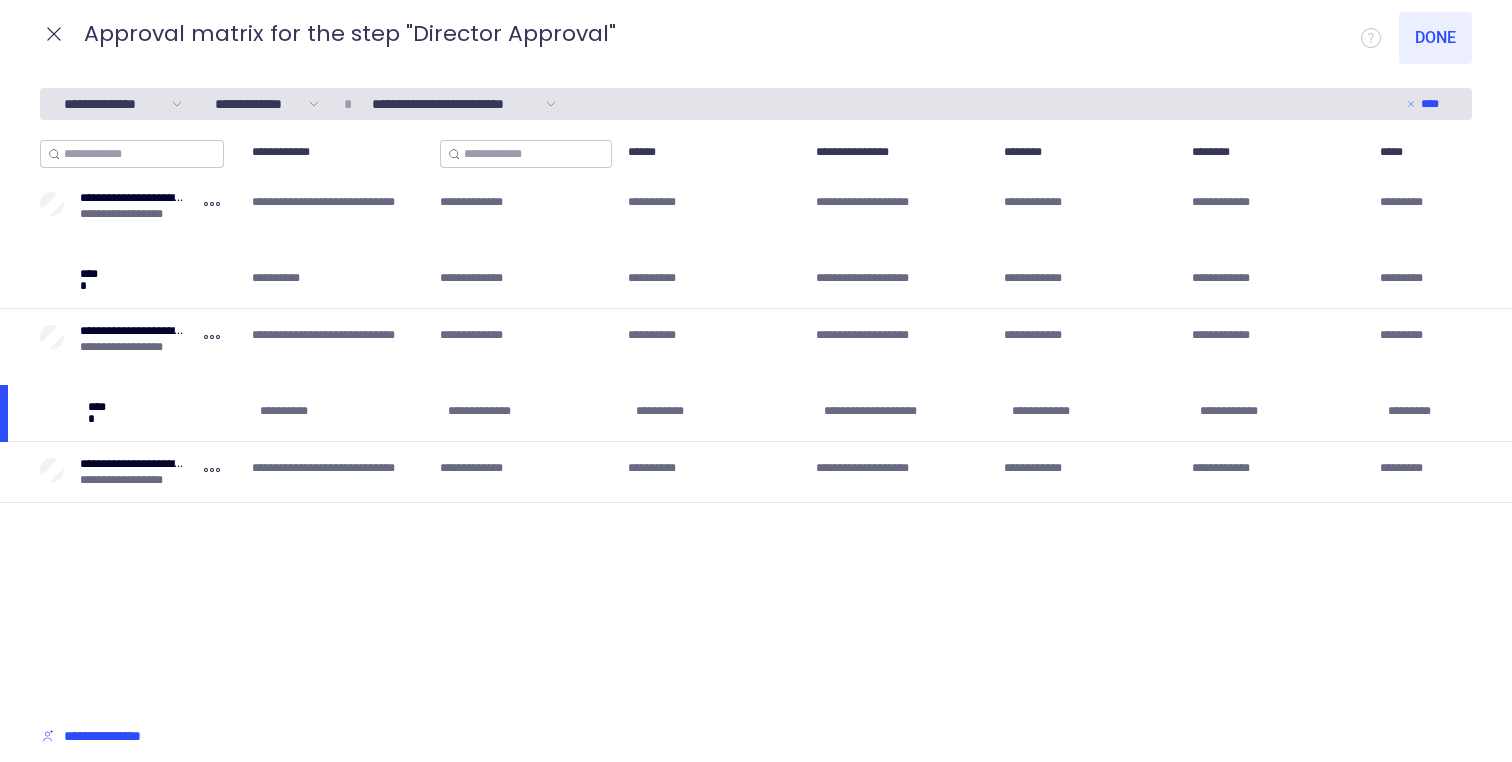 click 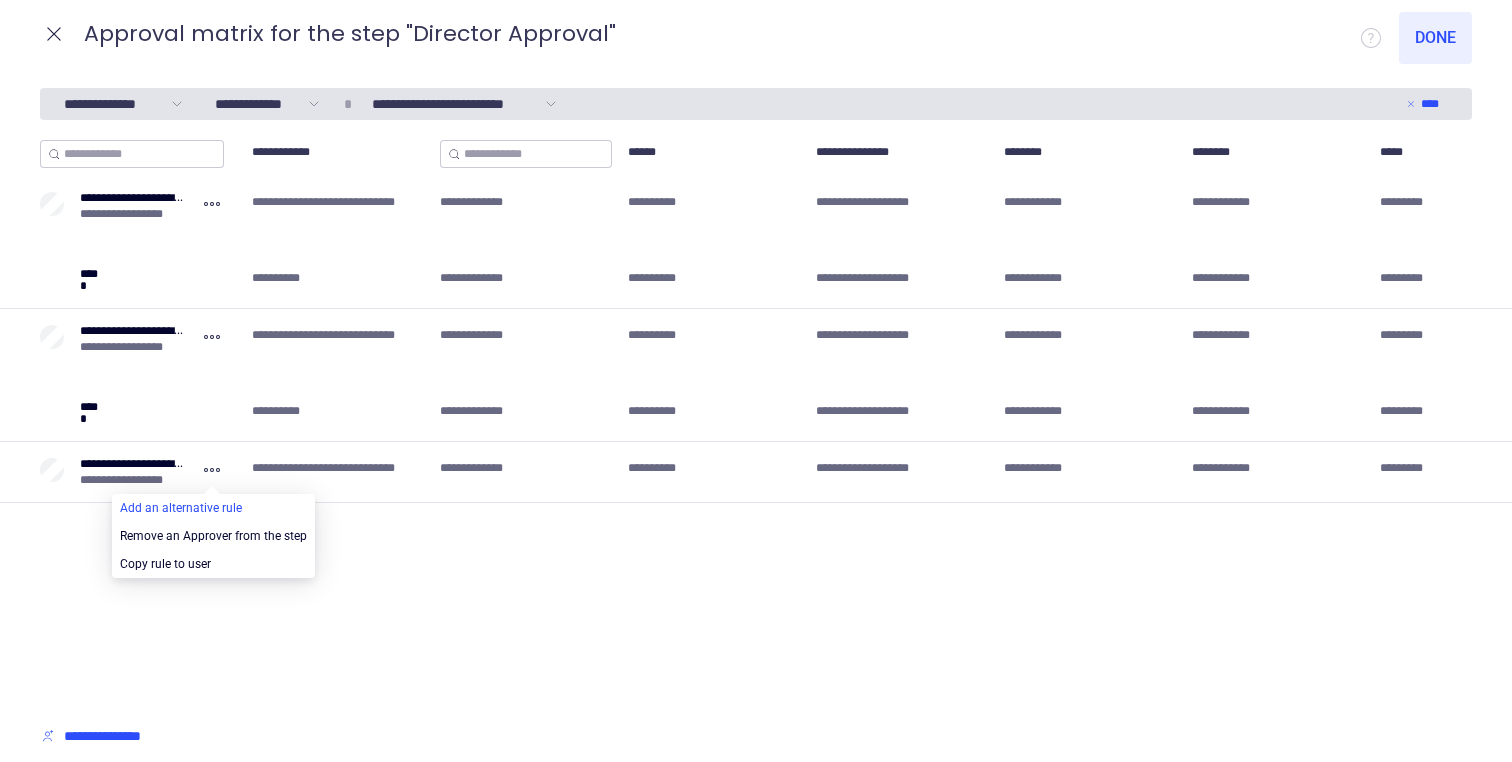 click at bounding box center (213, 508) 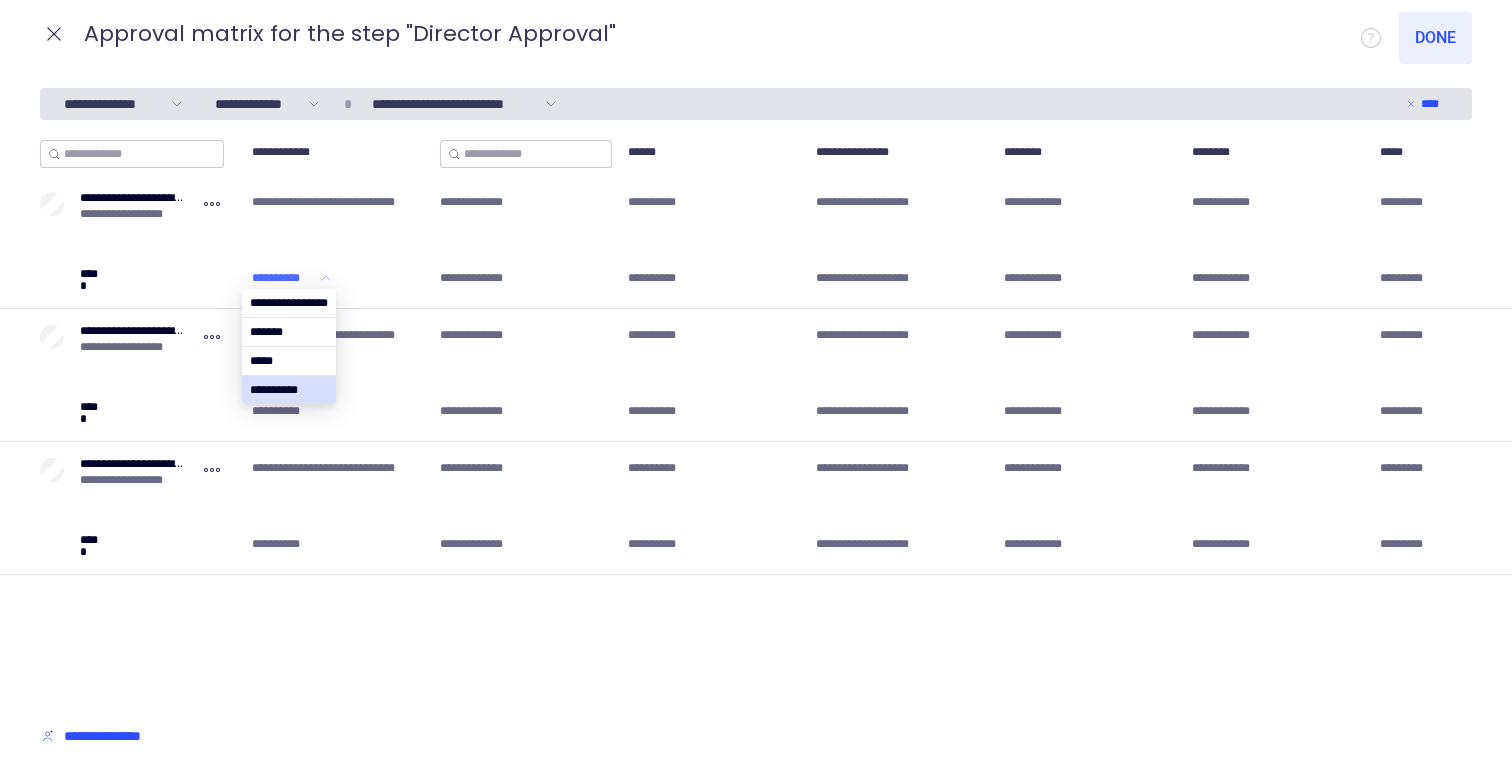 click on "**********" at bounding box center [284, 278] 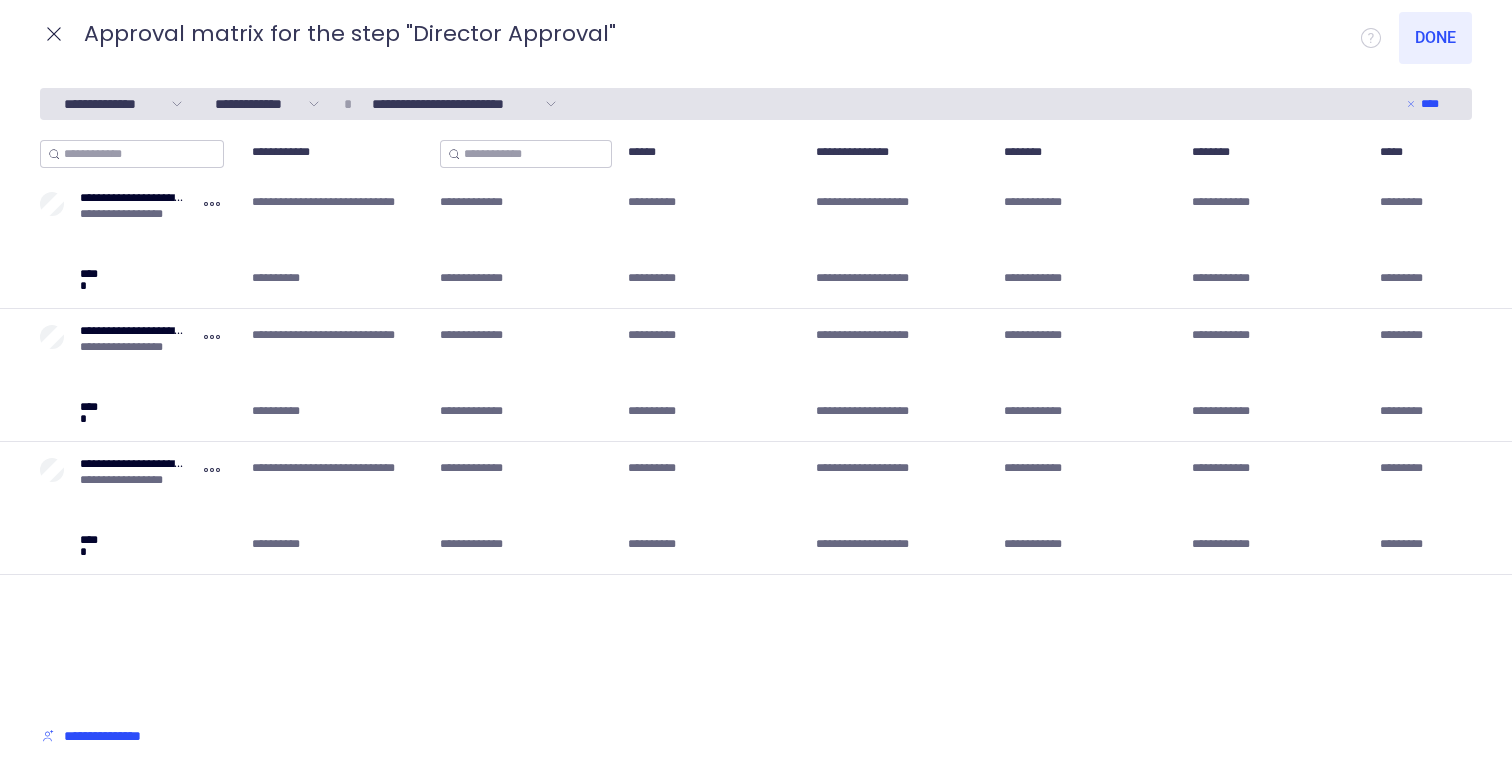 click on "**********" at bounding box center [756, 421] 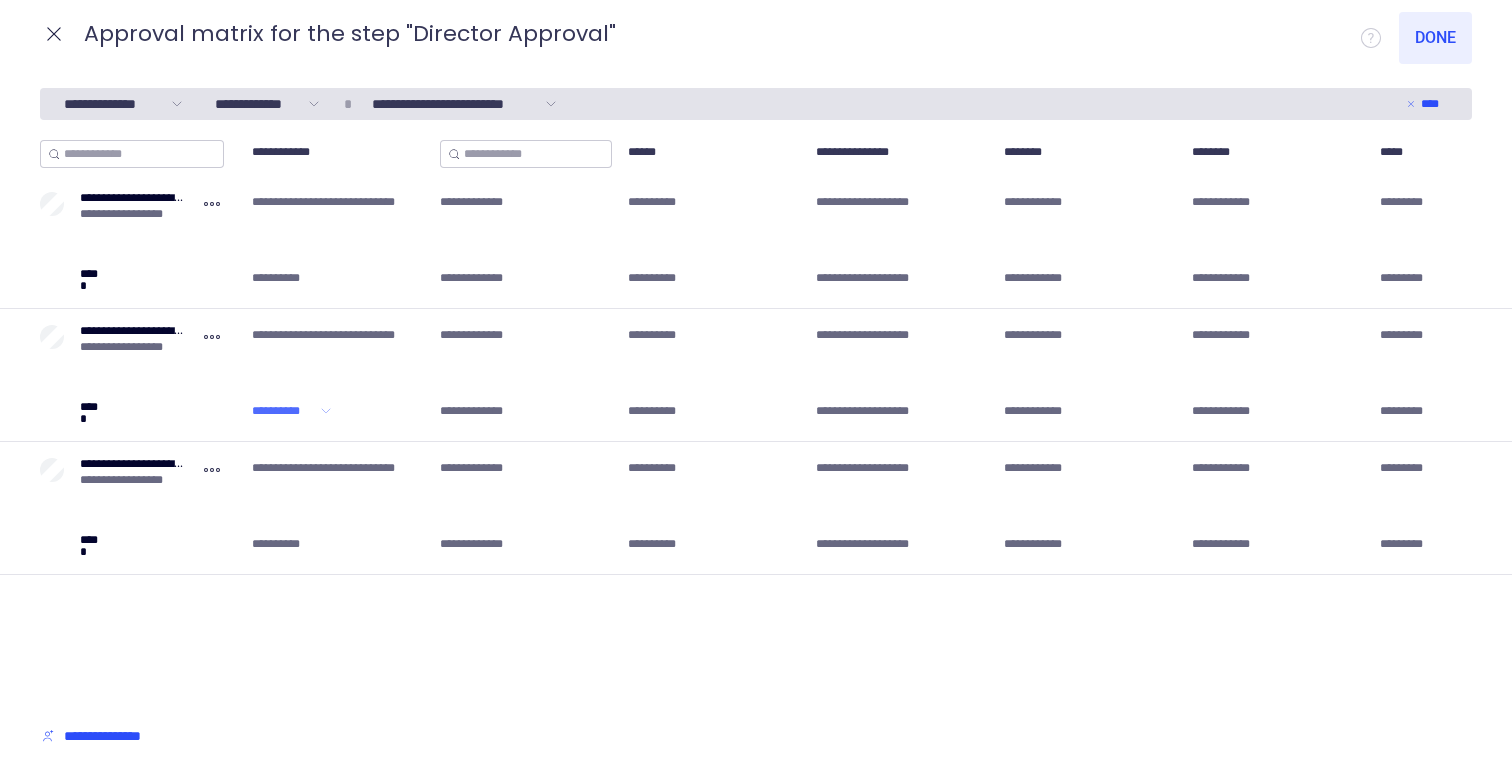 click on "**********" at bounding box center [284, 411] 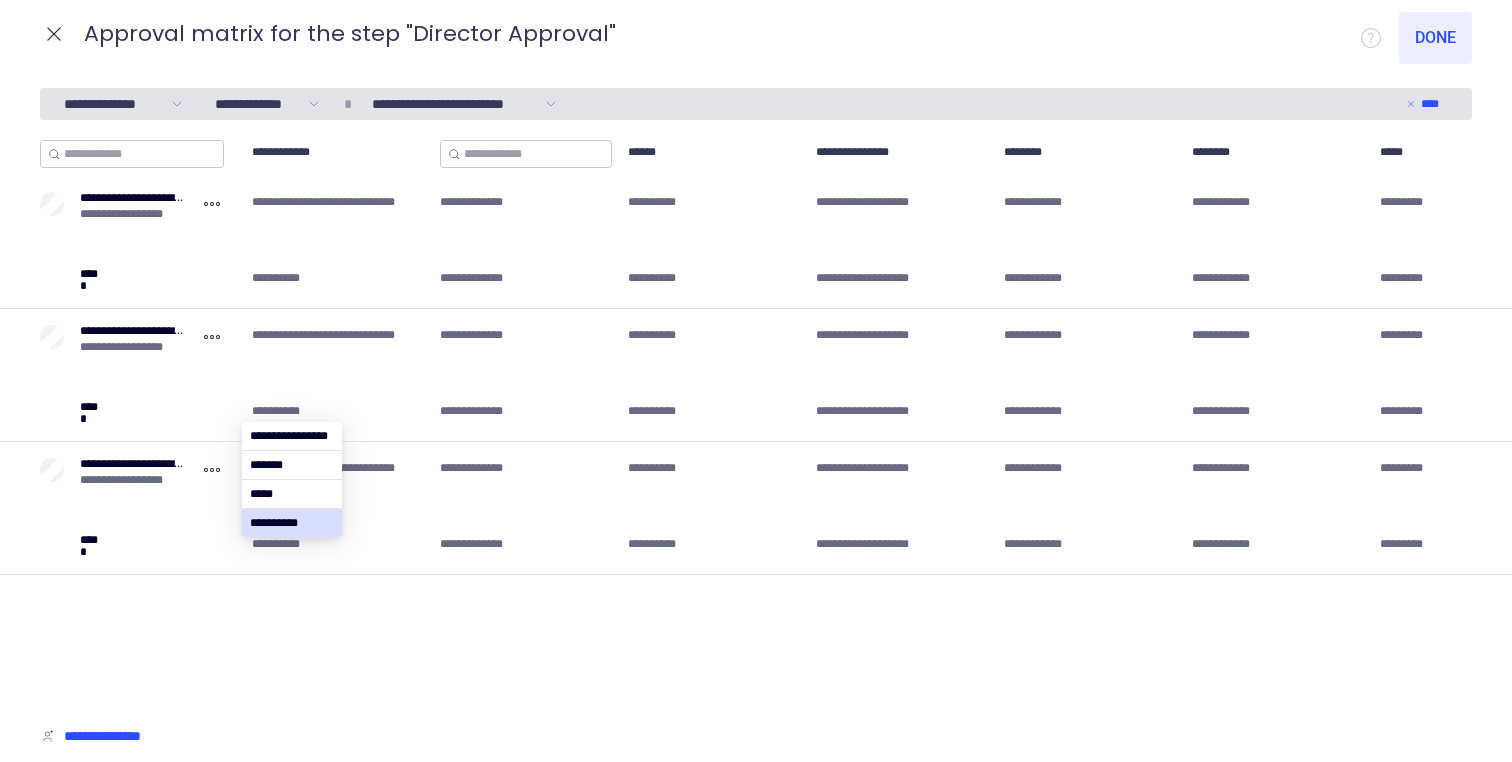 click on "**********" at bounding box center [756, 421] 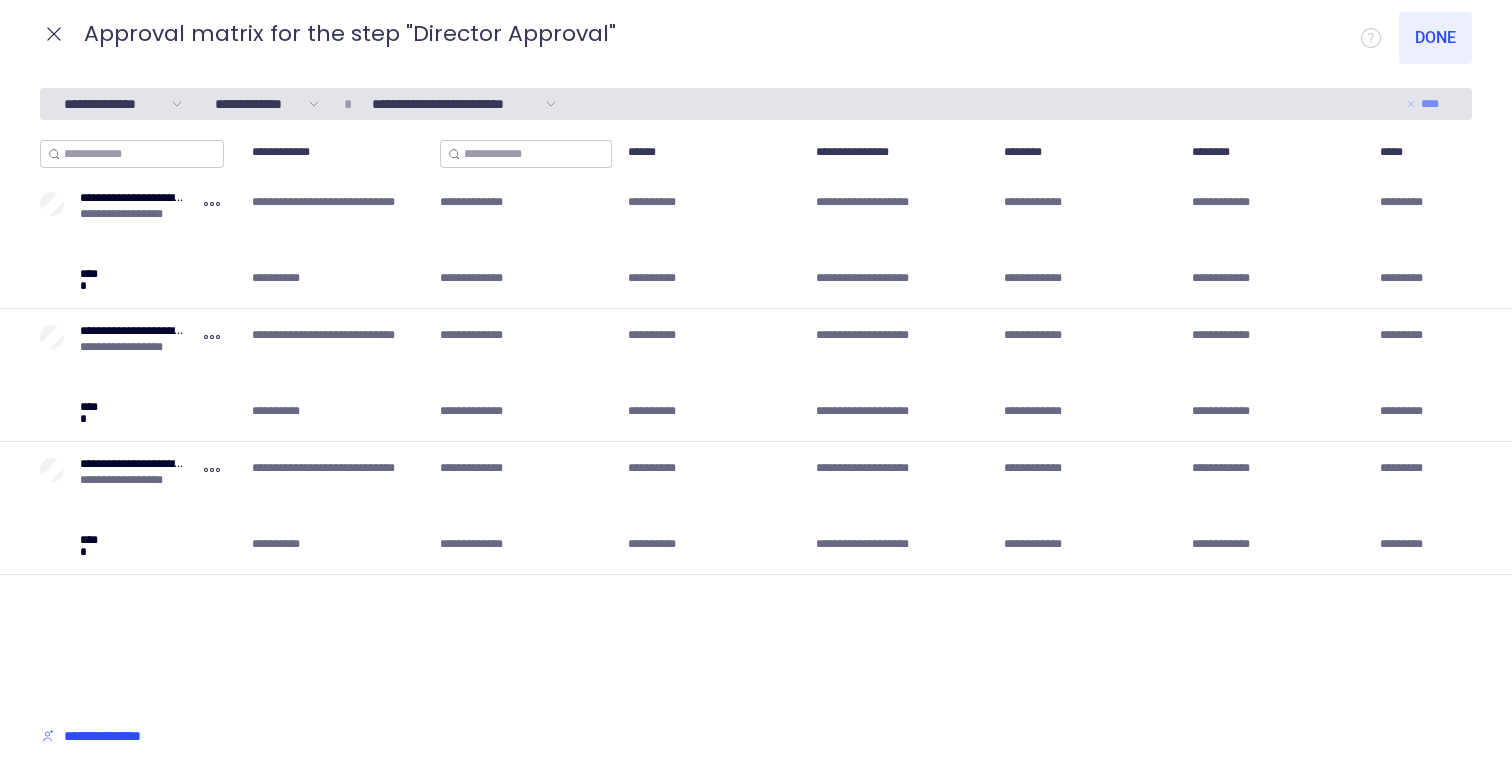 click on "****" at bounding box center (1434, 104) 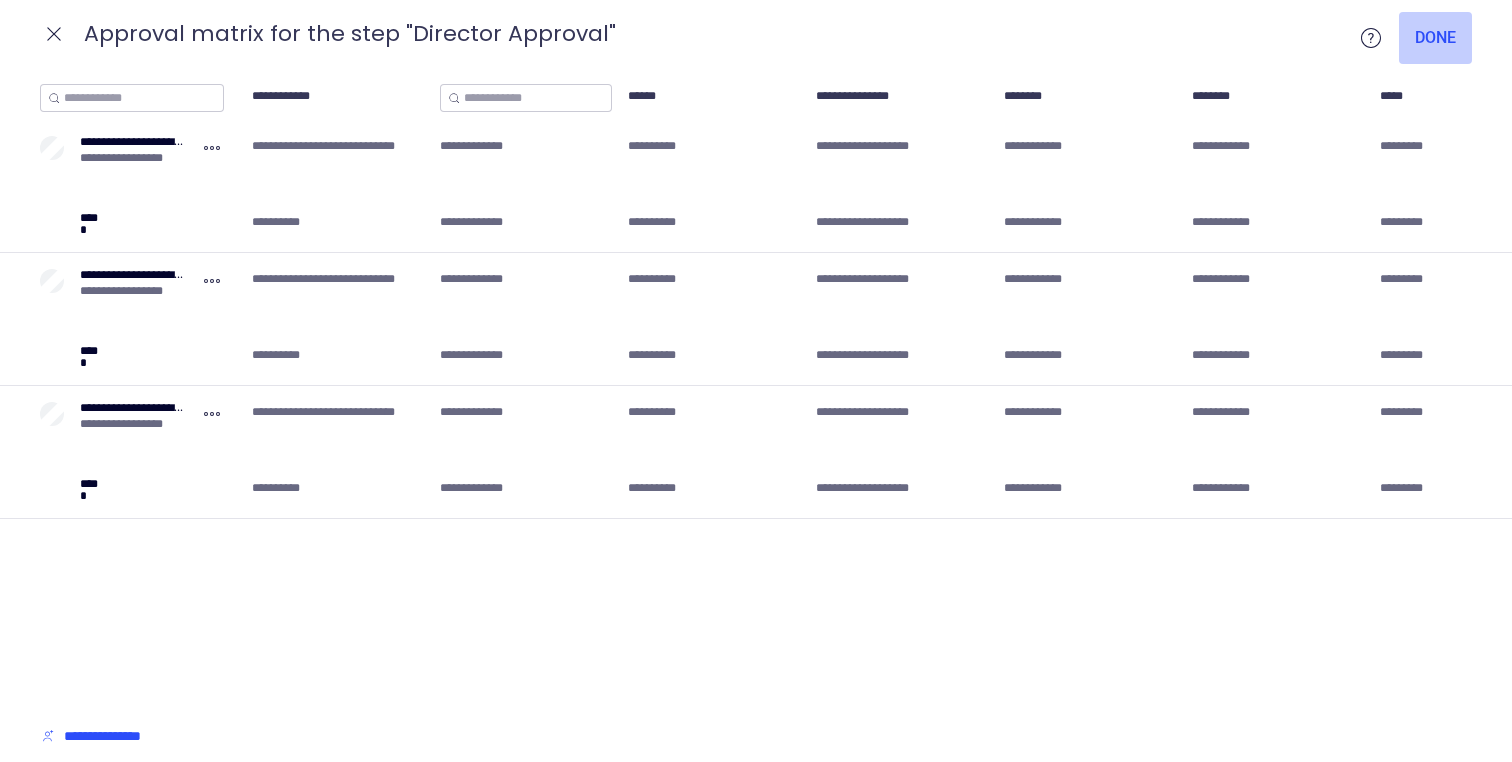 click on "Done" at bounding box center [1435, 38] 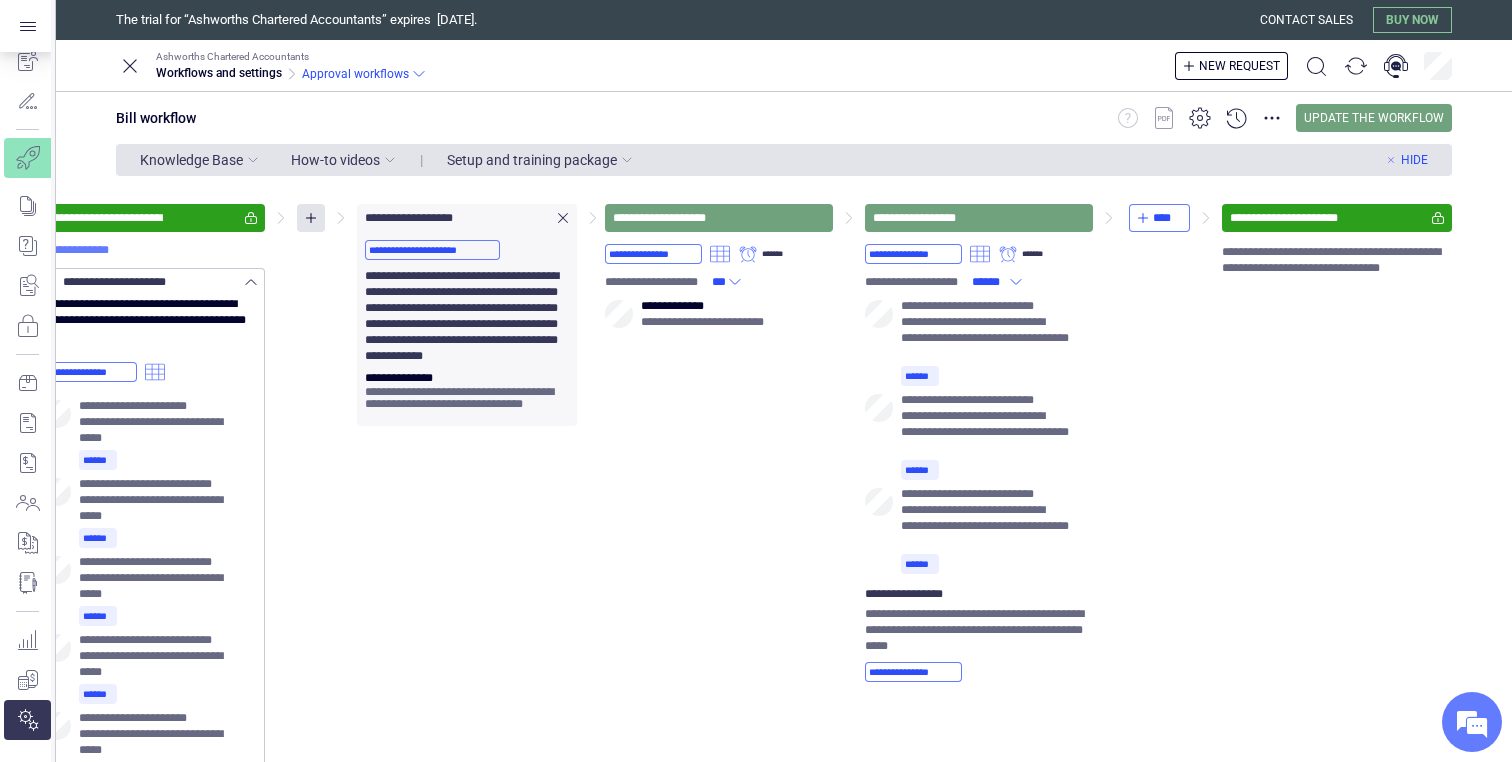click on "How-to videos" at bounding box center (335, 160) 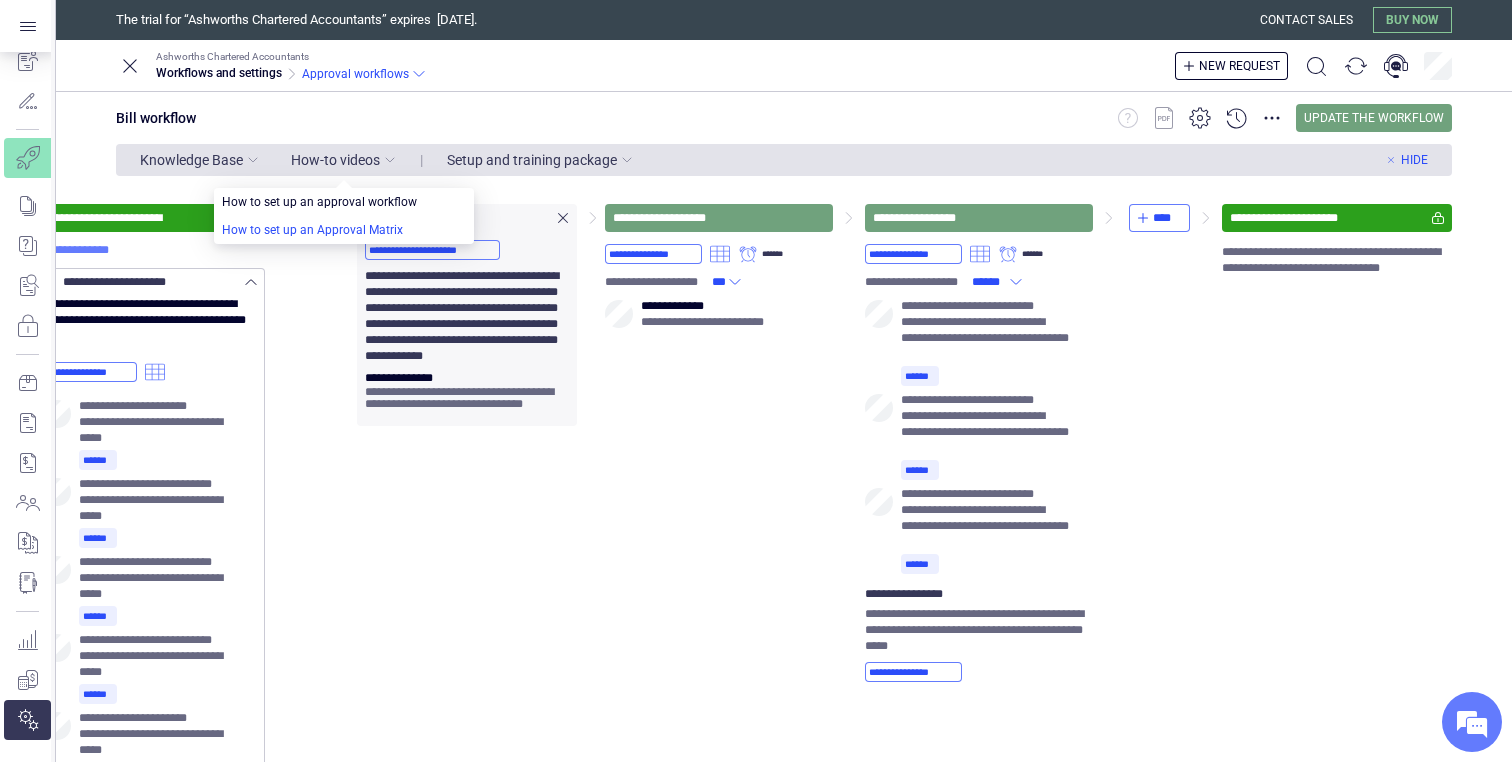click at bounding box center [344, 230] 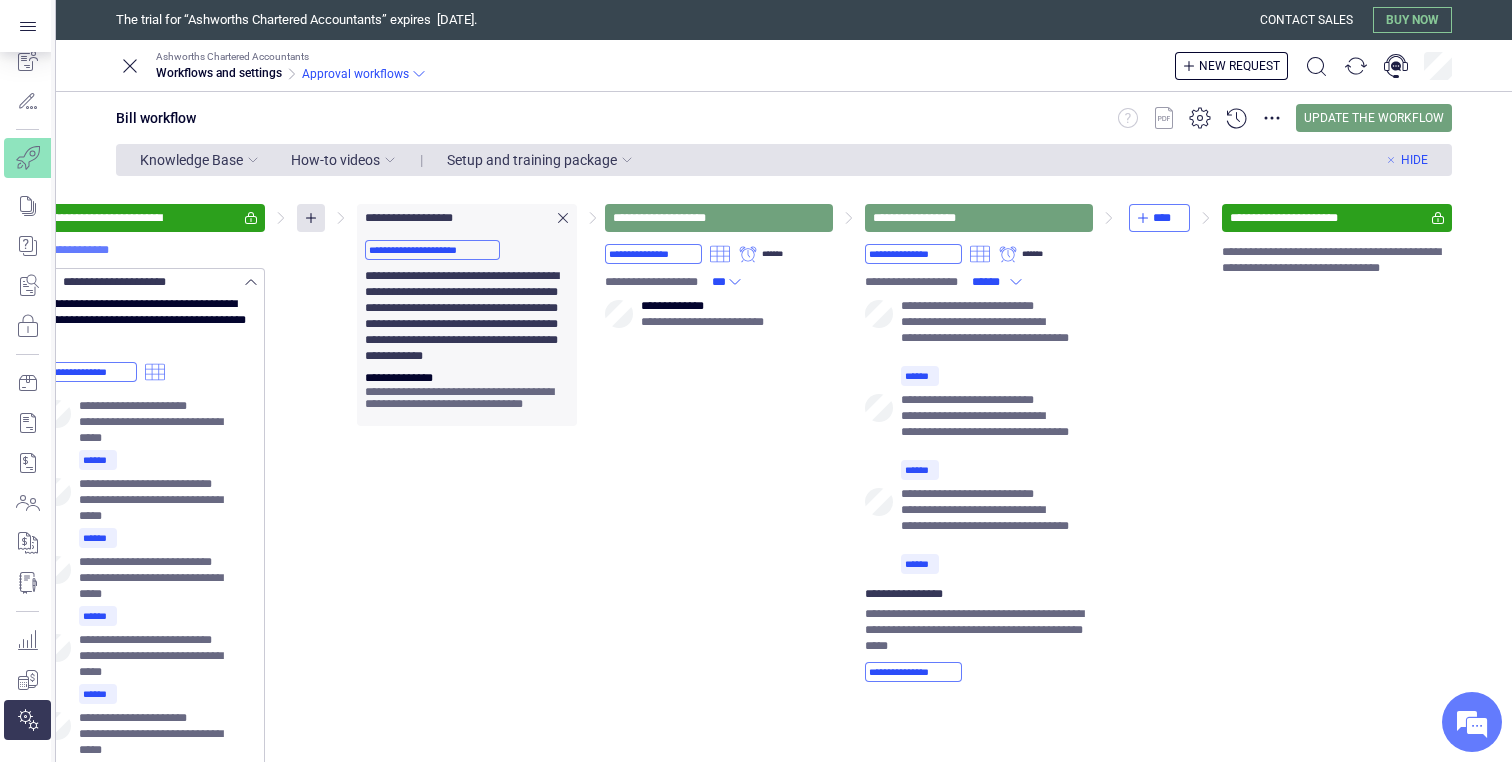 click on "**********" at bounding box center [743, 804] 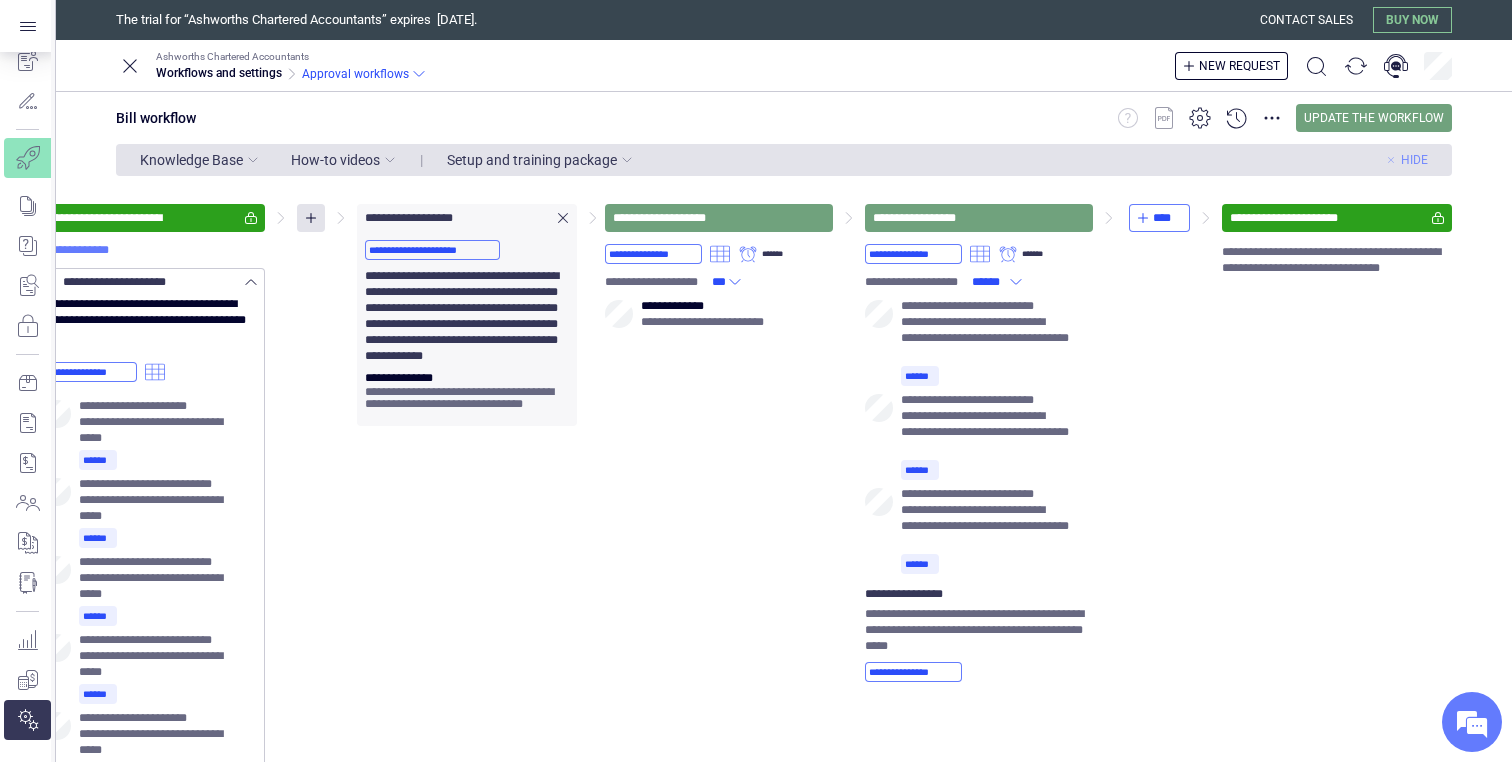 click on "Hide" at bounding box center (1414, 160) 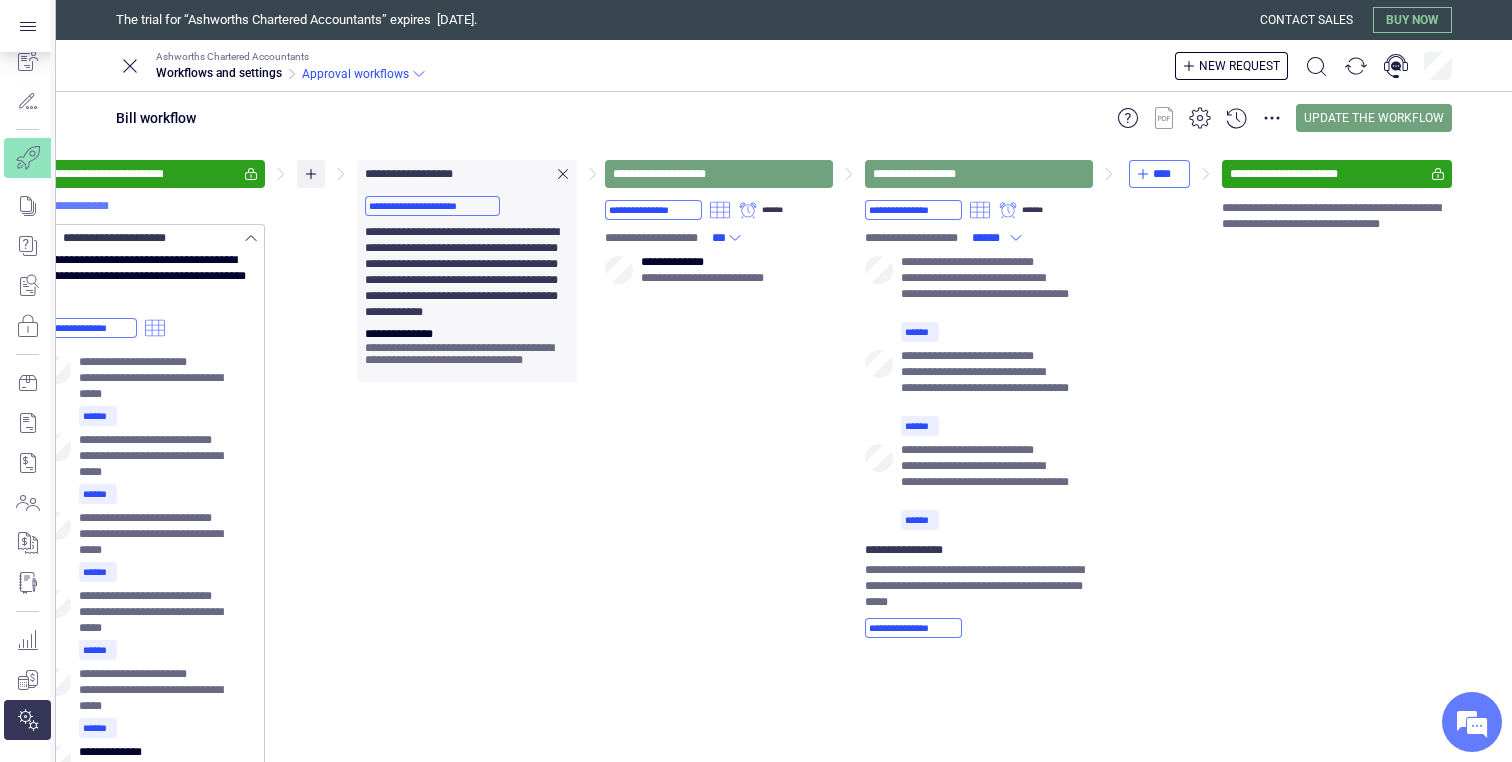 click 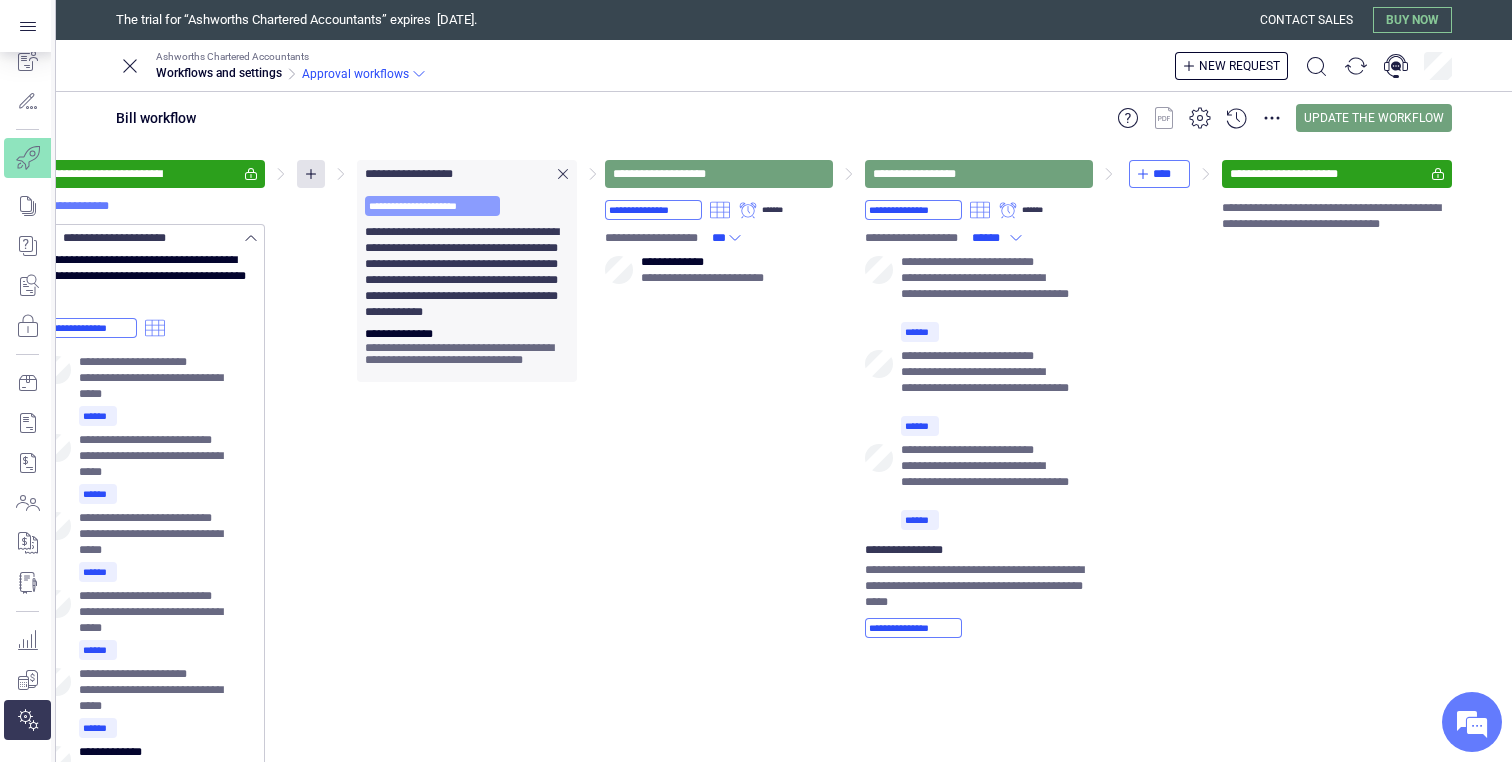click on "**********" at bounding box center (432, 206) 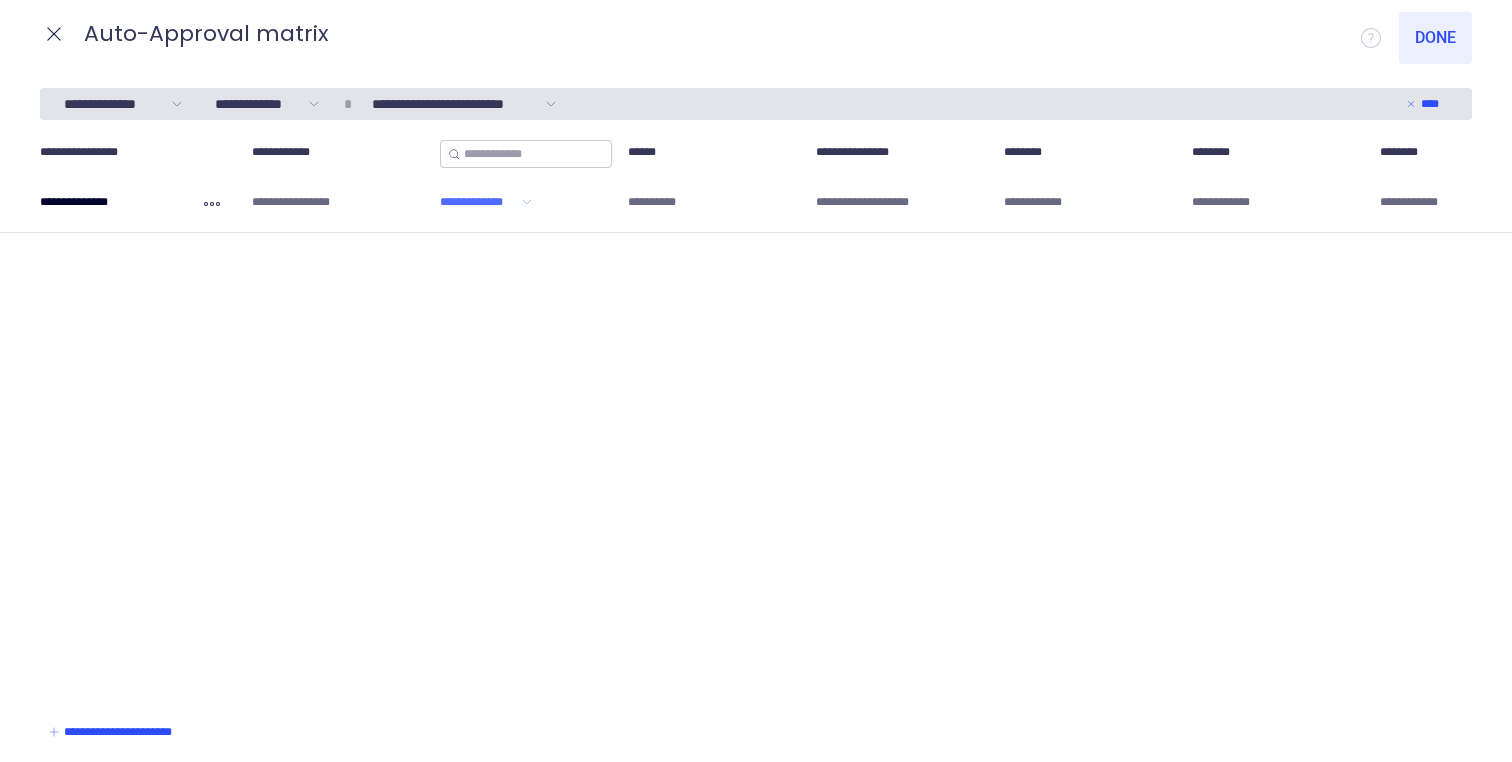click on "**********" at bounding box center [478, 202] 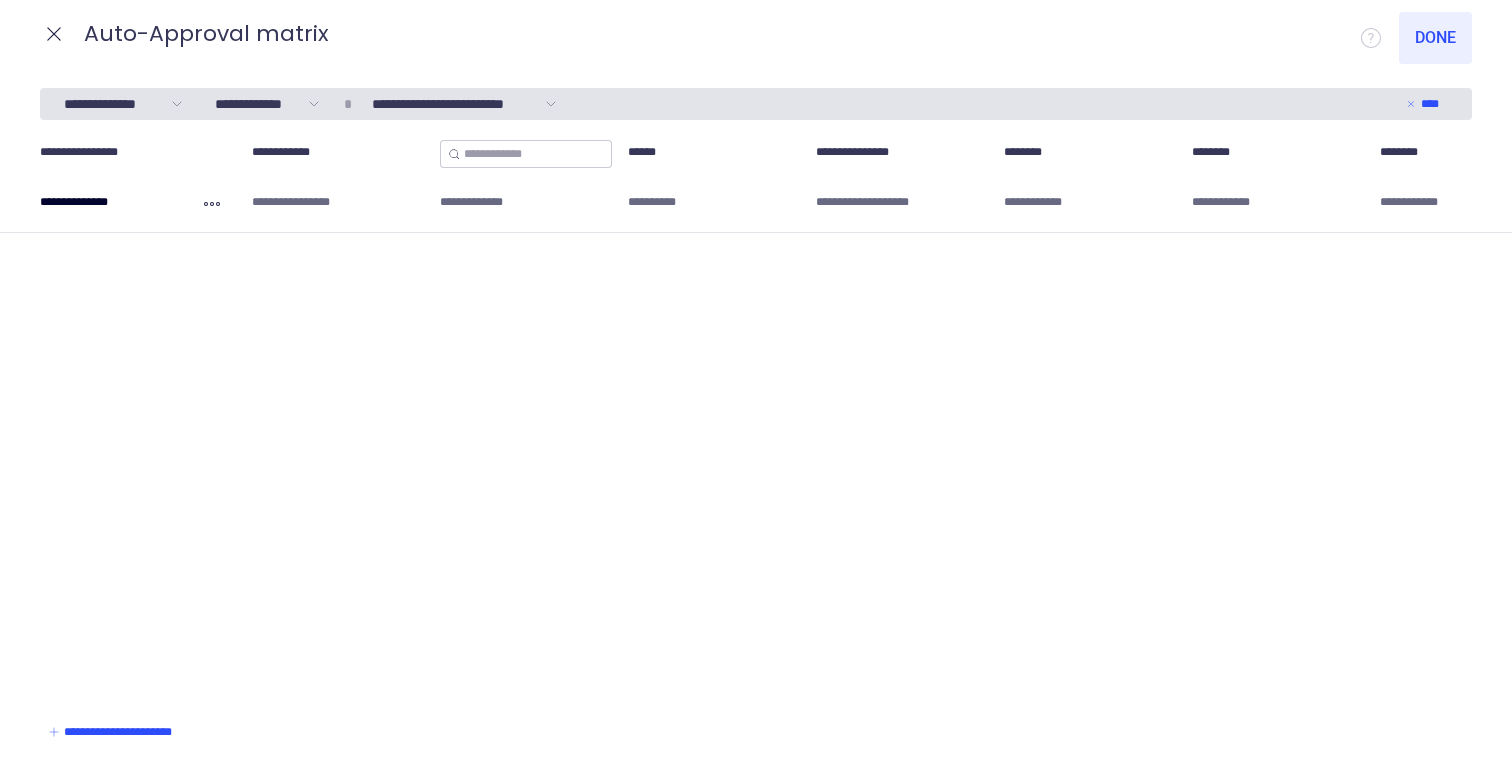 click on "**********" at bounding box center (756, 417) 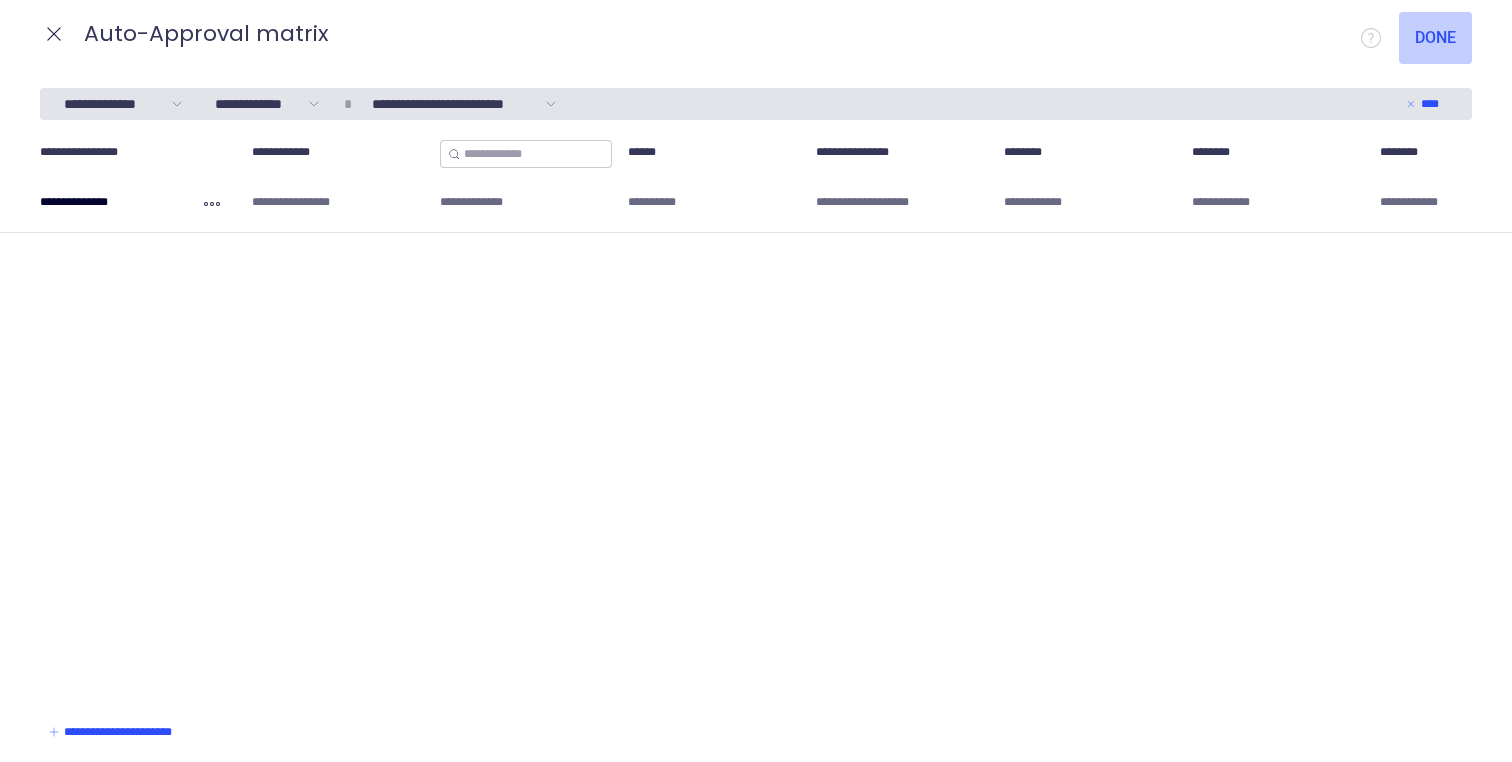 click on "Done" at bounding box center [1435, 38] 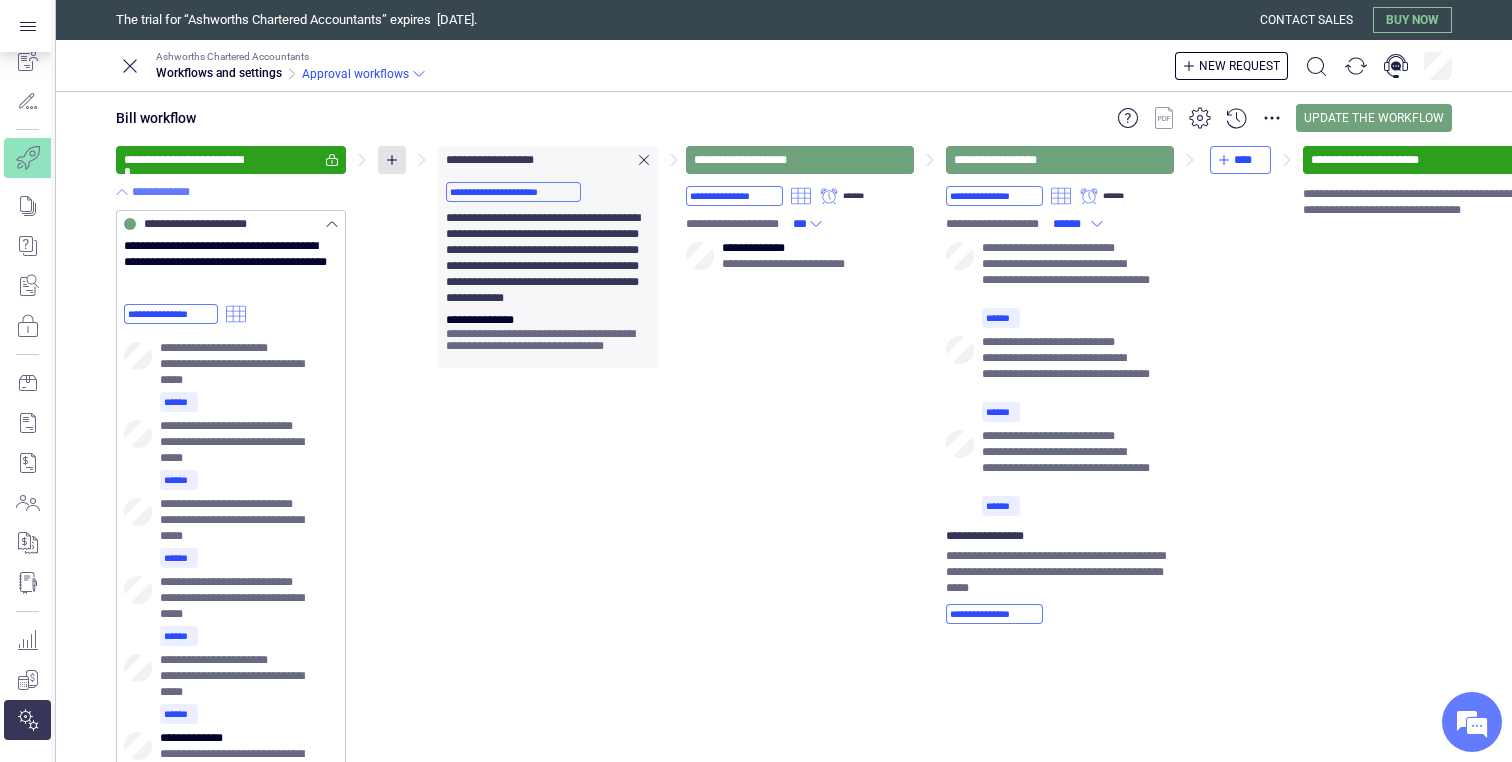 scroll, scrollTop: 0, scrollLeft: 0, axis: both 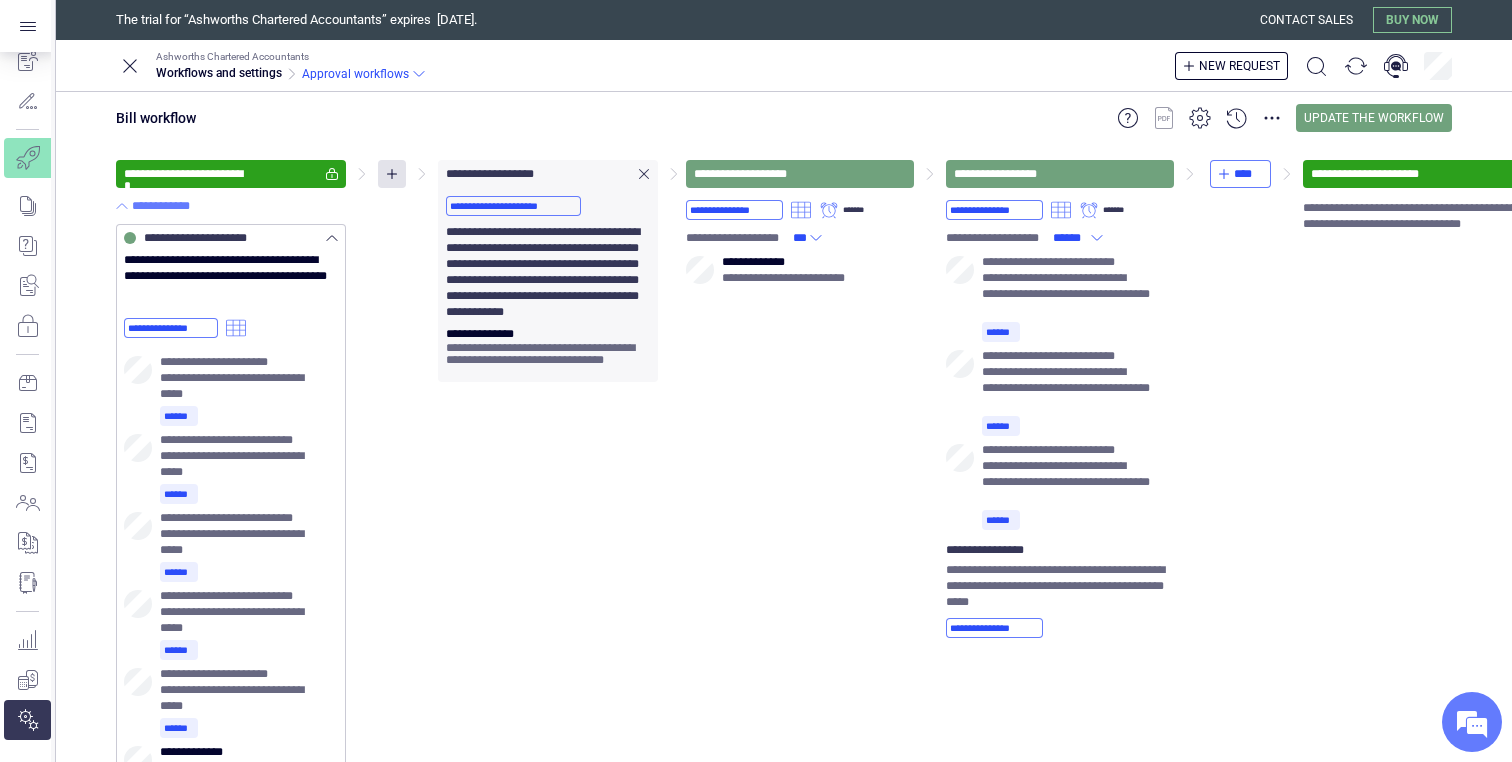 click 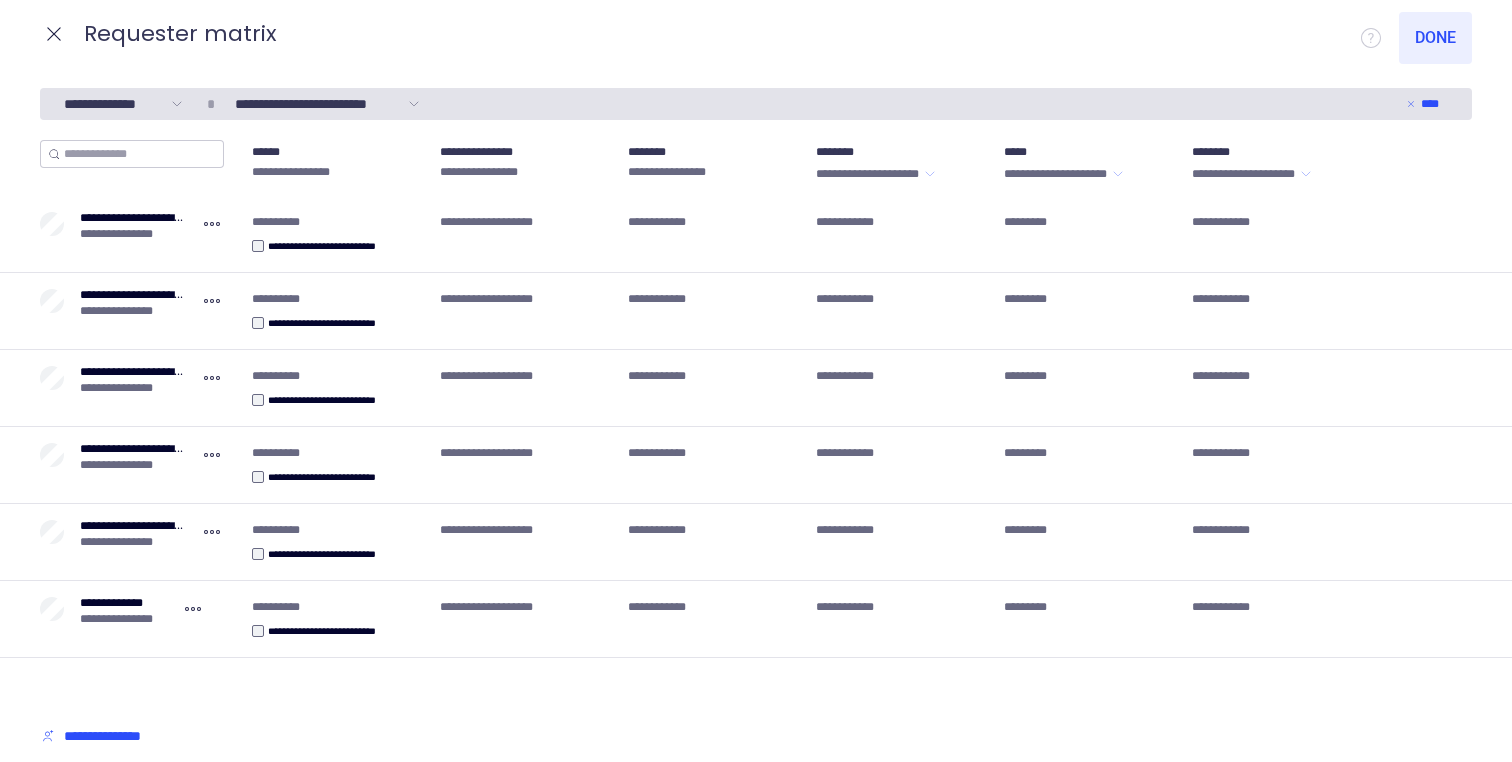 click on "**********" at bounding box center [115, 104] 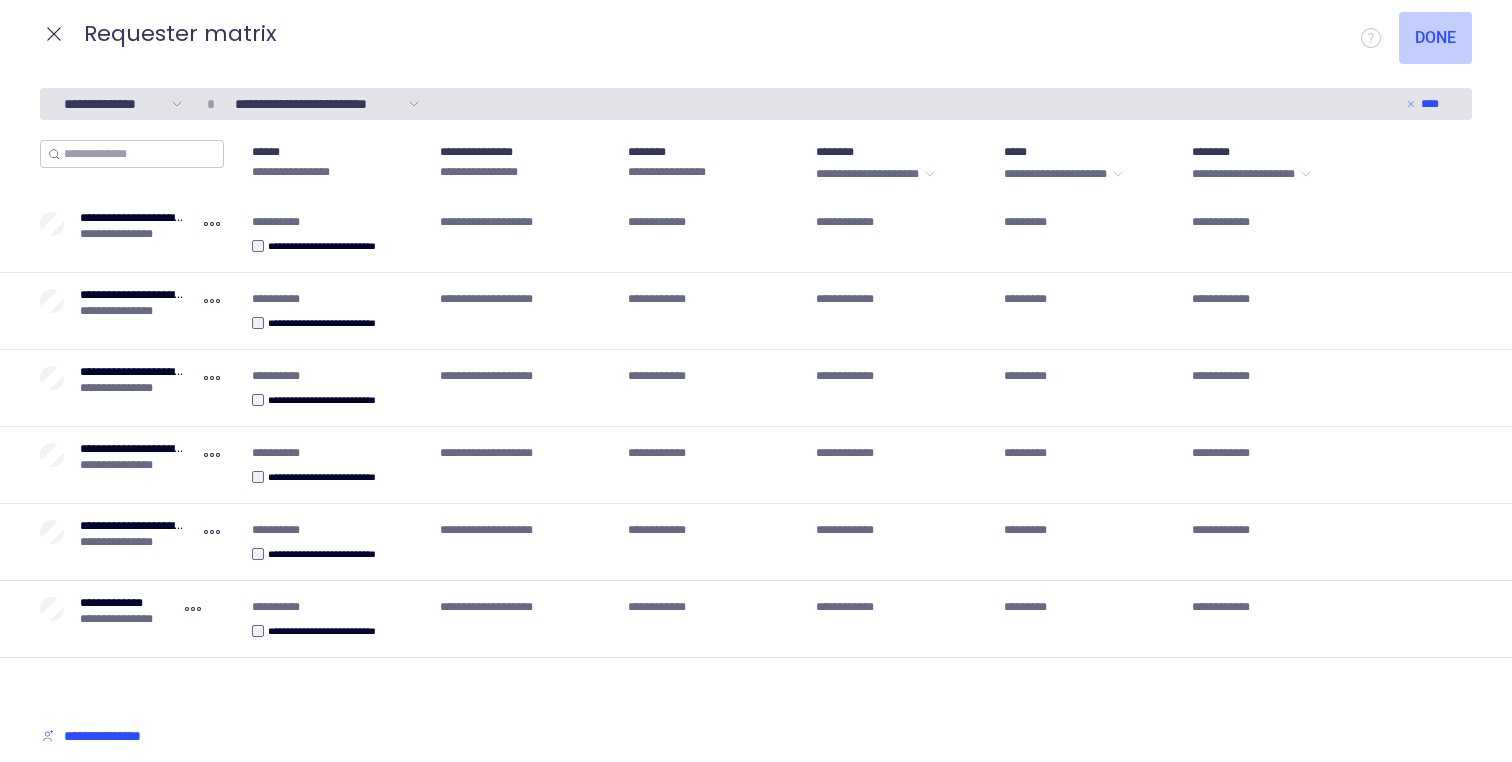 click on "Done" at bounding box center [1435, 38] 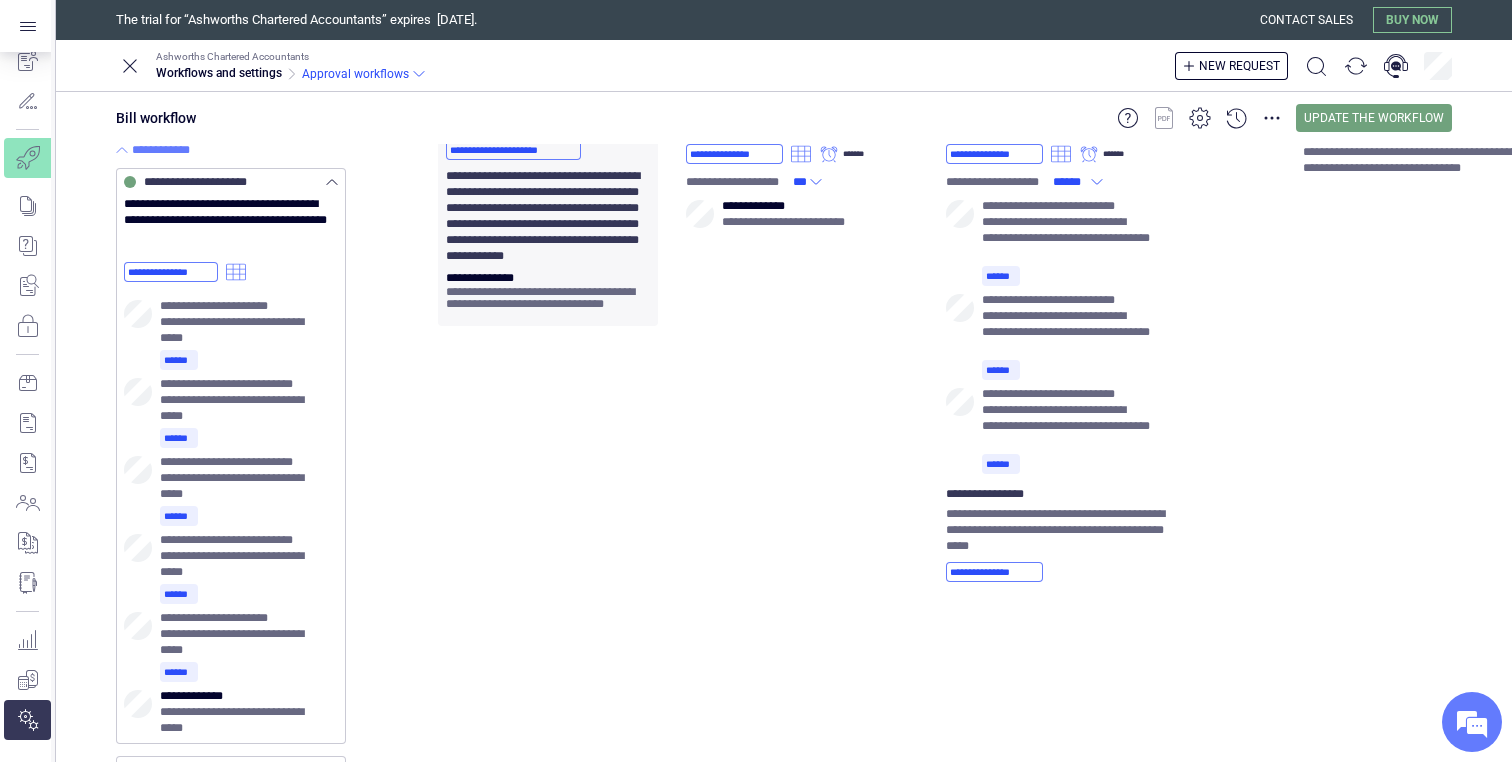 scroll, scrollTop: 0, scrollLeft: 0, axis: both 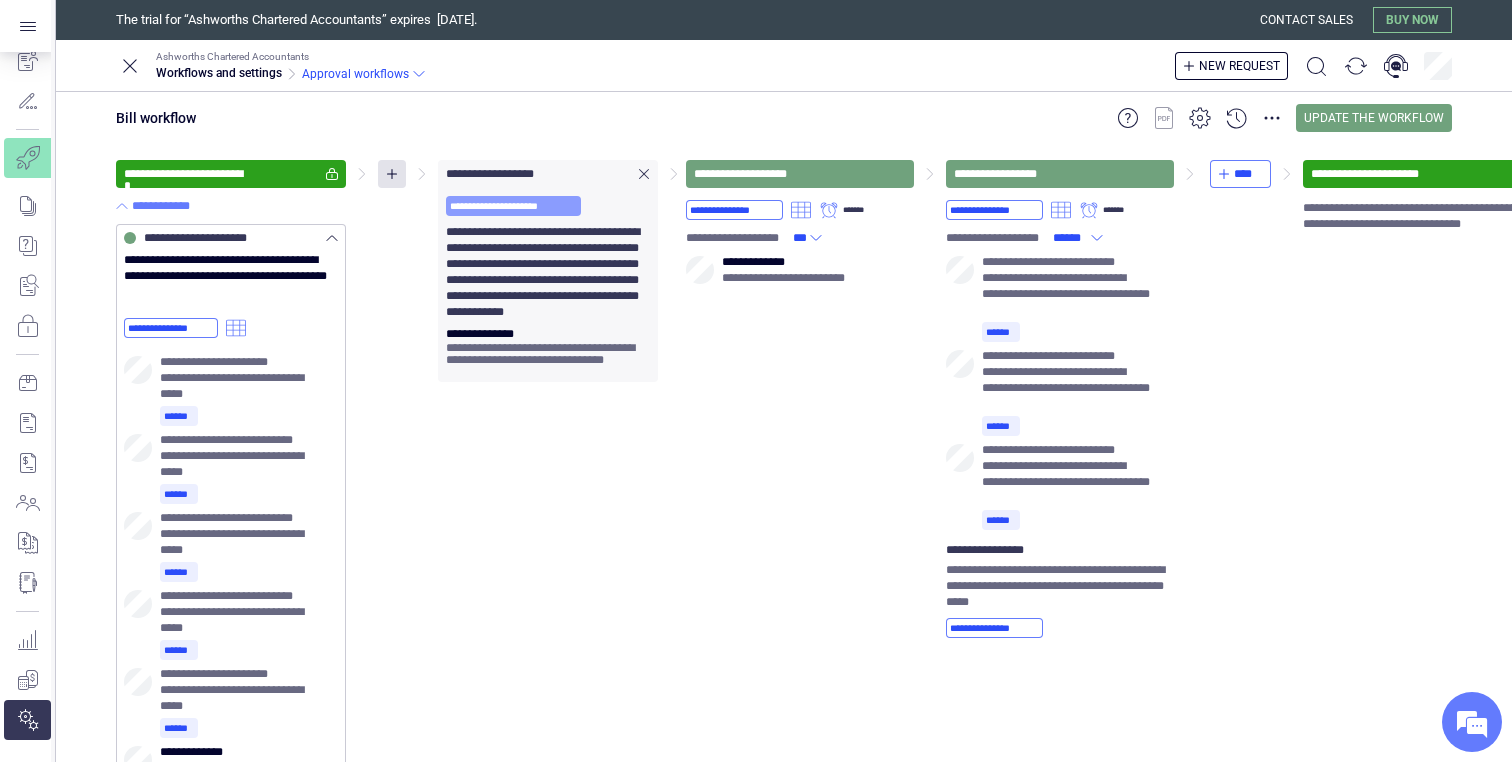 click on "**********" at bounding box center (513, 206) 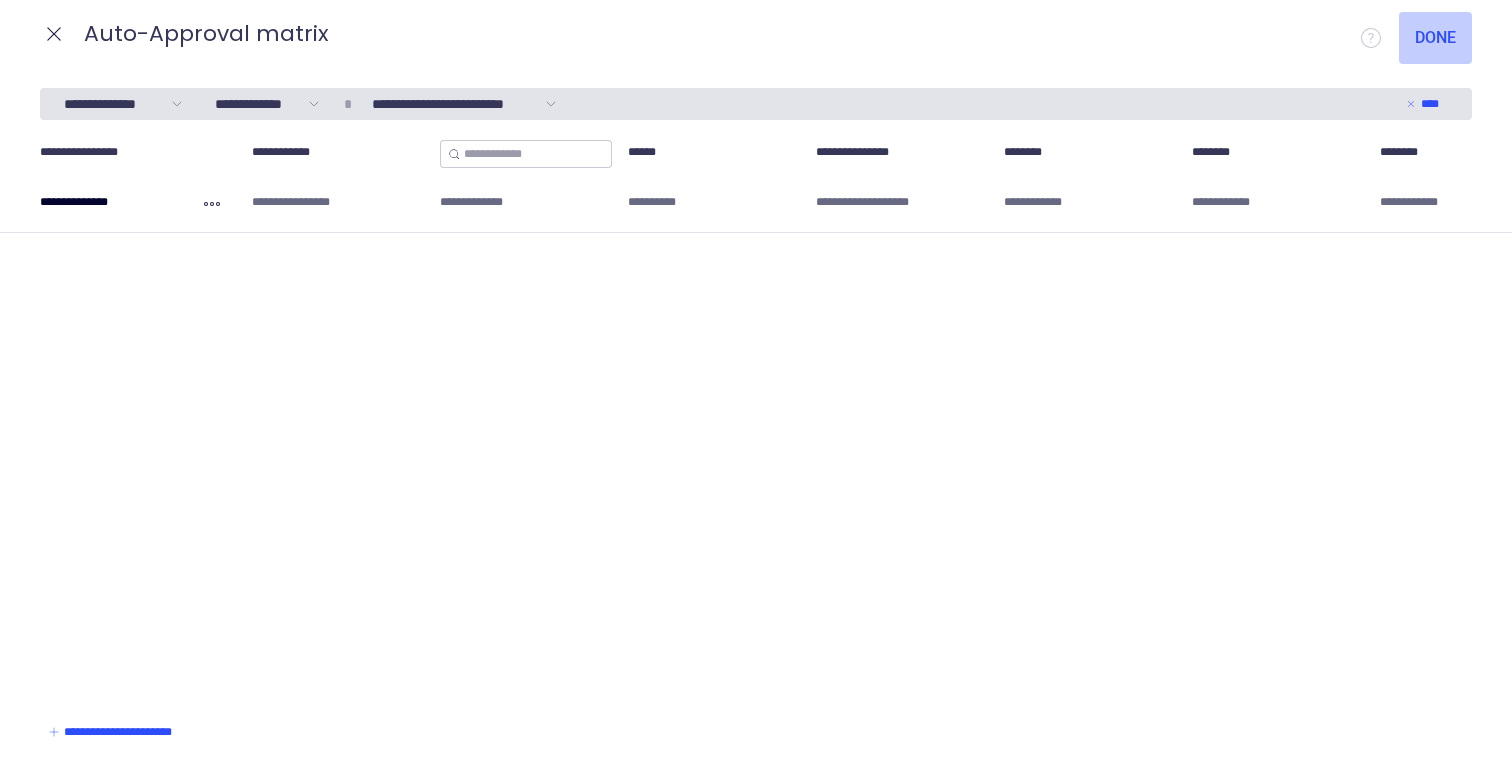 click on "Done" at bounding box center [1435, 38] 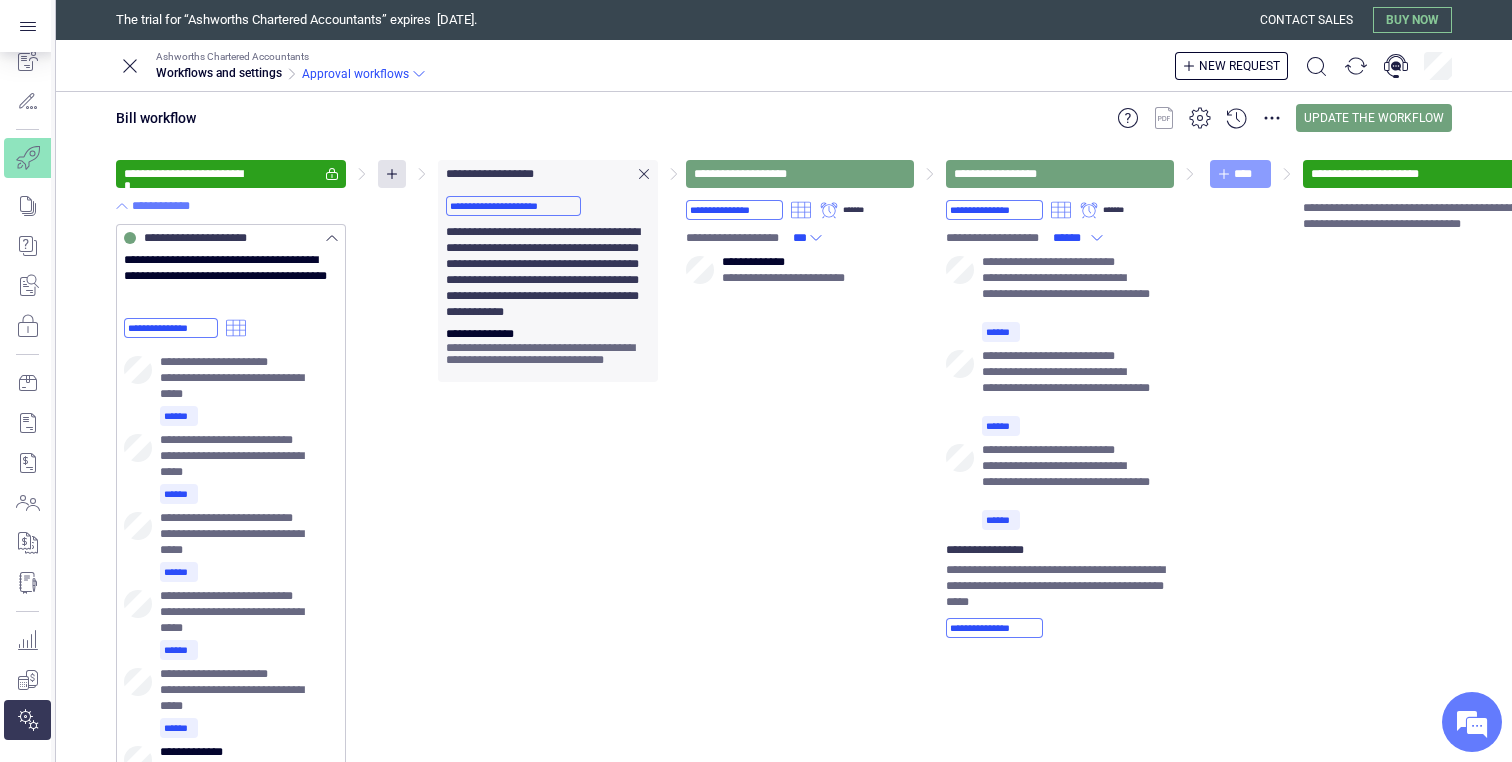 click on "****" at bounding box center [1248, 174] 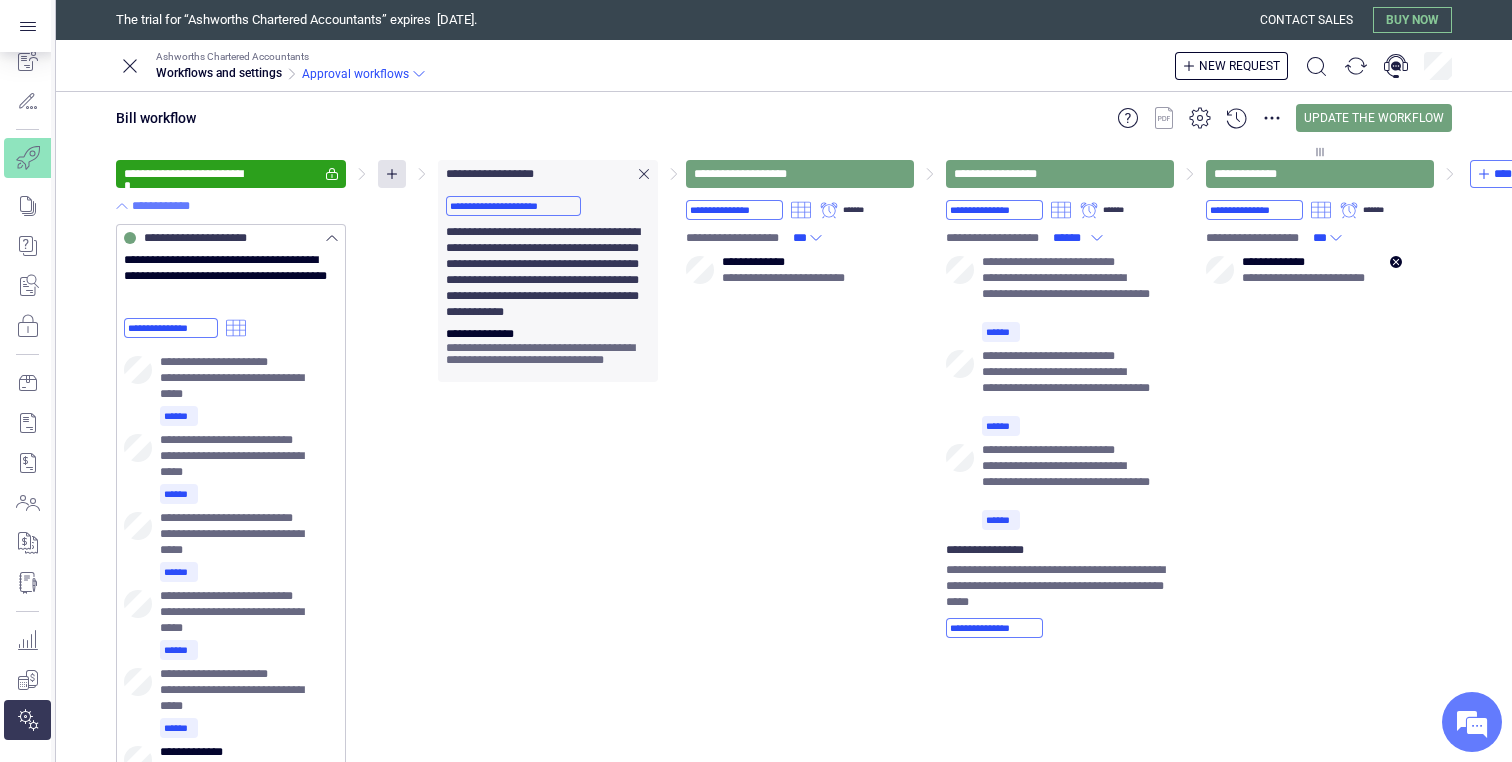 click on "**********" at bounding box center (1282, 262) 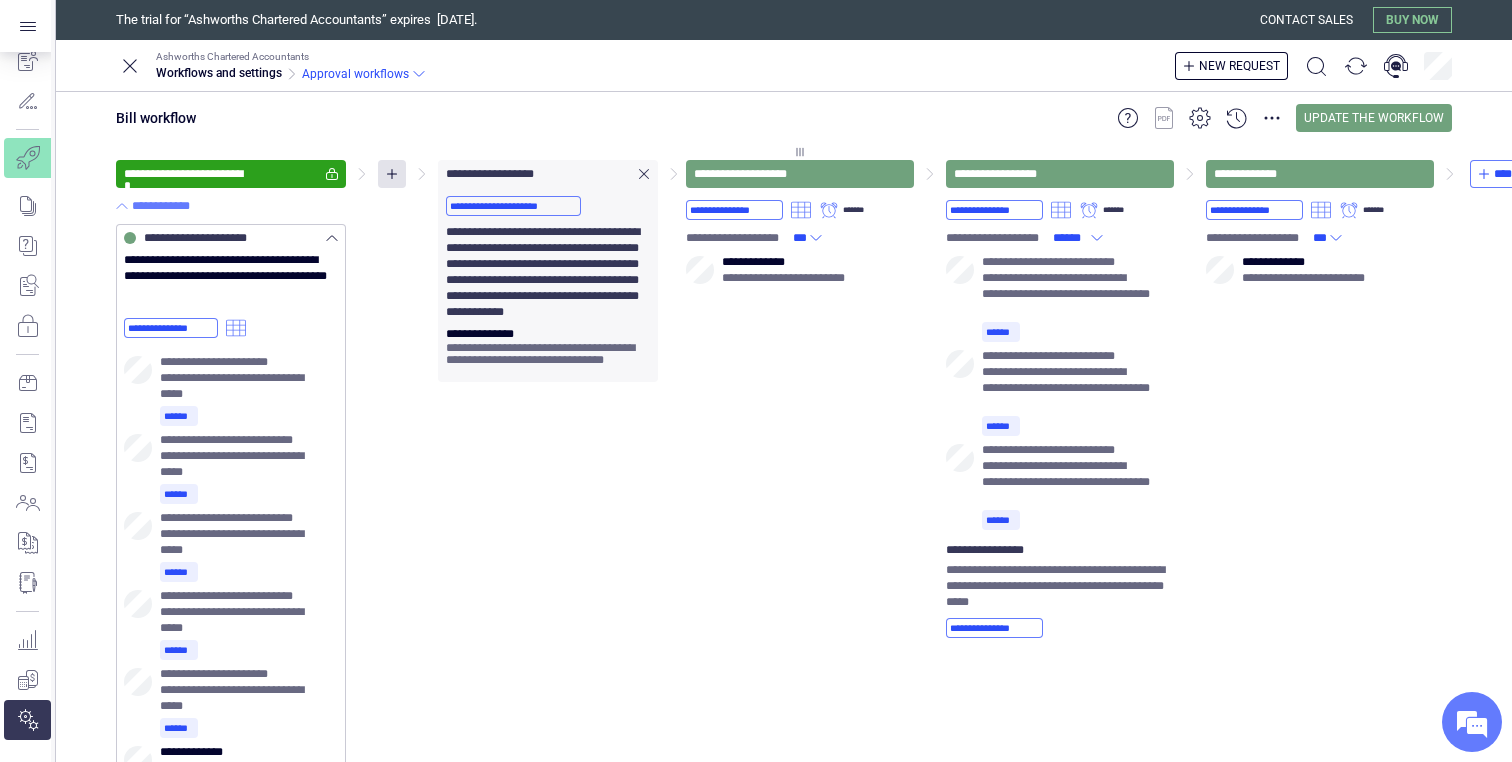 click on "**********" at bounding box center (800, 393) 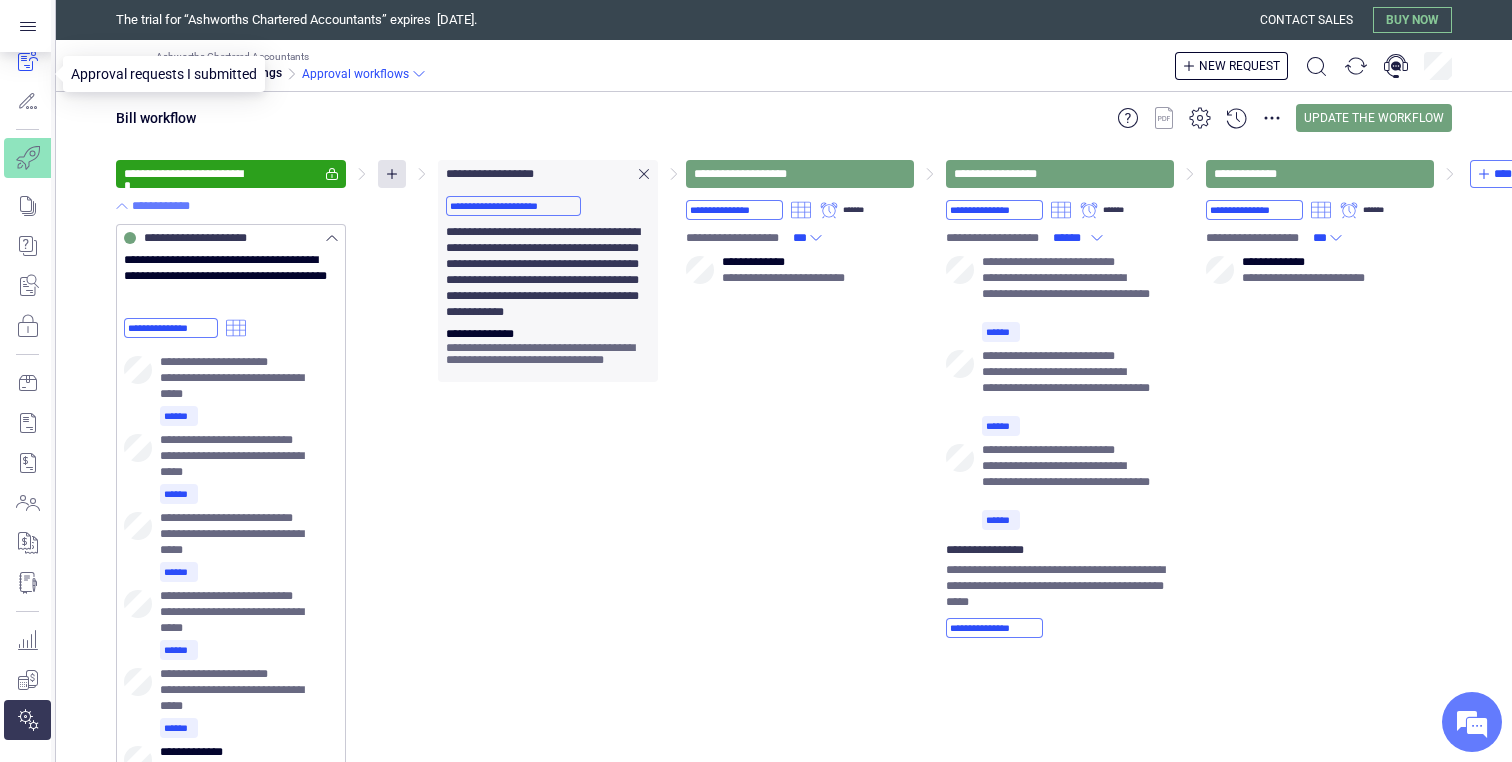 scroll, scrollTop: 0, scrollLeft: 0, axis: both 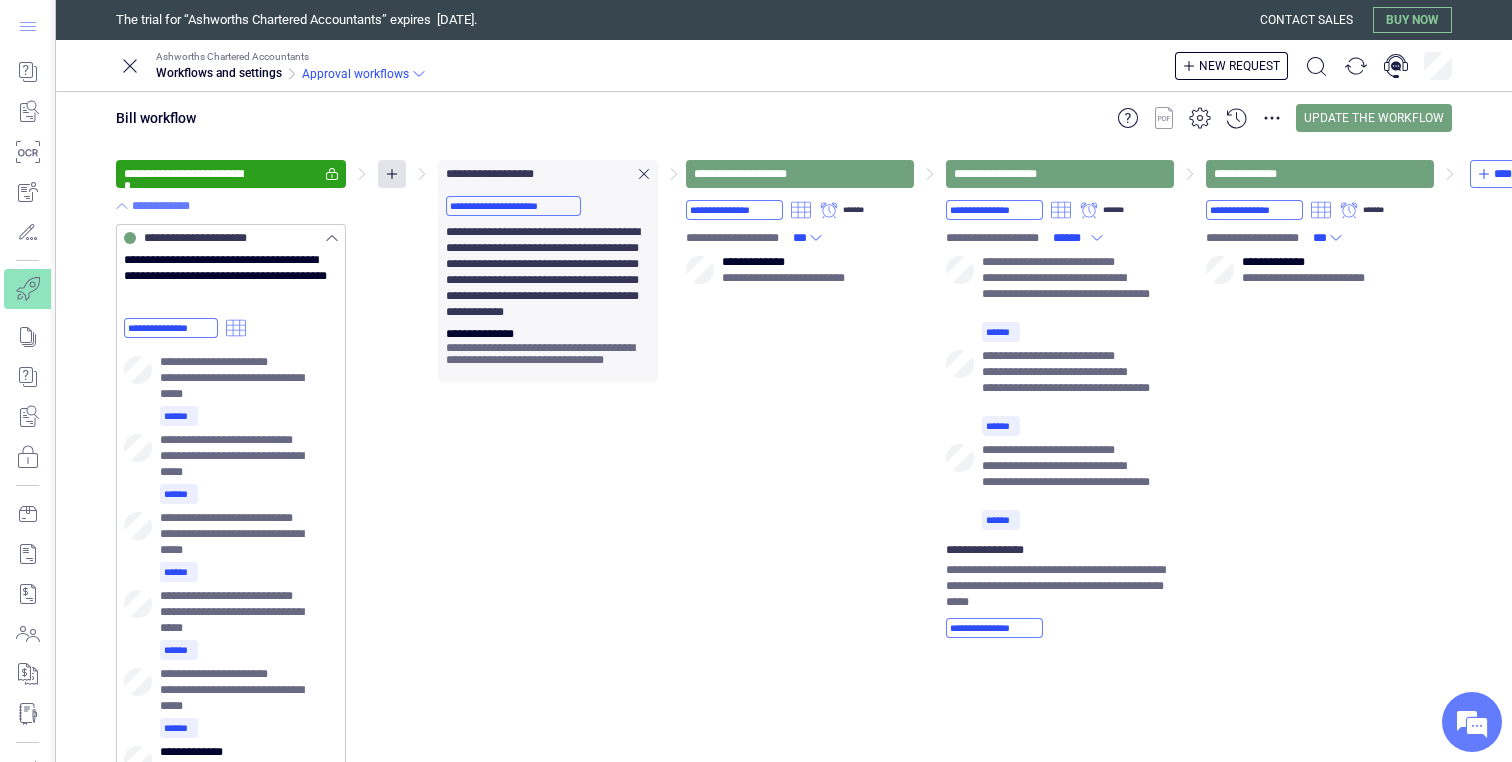 click 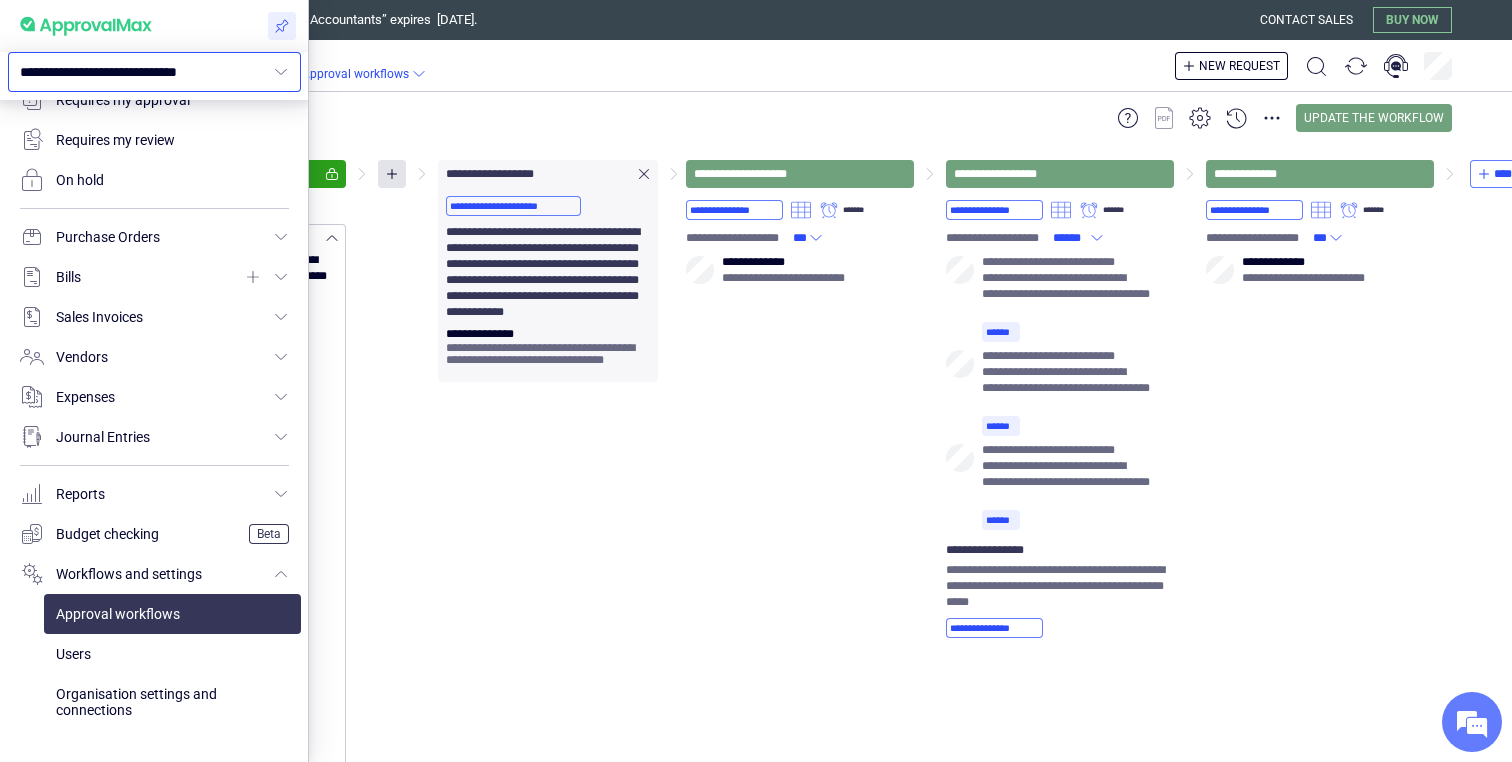 scroll, scrollTop: 348, scrollLeft: 0, axis: vertical 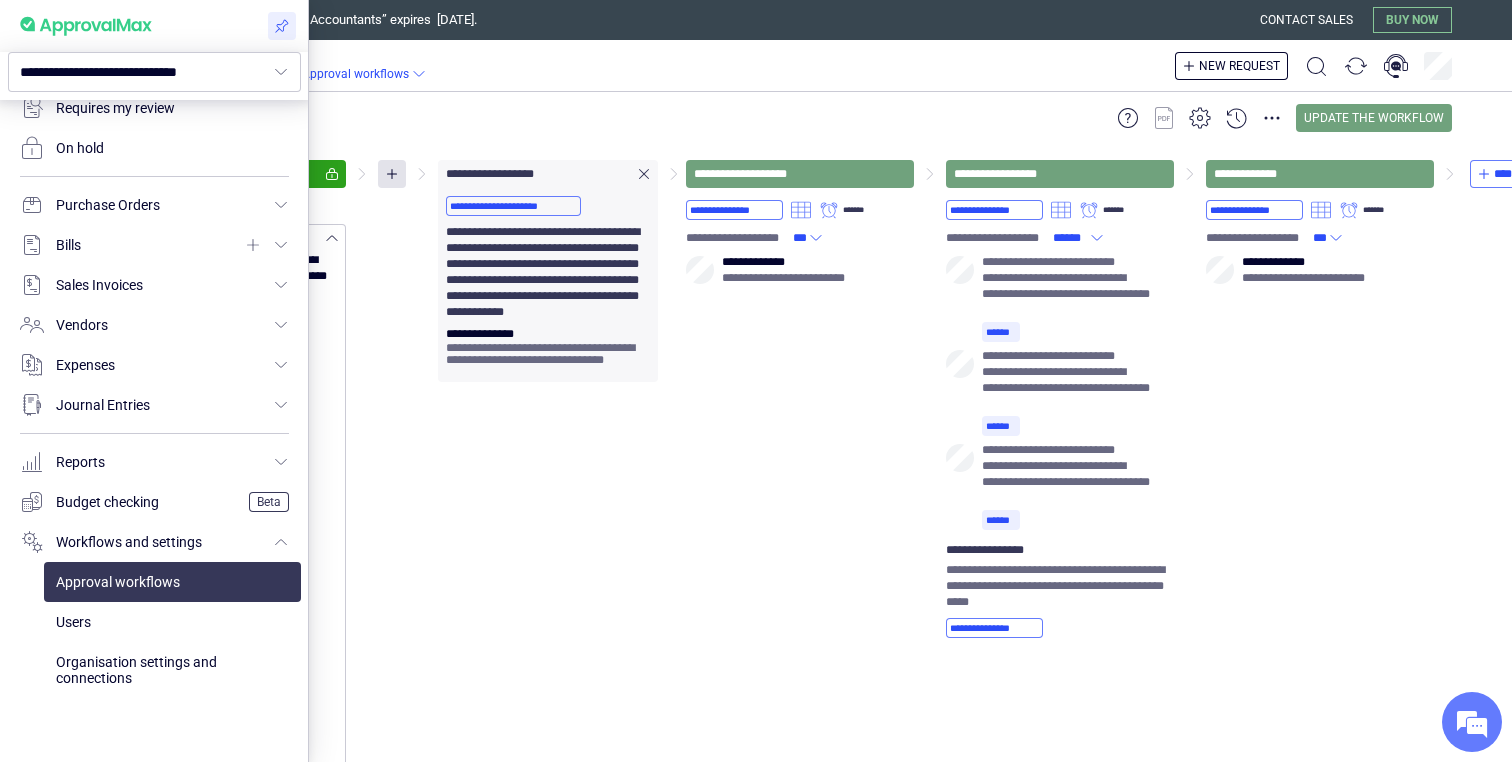click at bounding box center [756, 381] 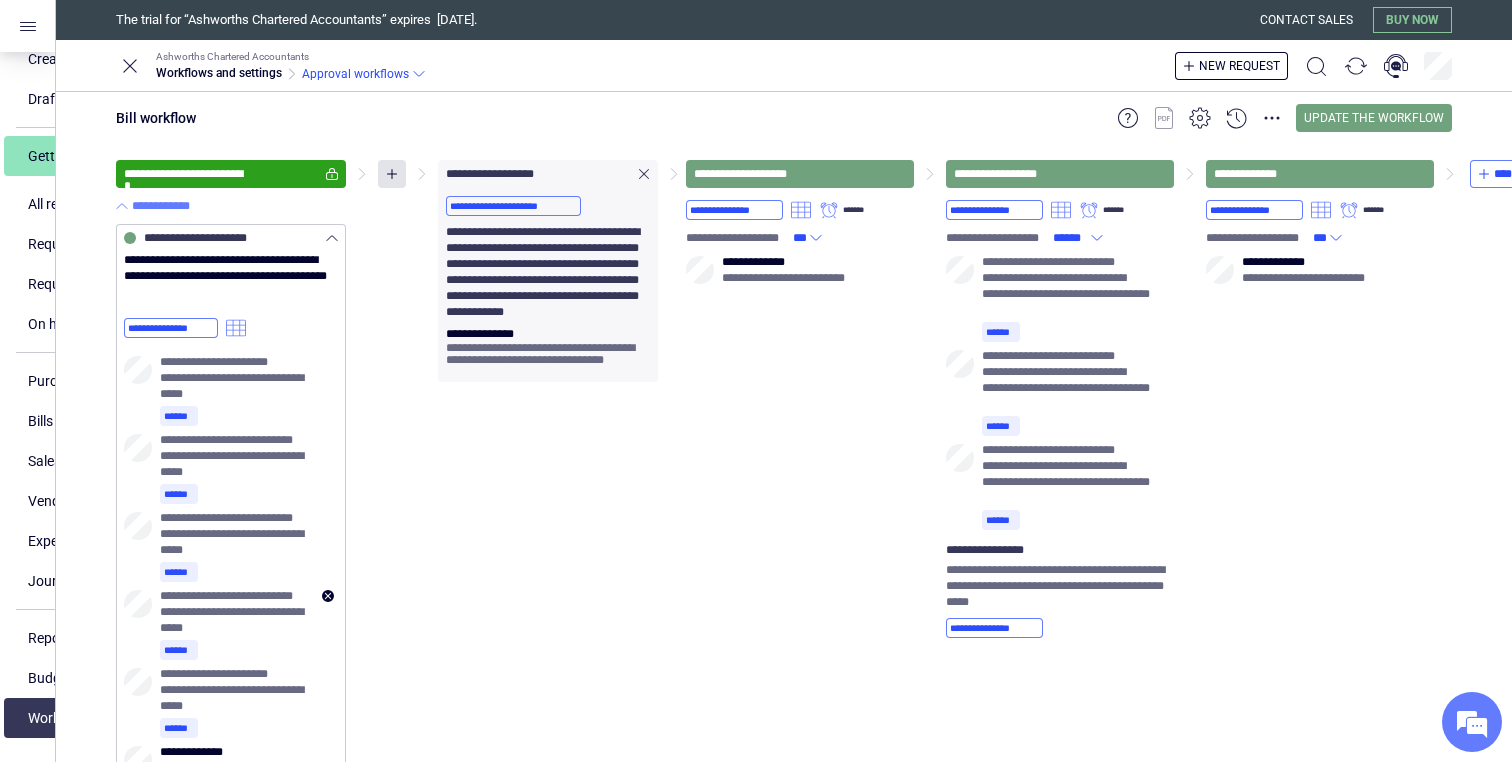 scroll, scrollTop: 133, scrollLeft: 0, axis: vertical 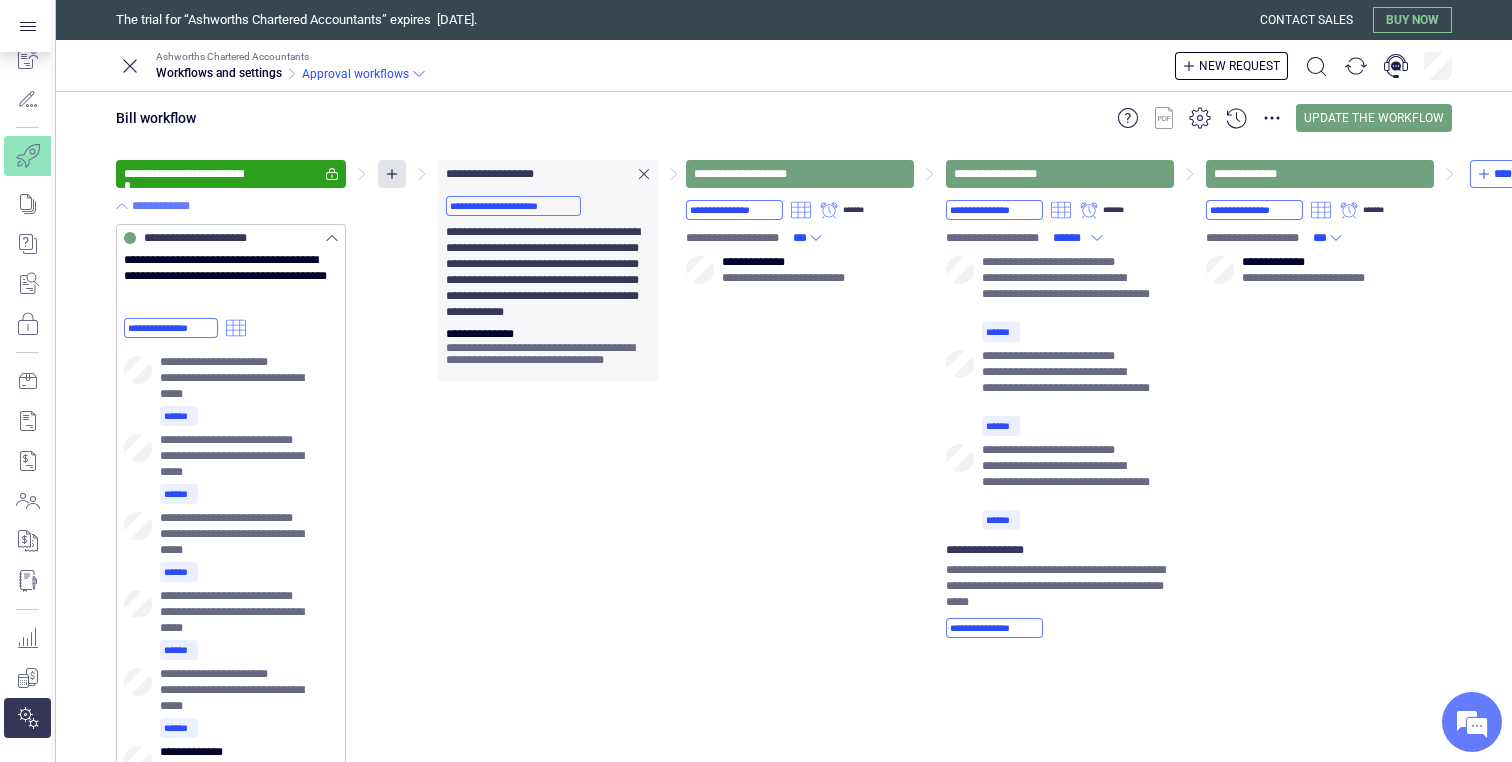 click 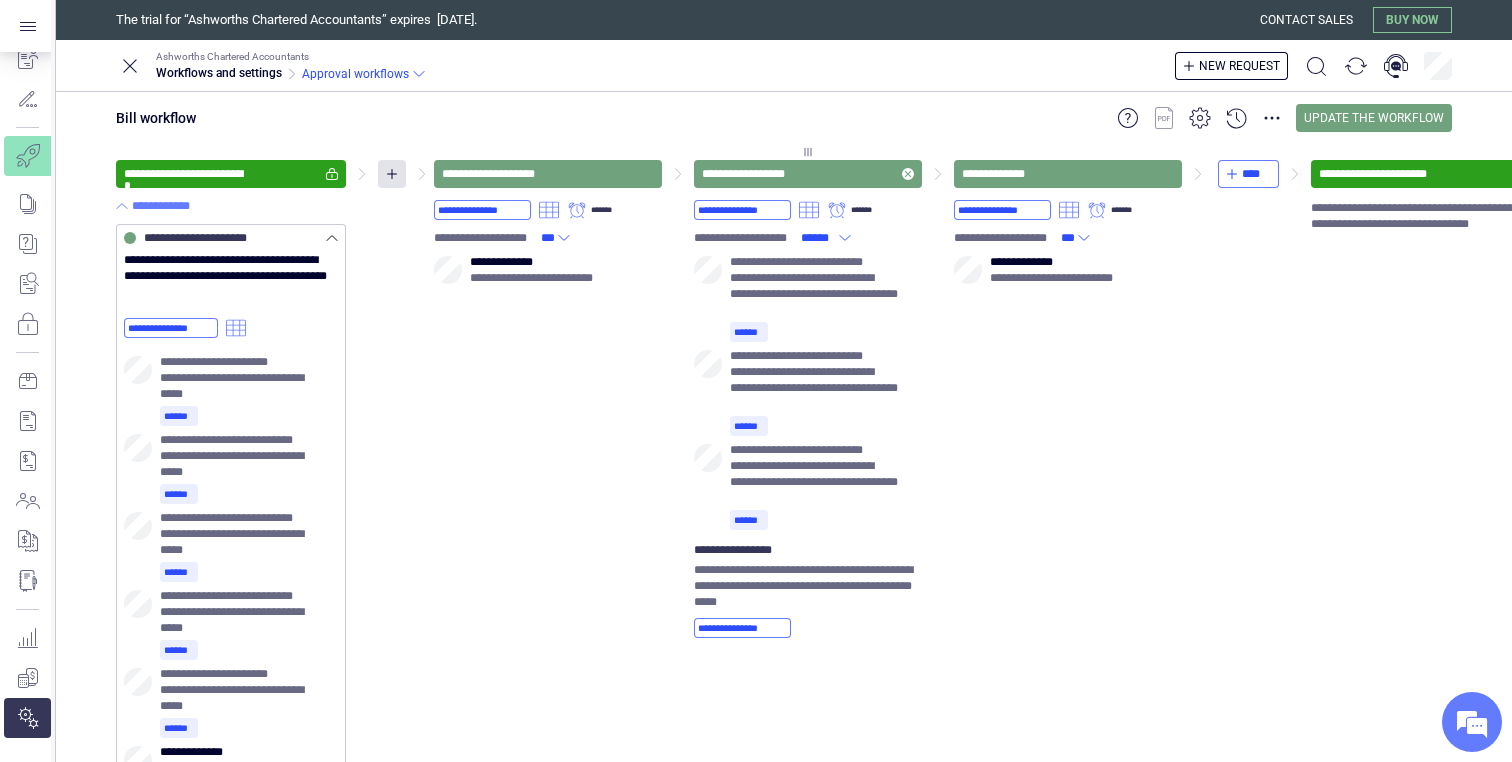 click on "**********" at bounding box center [808, 174] 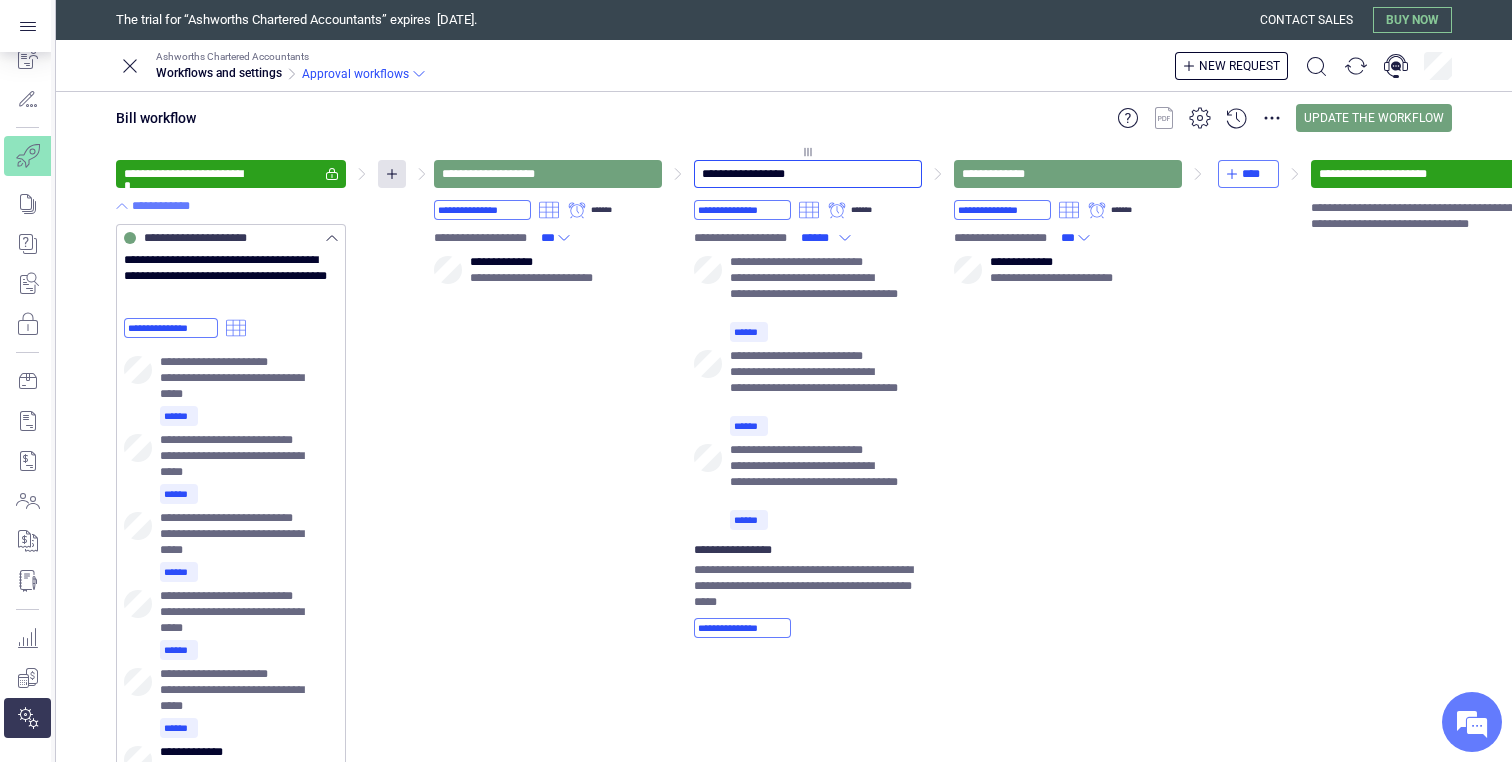 click on "**********" at bounding box center (808, 174) 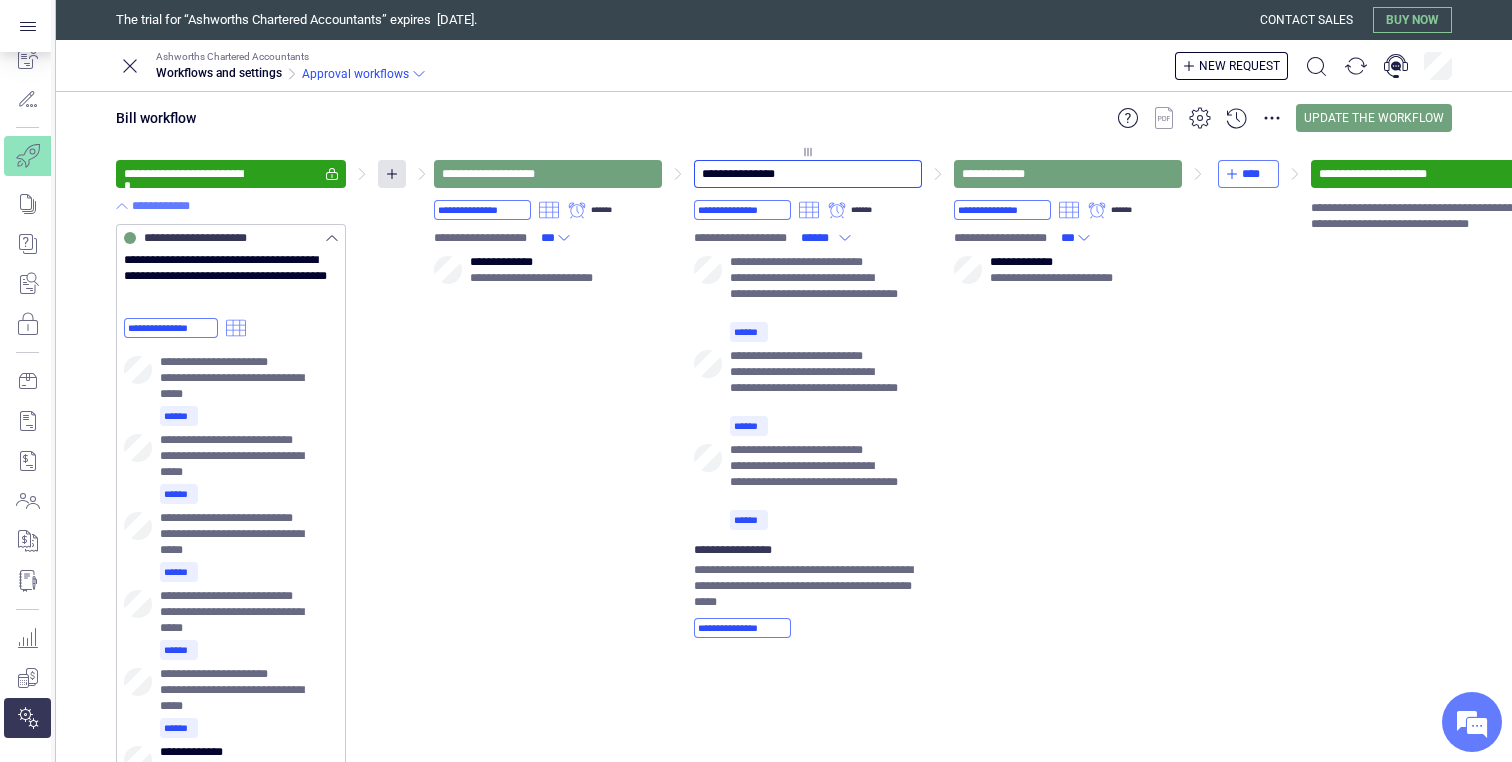 type on "**********" 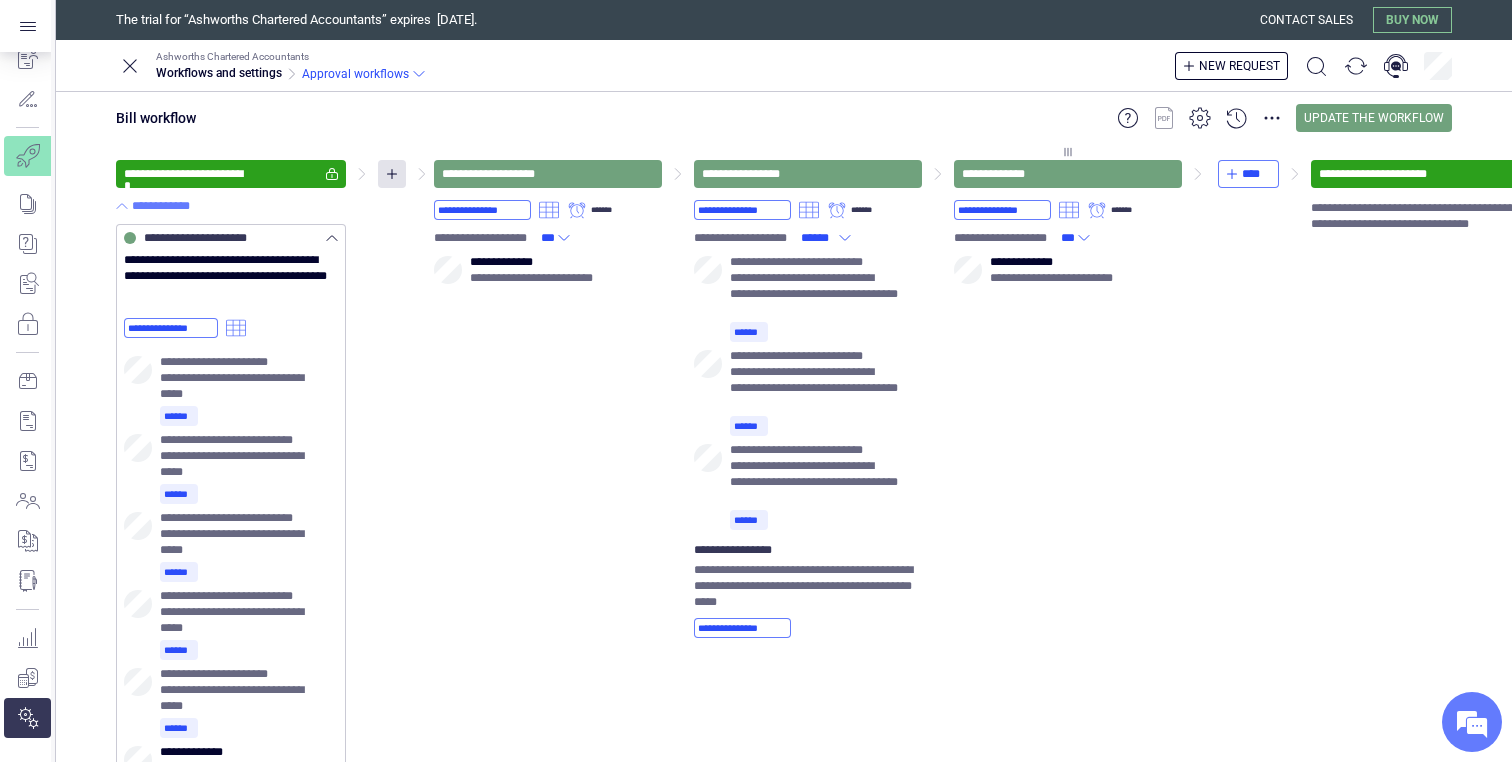 click on "**********" at bounding box center (1068, 393) 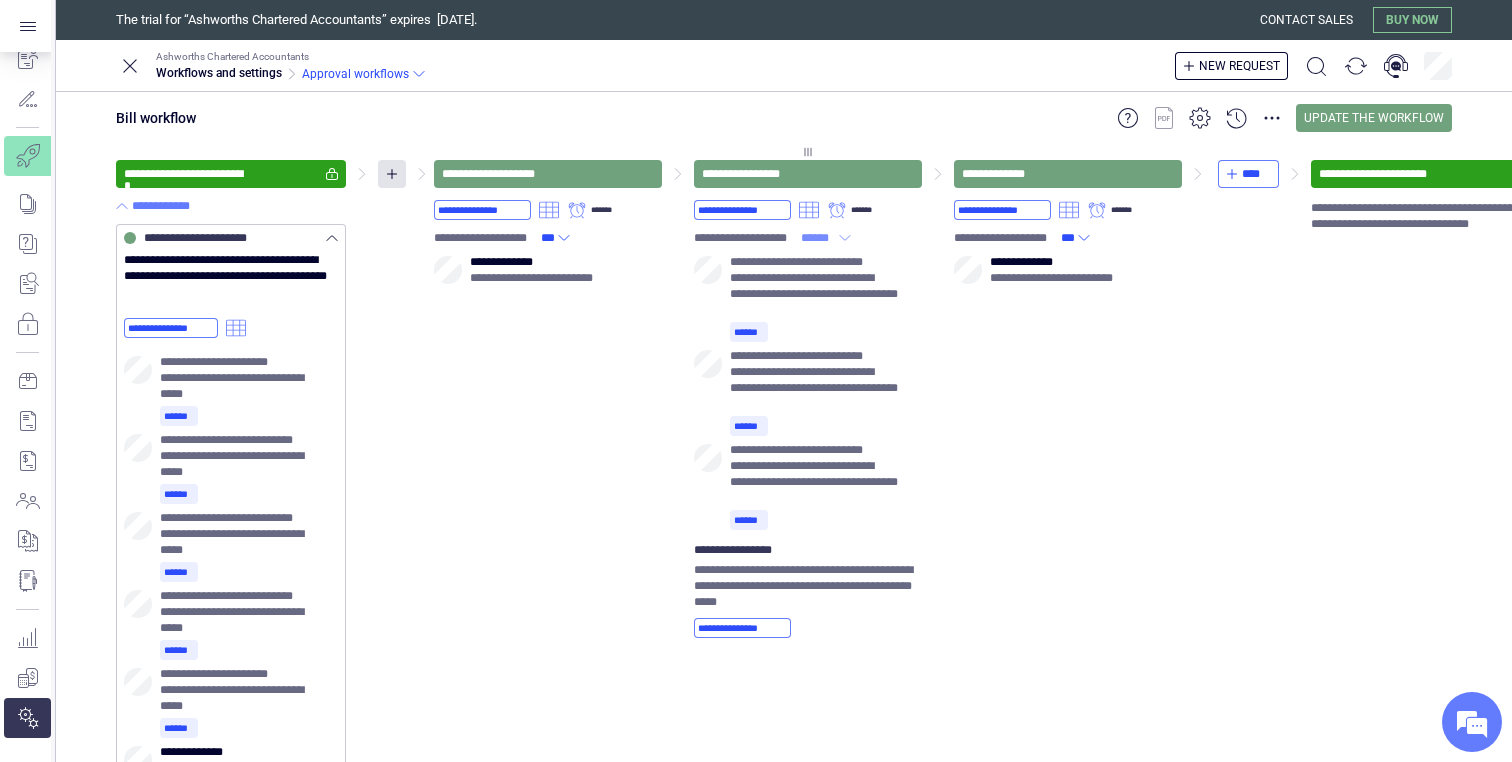 click on "******" at bounding box center (818, 238) 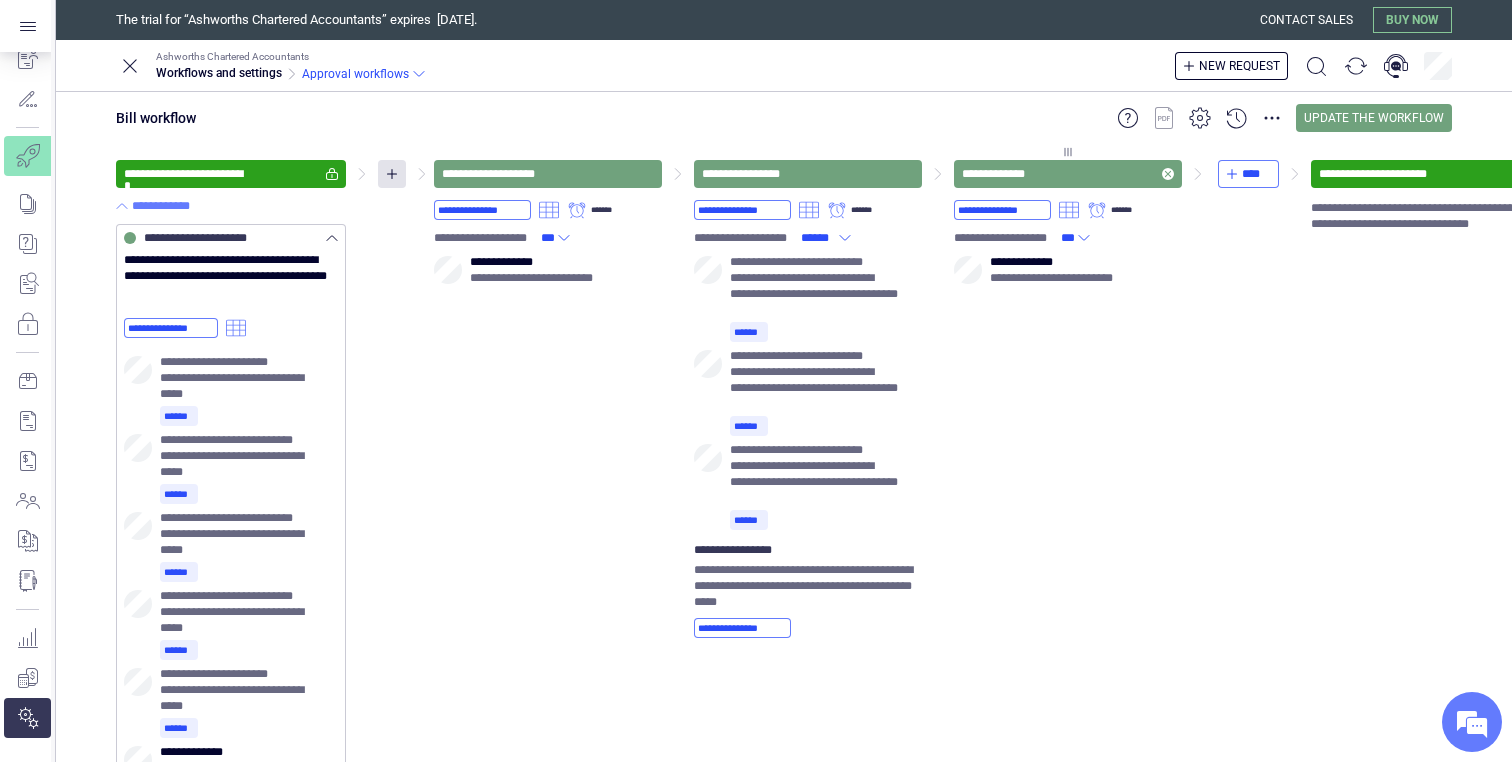 click on "**********" at bounding box center (1068, 174) 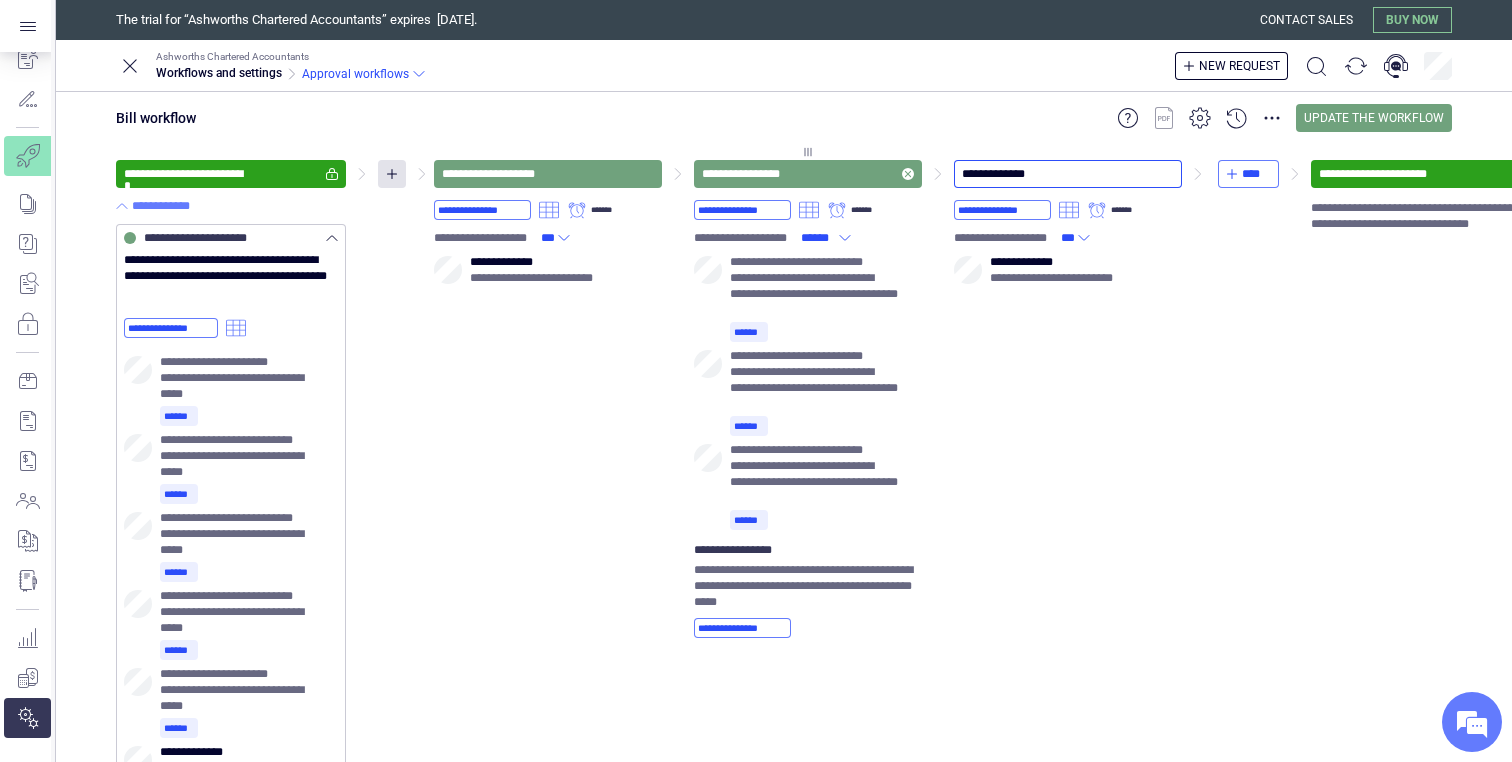 drag, startPoint x: 1048, startPoint y: 174, endPoint x: 872, endPoint y: 176, distance: 176.01137 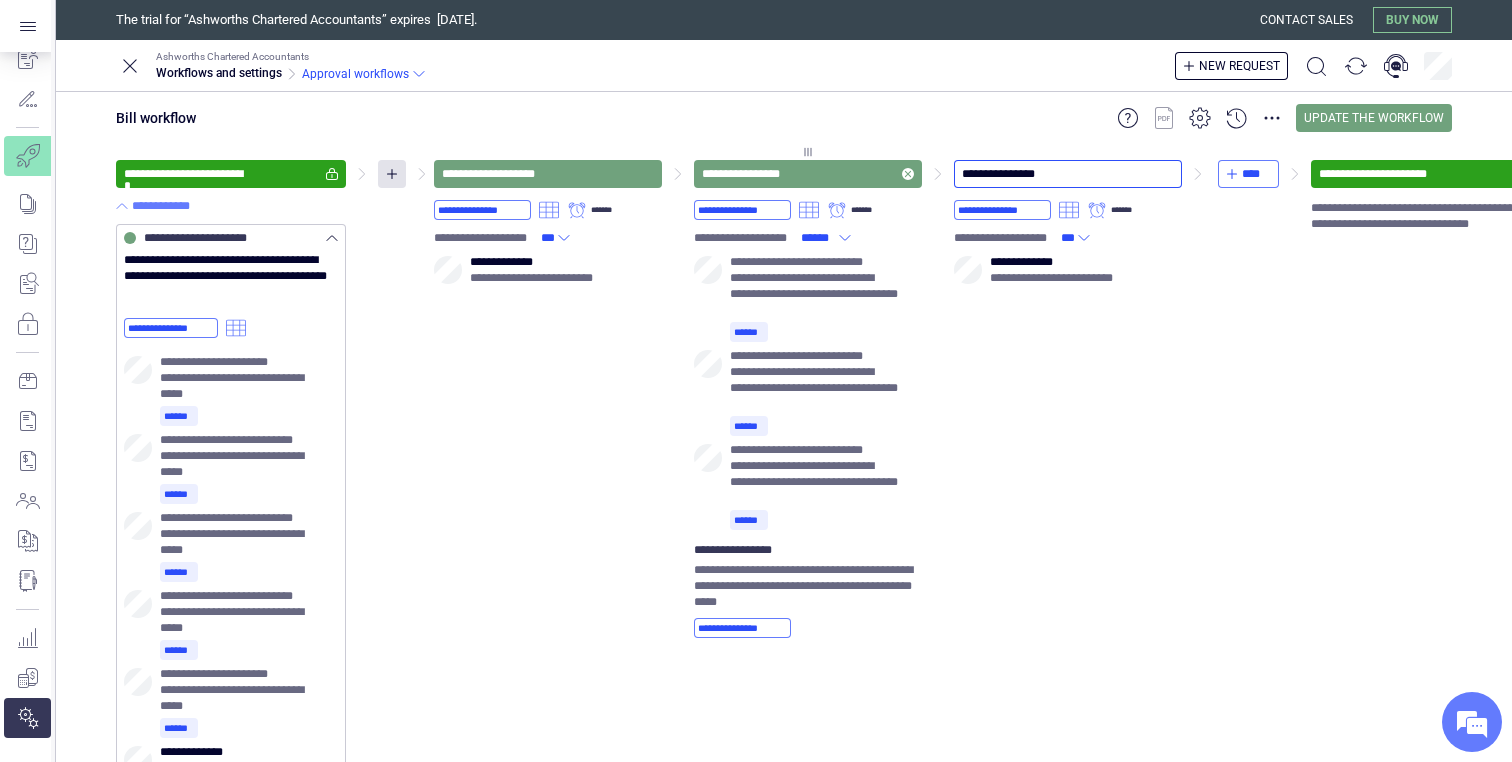 type on "**********" 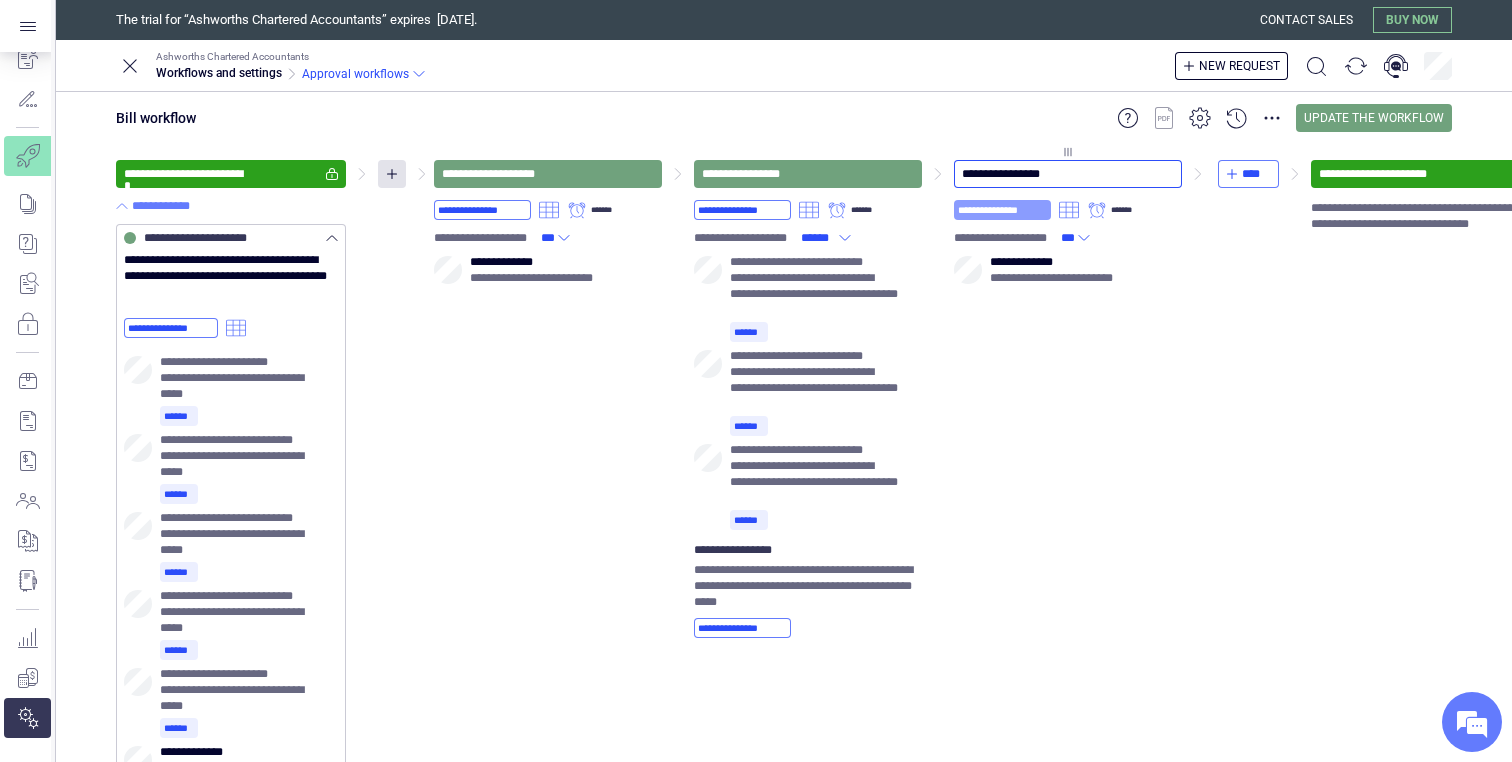 click on "**********" at bounding box center [1002, 210] 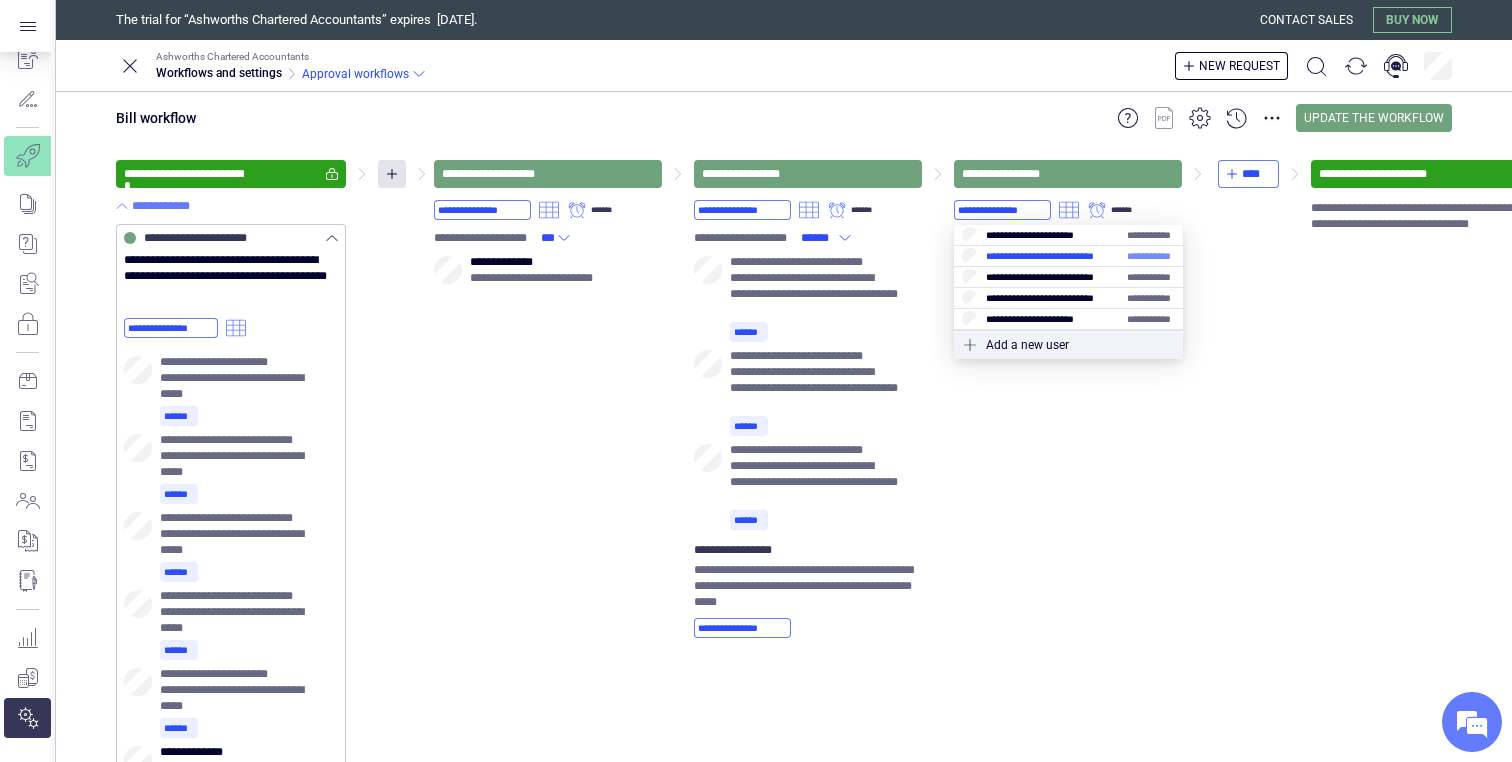 click at bounding box center (1068, 256) 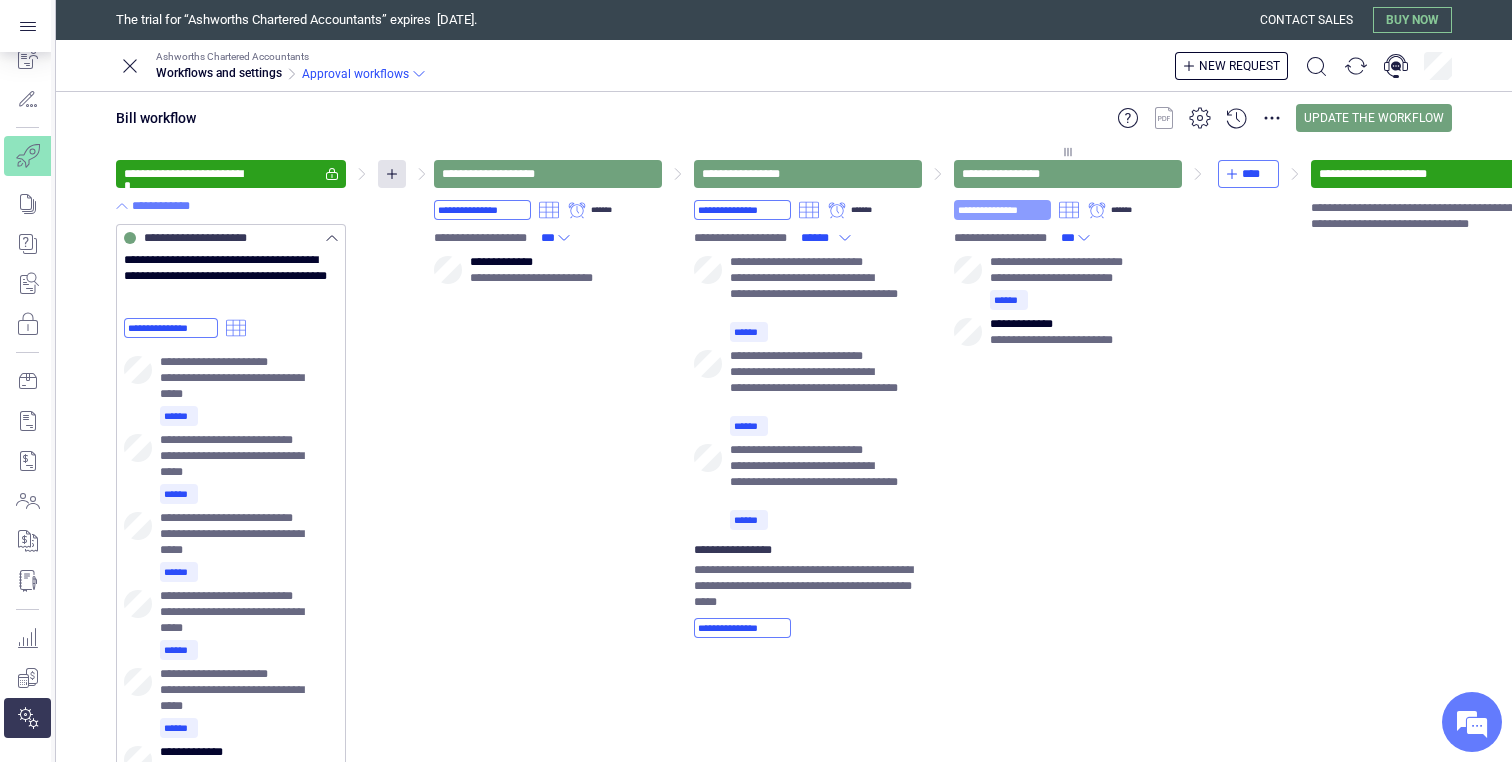 click on "**********" at bounding box center (1002, 210) 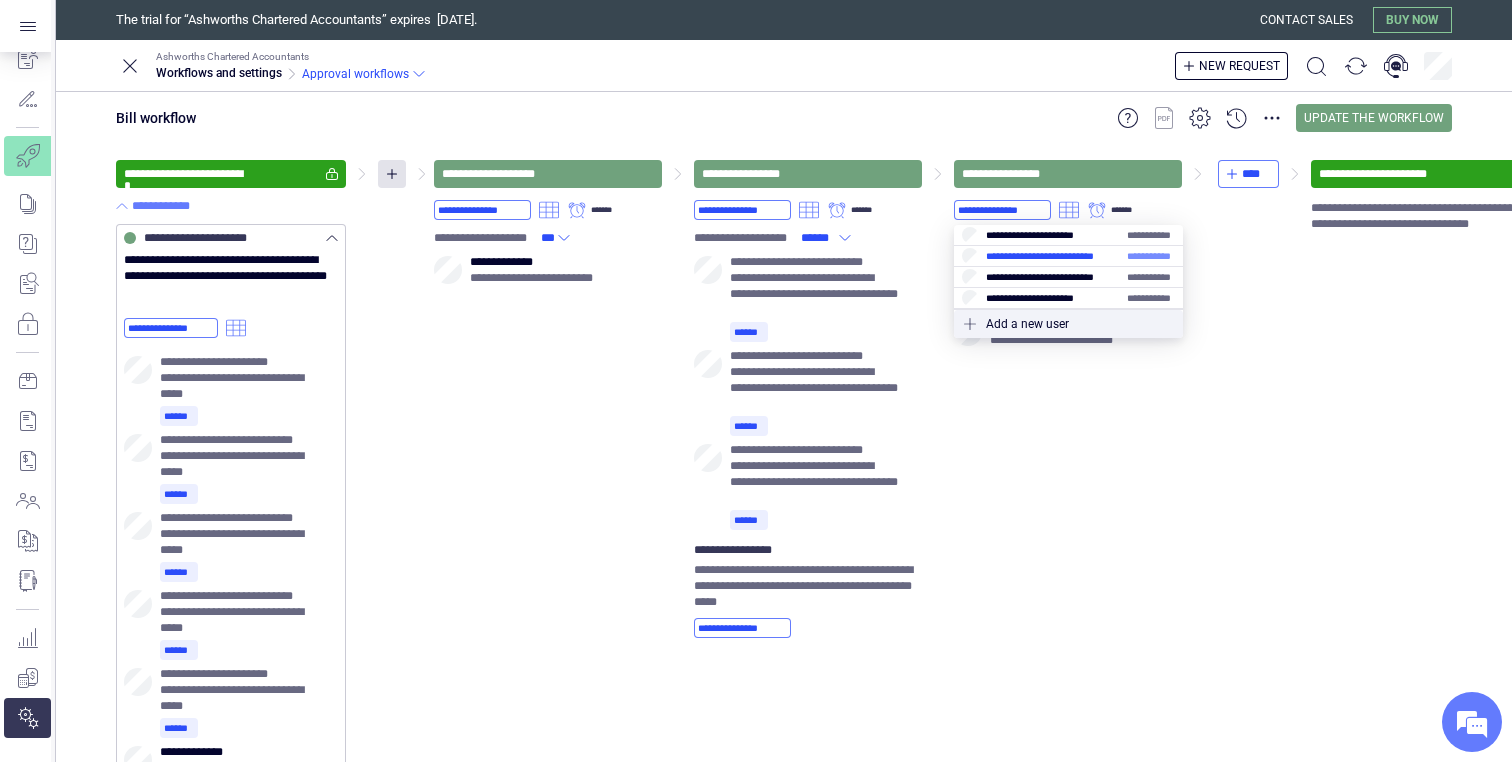 click at bounding box center [1068, 256] 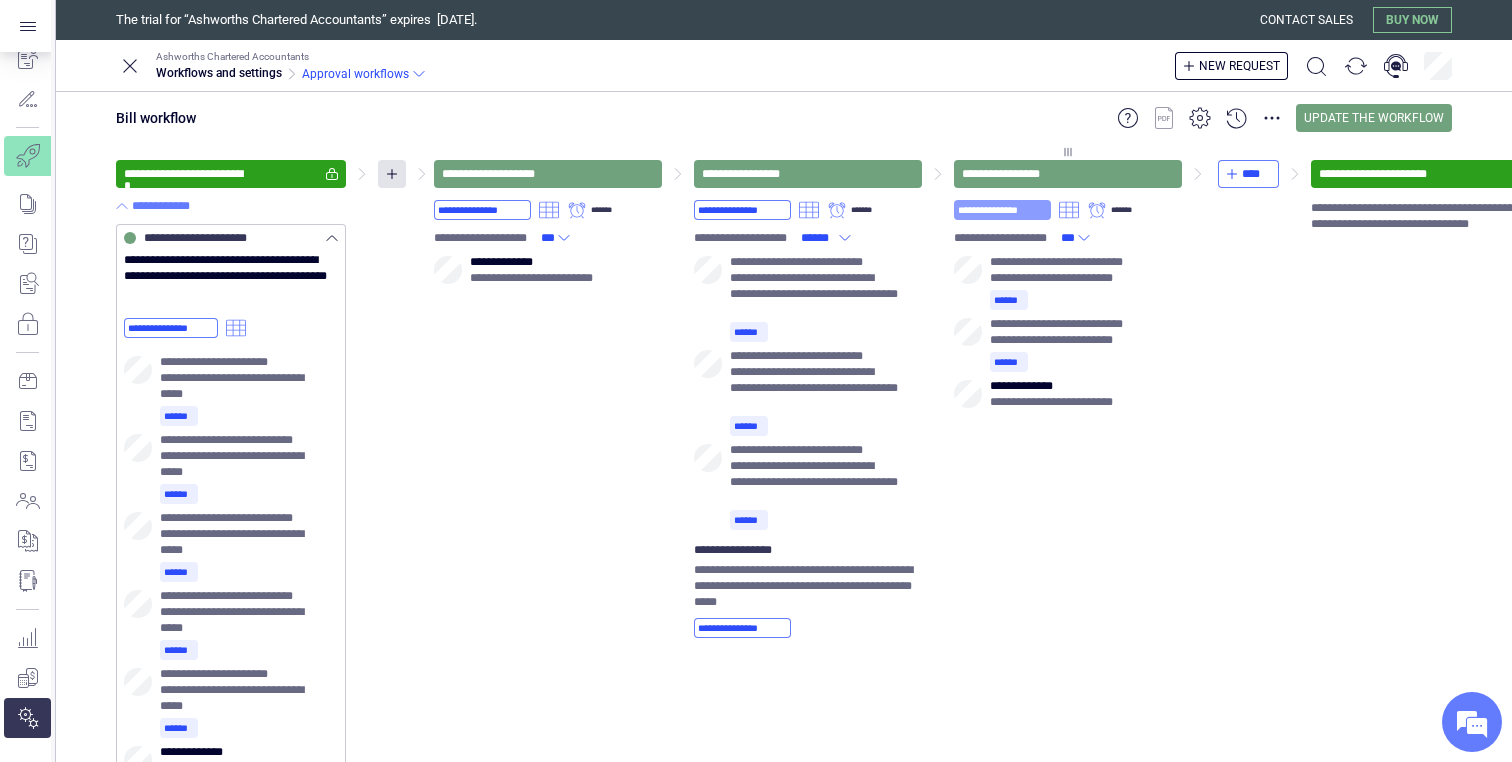 click on "**********" at bounding box center (1002, 210) 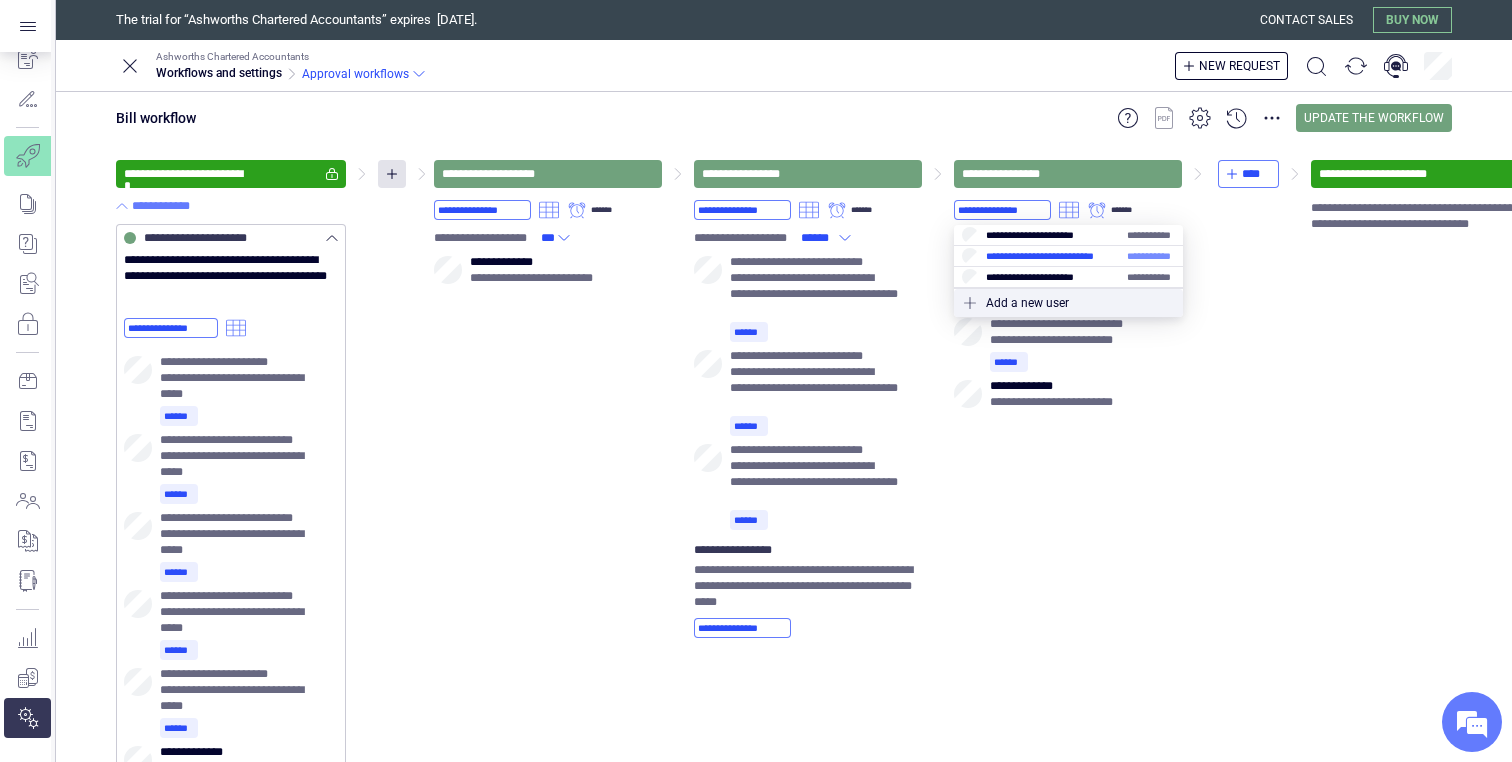 click at bounding box center (1068, 256) 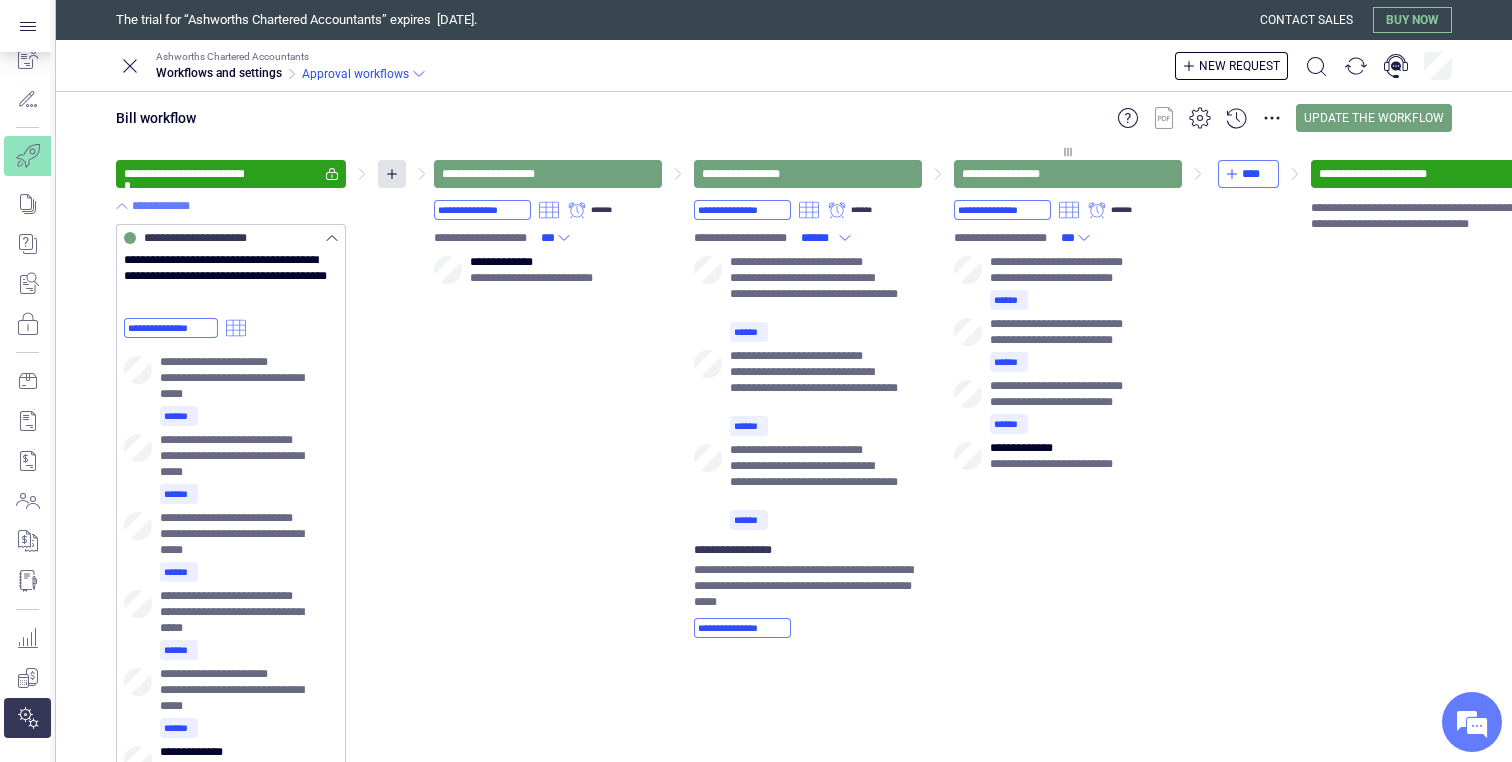 click on "**********" at bounding box center [1068, 393] 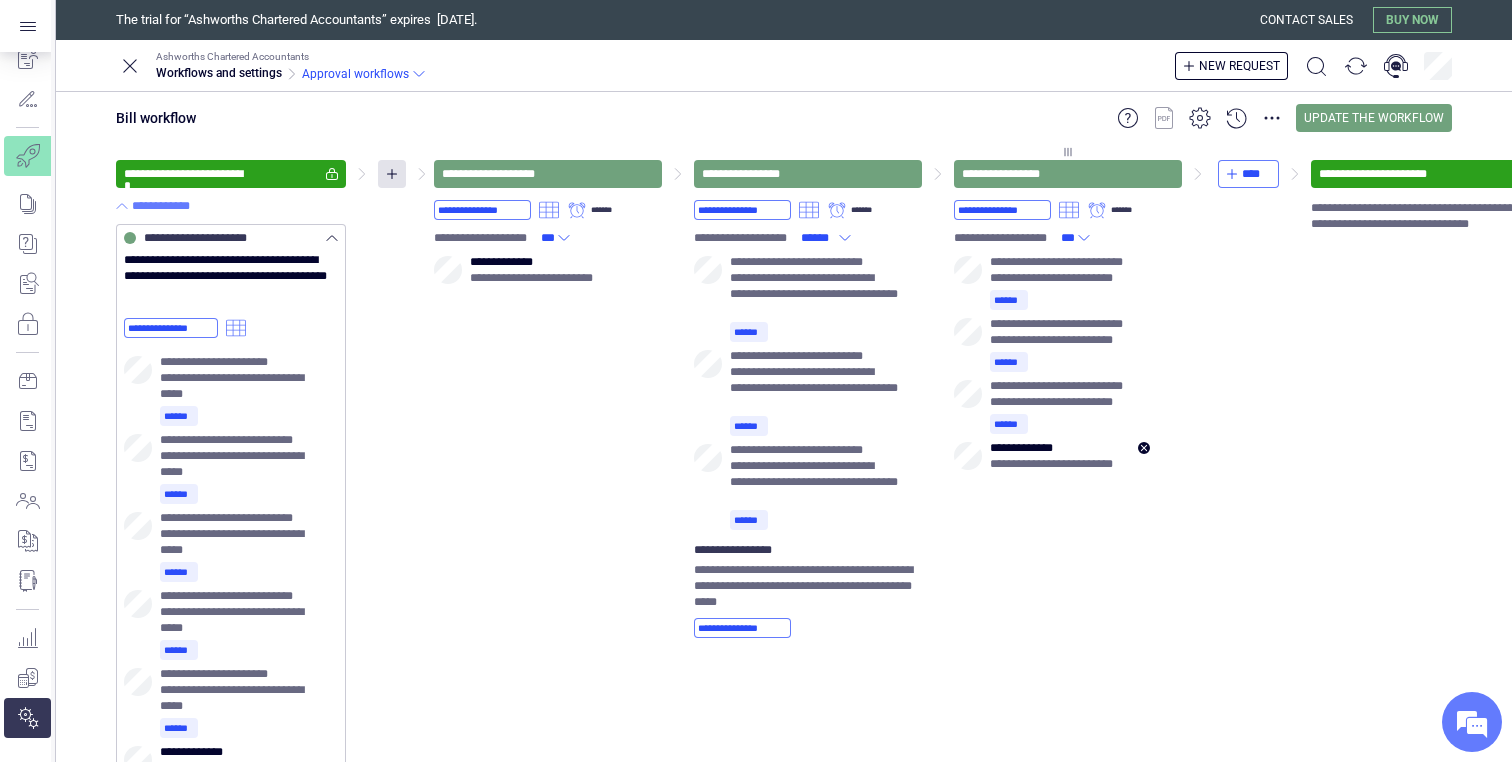 click 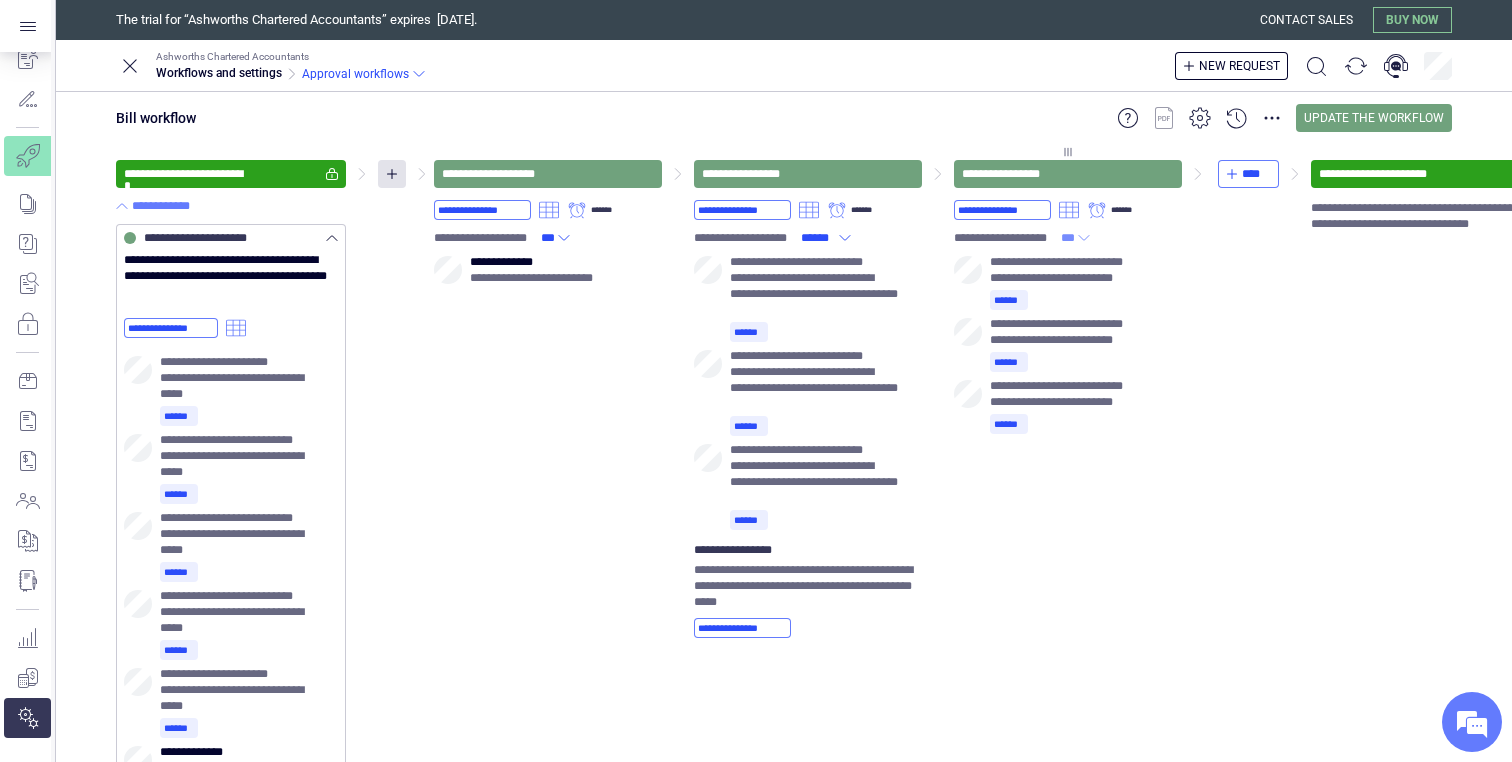 click on "***" at bounding box center (1076, 238) 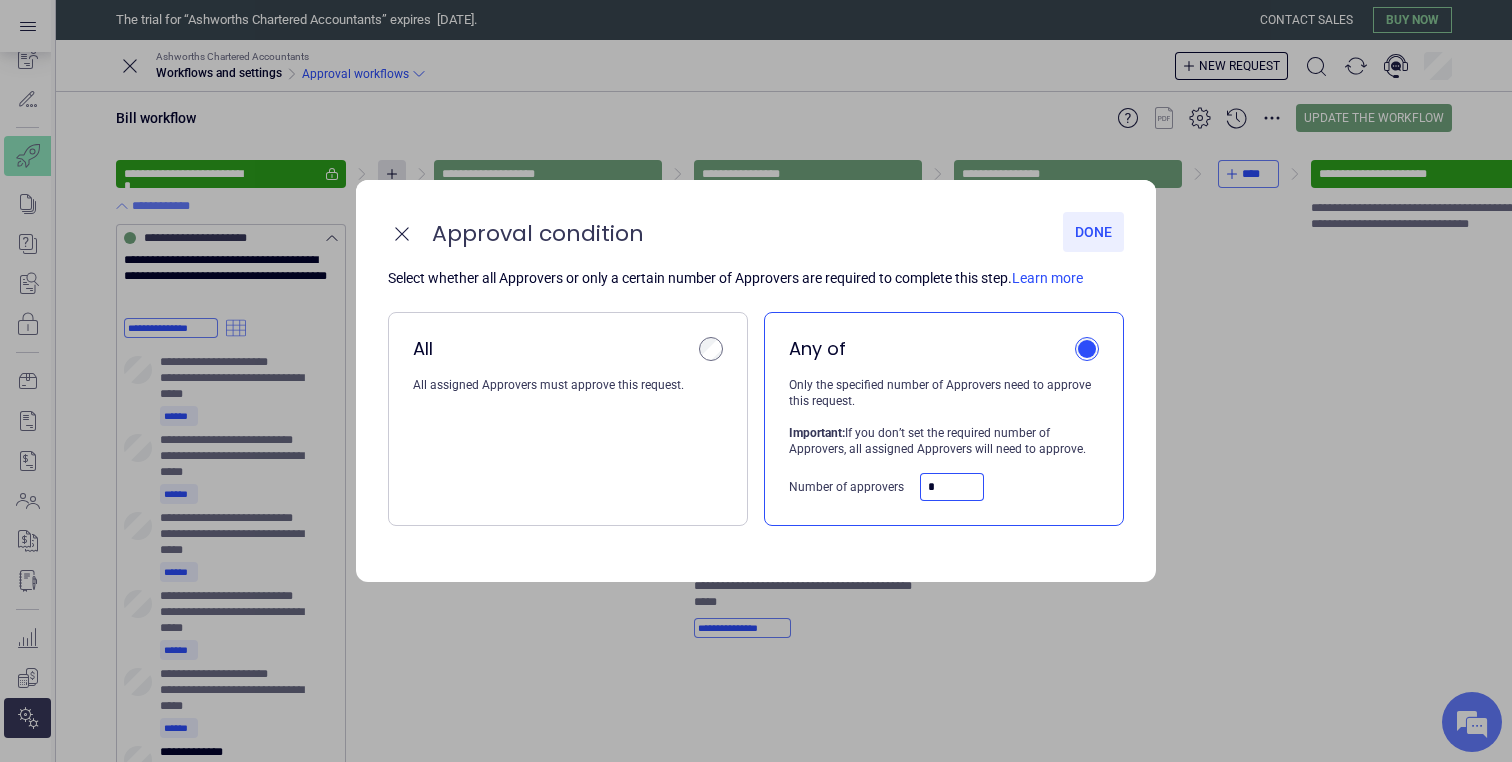 drag, startPoint x: 916, startPoint y: 485, endPoint x: 900, endPoint y: 485, distance: 16 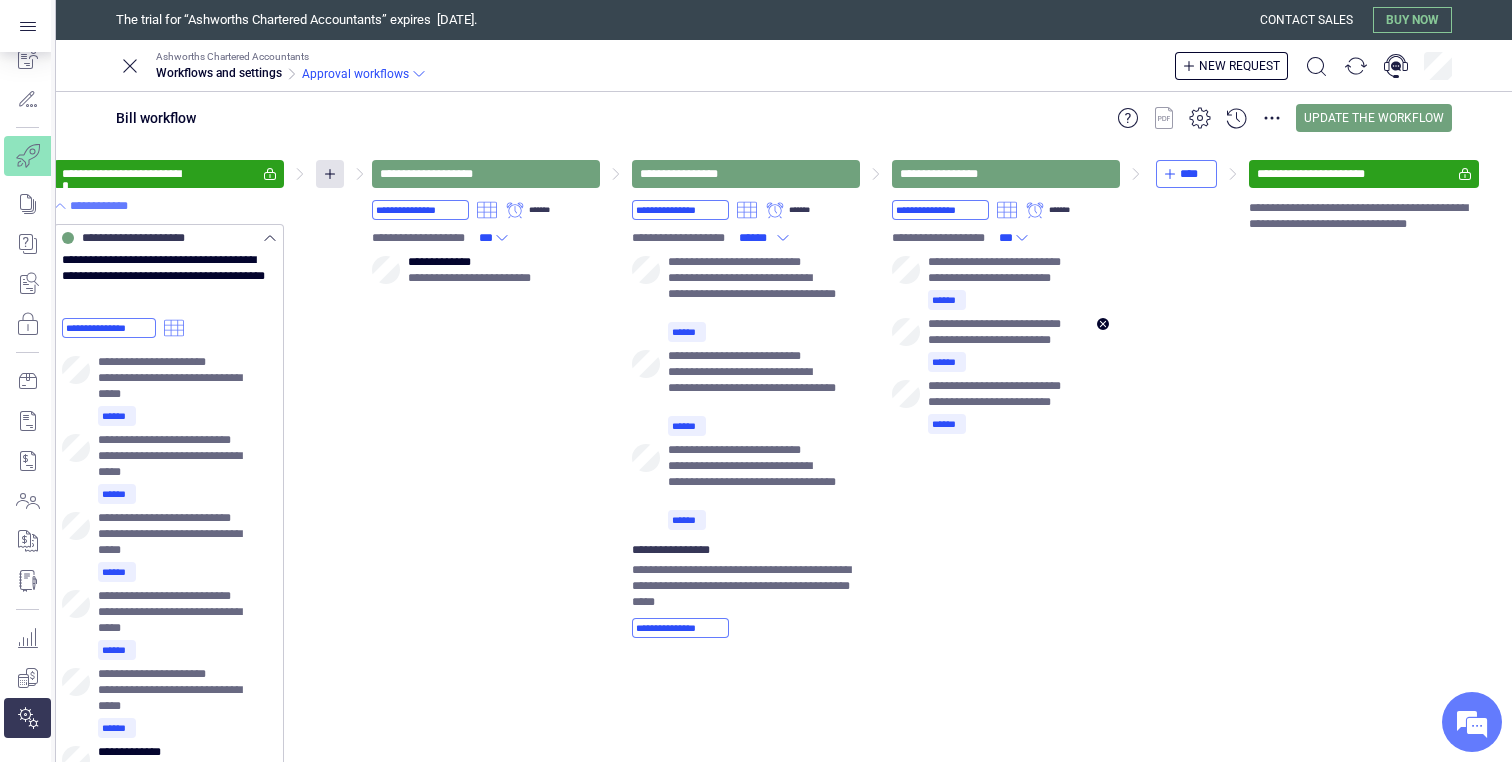 scroll, scrollTop: 0, scrollLeft: 96, axis: horizontal 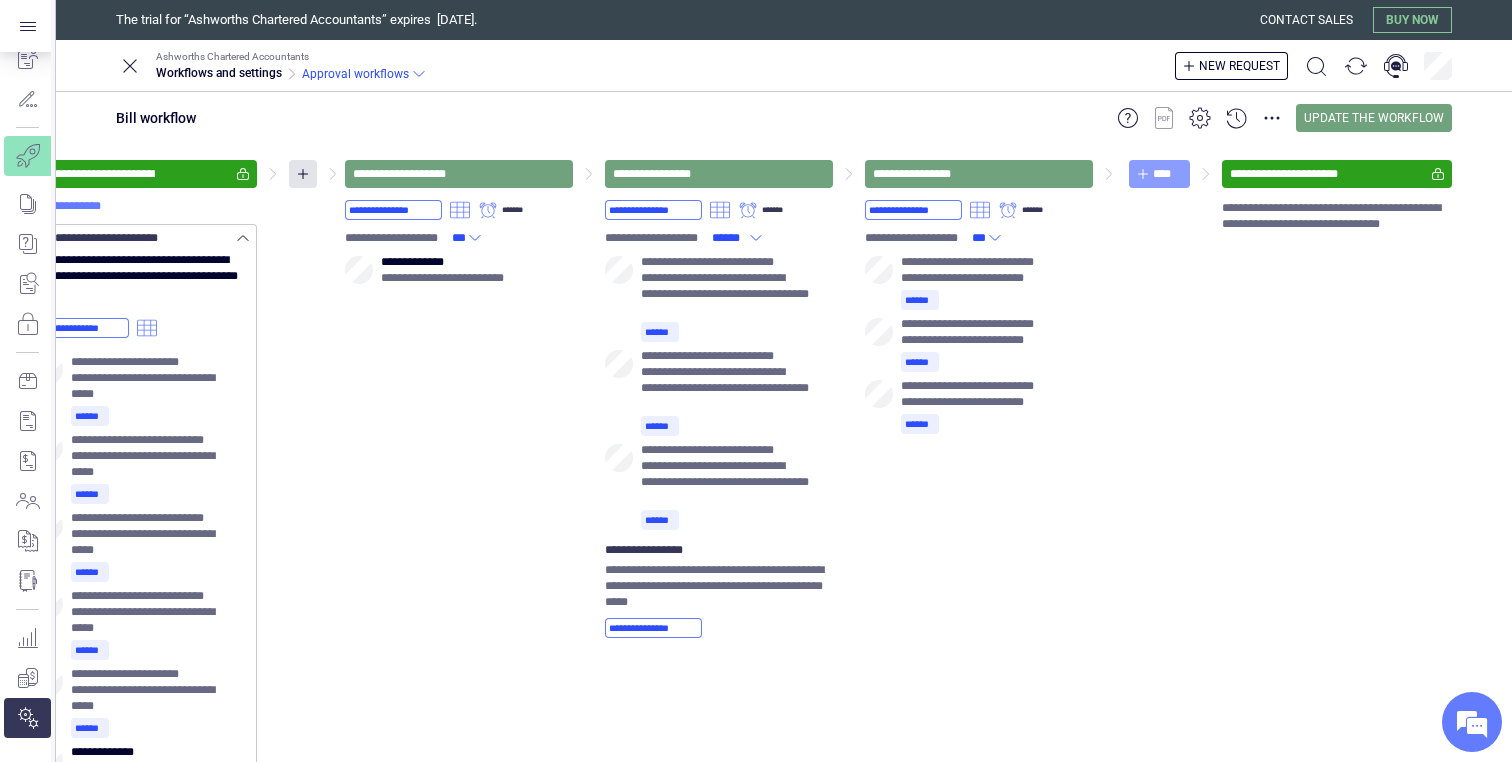 click on "****" at bounding box center (1167, 174) 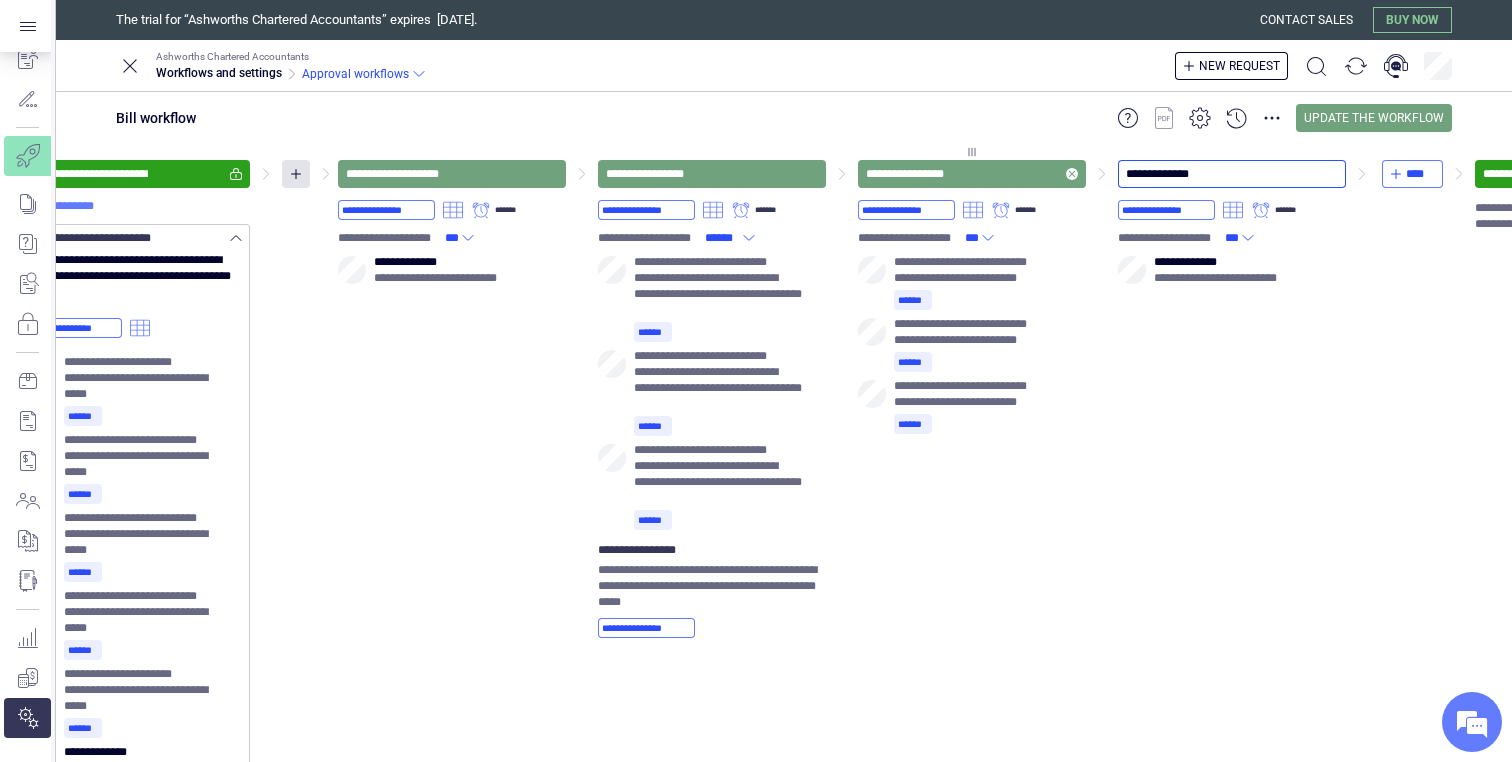 drag, startPoint x: 1220, startPoint y: 172, endPoint x: 1017, endPoint y: 185, distance: 203.41583 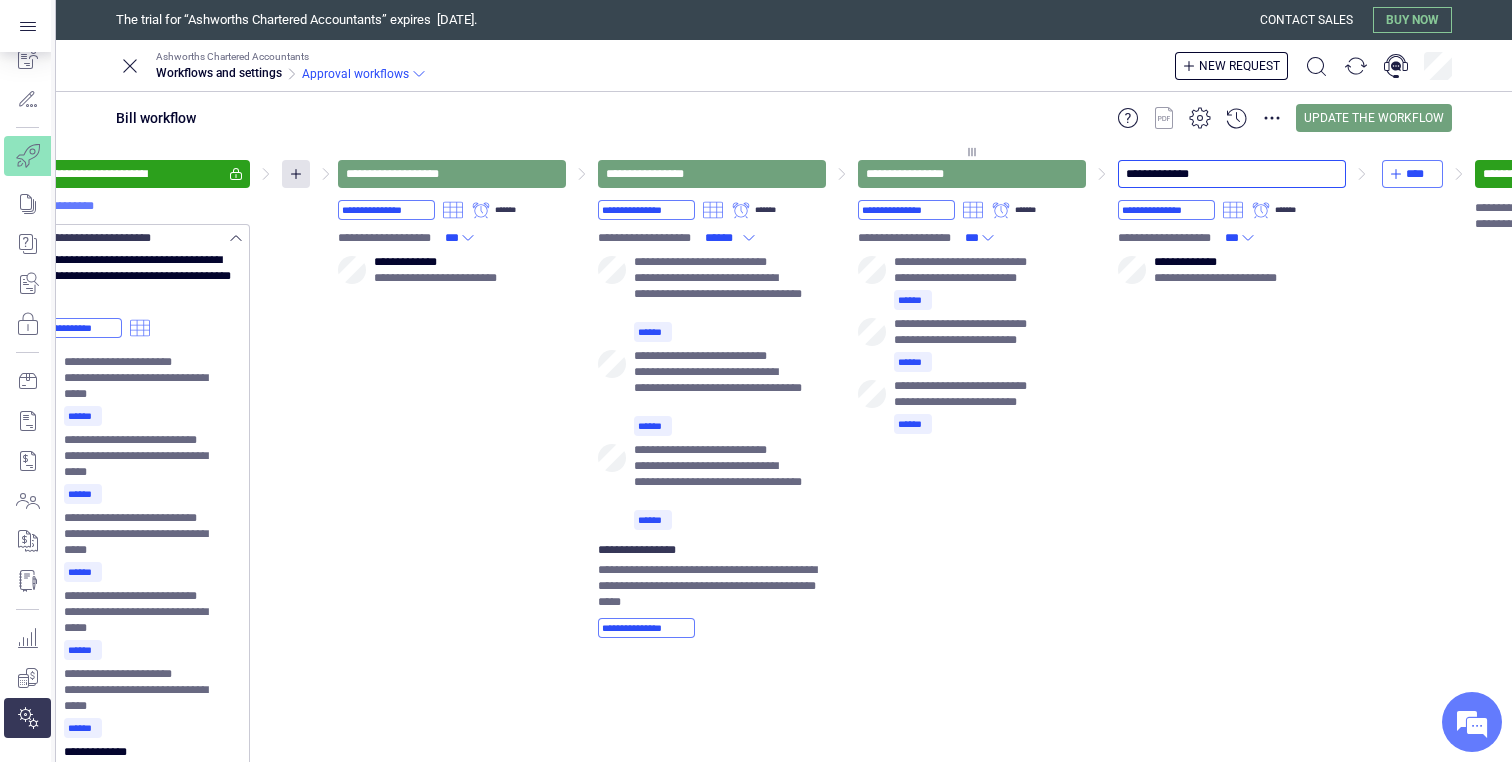 drag, startPoint x: 1217, startPoint y: 177, endPoint x: 1097, endPoint y: 175, distance: 120.01666 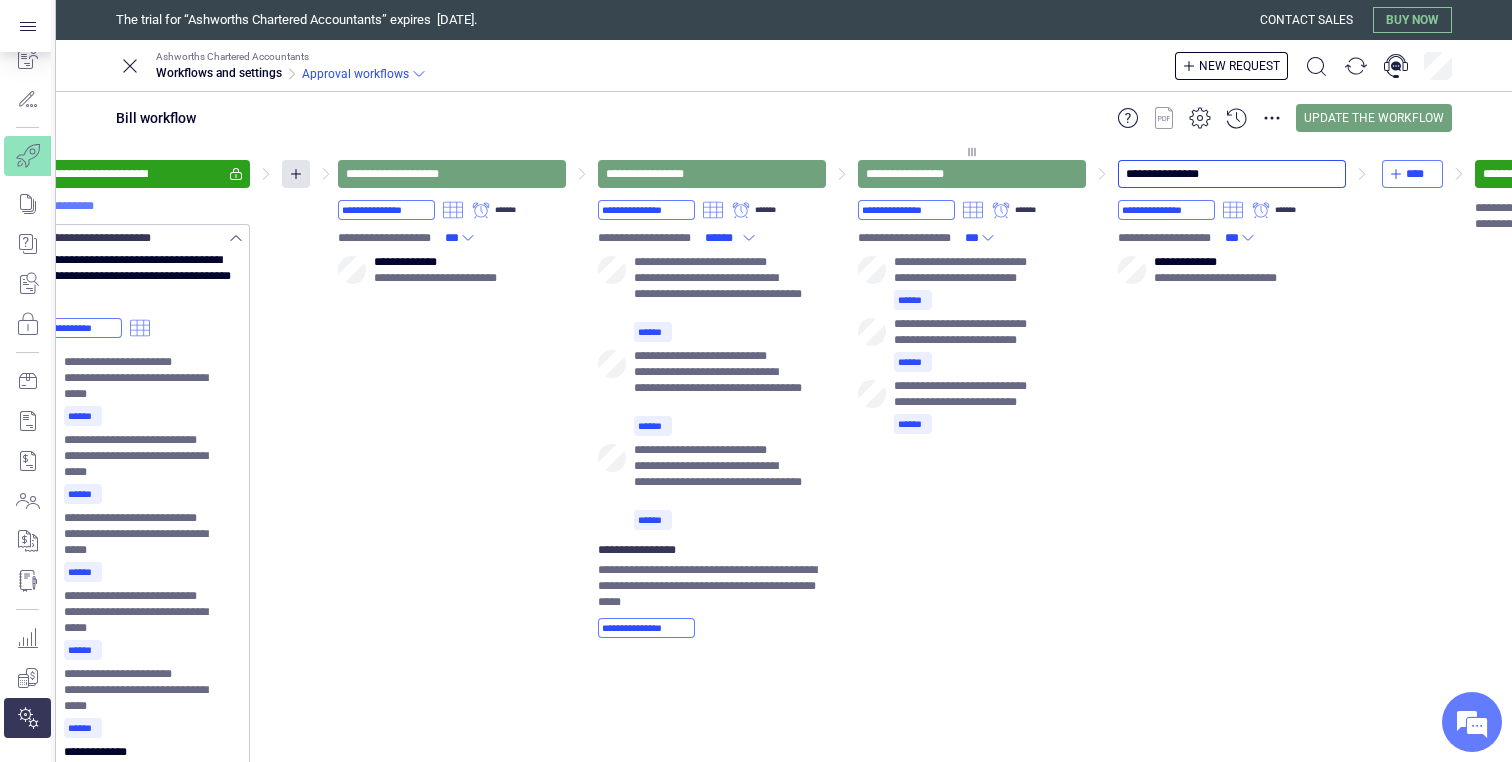 type on "**********" 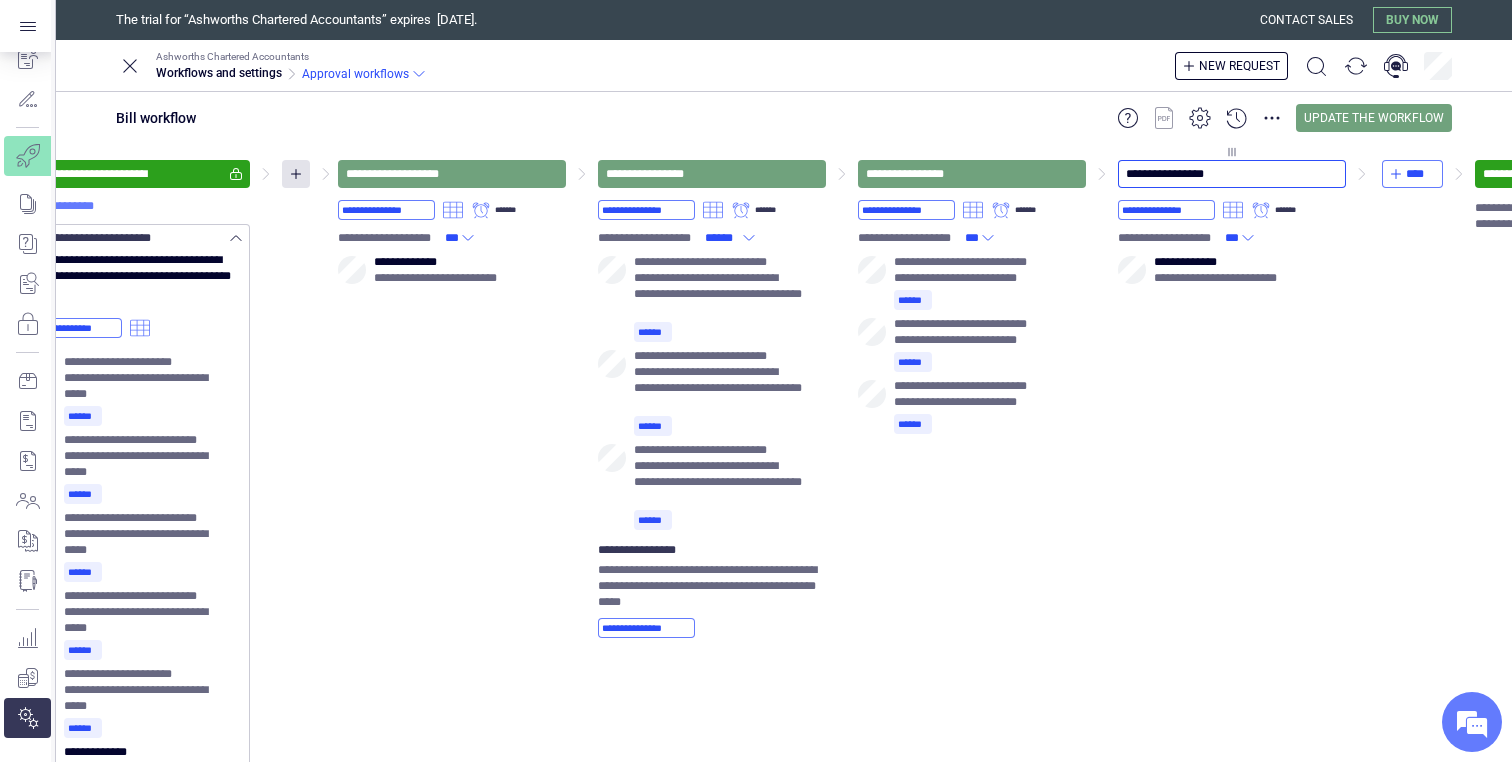 click on "**********" at bounding box center [1232, 393] 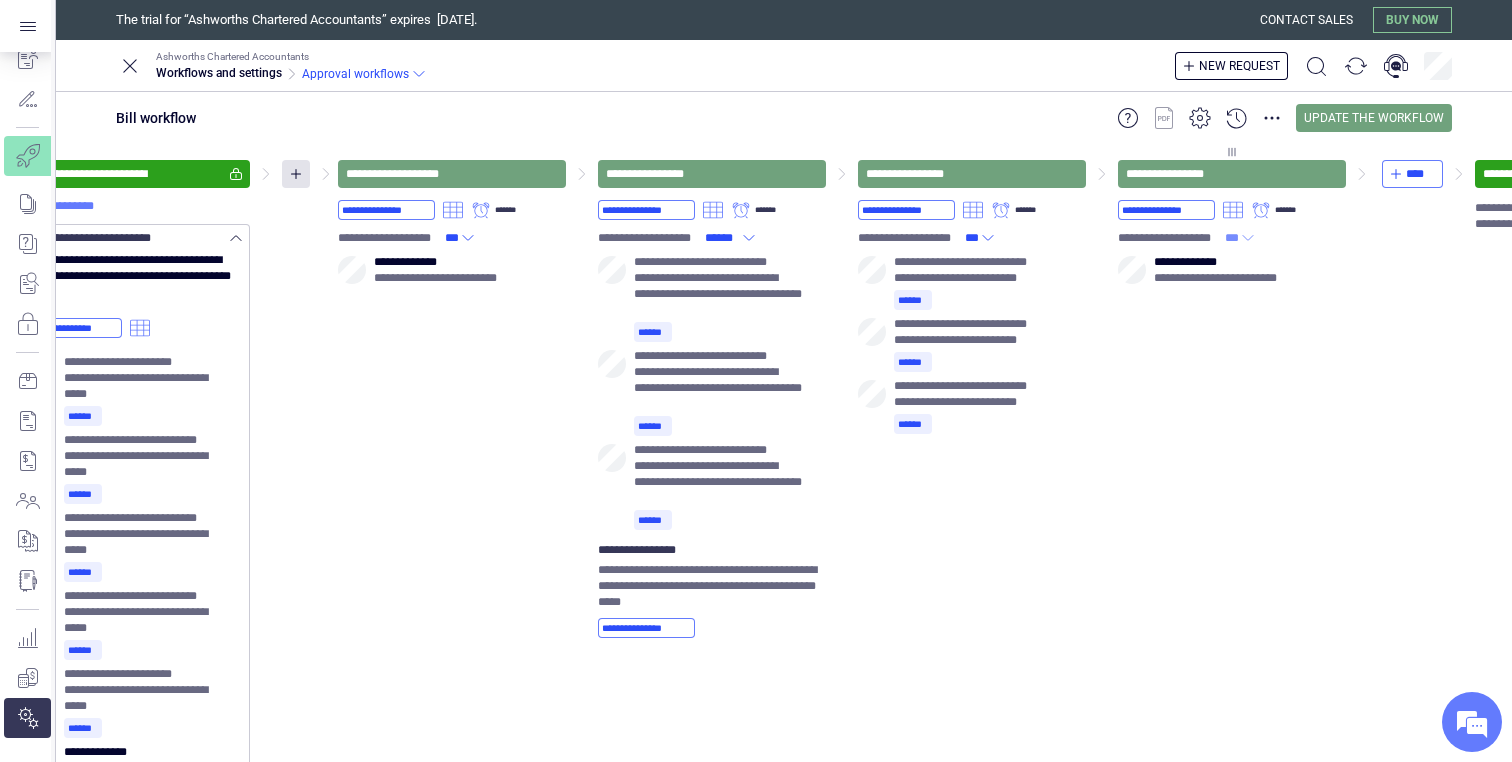 click on "***" at bounding box center [1232, 238] 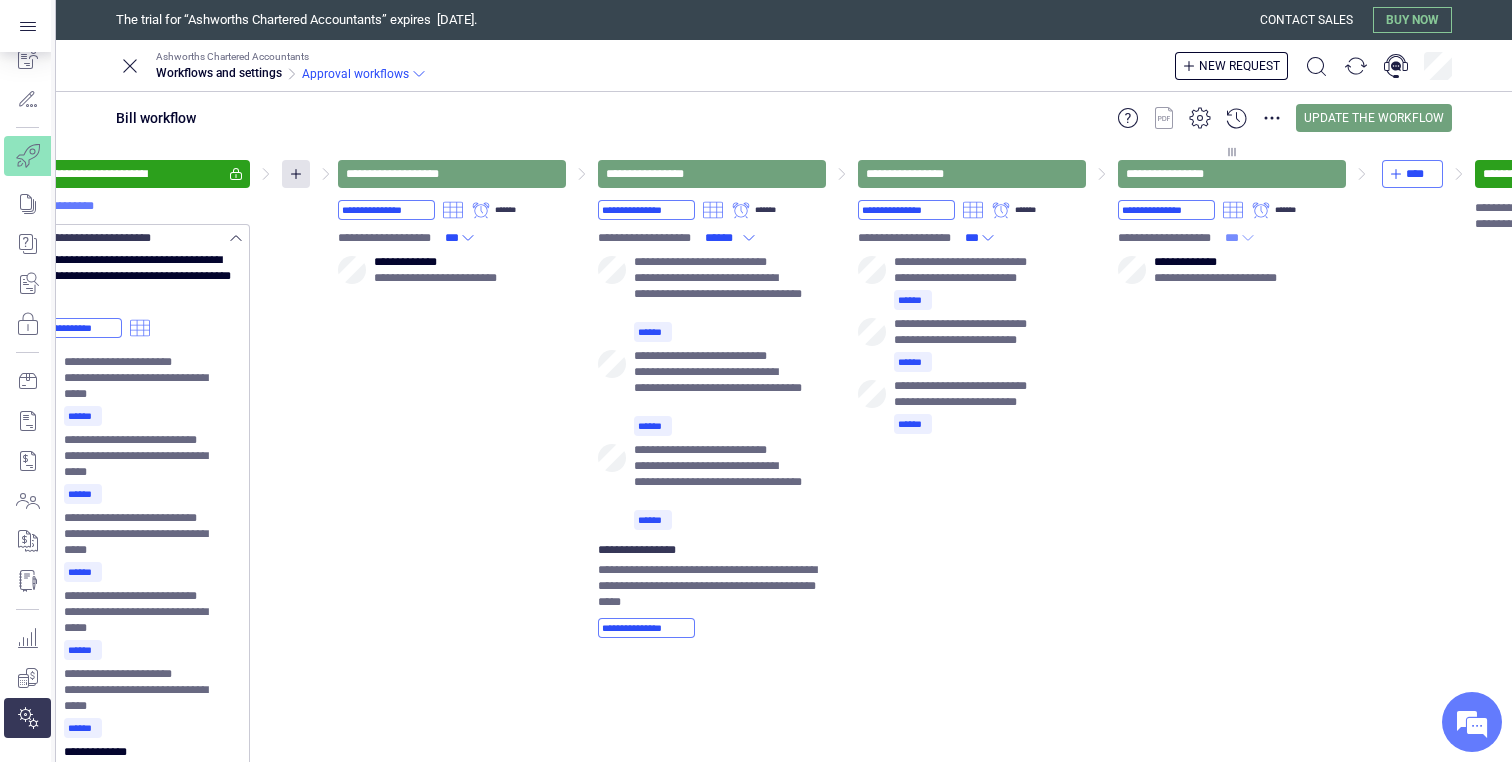 click 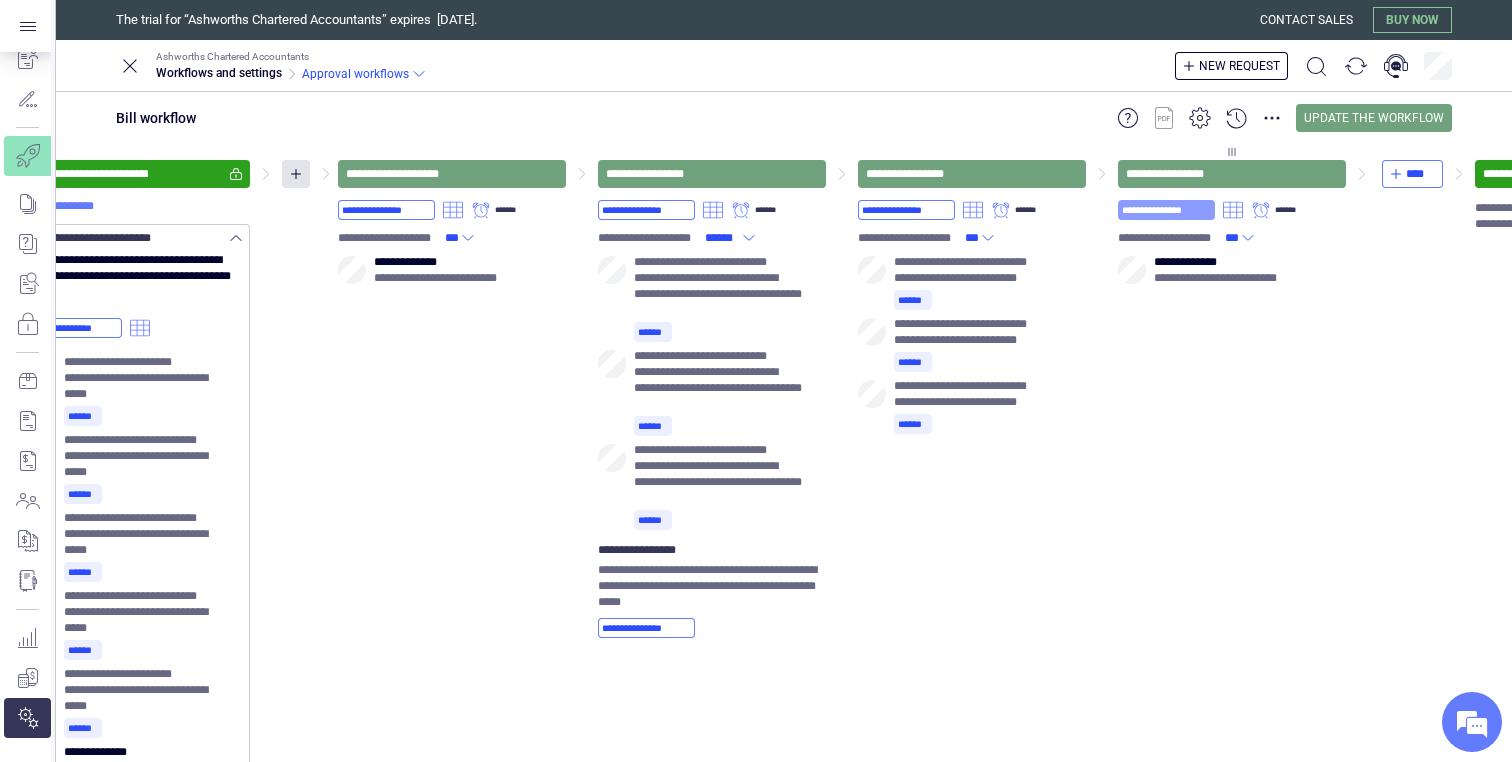 click on "**********" at bounding box center [1166, 210] 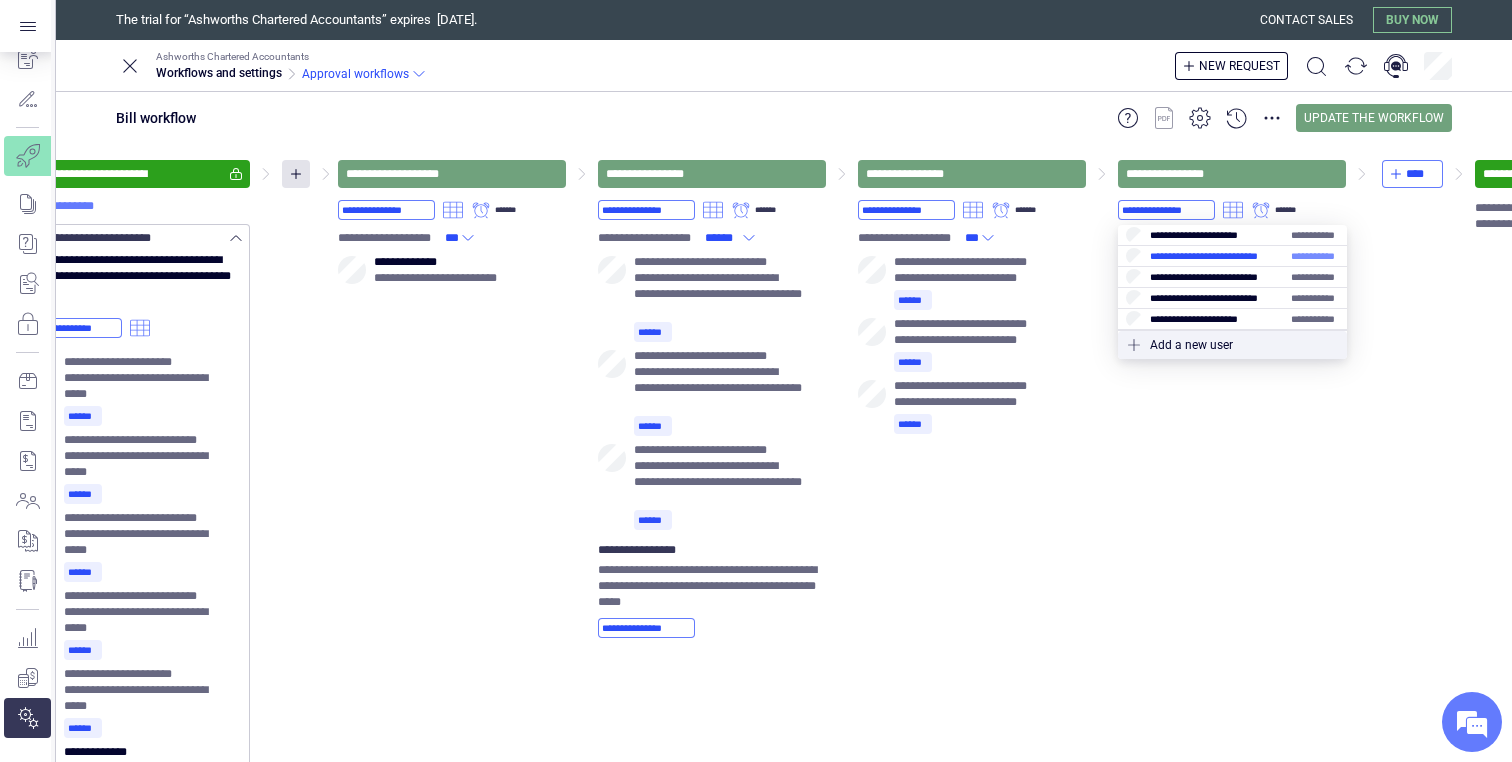 click at bounding box center [1232, 256] 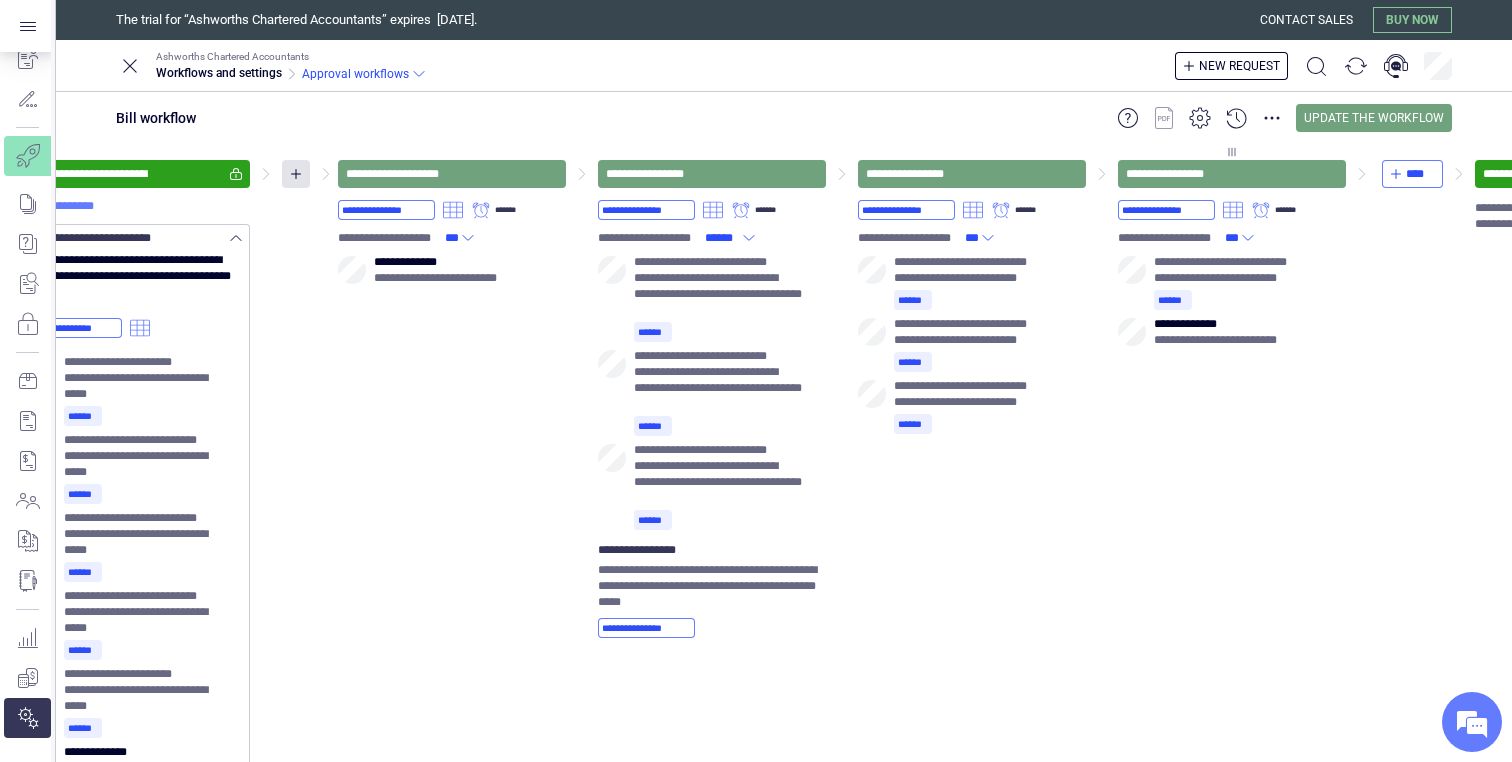 click on "**********" at bounding box center (1232, 254) 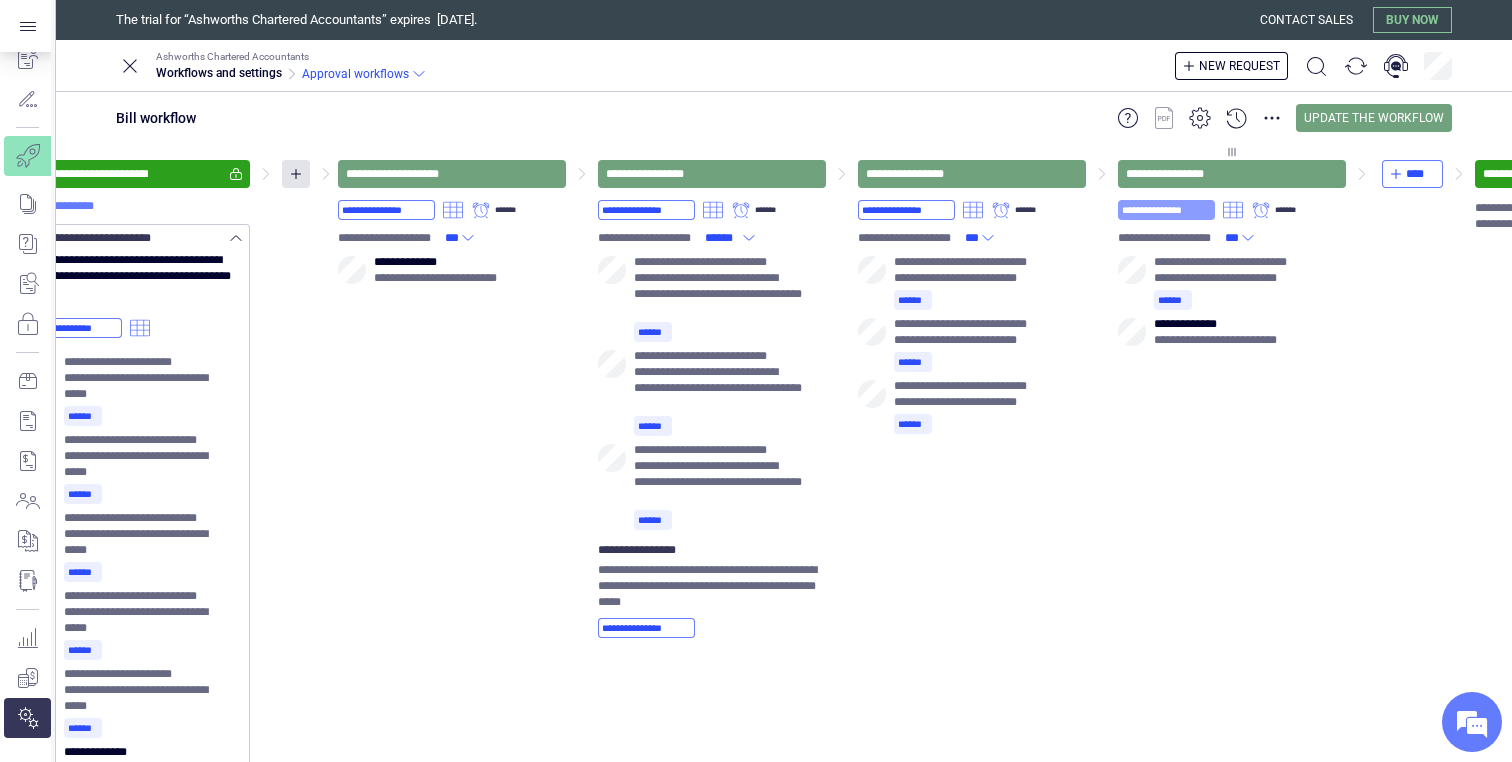 click on "**********" at bounding box center (1166, 210) 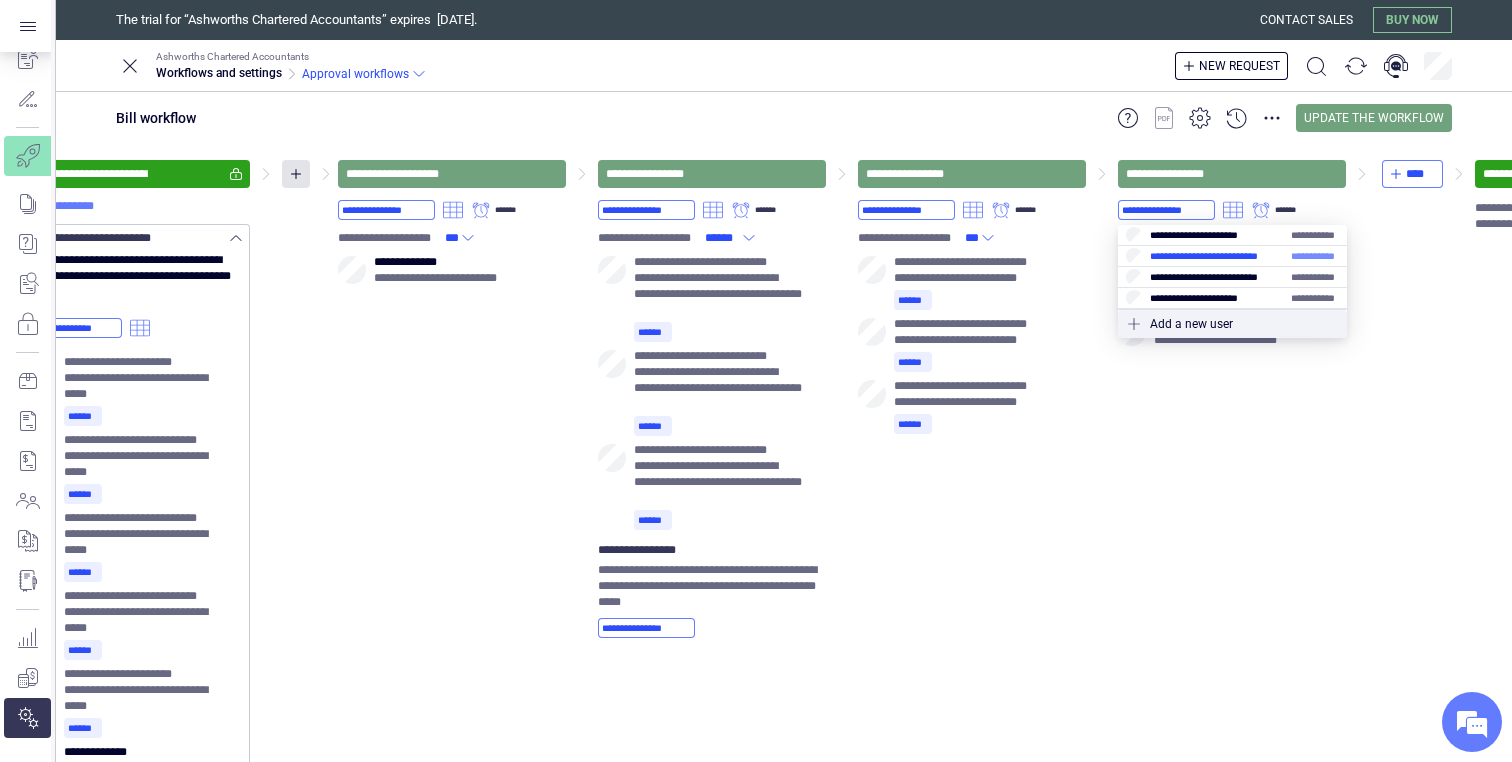 click at bounding box center [1232, 256] 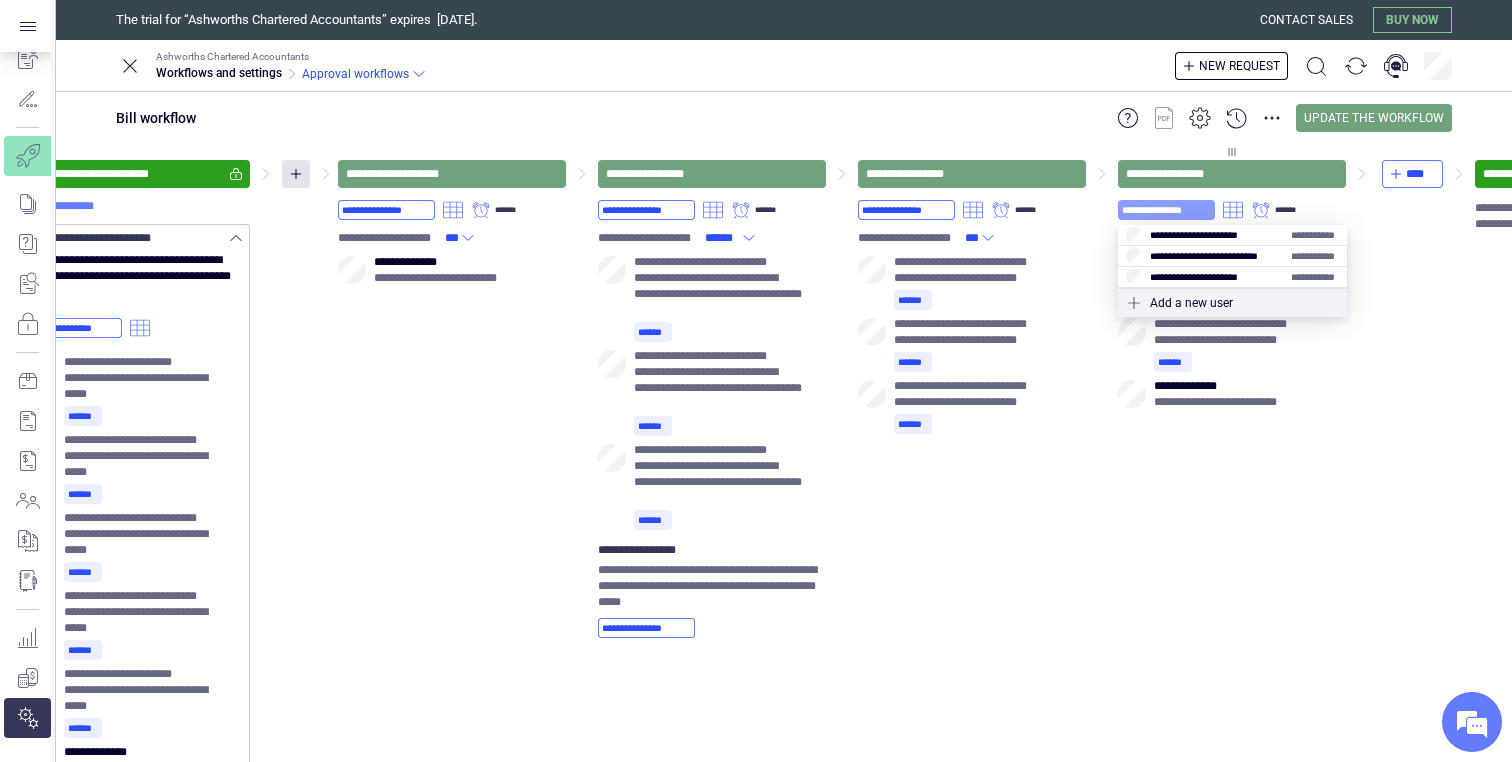 click on "**********" at bounding box center [1166, 210] 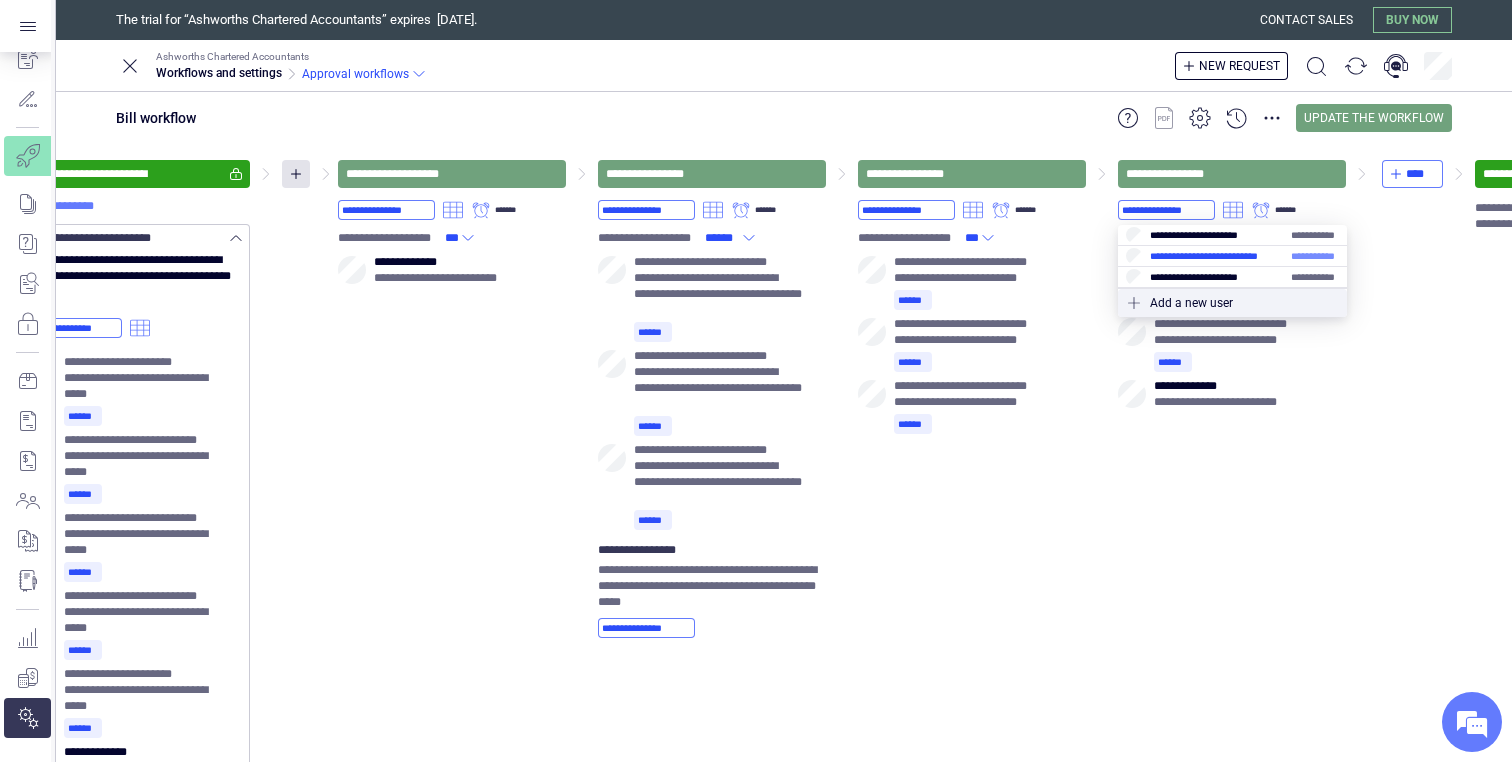 click at bounding box center [1232, 256] 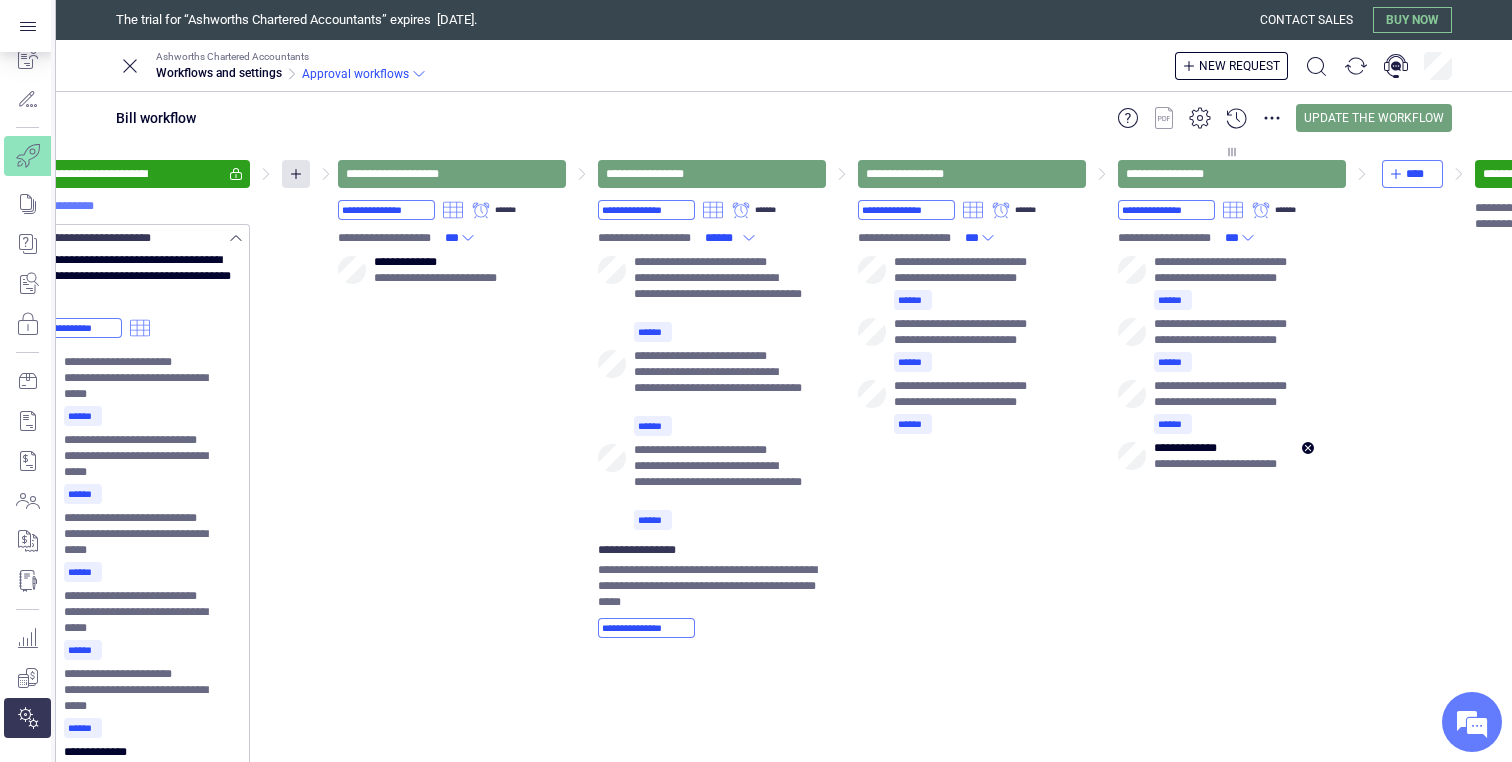 click 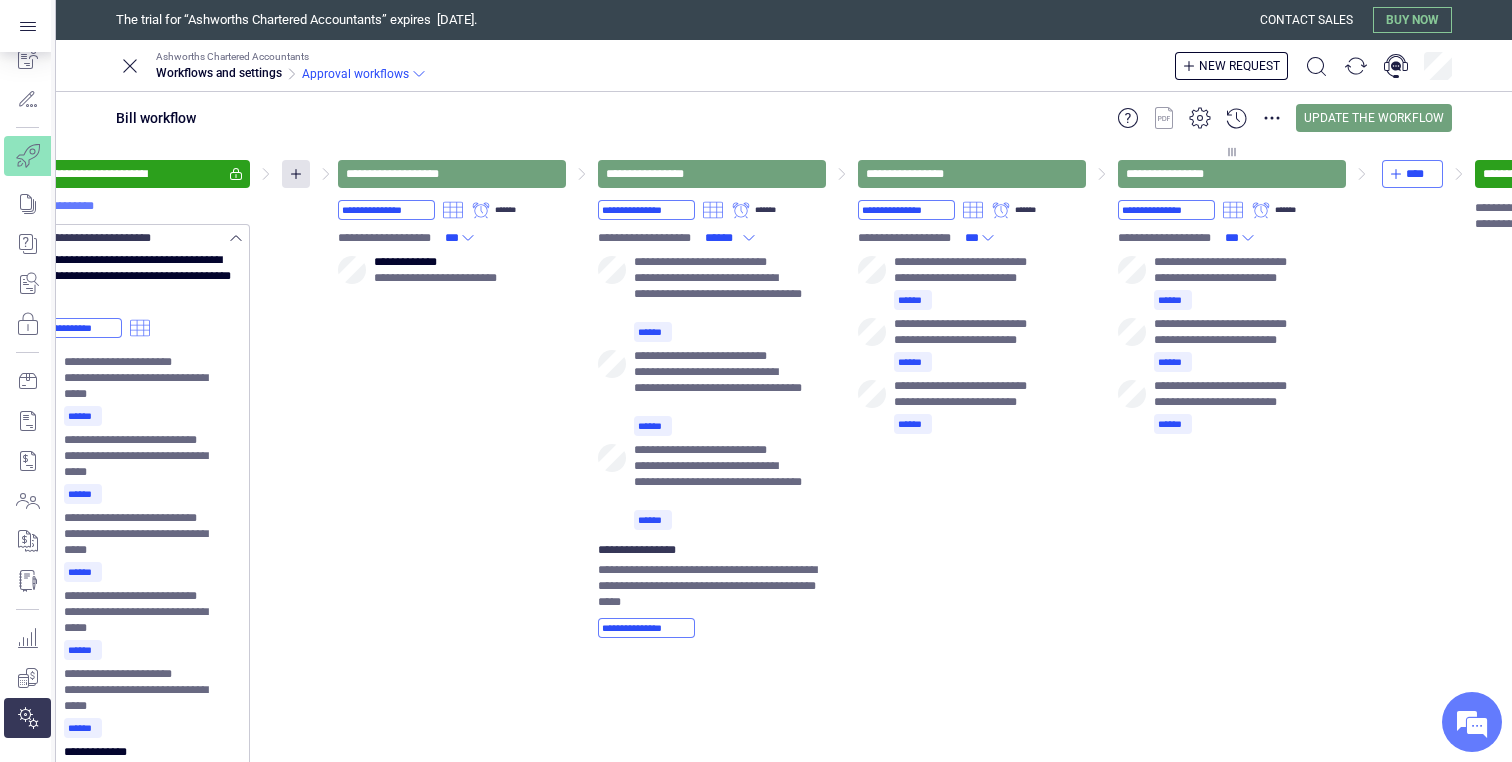 click on "**********" at bounding box center [1232, 393] 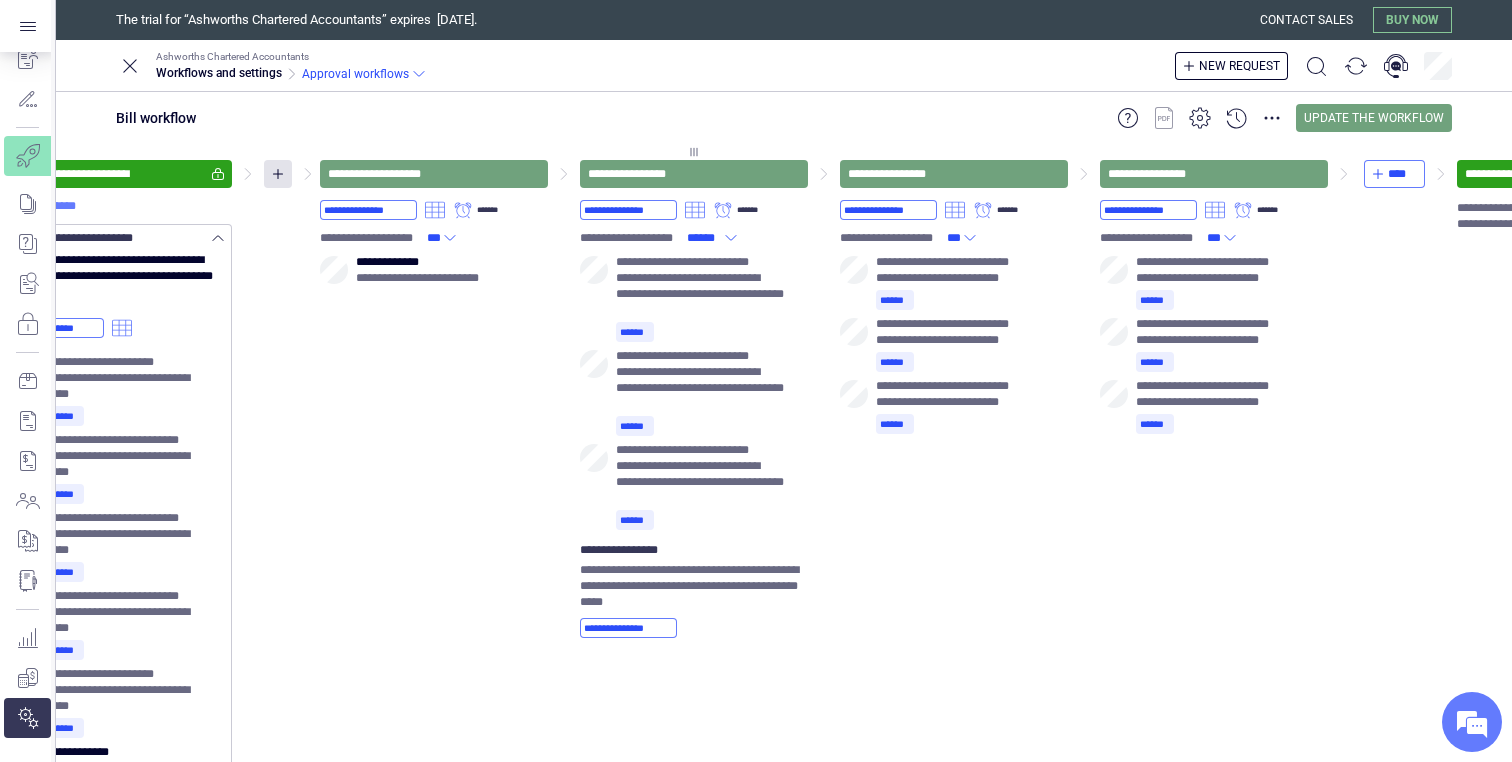 click on "**********" at bounding box center [694, 399] 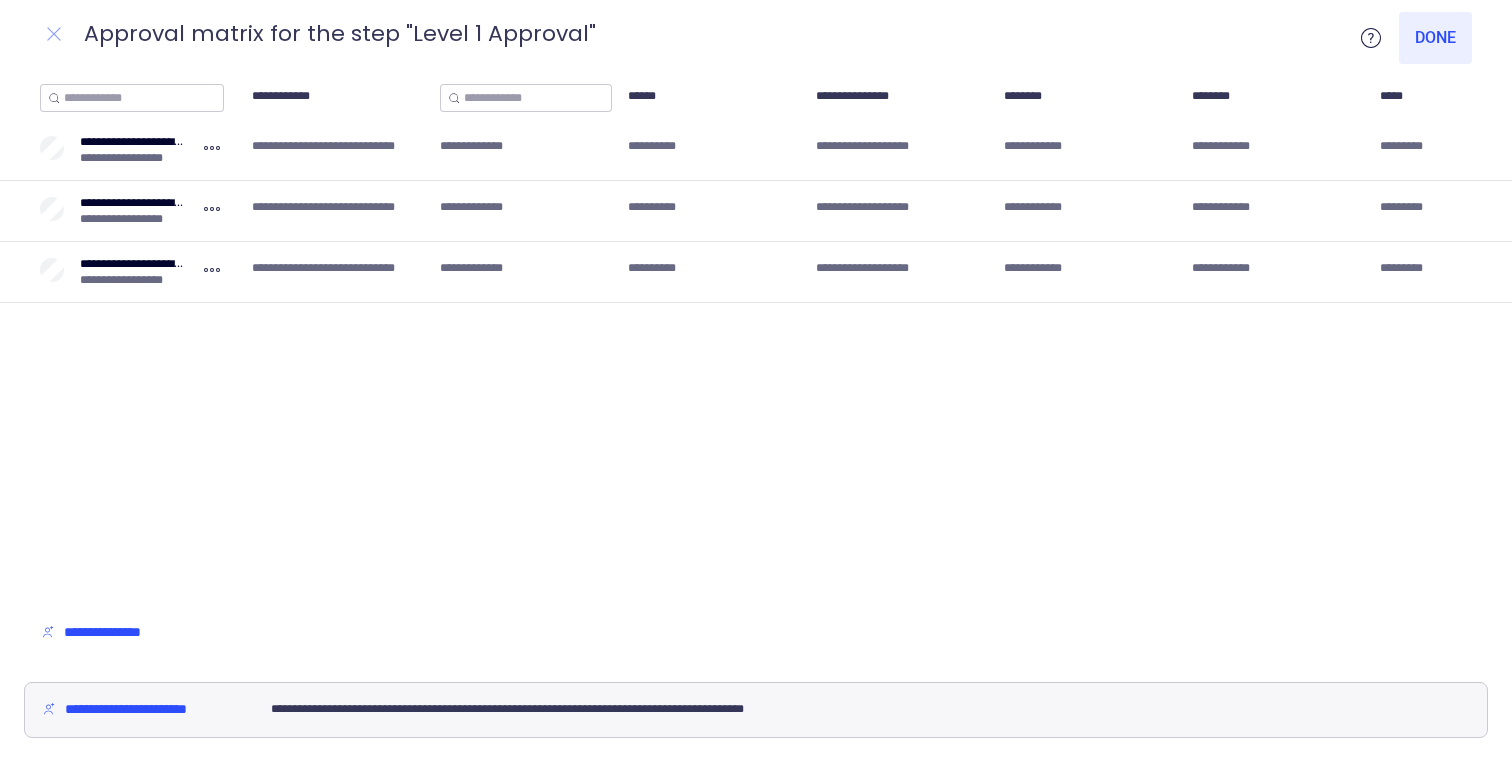 click 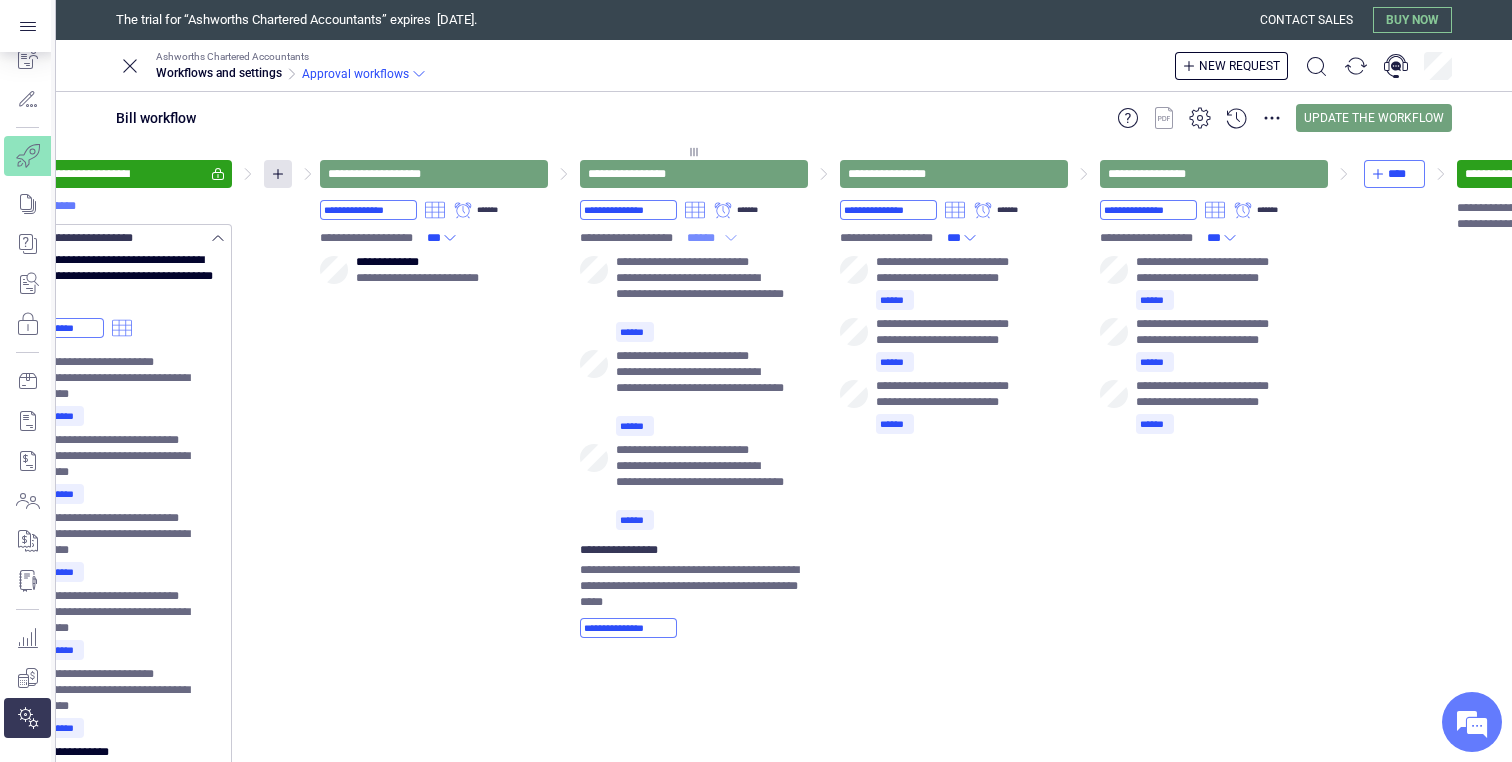 click 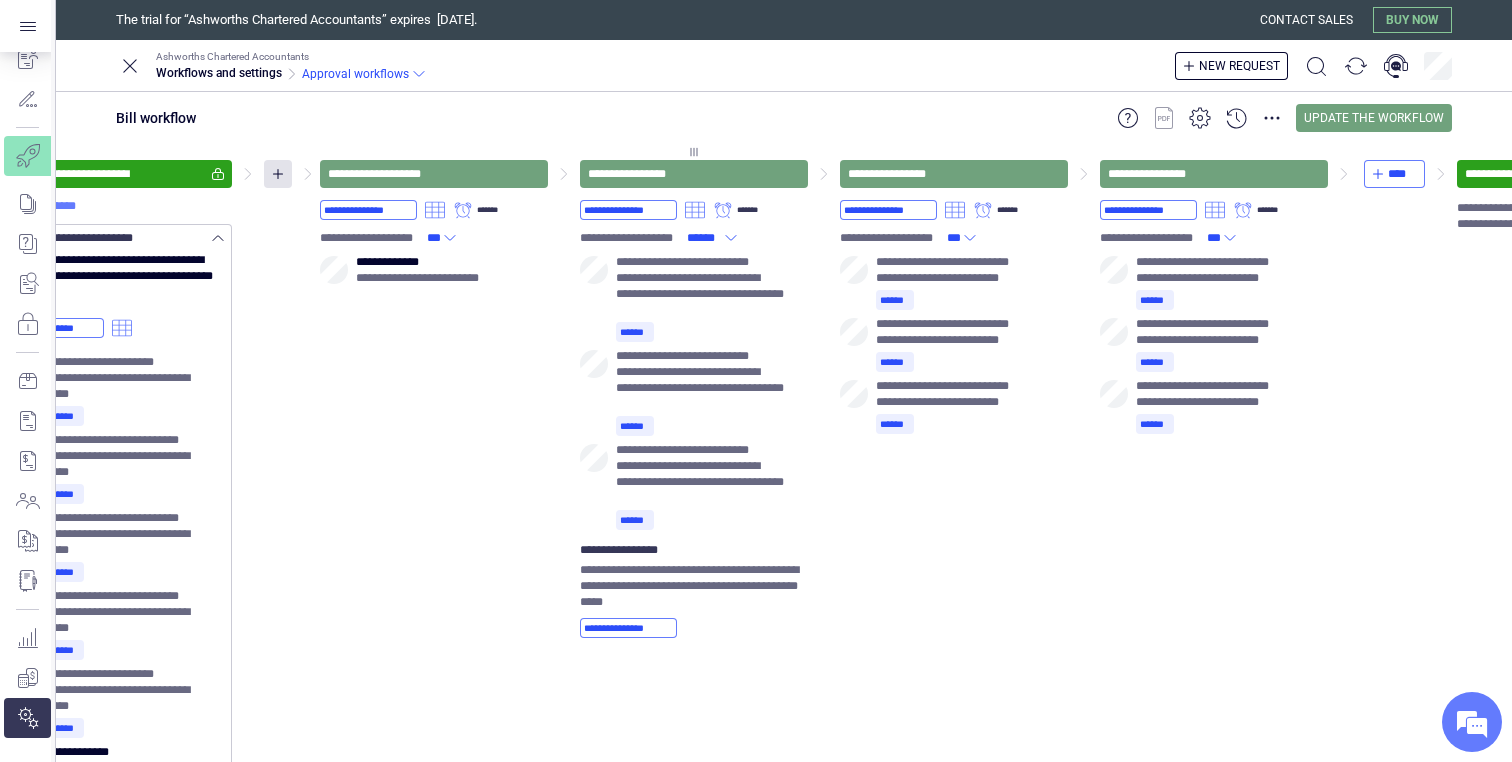 click 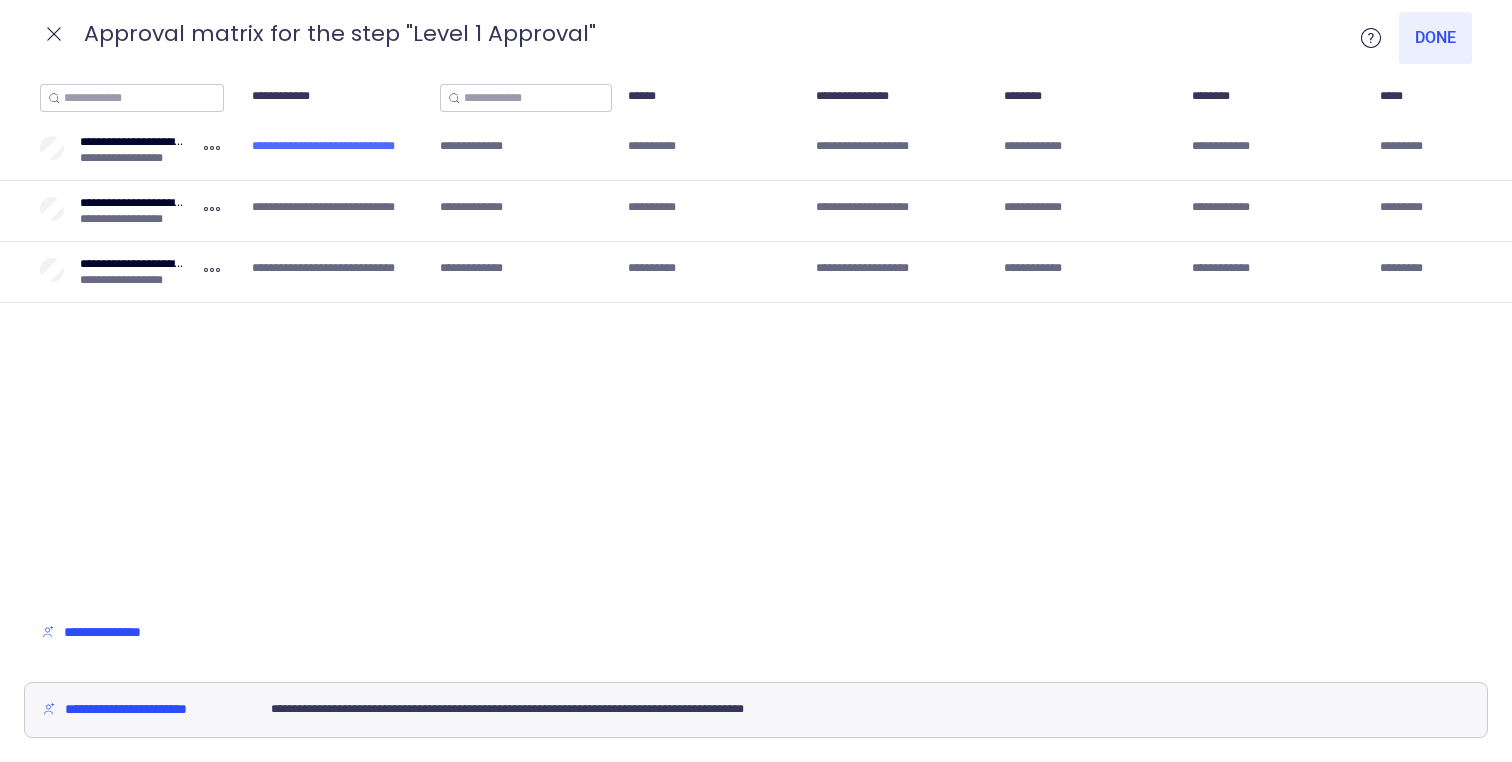 click on "**********" at bounding box center (331, 146) 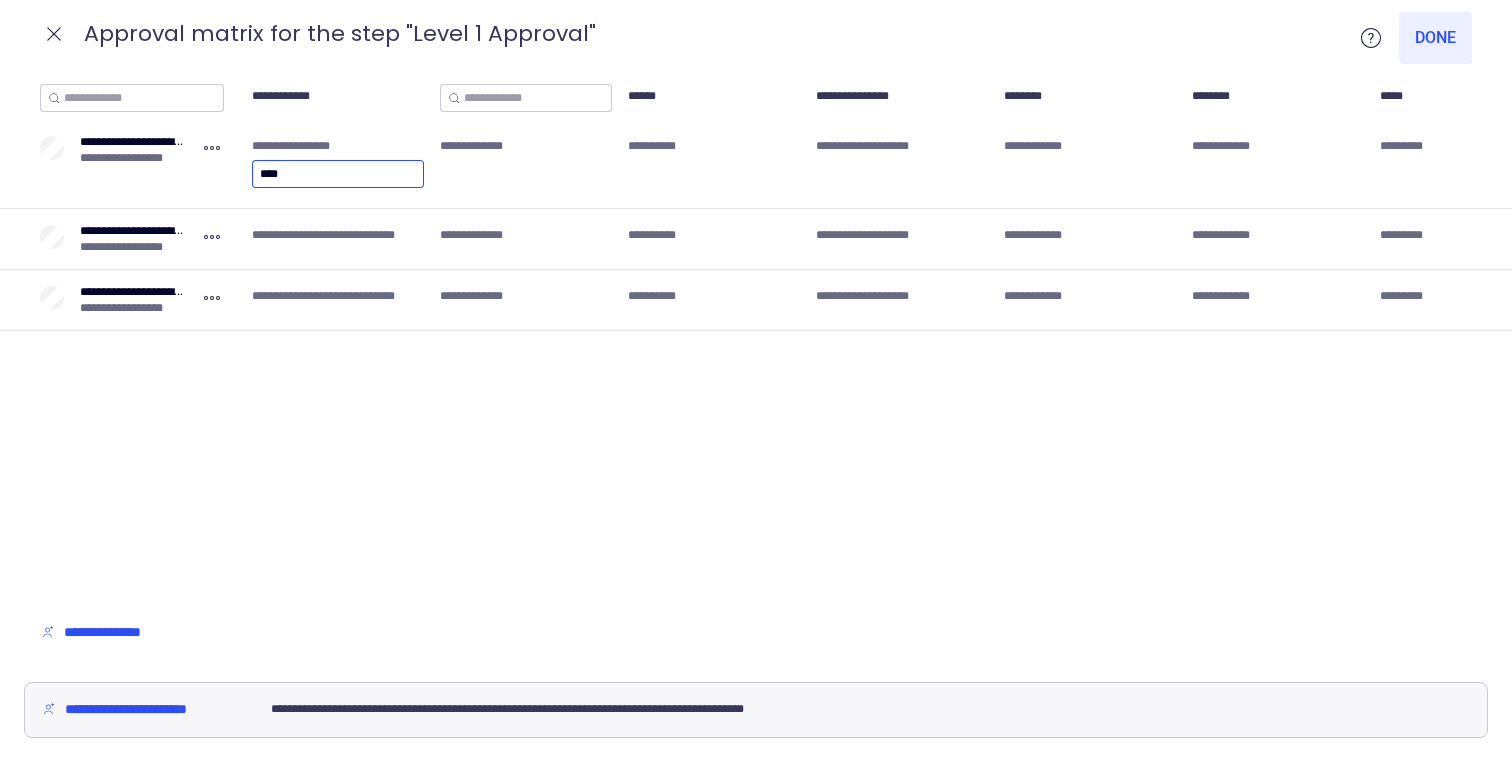 click on "**********" at bounding box center (756, 341) 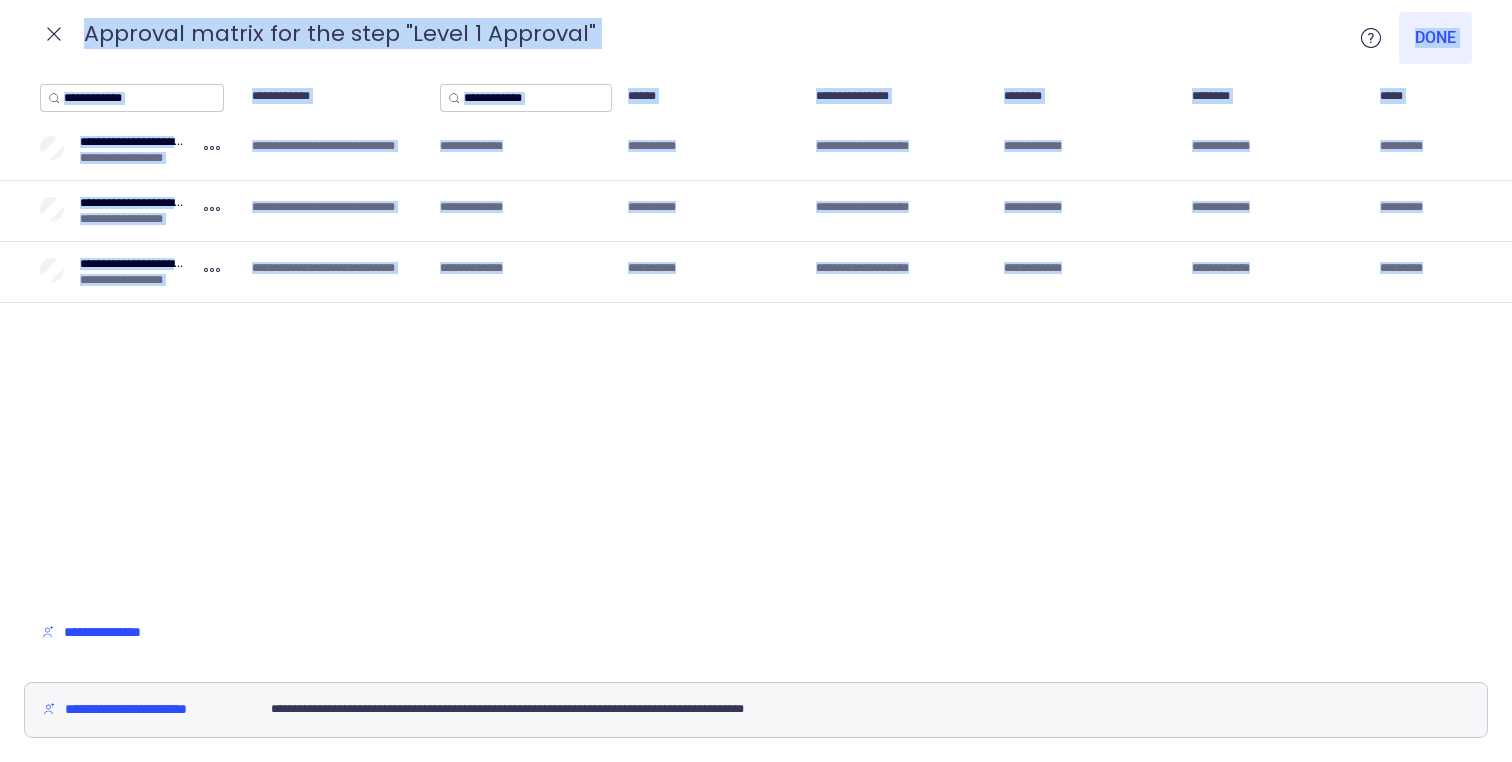 drag, startPoint x: 88, startPoint y: 32, endPoint x: 1459, endPoint y: 294, distance: 1395.8098 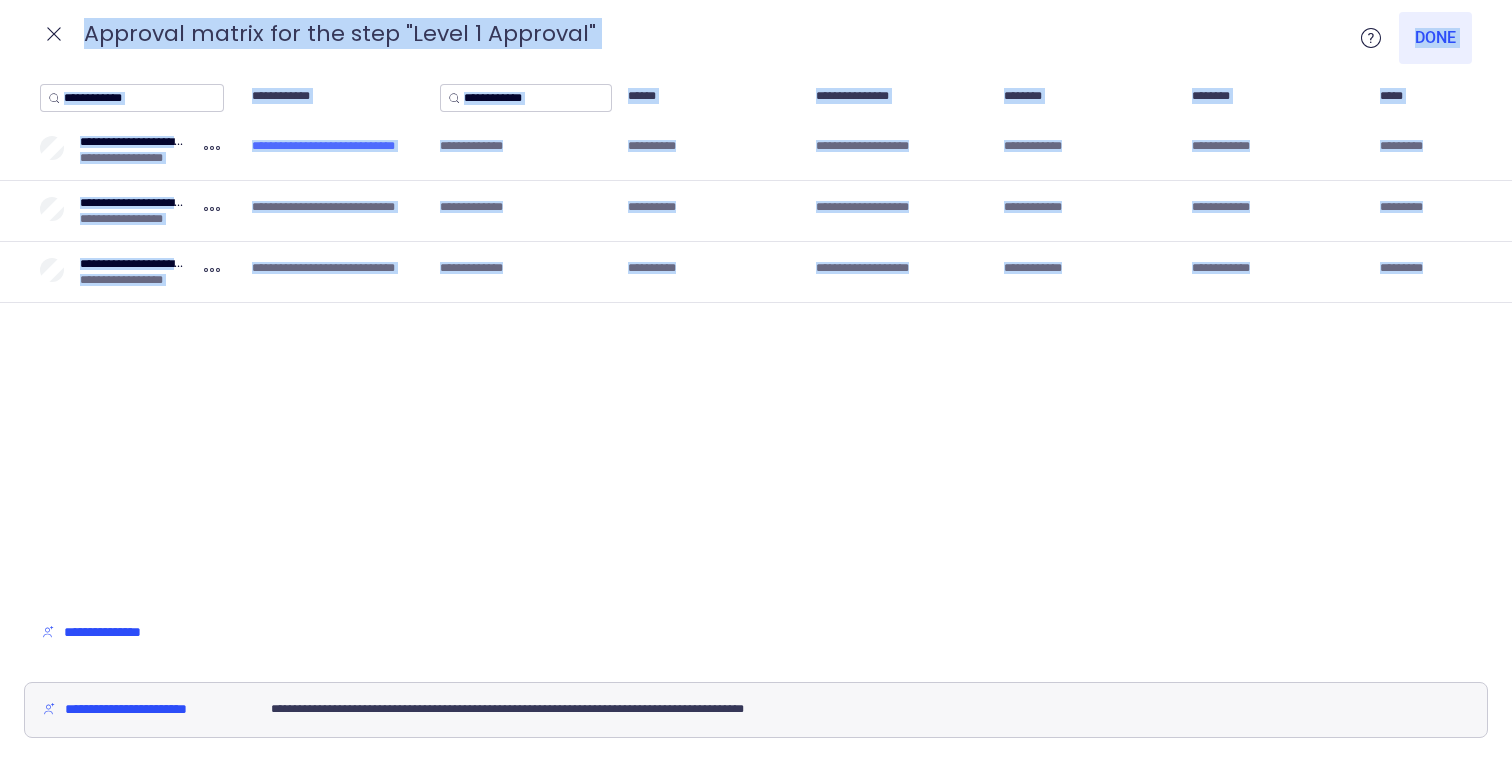 click on "**********" at bounding box center (331, 146) 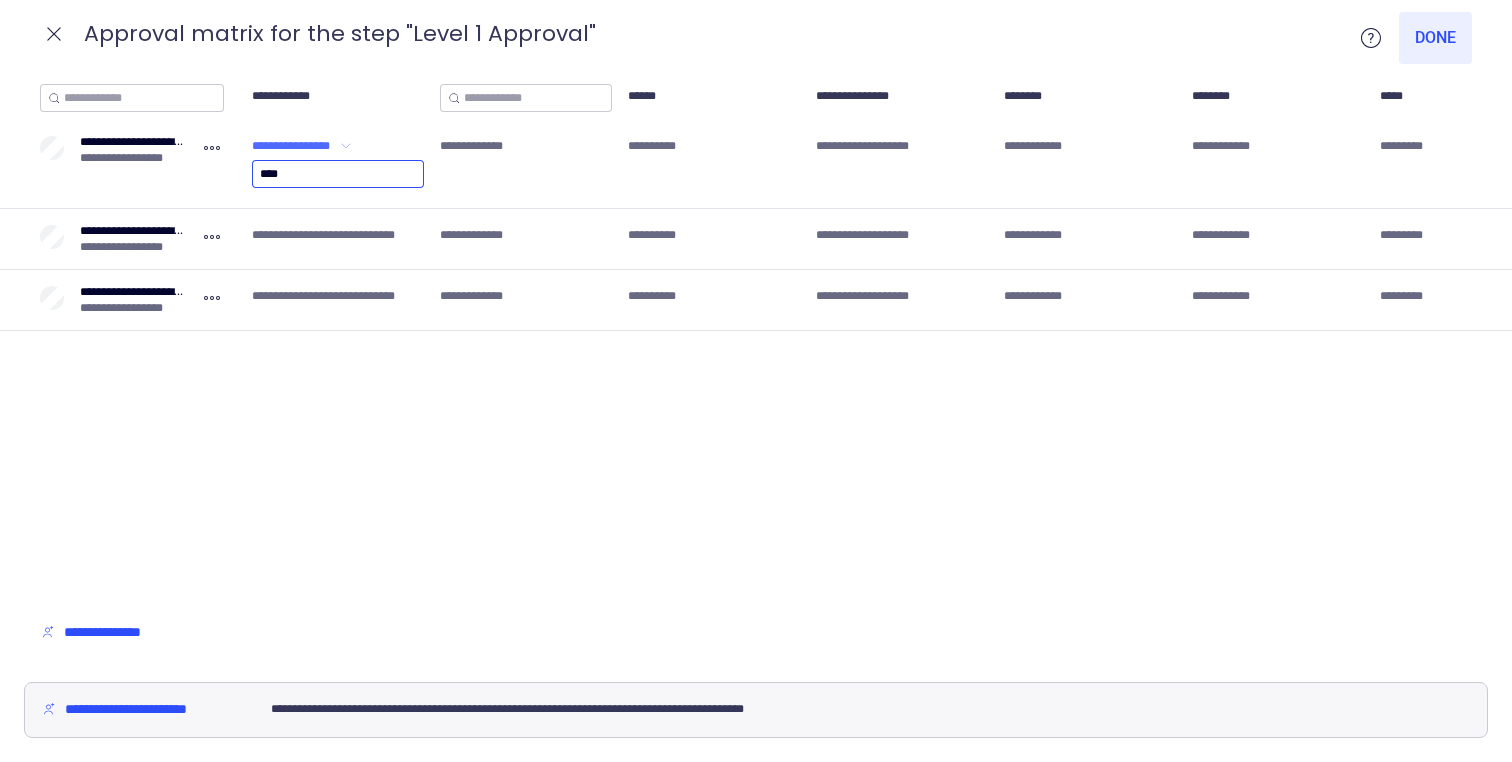 click on "**********" at bounding box center [294, 146] 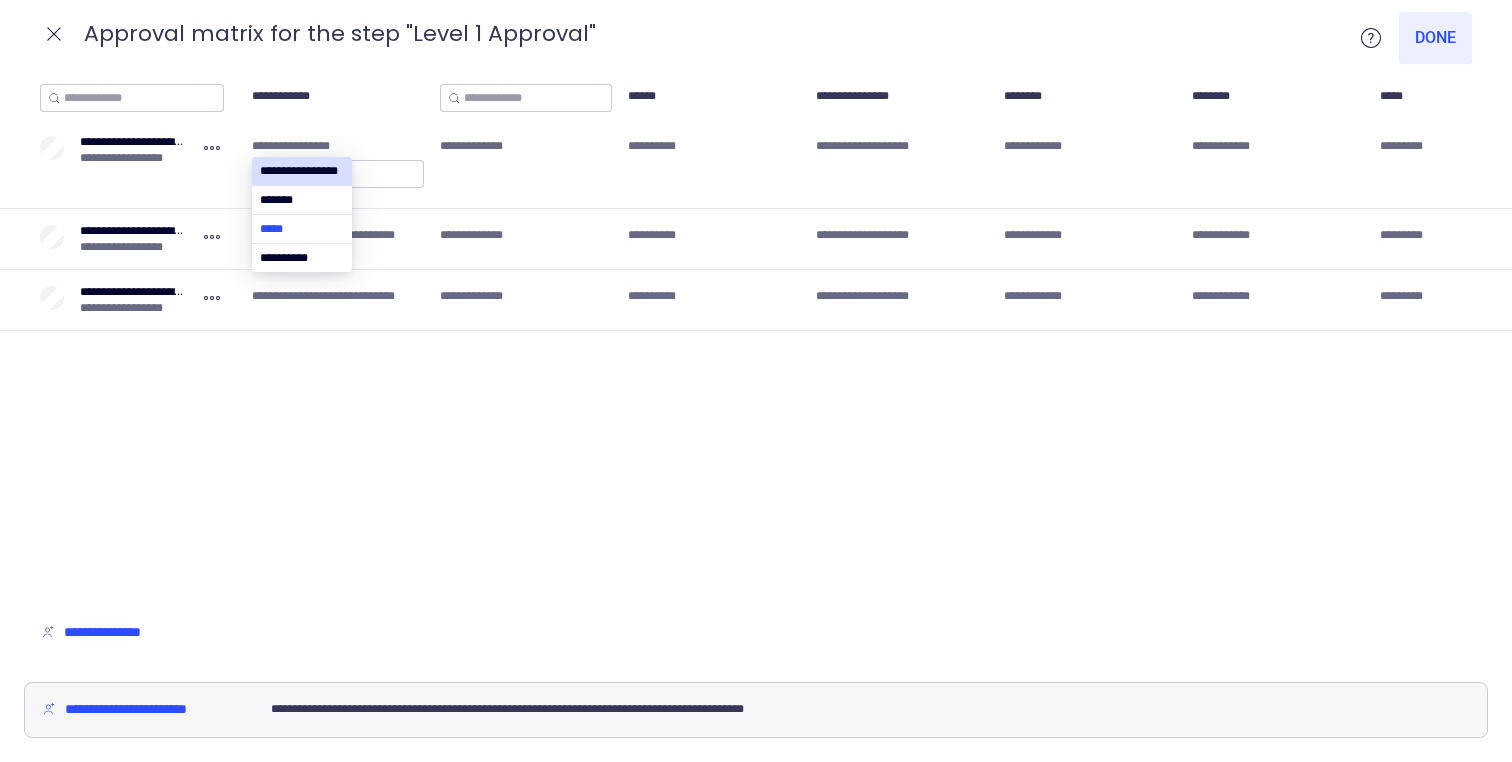 click at bounding box center [302, 229] 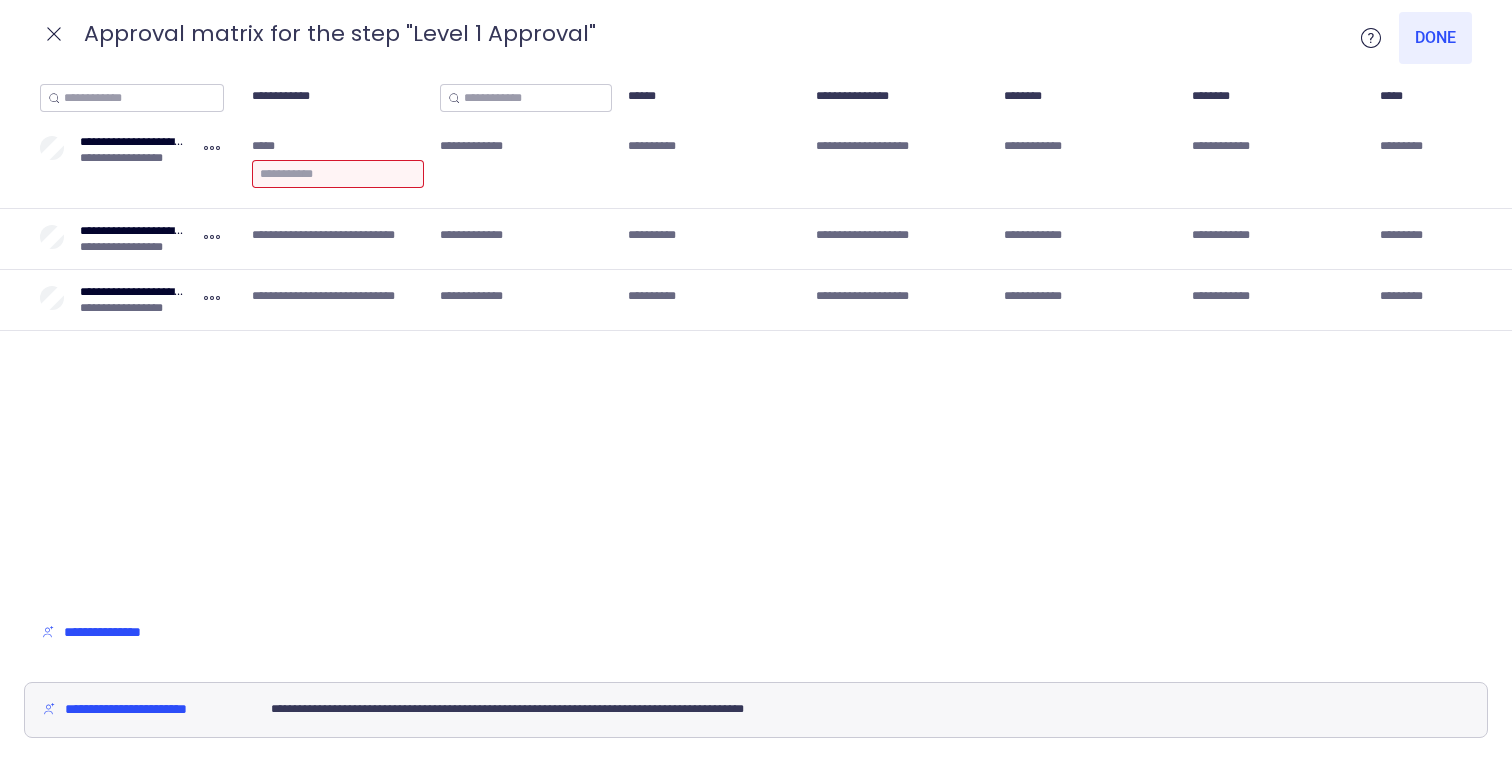 click at bounding box center [338, 174] 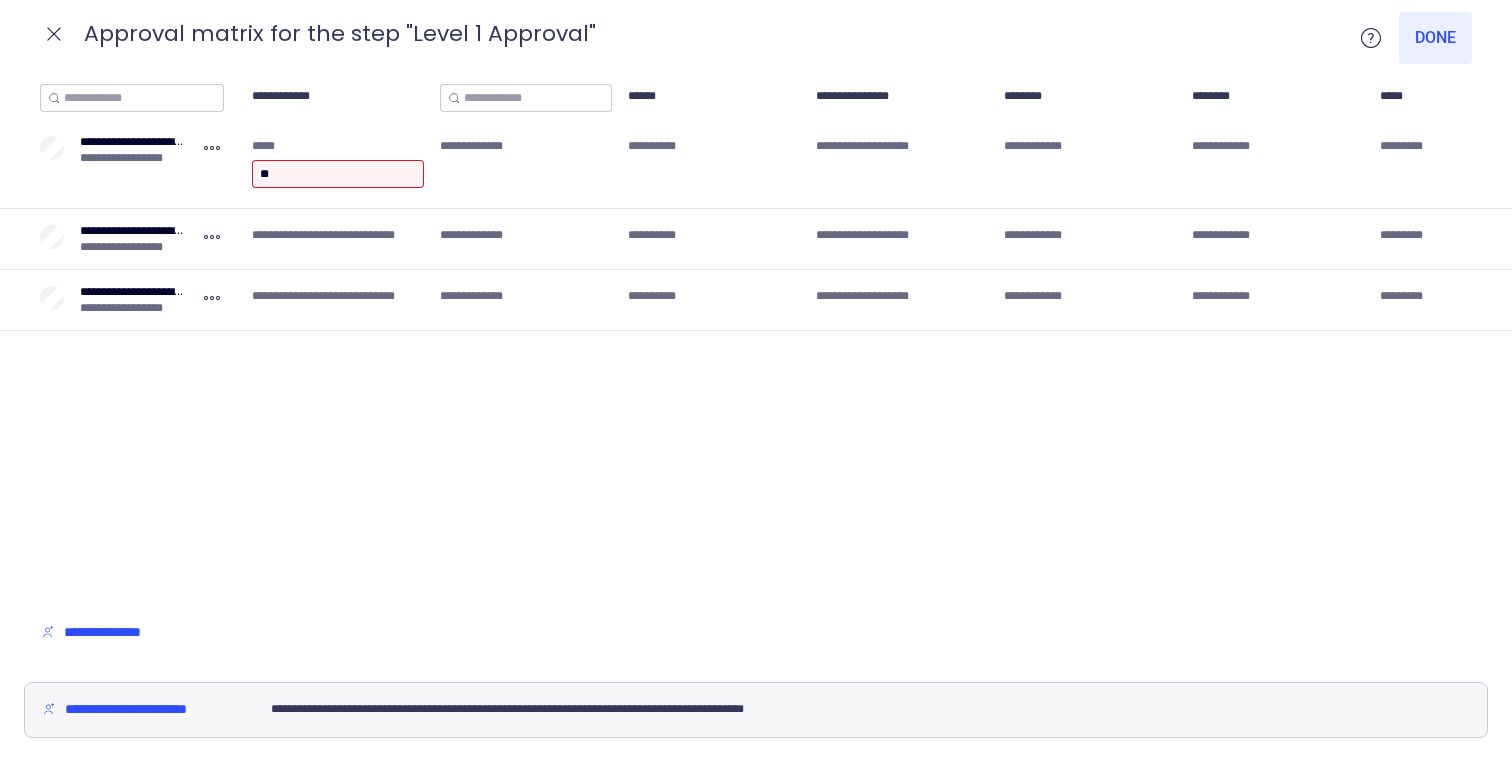 type on "***" 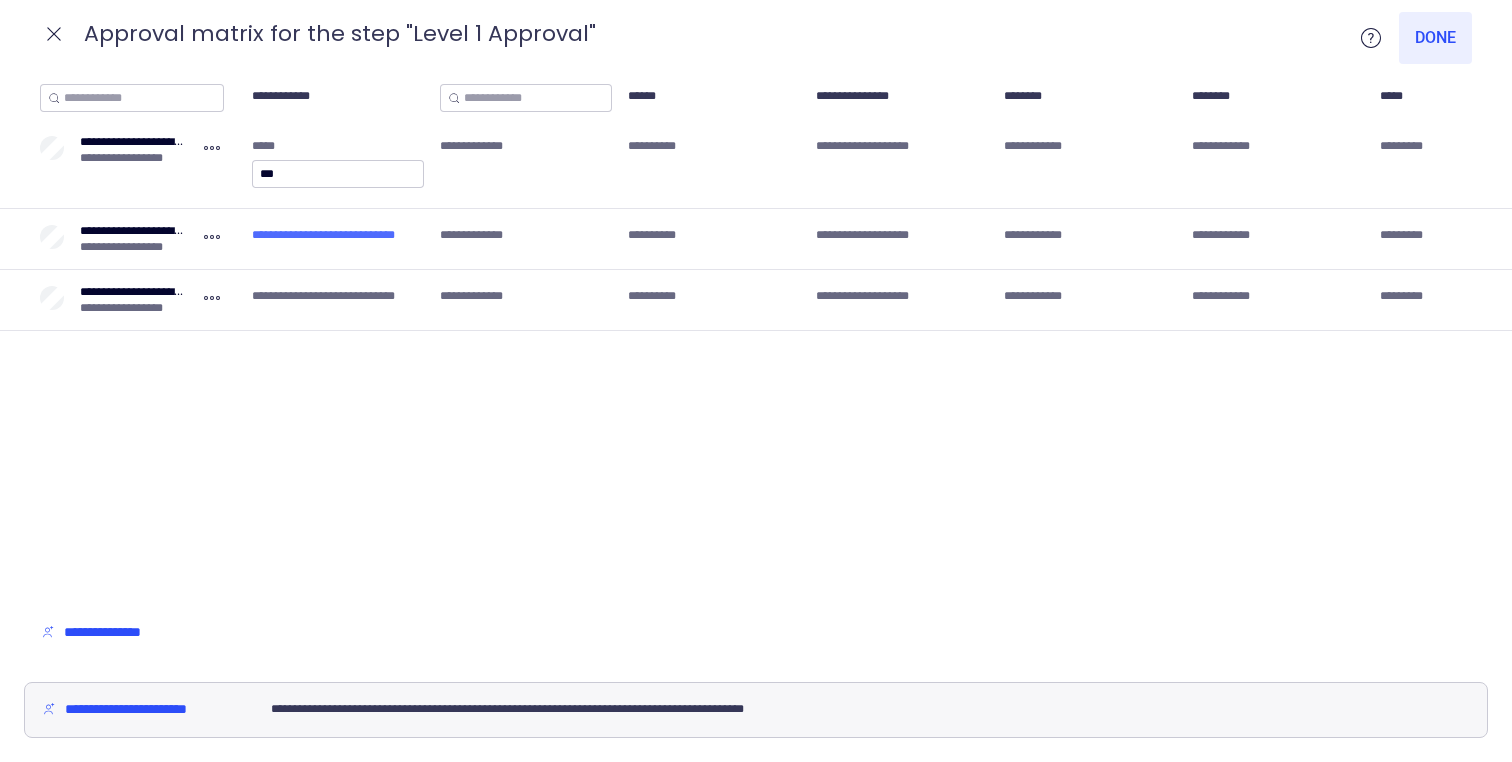 click on "**********" at bounding box center [890, 239] 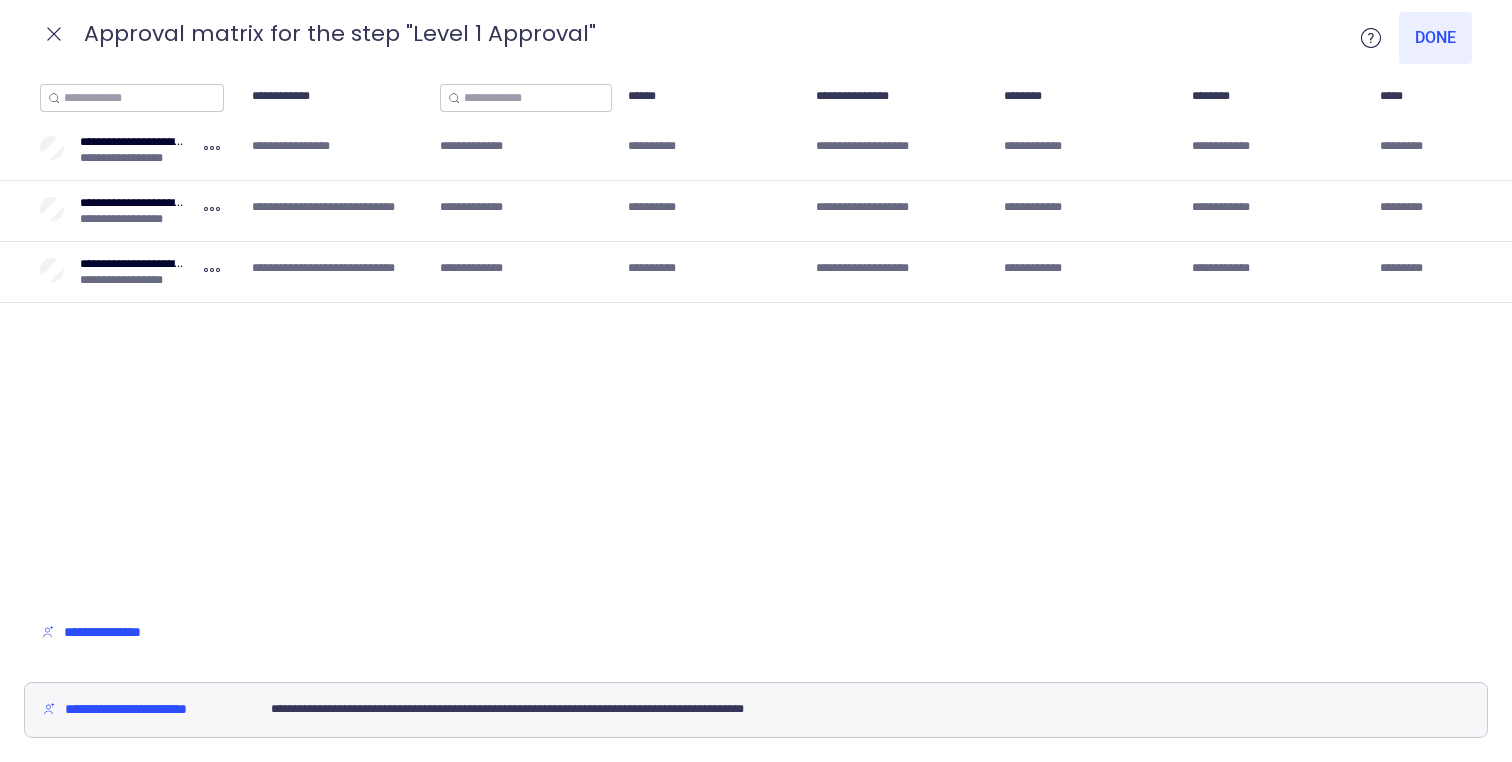 click on "**********" at bounding box center (338, 211) 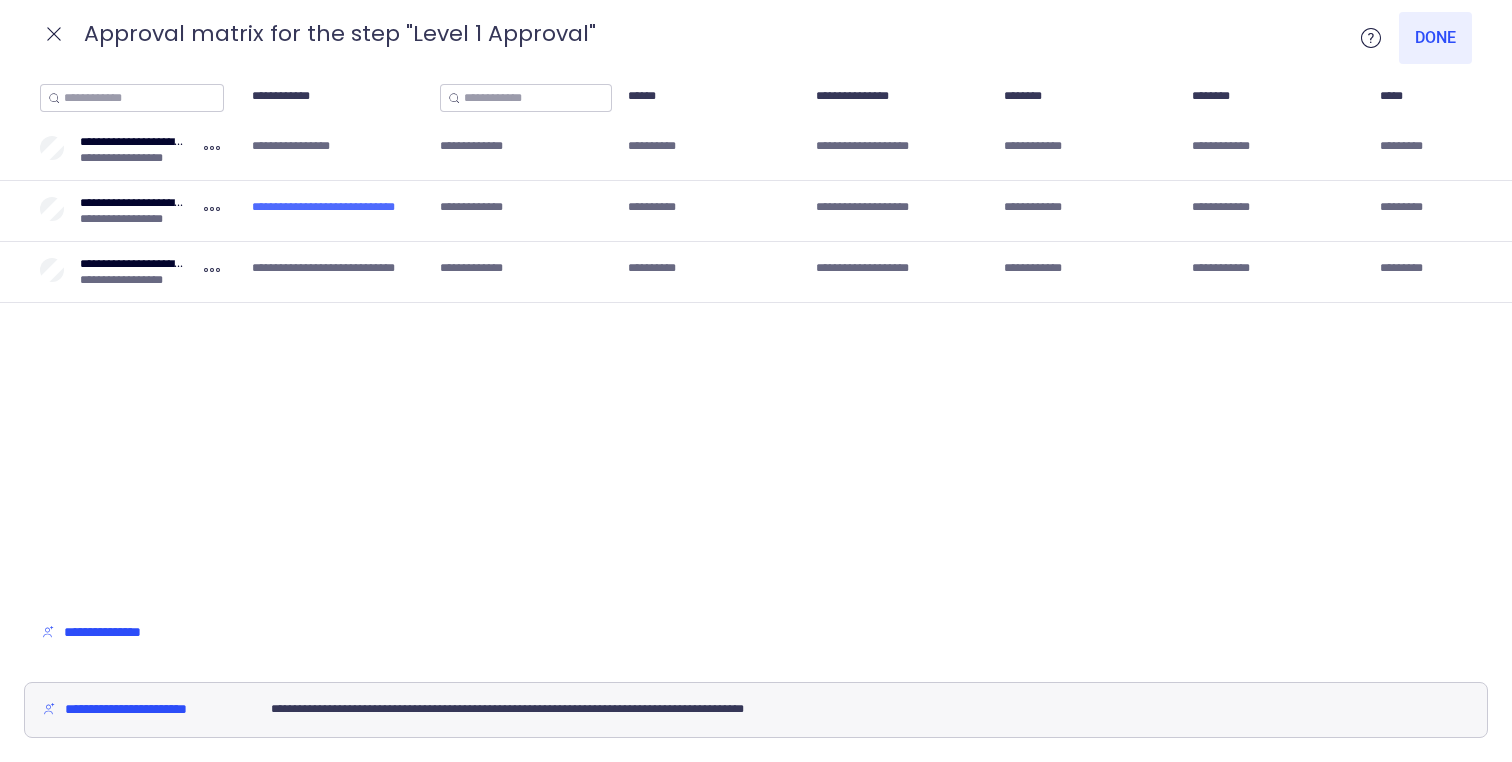 click on "**********" at bounding box center [331, 207] 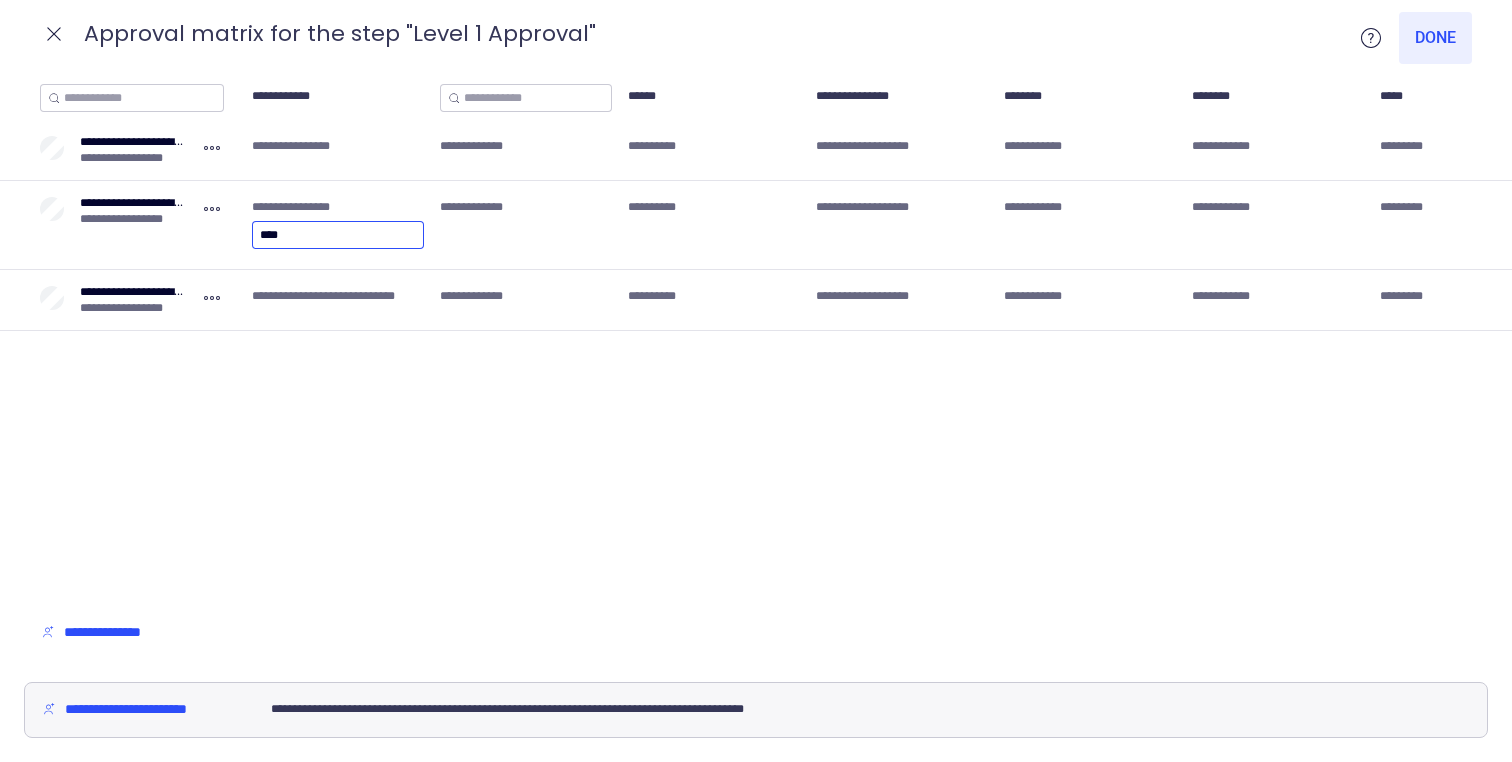 drag, startPoint x: 339, startPoint y: 241, endPoint x: 239, endPoint y: 229, distance: 100.71743 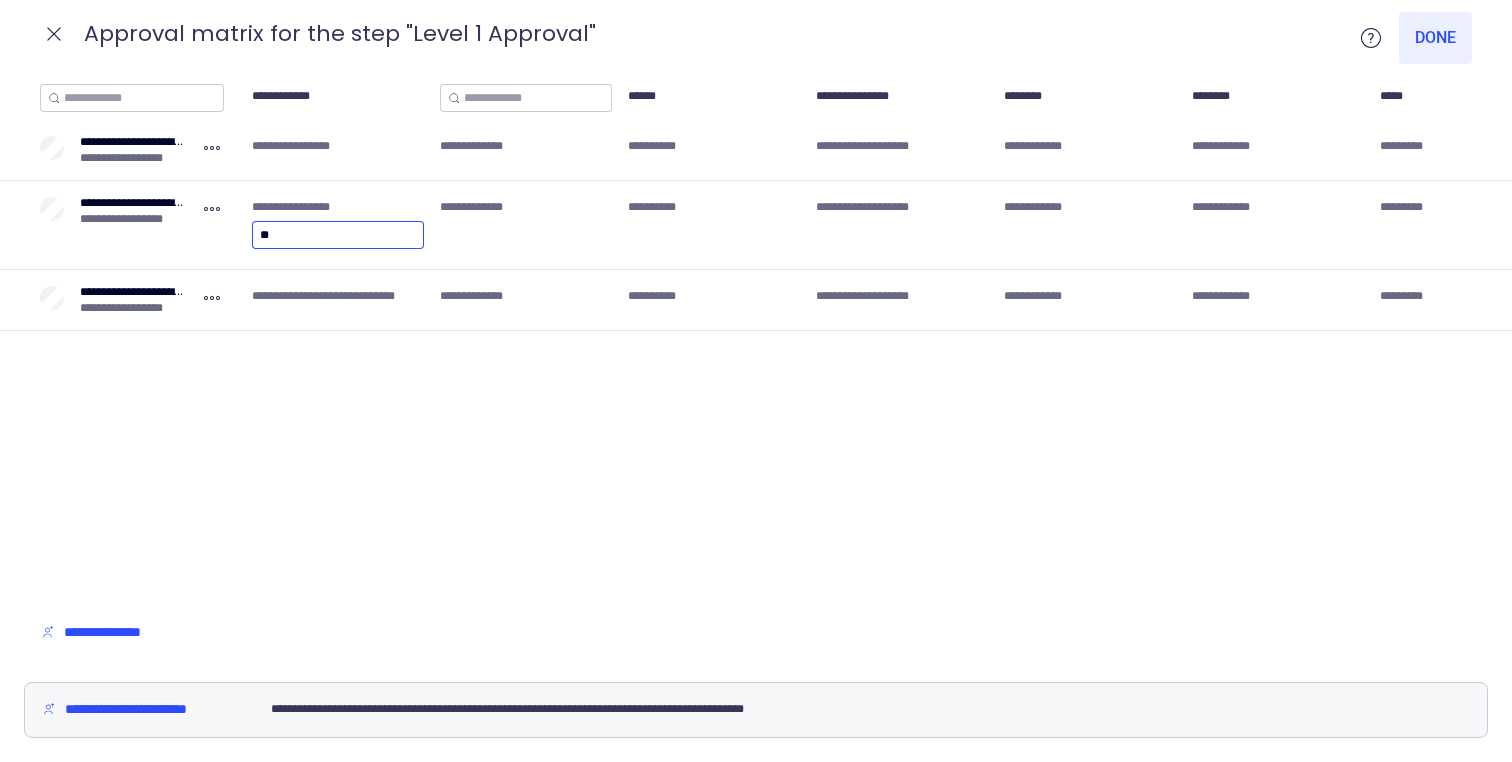 type on "***" 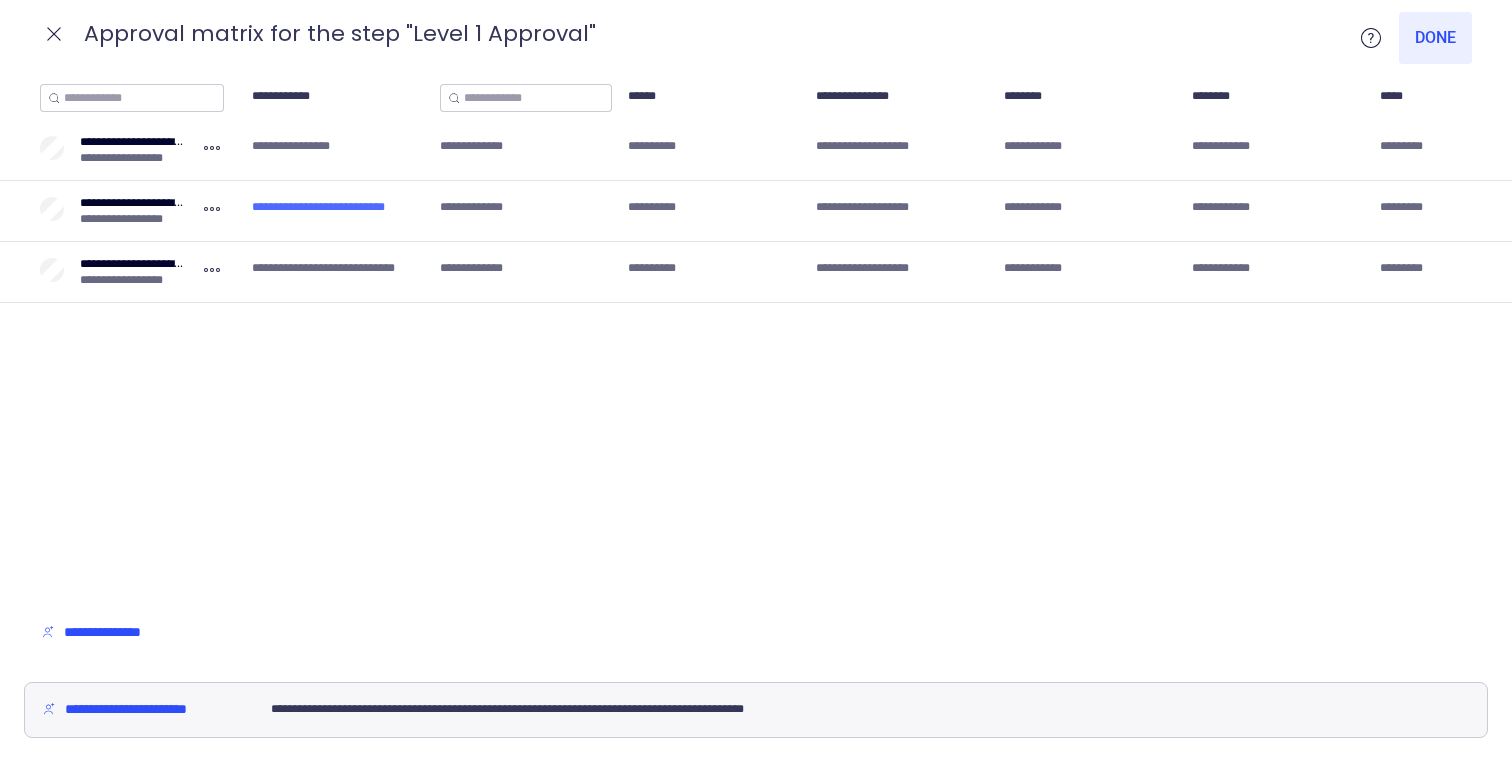 click on "**********" at bounding box center (327, 207) 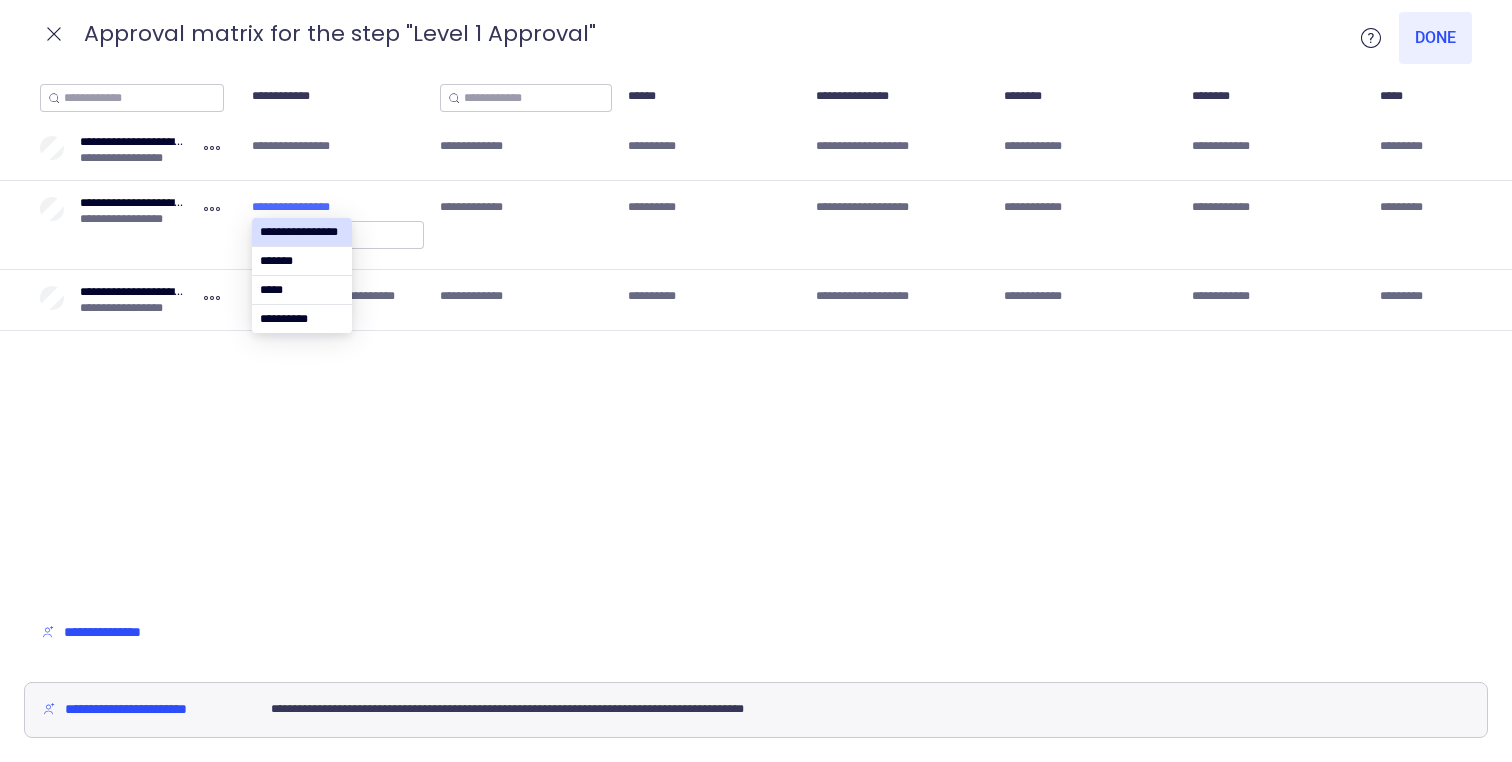 click on "**********" at bounding box center [294, 207] 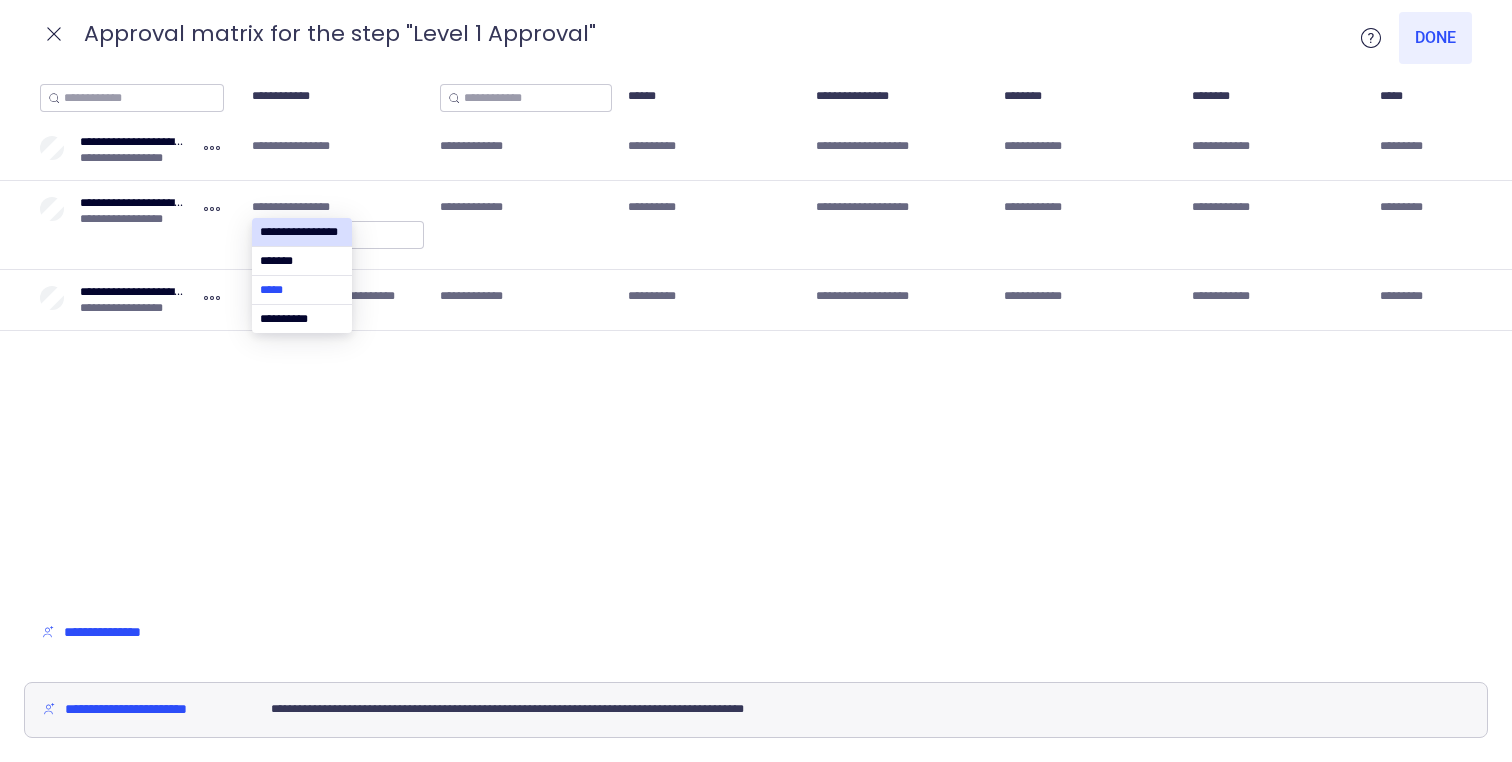 click at bounding box center (302, 290) 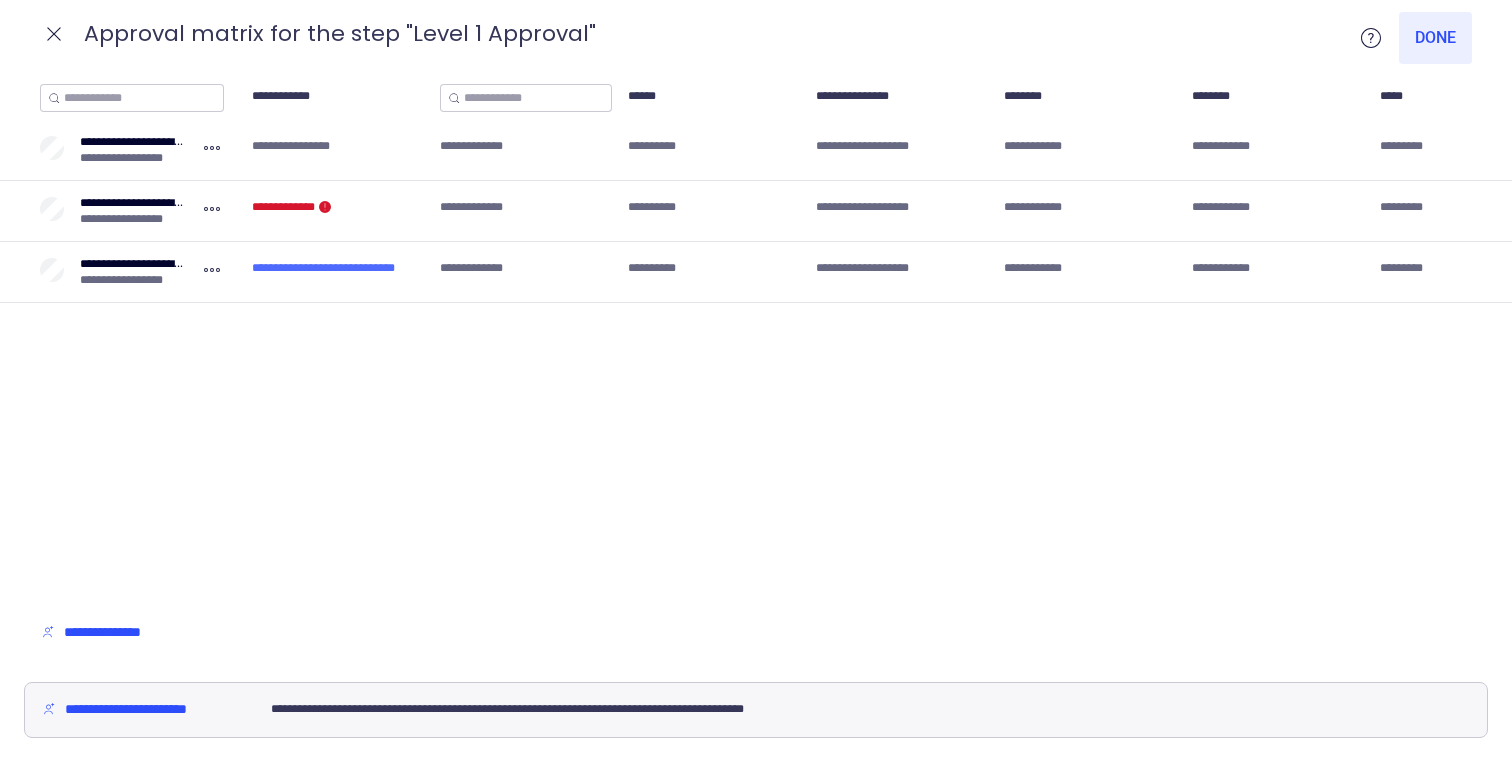 click on "**********" at bounding box center [890, 272] 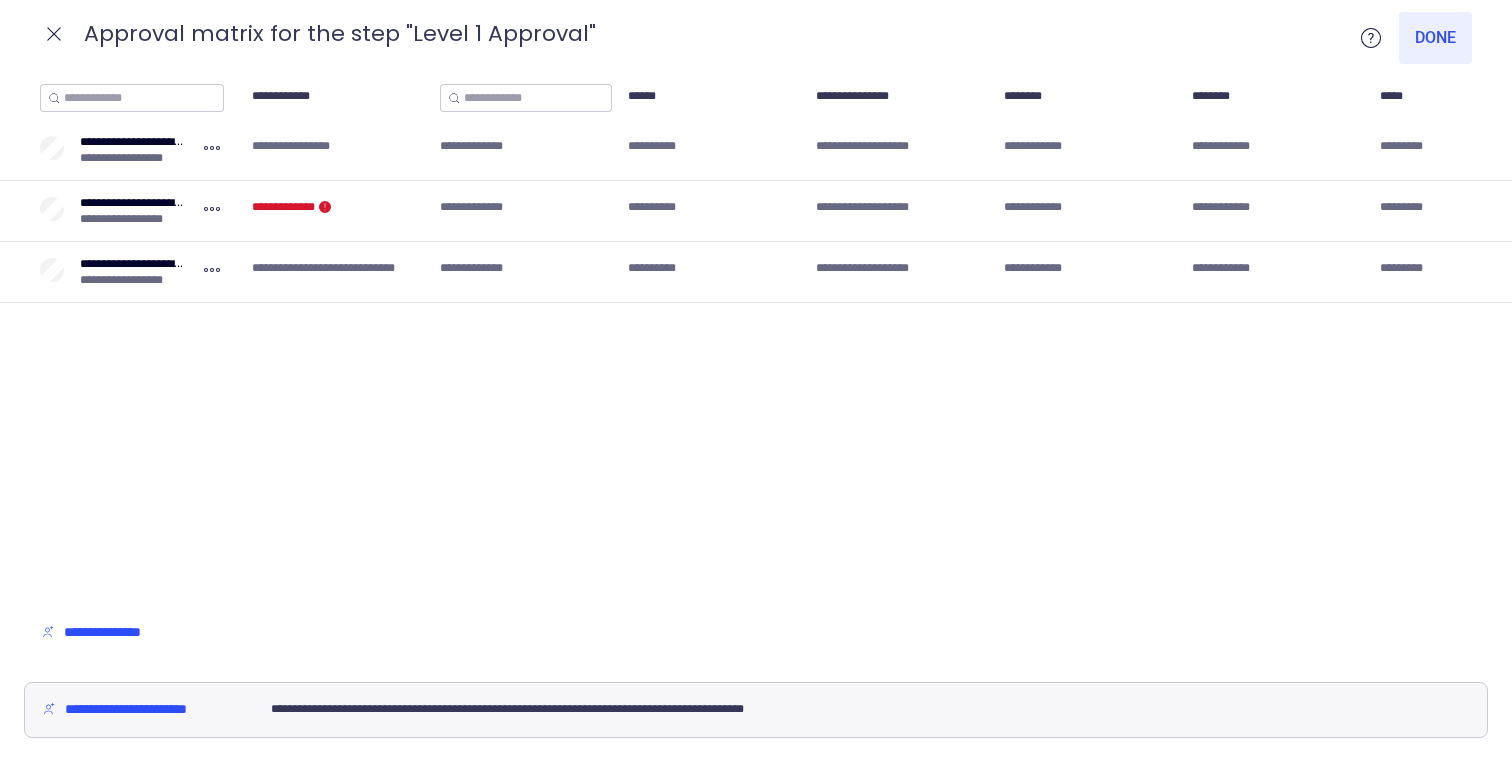 click on "**********" at bounding box center [295, 207] 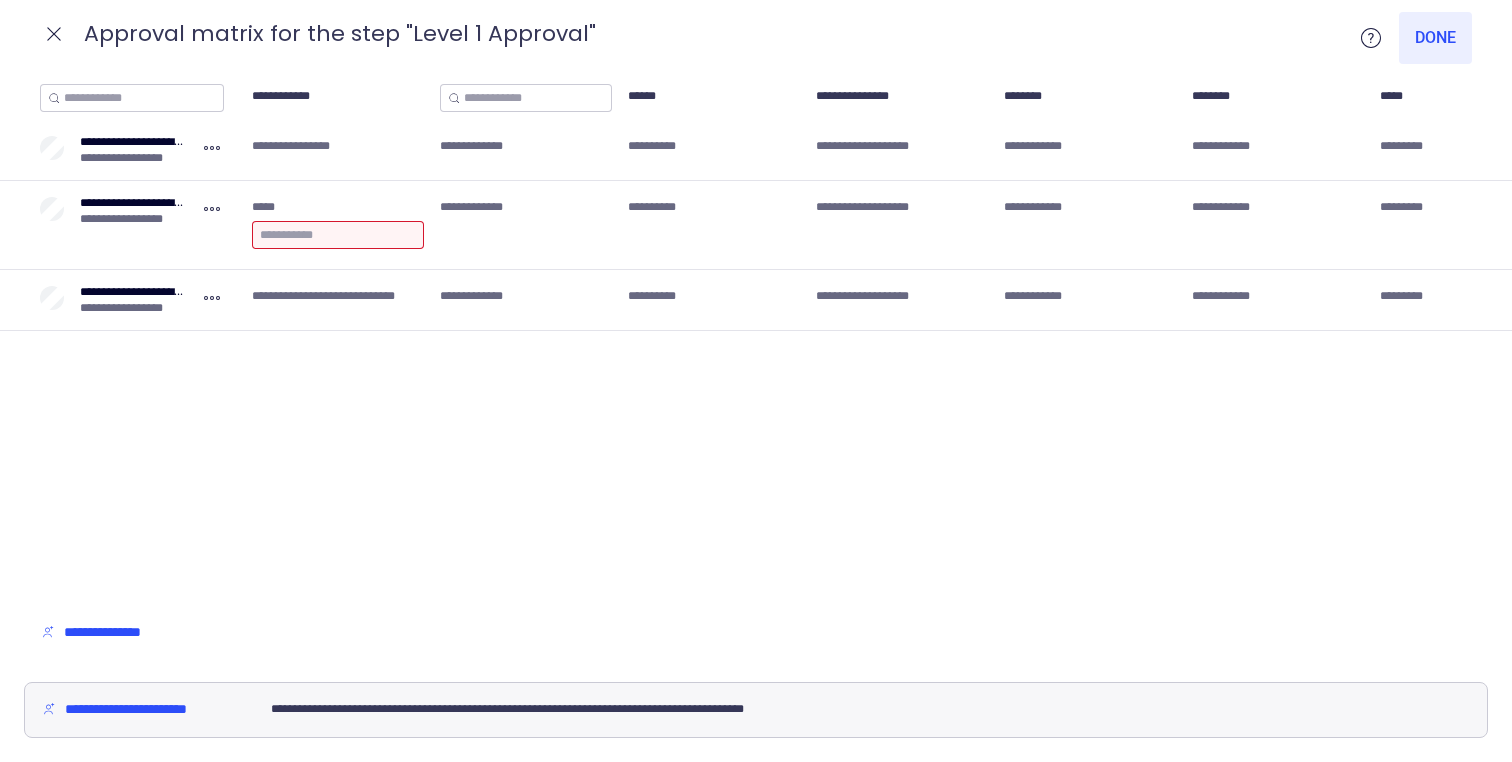 click at bounding box center [338, 235] 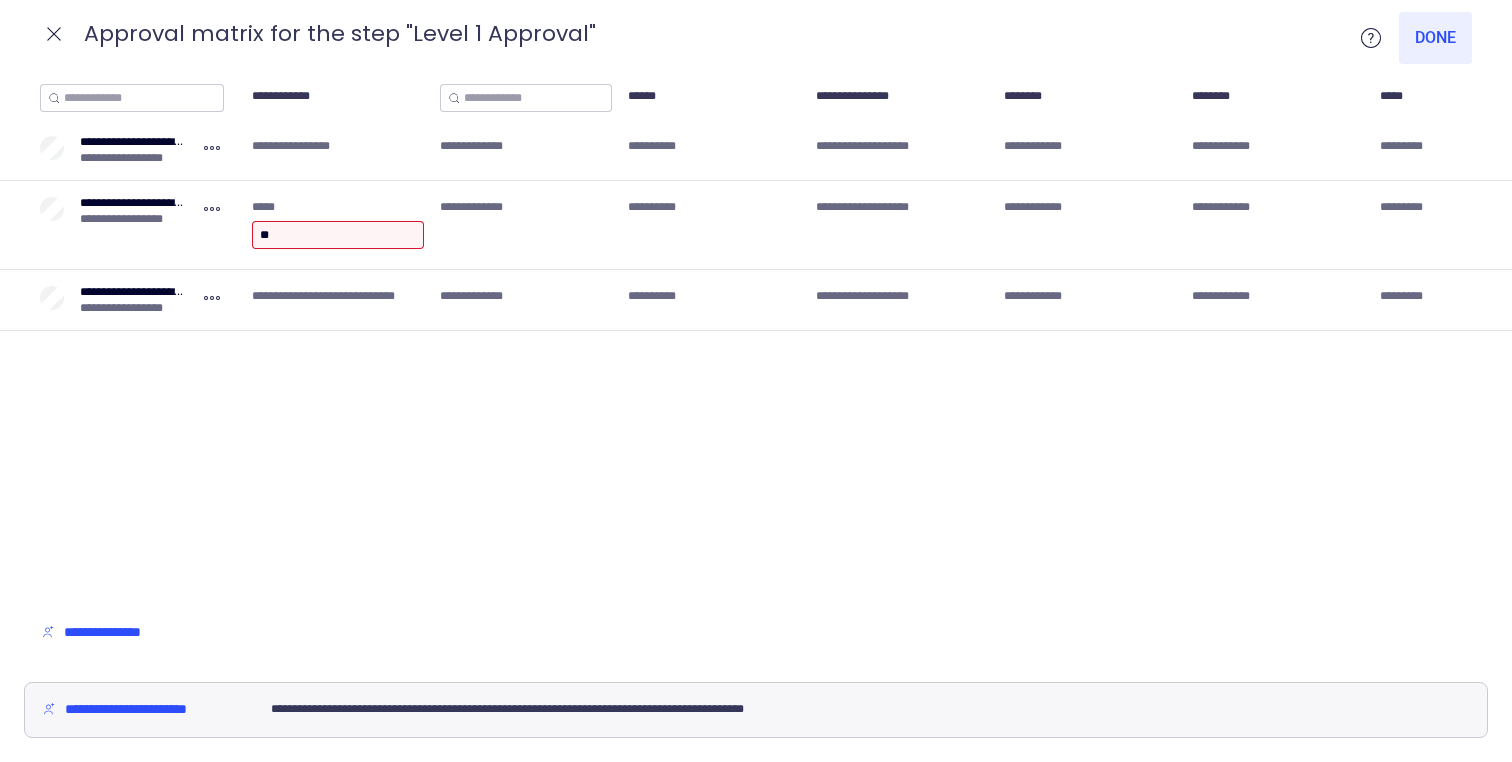 type on "***" 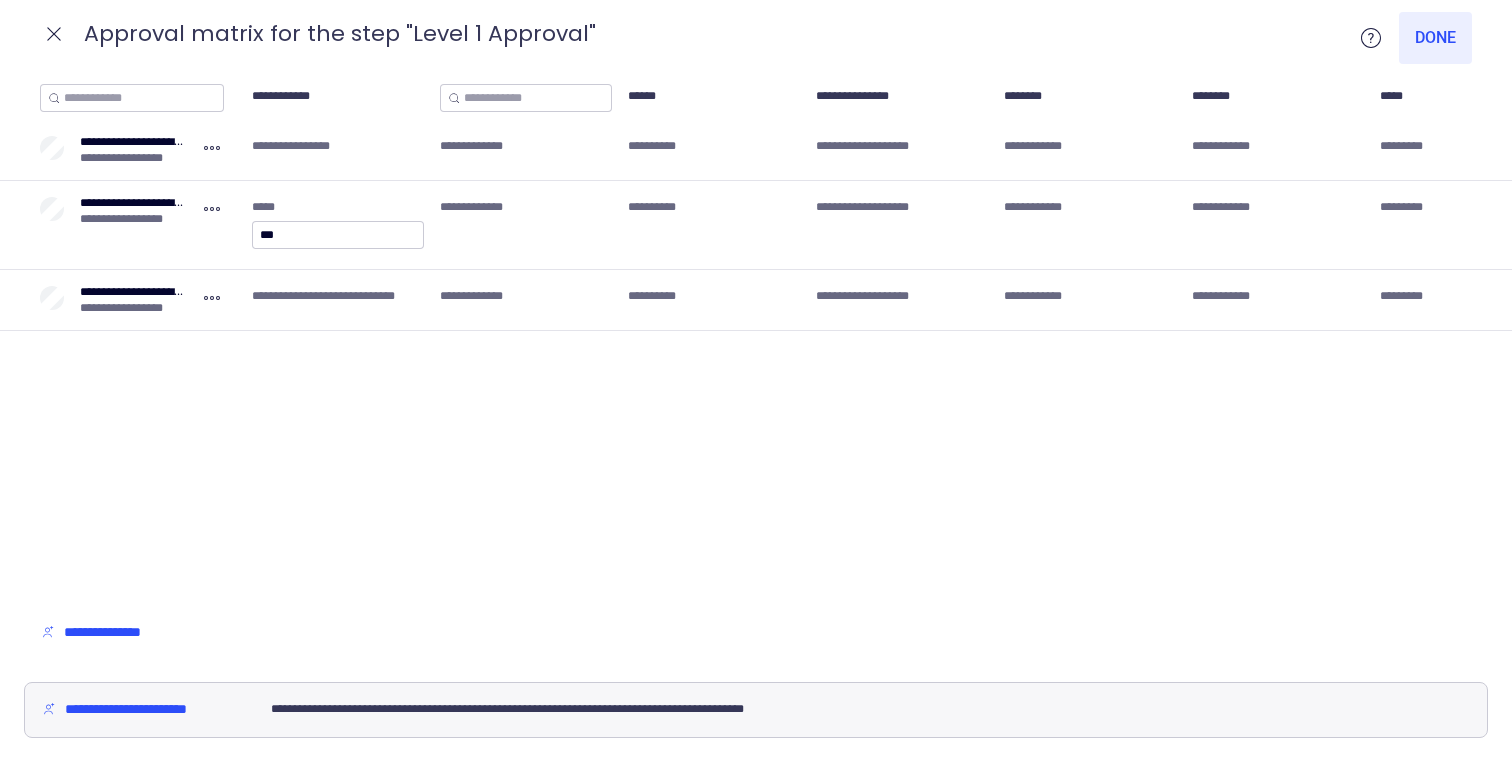 click on "**********" at bounding box center (756, 341) 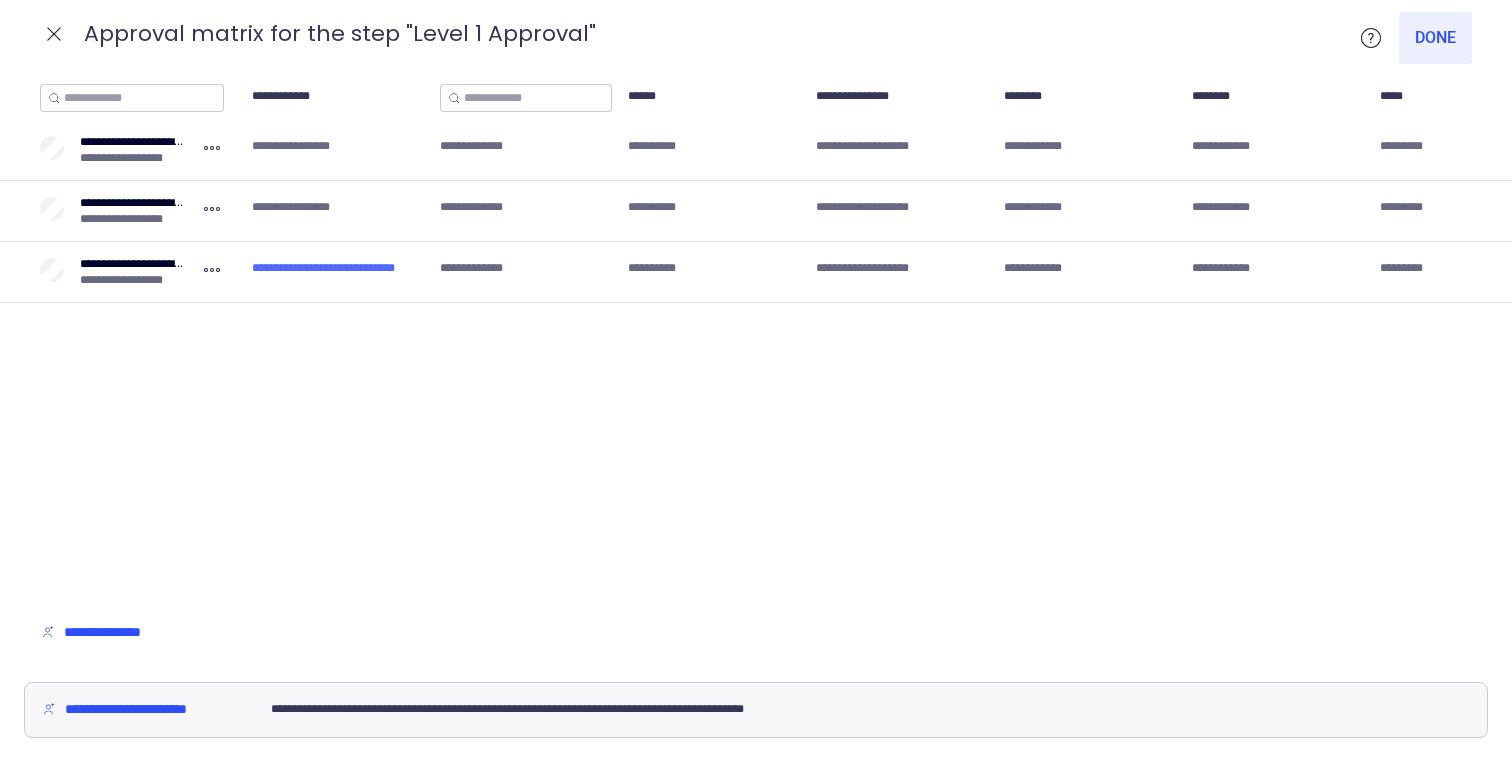 click on "**********" at bounding box center (331, 268) 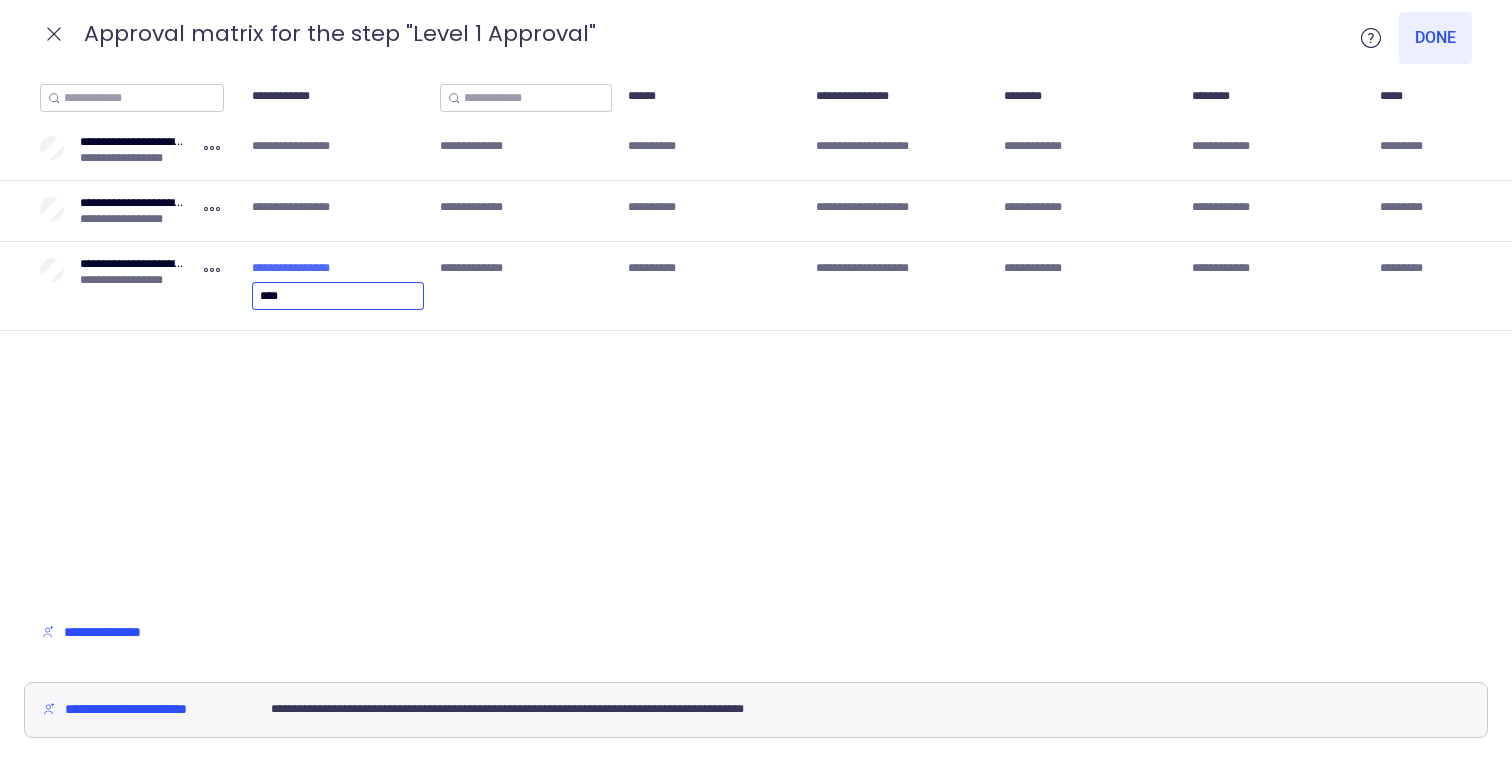 click on "**********" at bounding box center (294, 268) 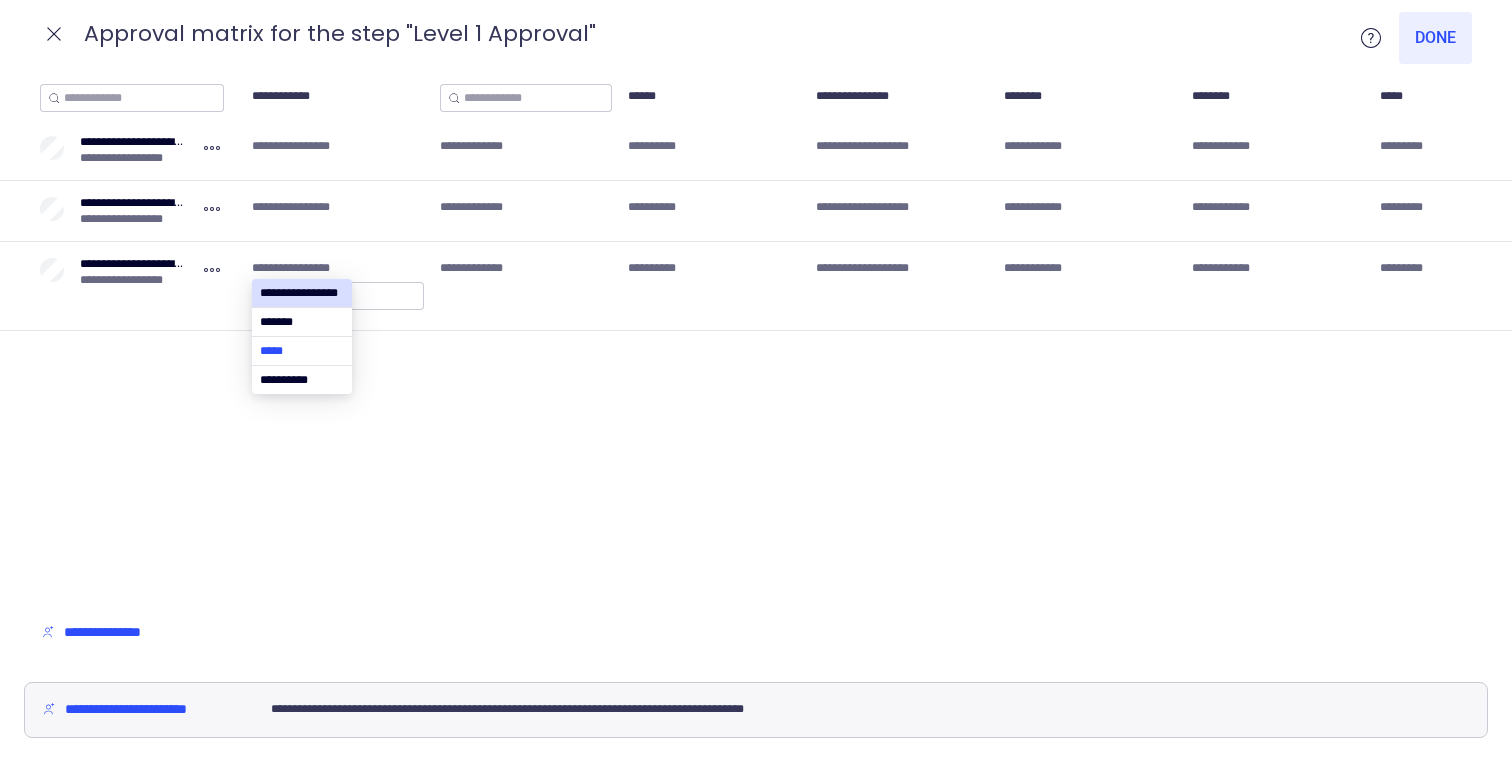 click at bounding box center [302, 351] 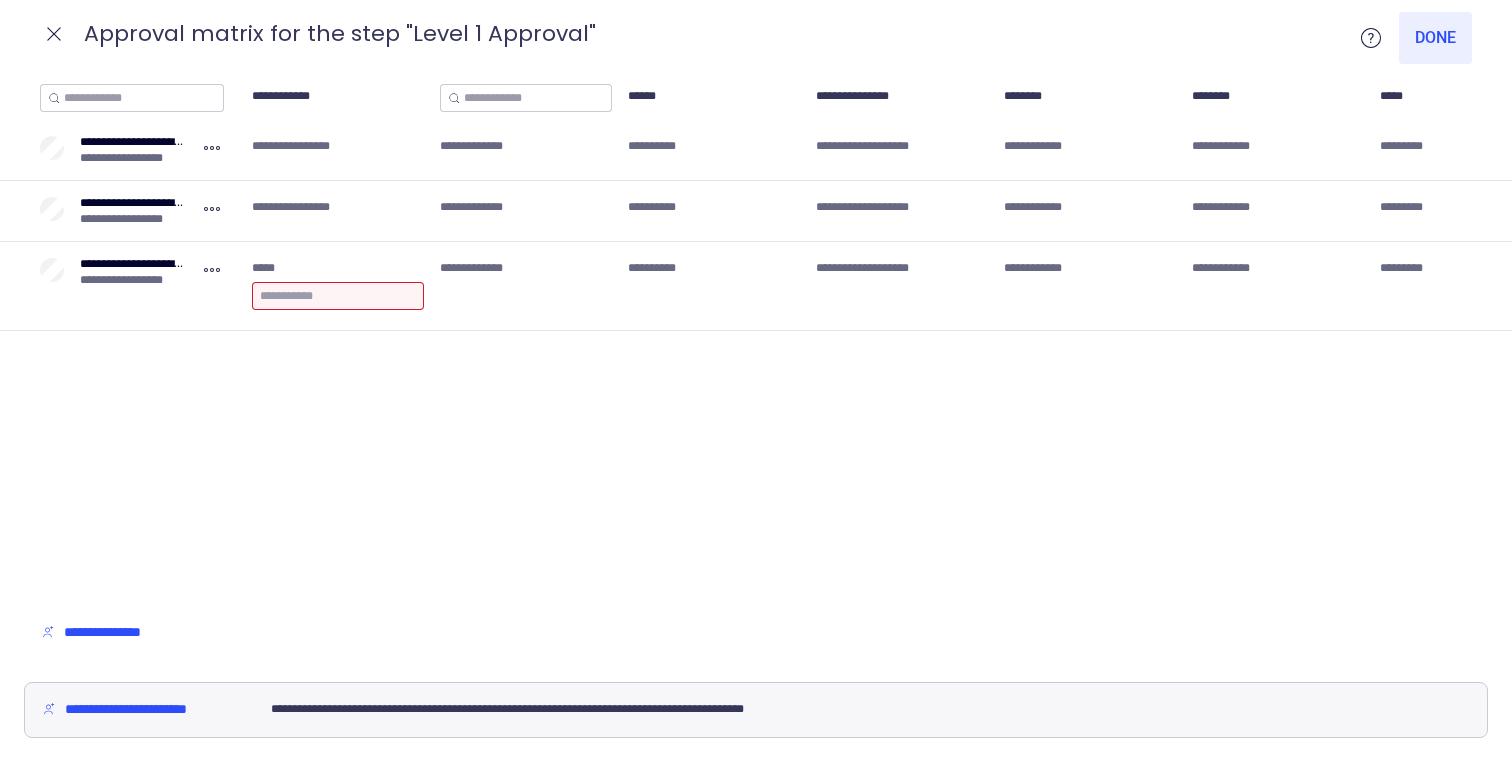 click at bounding box center (338, 296) 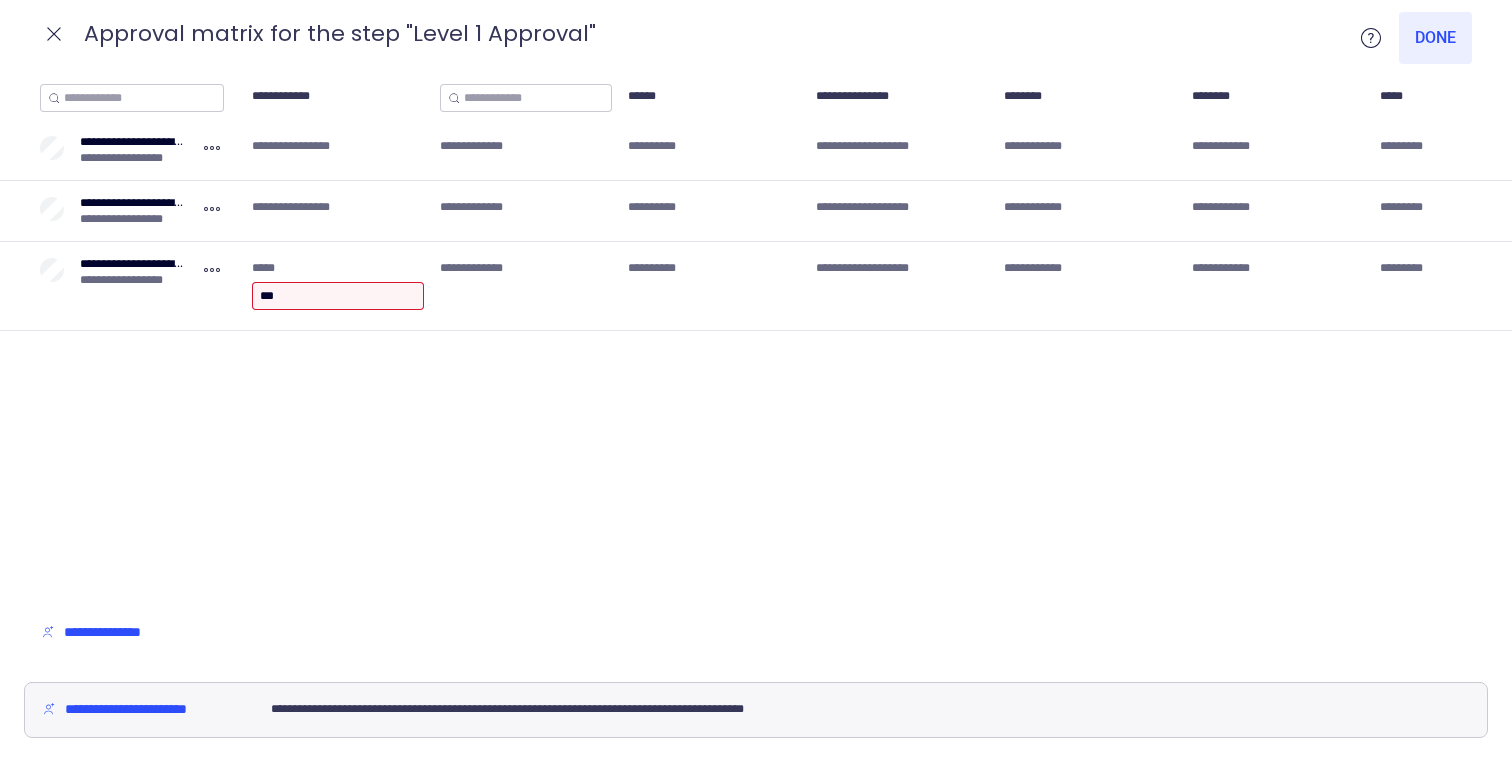 type on "***" 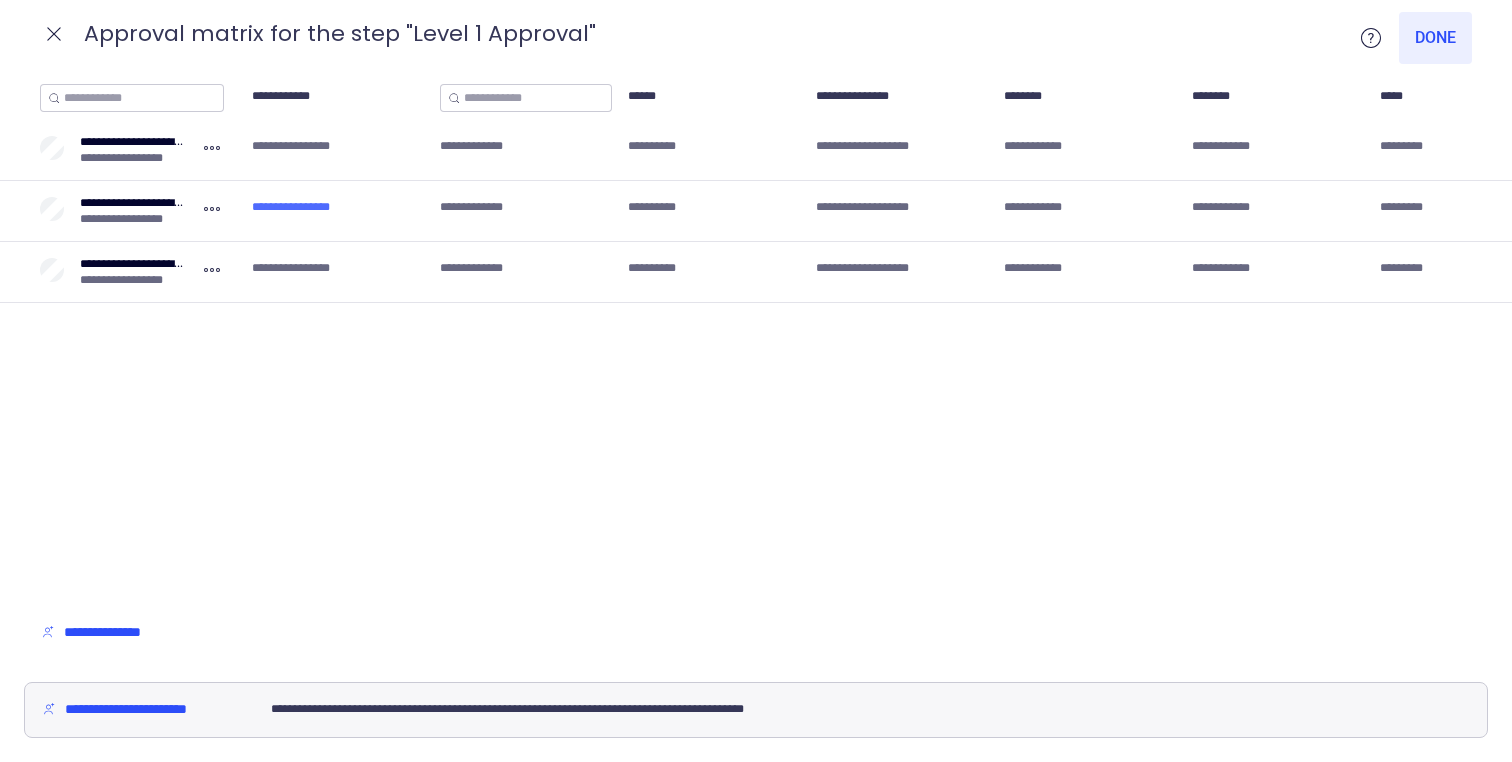 click on "**********" at bounding box center [301, 207] 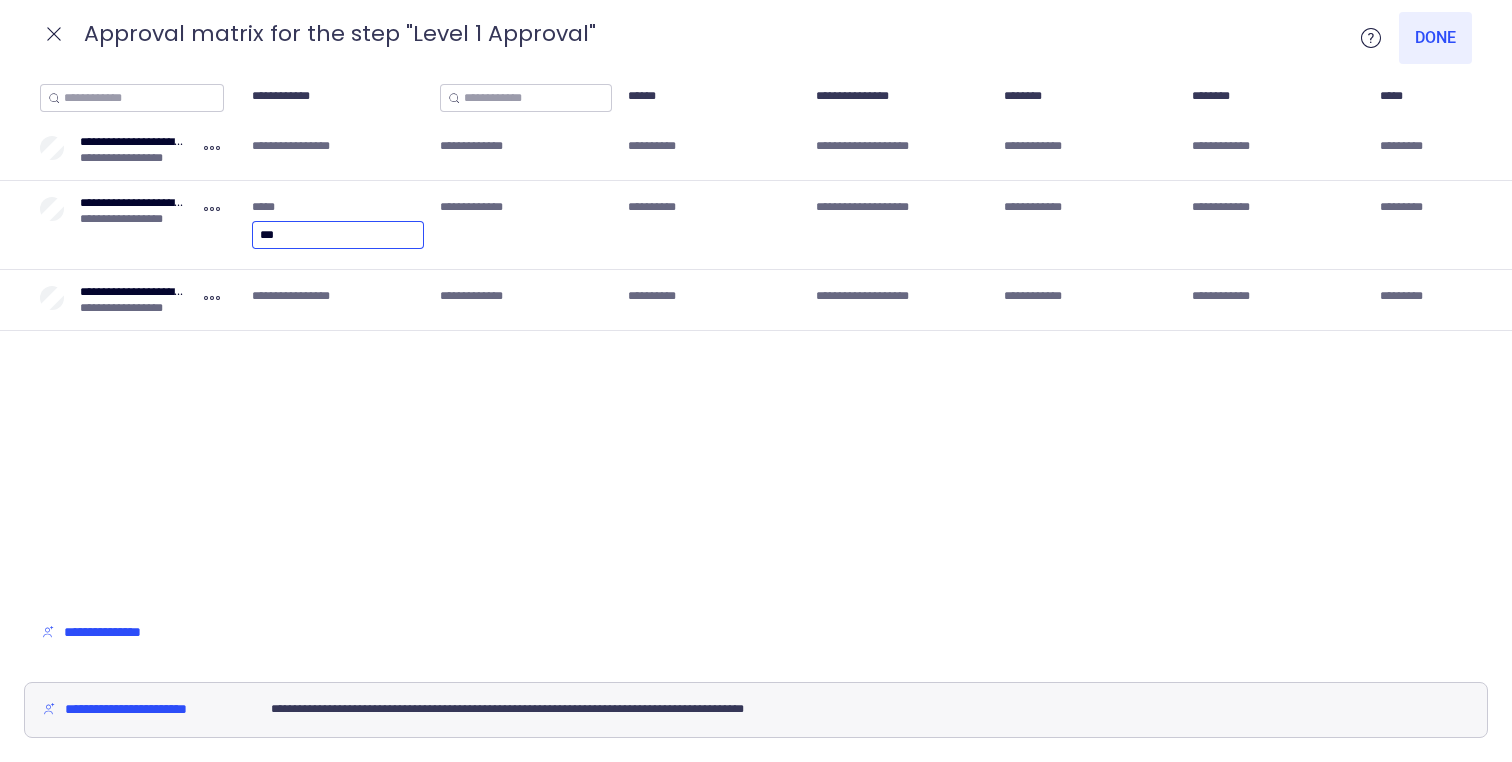 drag, startPoint x: 301, startPoint y: 229, endPoint x: 266, endPoint y: 230, distance: 35.014282 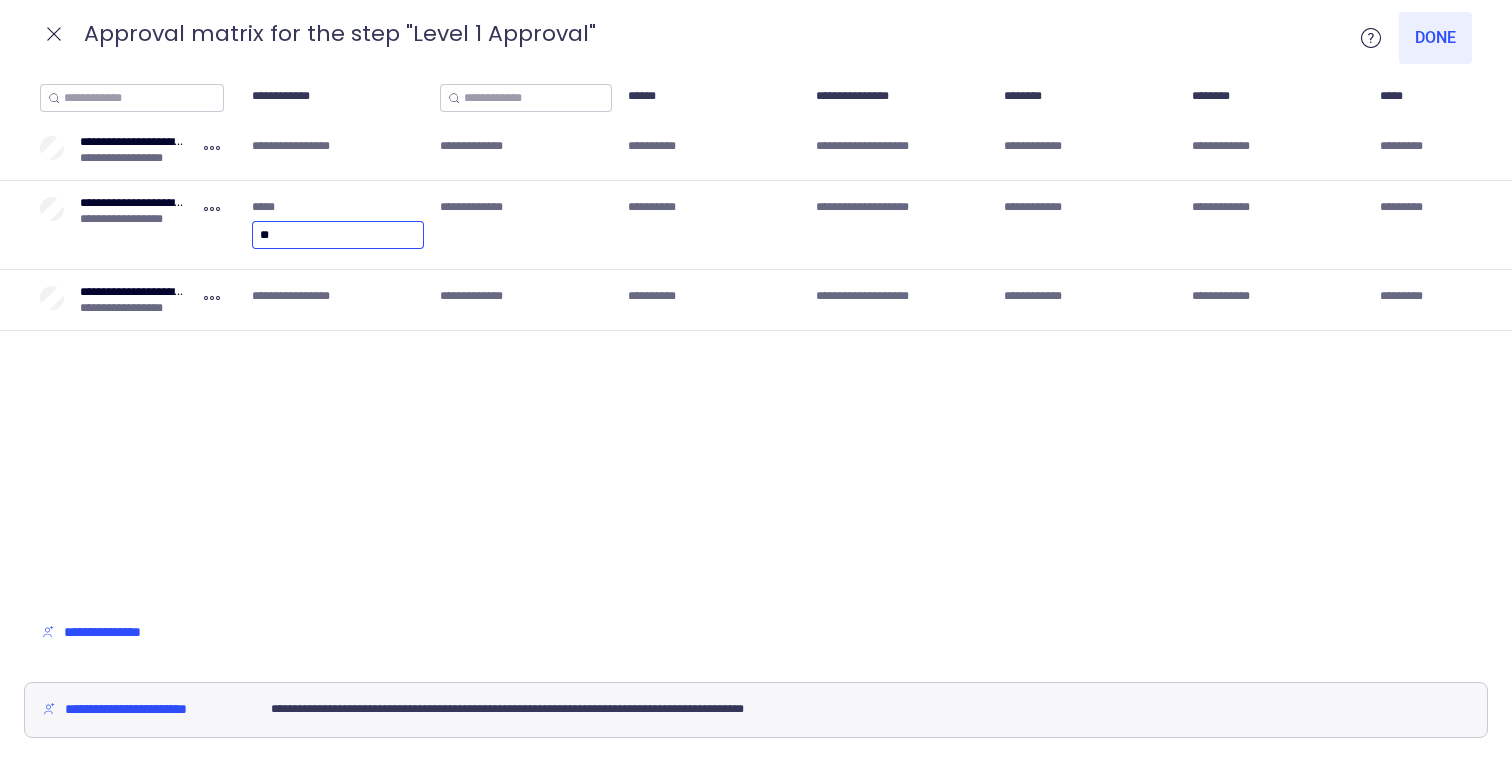 type on "***" 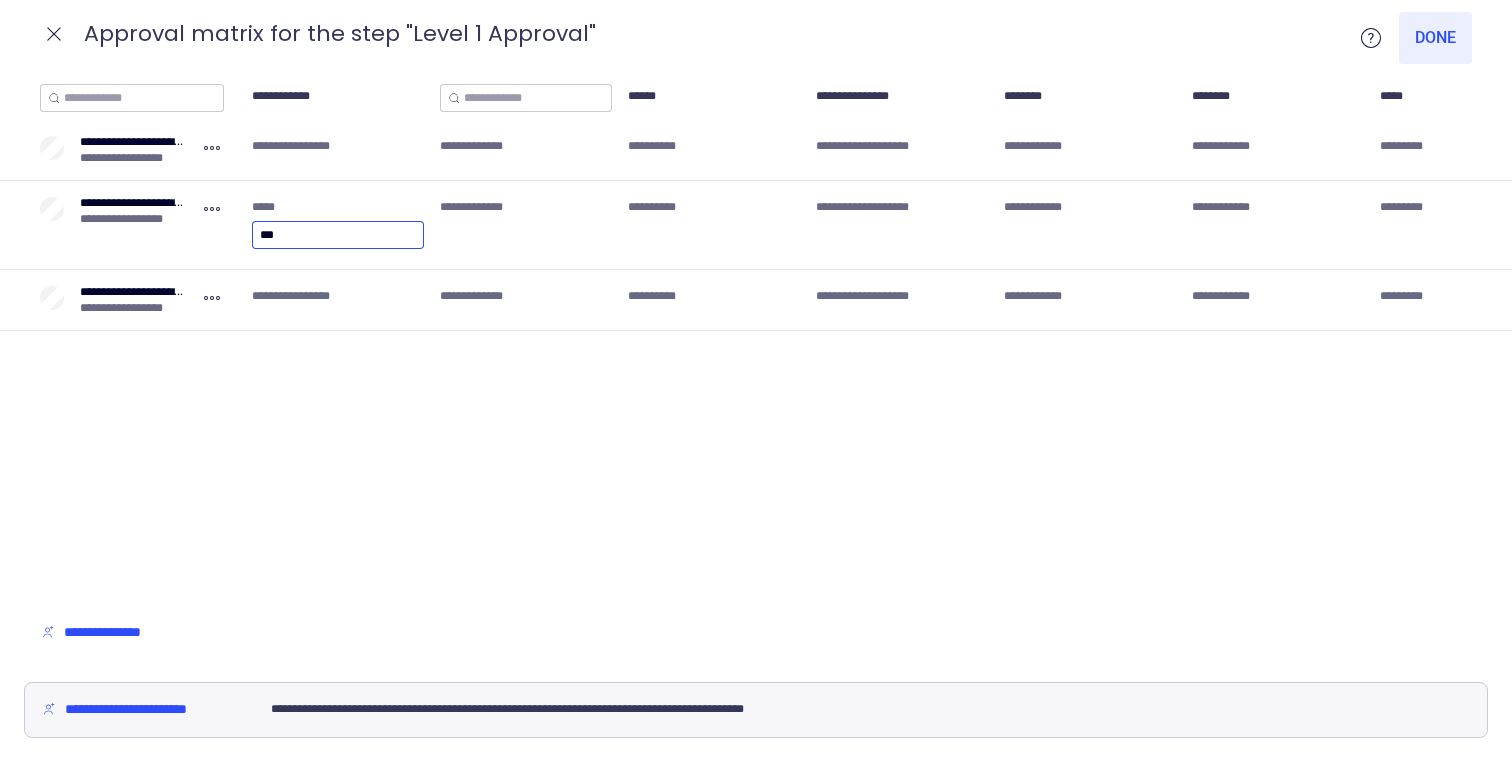 click on "**********" at bounding box center [756, 341] 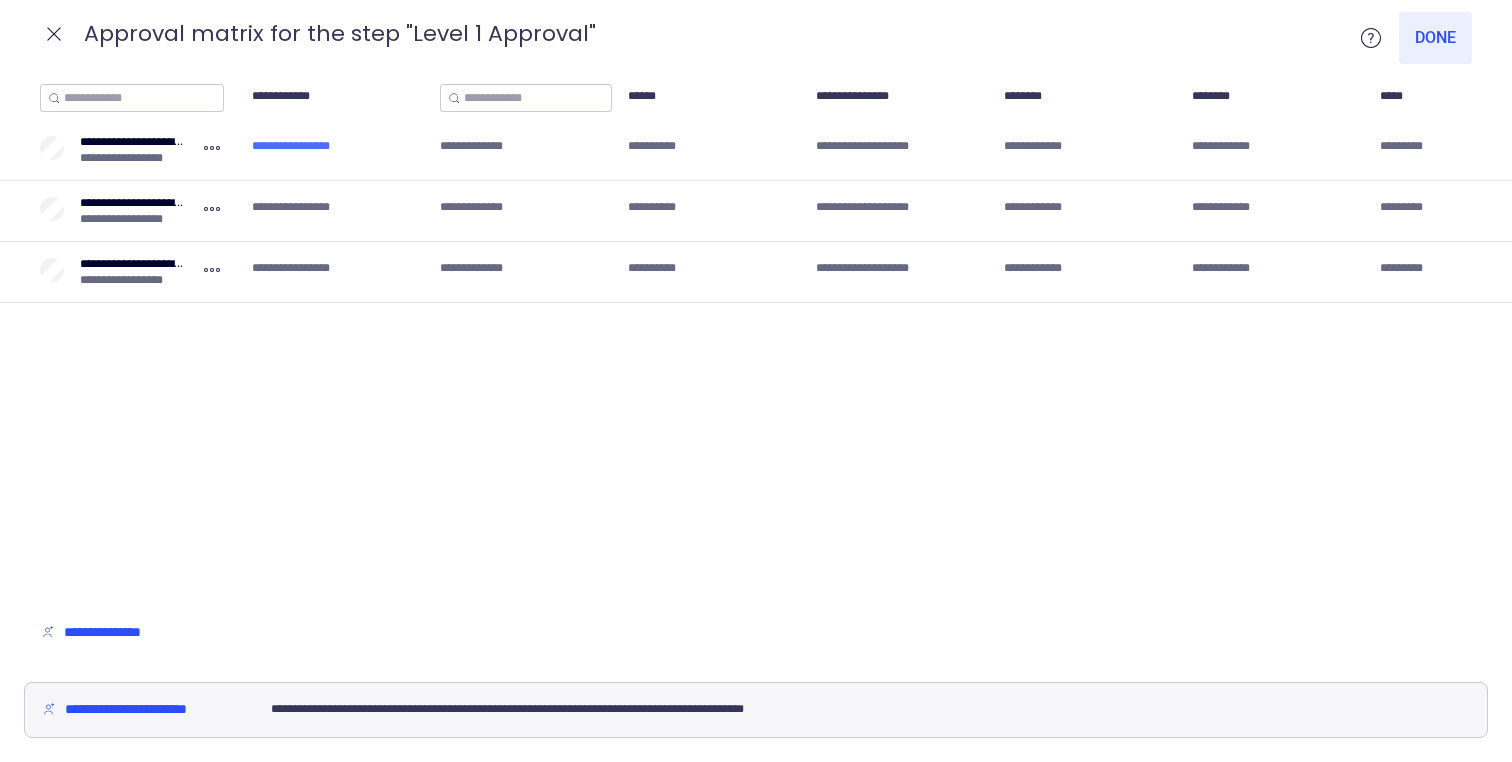 click on "**********" at bounding box center [301, 146] 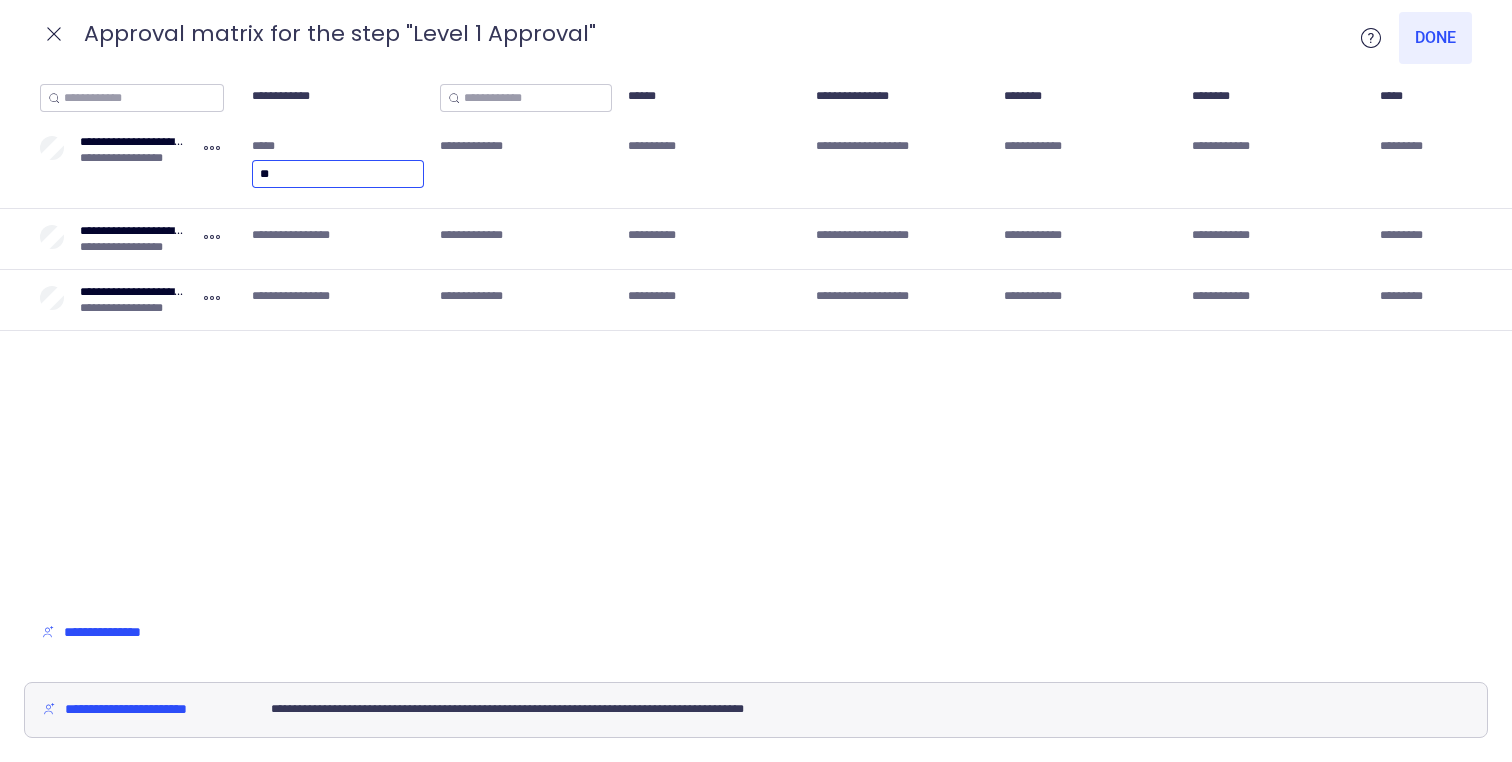 type on "***" 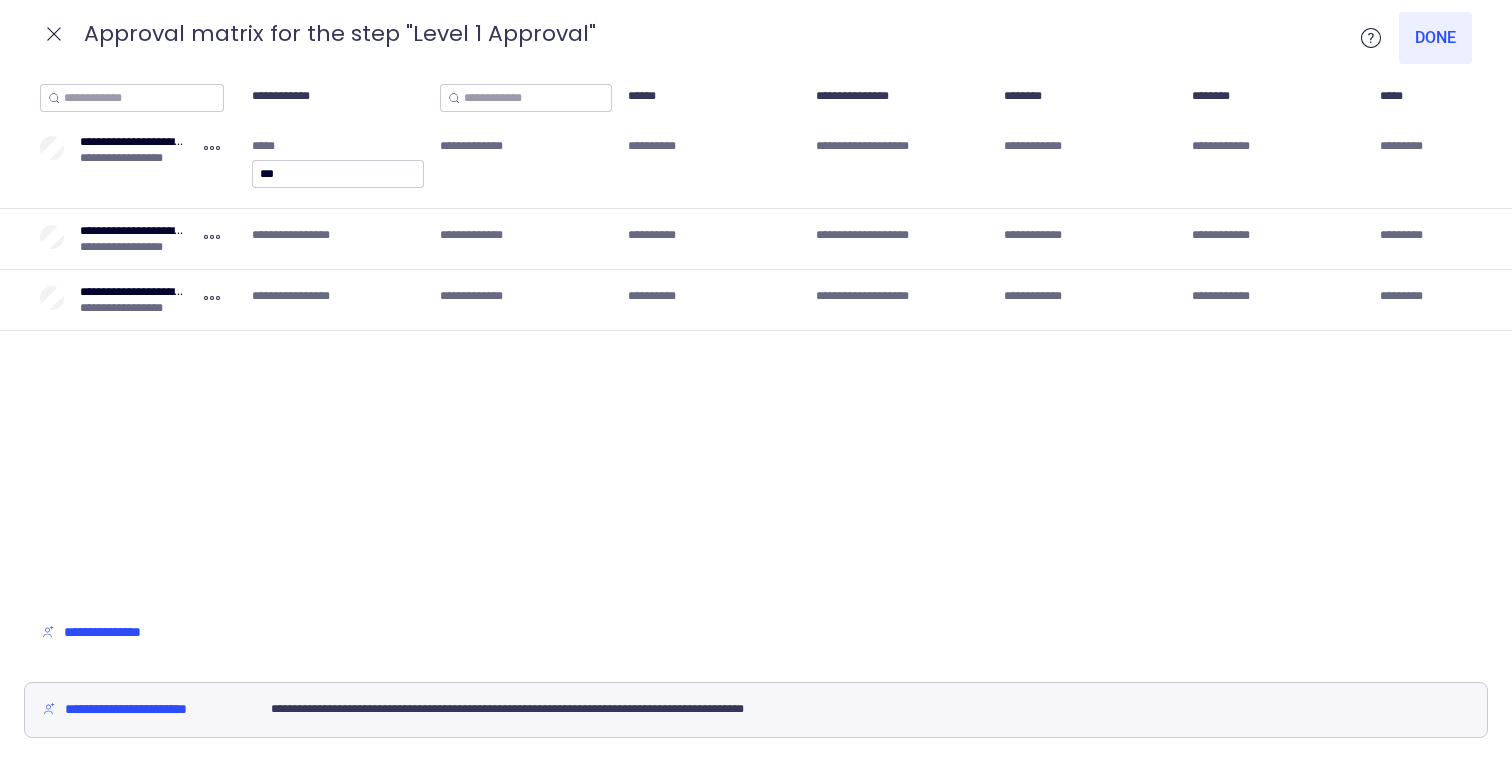 click on "**********" at bounding box center (756, 341) 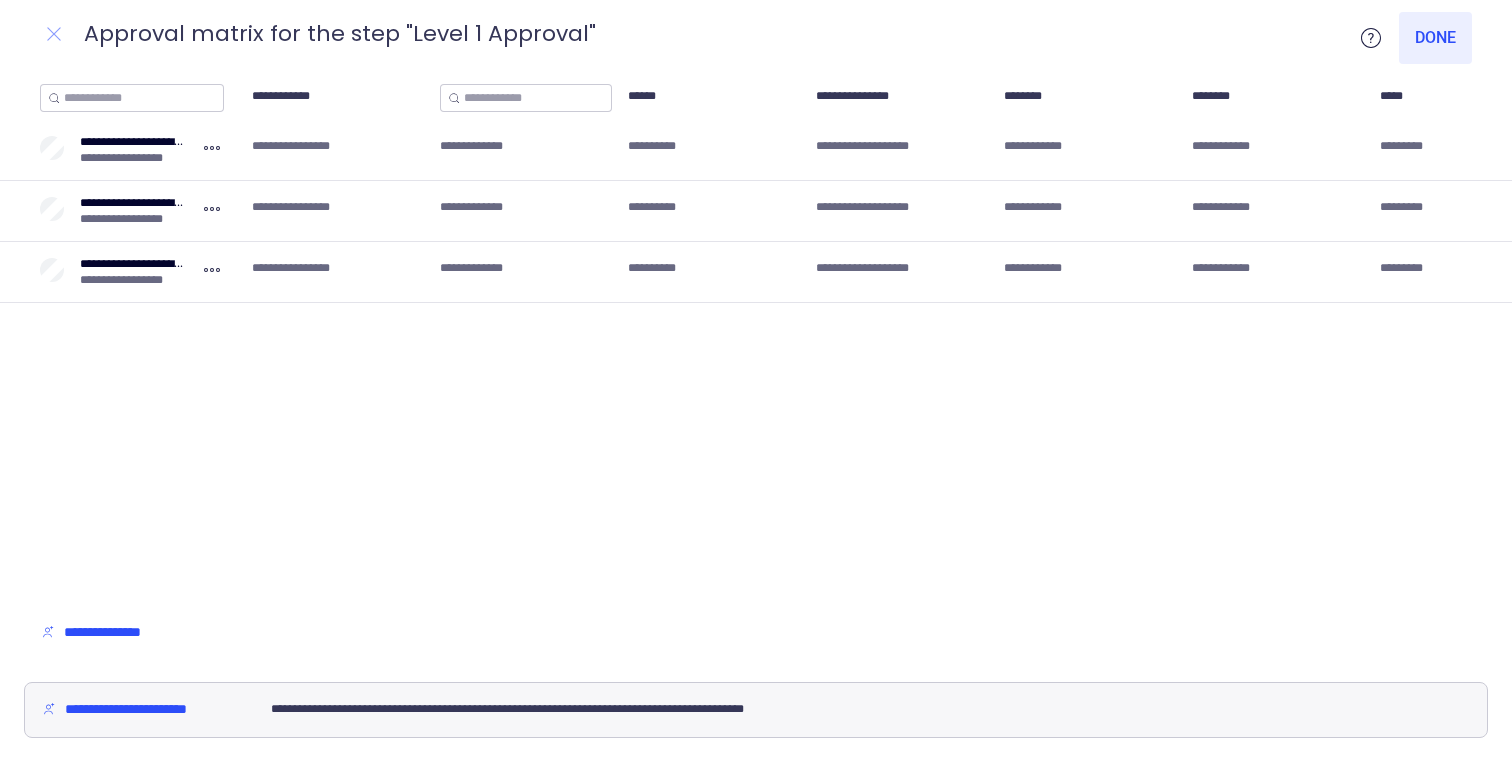 click 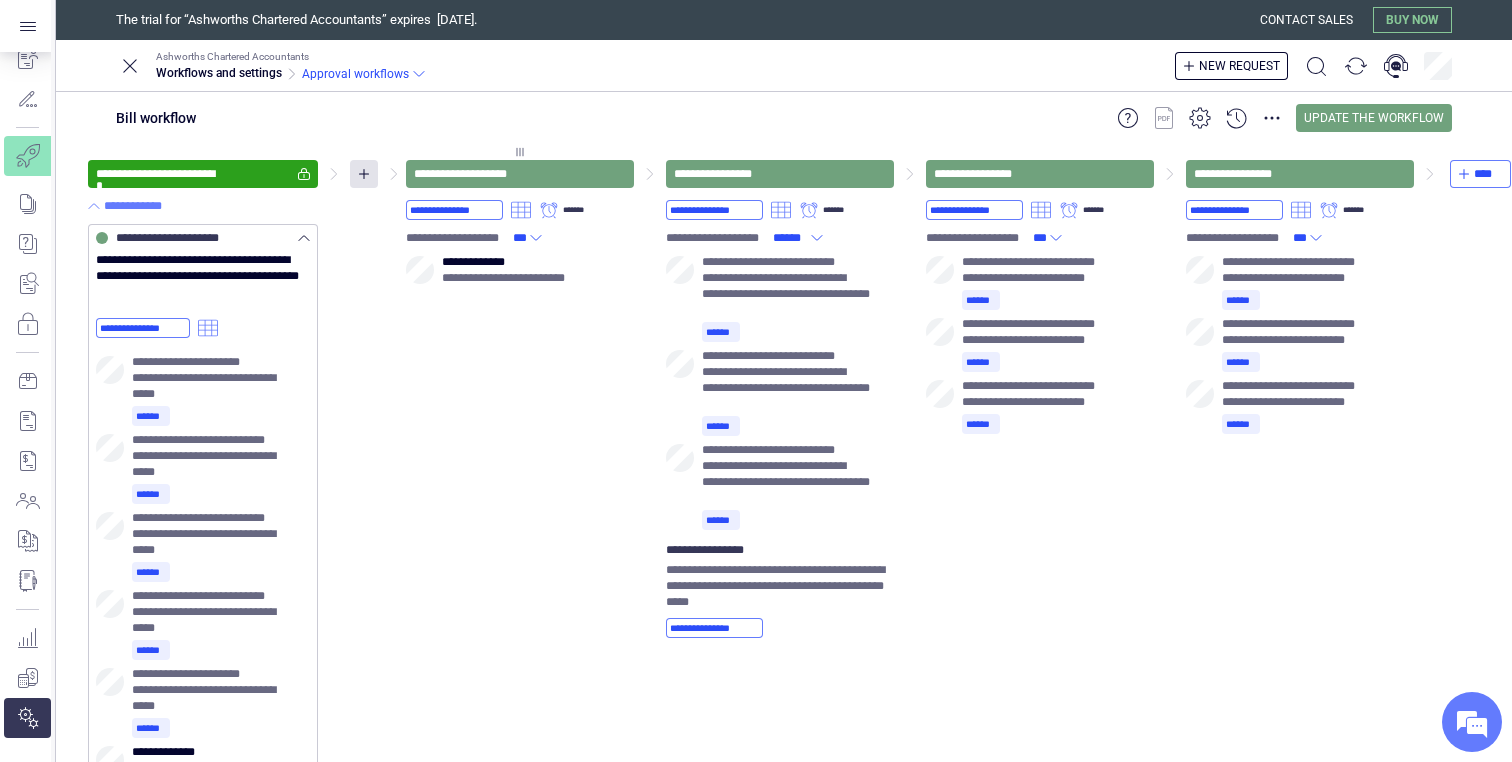 scroll, scrollTop: 0, scrollLeft: 0, axis: both 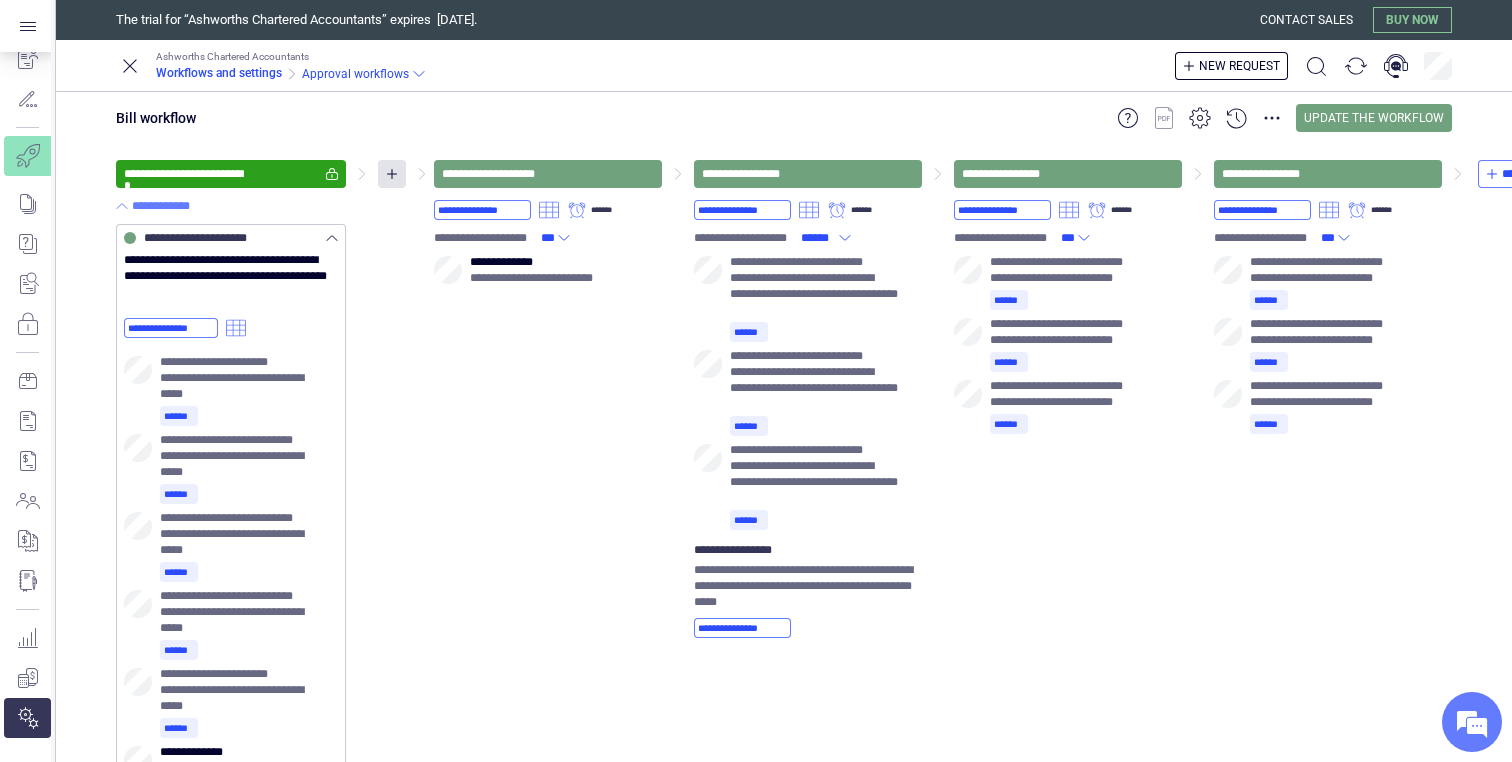 click on "Workflows and settings" at bounding box center (219, 73) 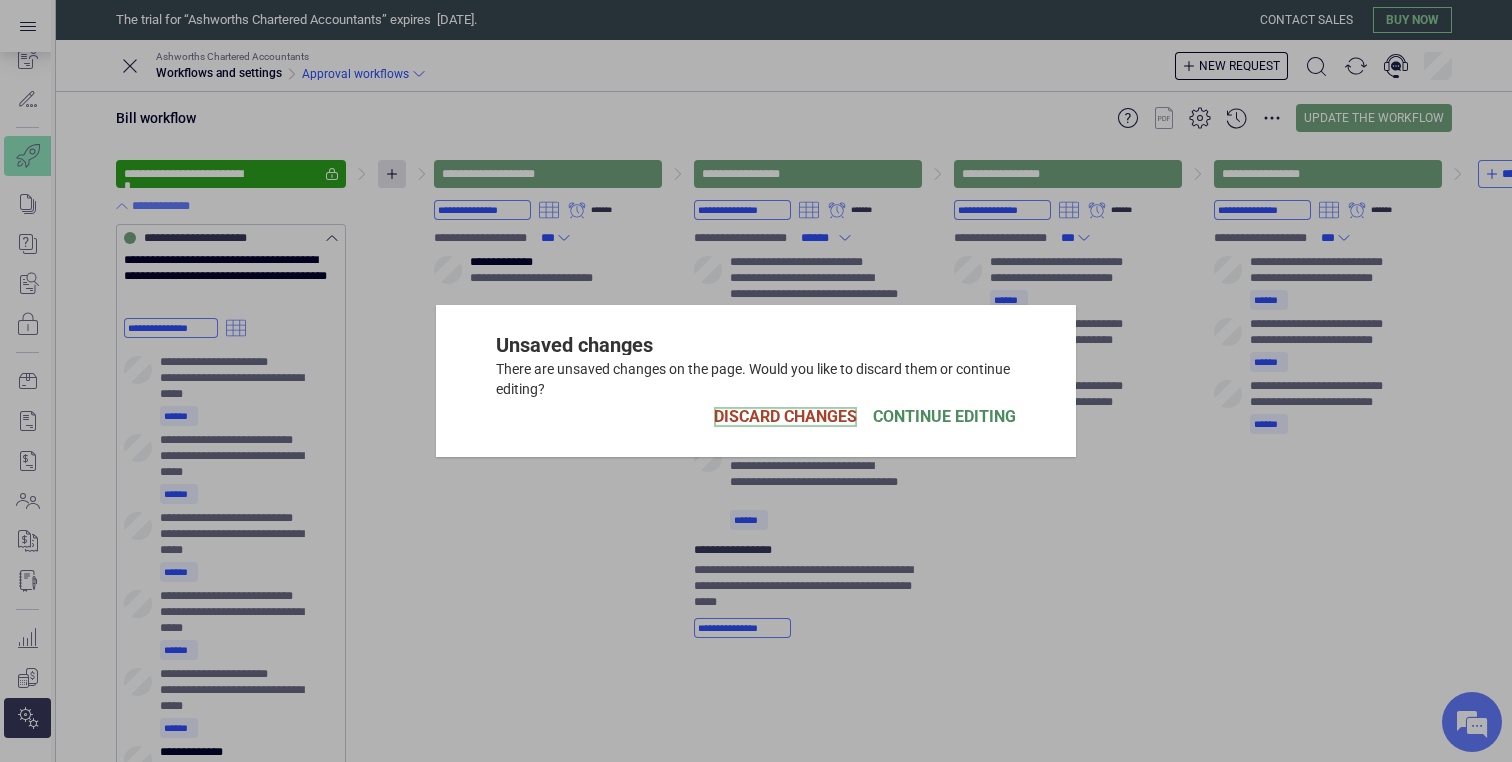 click on "Discard Changes" at bounding box center [785, 417] 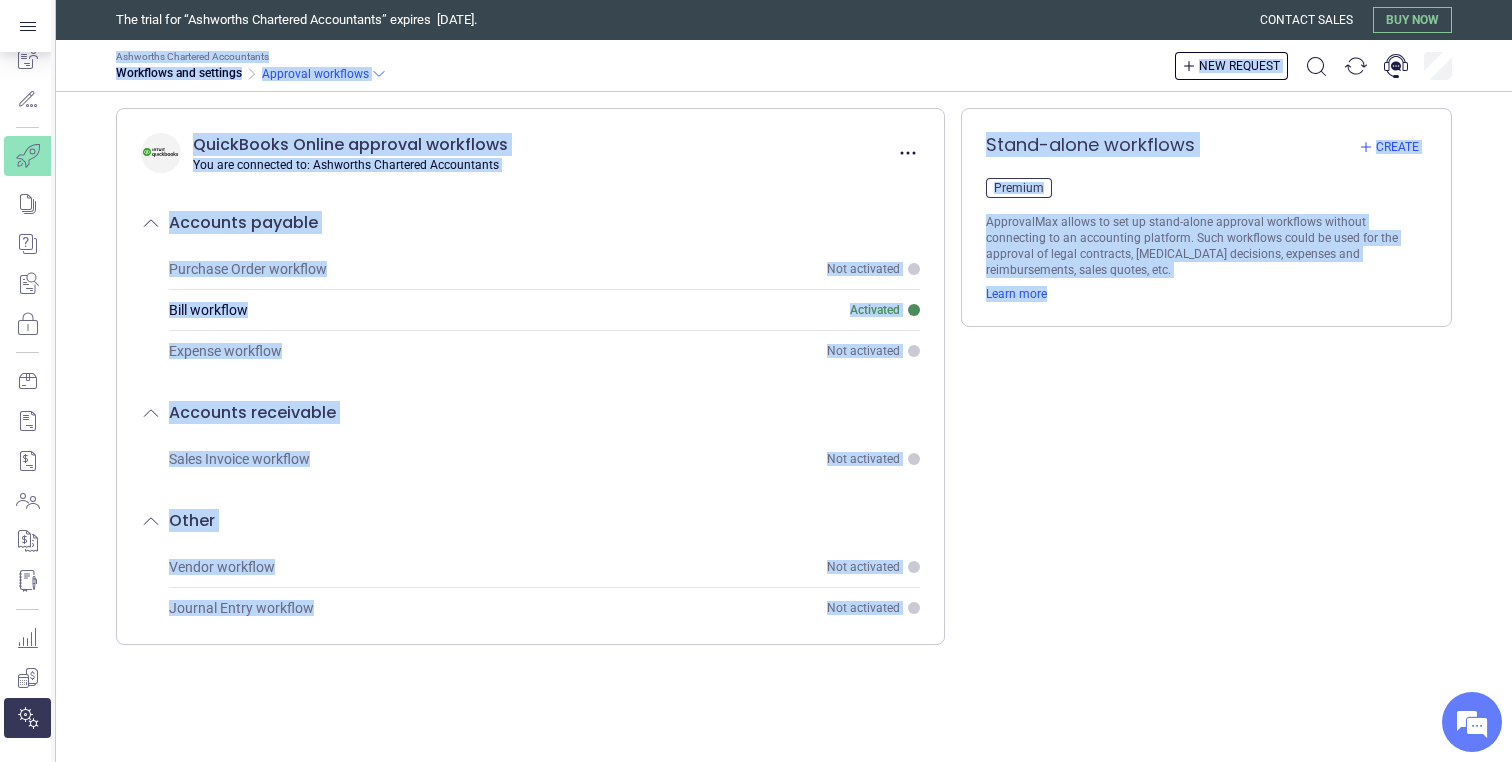 drag, startPoint x: 105, startPoint y: 52, endPoint x: 1186, endPoint y: 608, distance: 1215.6056 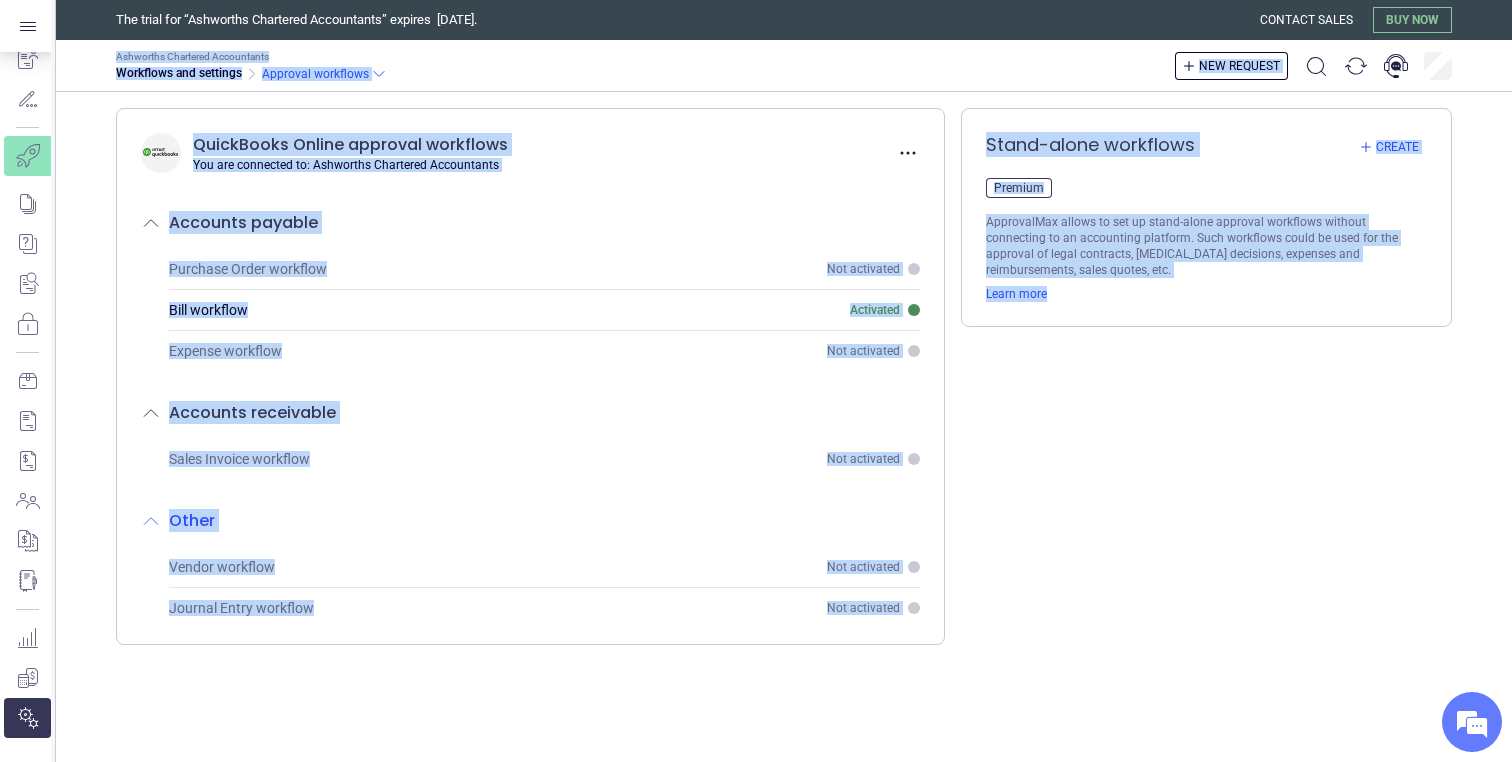 copy on "Ashworths Chartered Accountants Workflows and settings Approval workflows New request QuickBooks Online approval workflows You are connected to: Ashworths Chartered Accountants Accounts payable Purchase Order workflow Not activated Bill workflow Activated Expense workflow Not activated Accounts receivable Sales Invoice workflow Not activated Other Vendor workflow Not activated Journal Entry workflow Not activated Stand-alone workflows Create Premium ApprovalMax allows to set up stand-alone approval workflows without connecting to an accounting platform. Such workflows could be used for the approval of legal contracts, CapEx decisions, expenses and reimbursements, sales quotes, etc. Learn more" 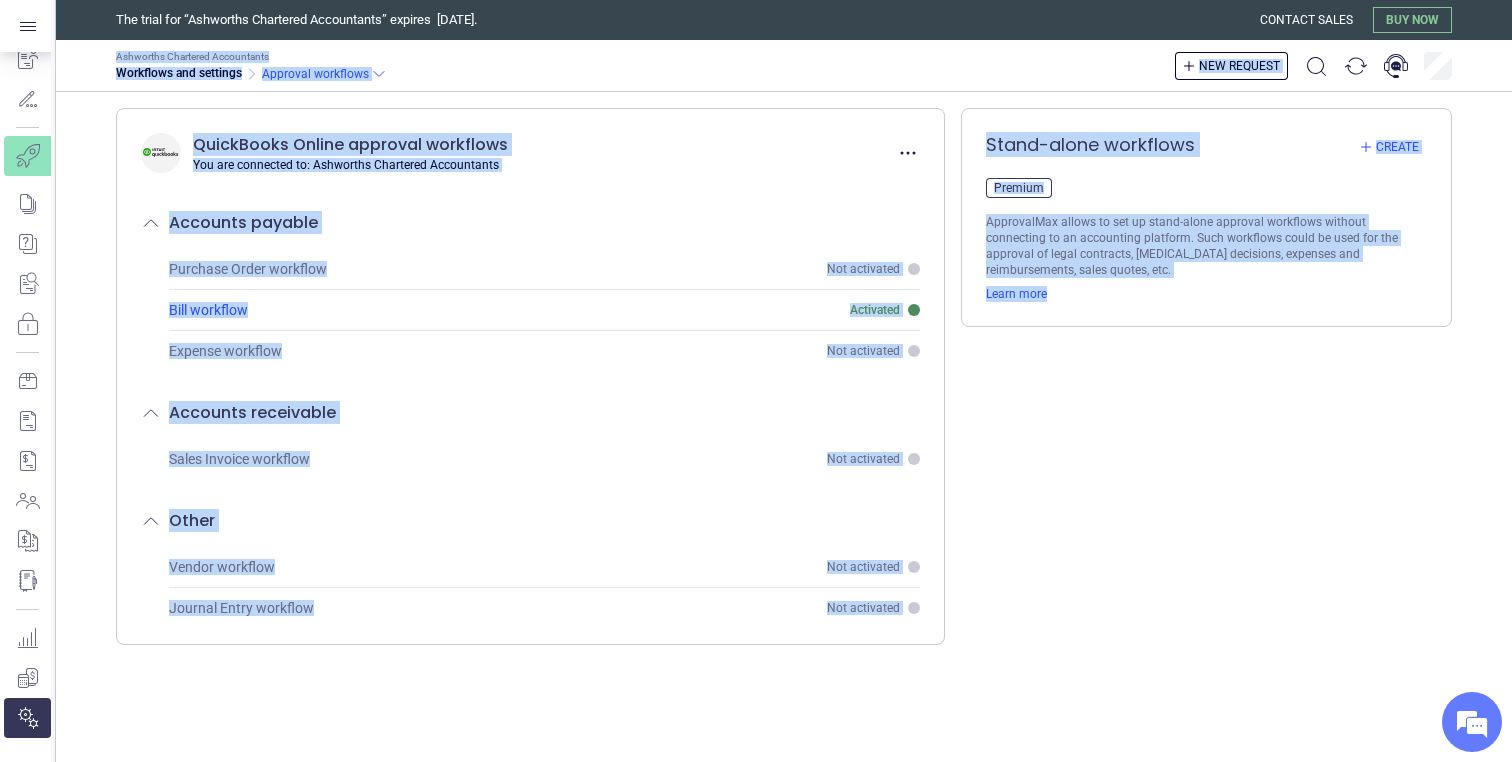 click on "Bill workflow Activated" at bounding box center (544, 310) 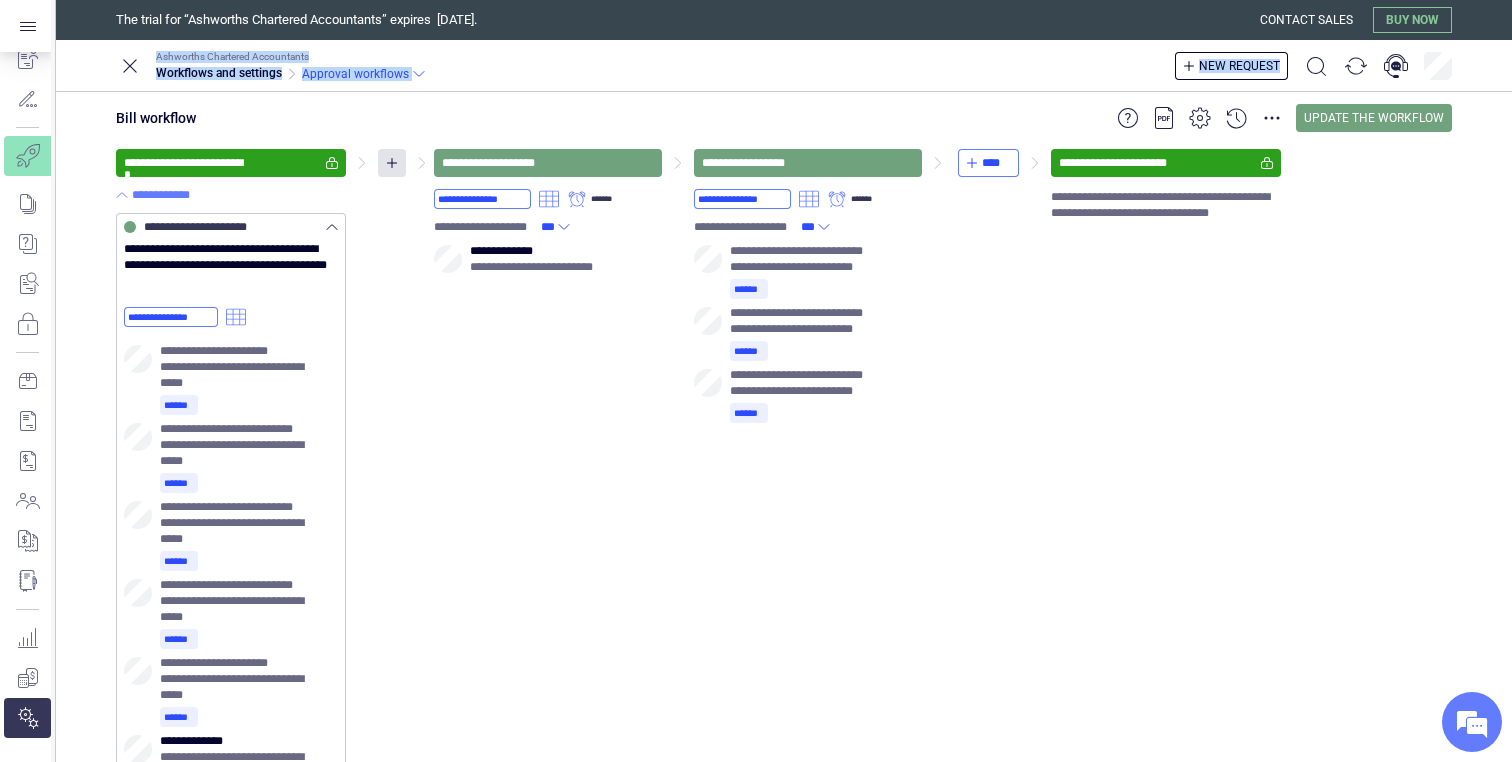 scroll, scrollTop: 0, scrollLeft: 0, axis: both 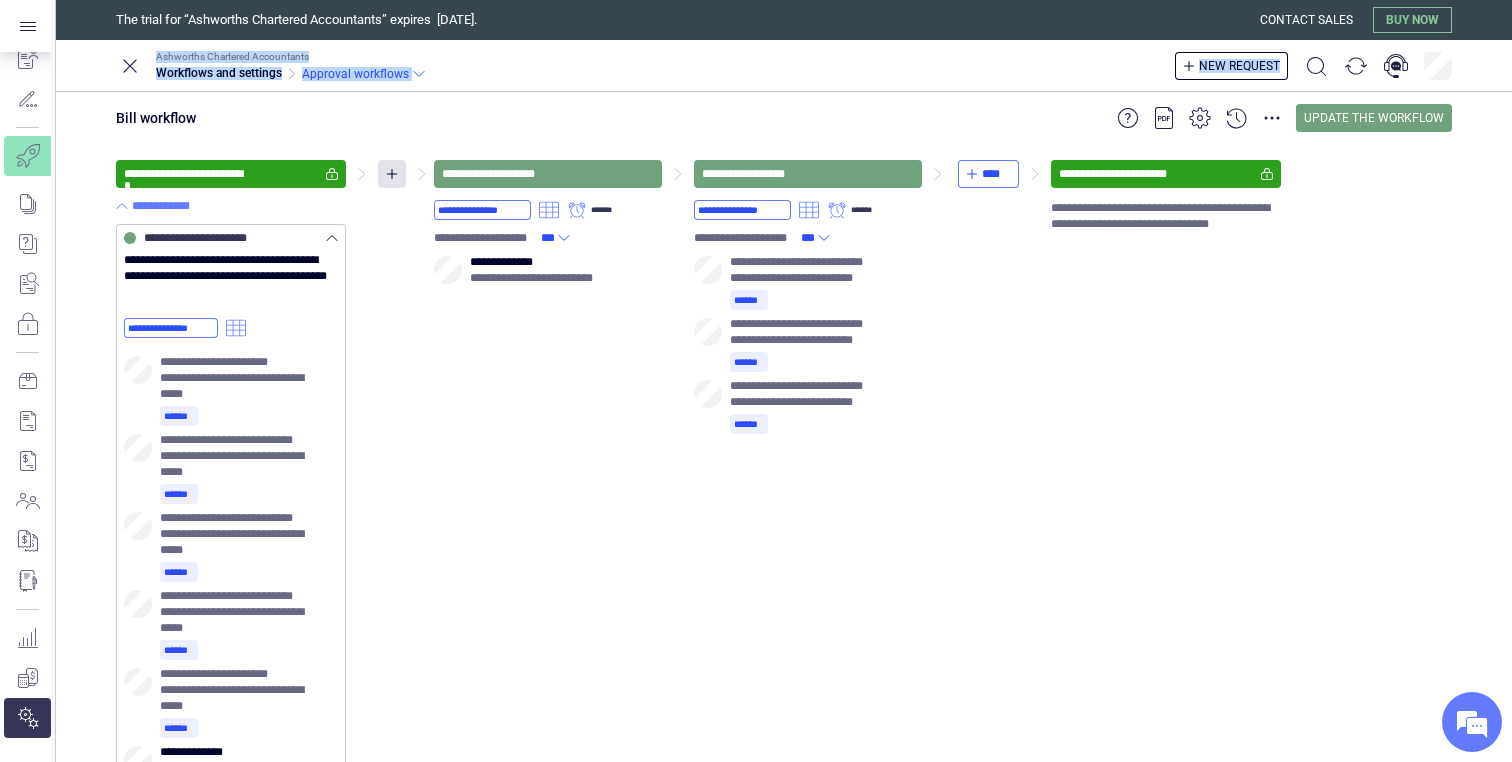 click on "**********" at bounding box center (163, 206) 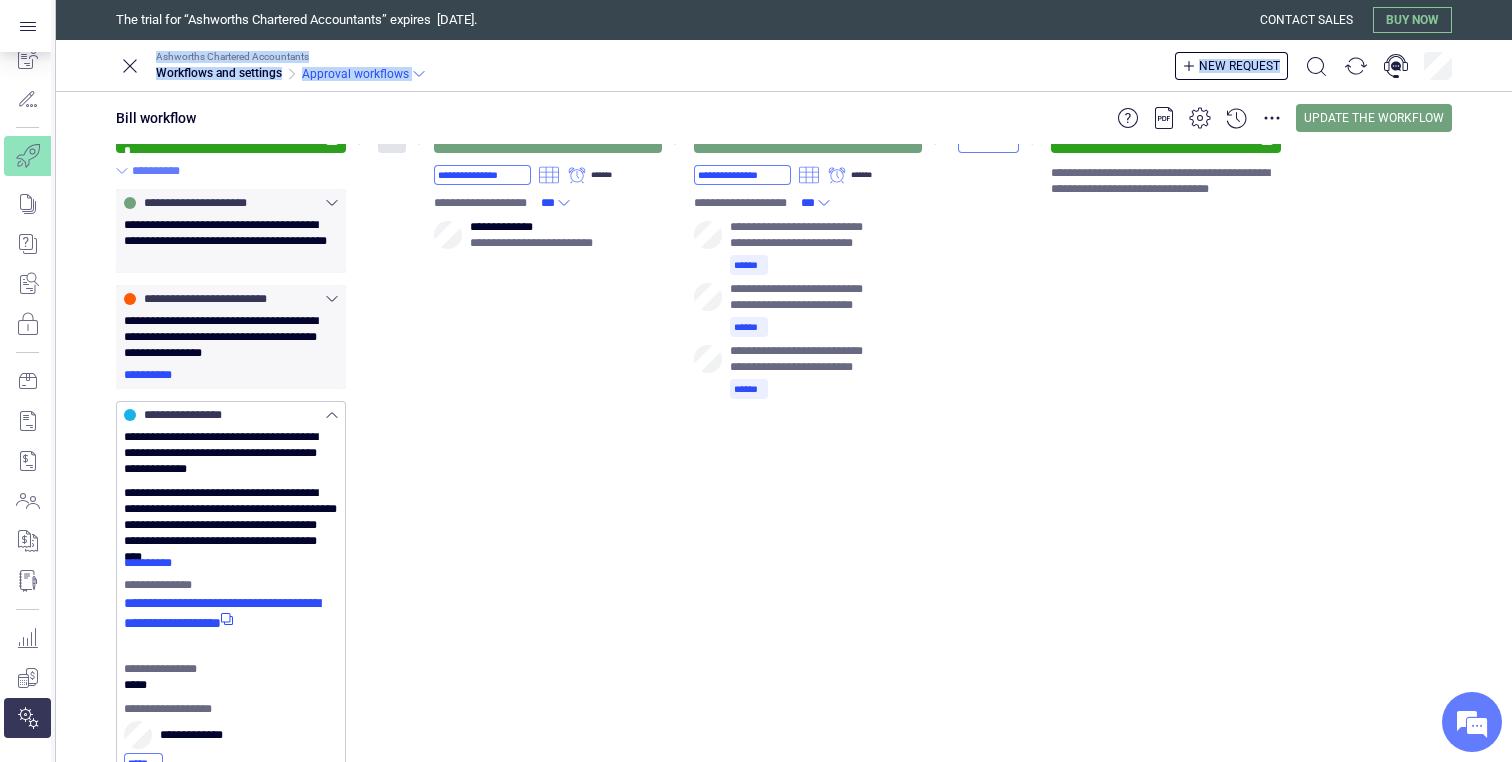 scroll, scrollTop: 0, scrollLeft: 0, axis: both 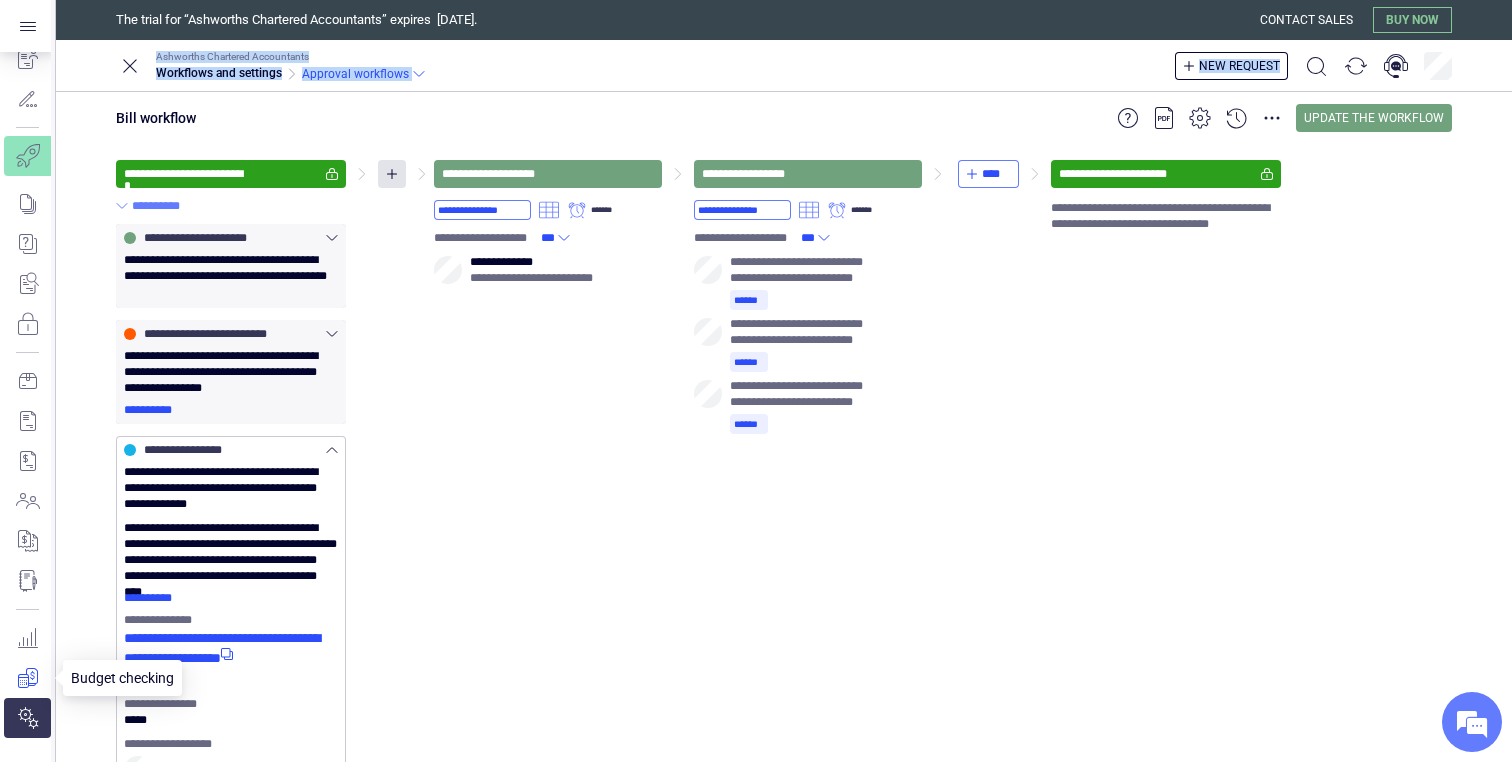 click at bounding box center [27, 678] 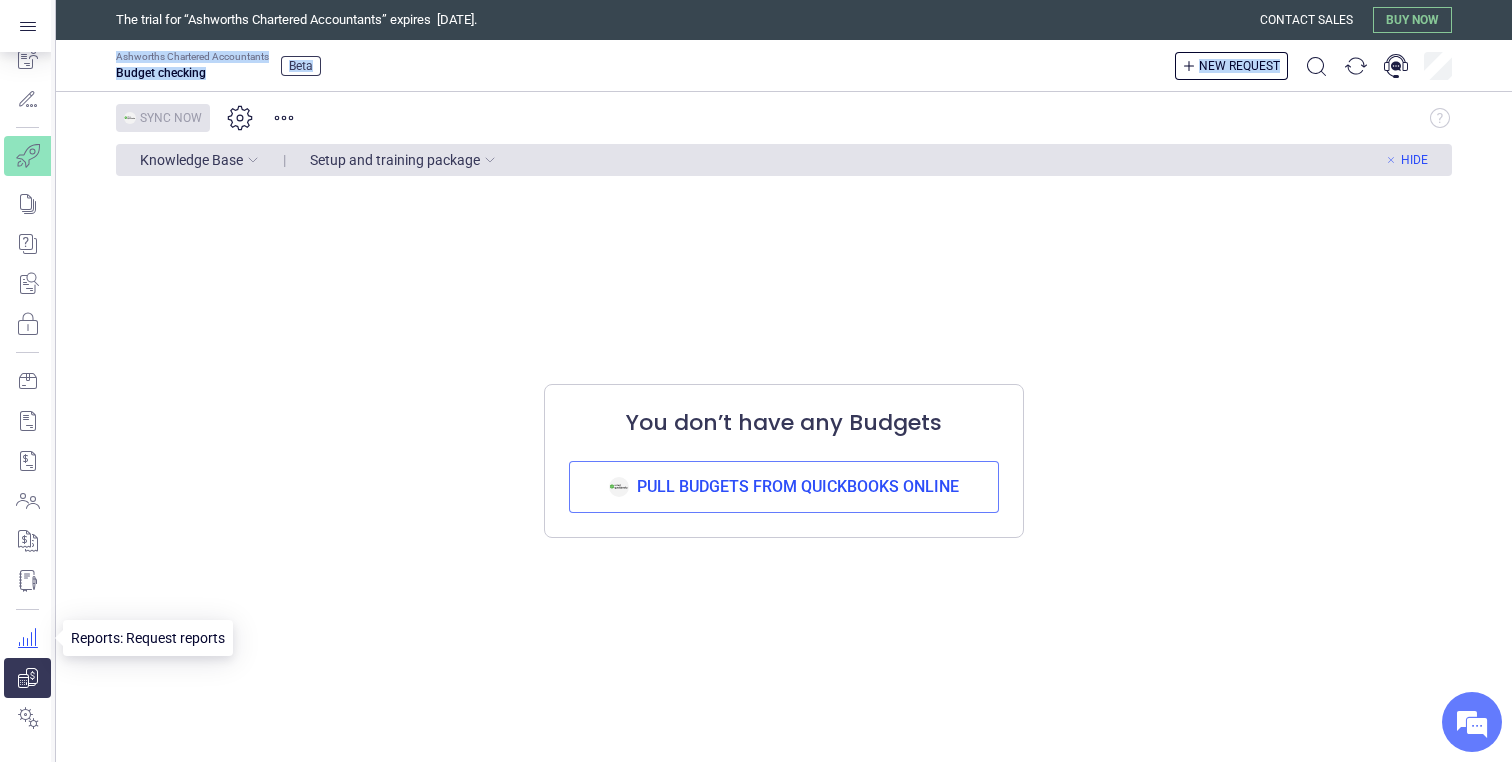 click at bounding box center (27, 638) 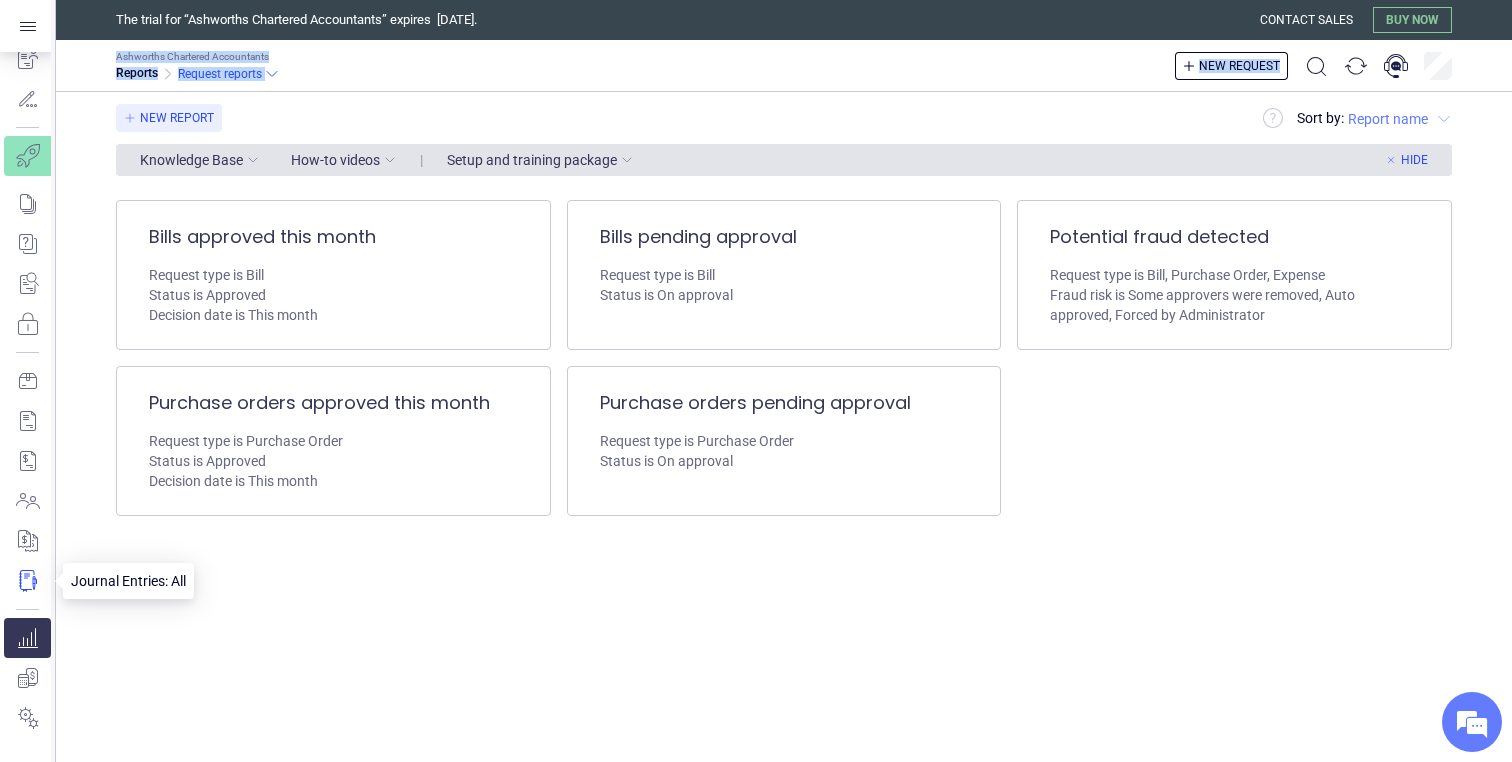 click at bounding box center (27, 581) 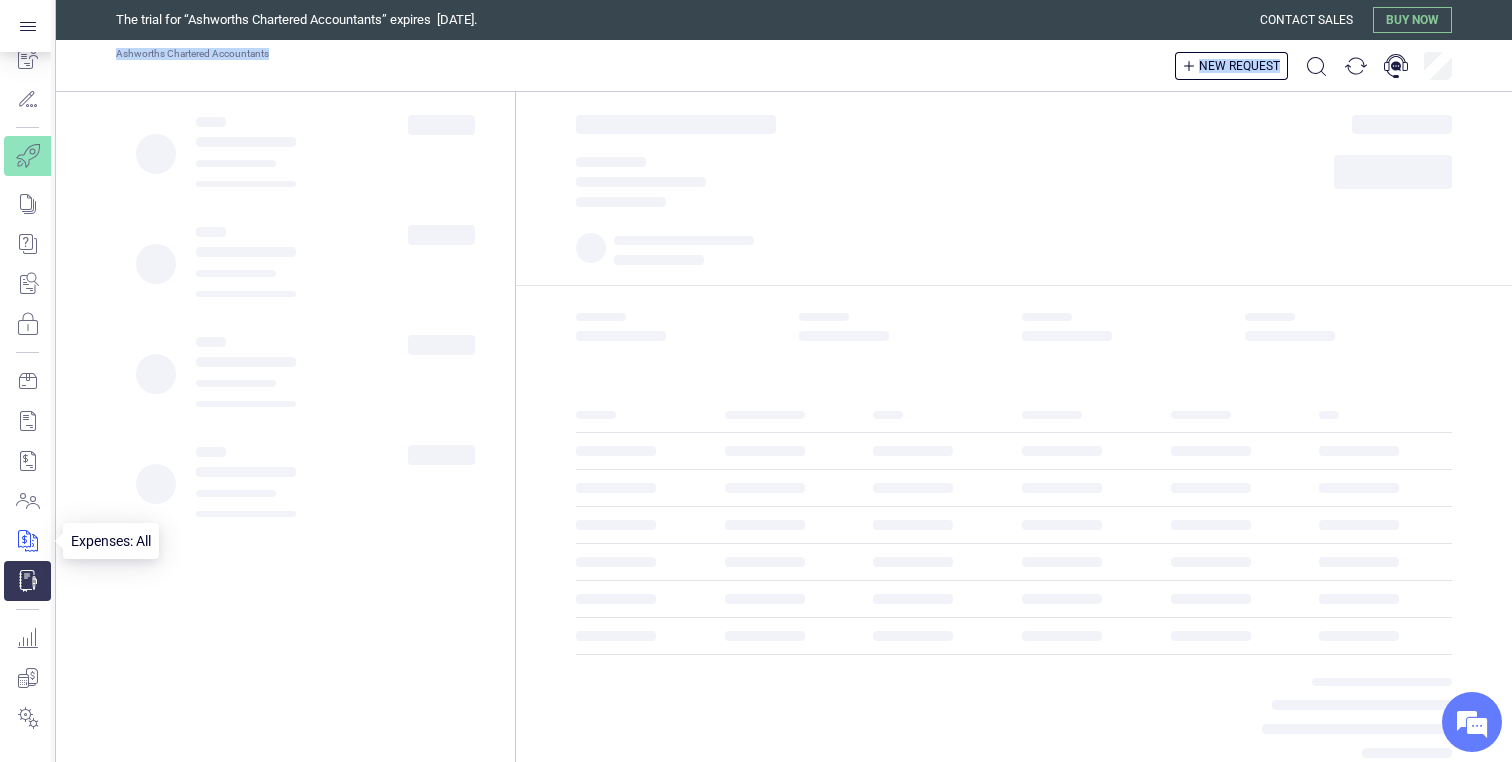 click at bounding box center [27, 541] 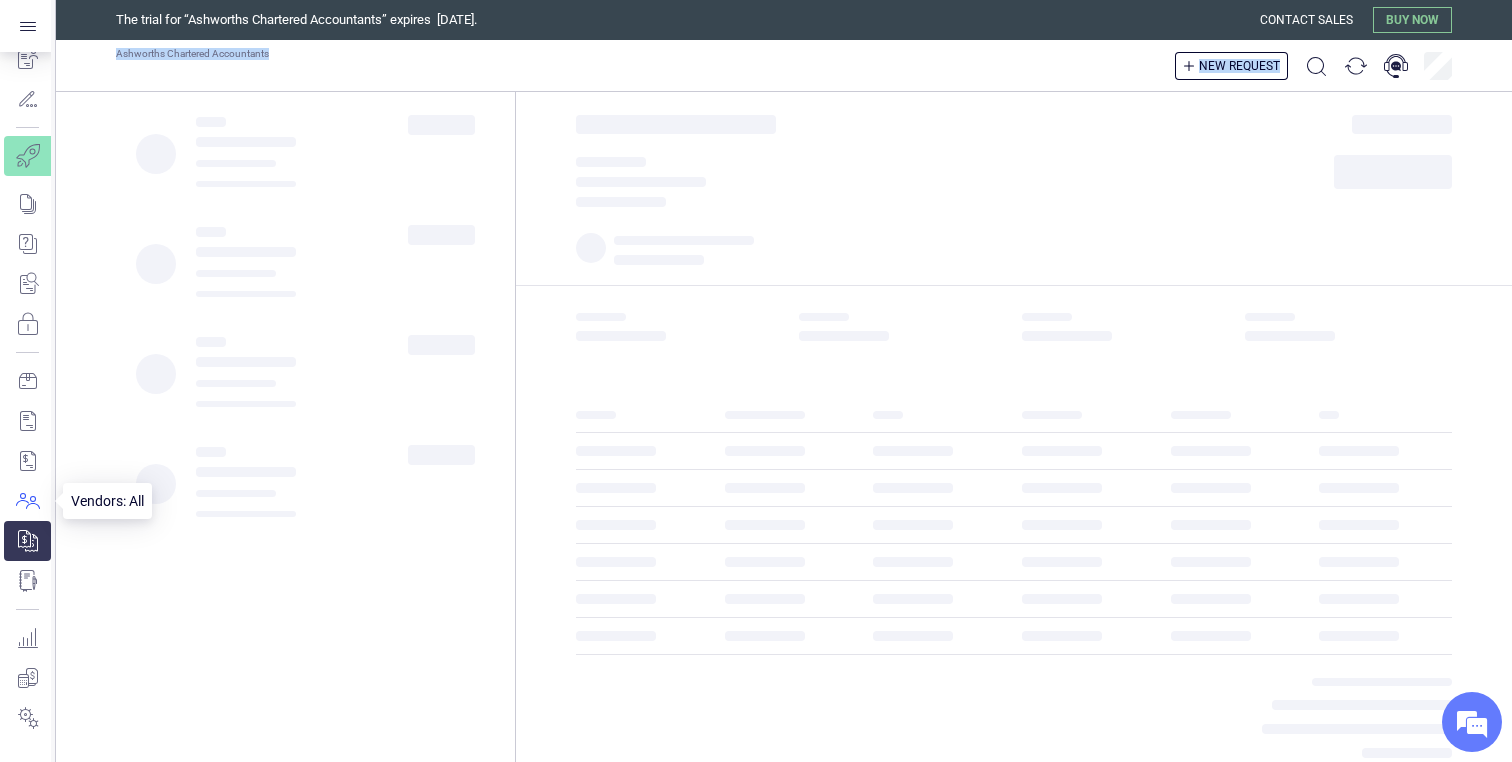 click at bounding box center [27, 501] 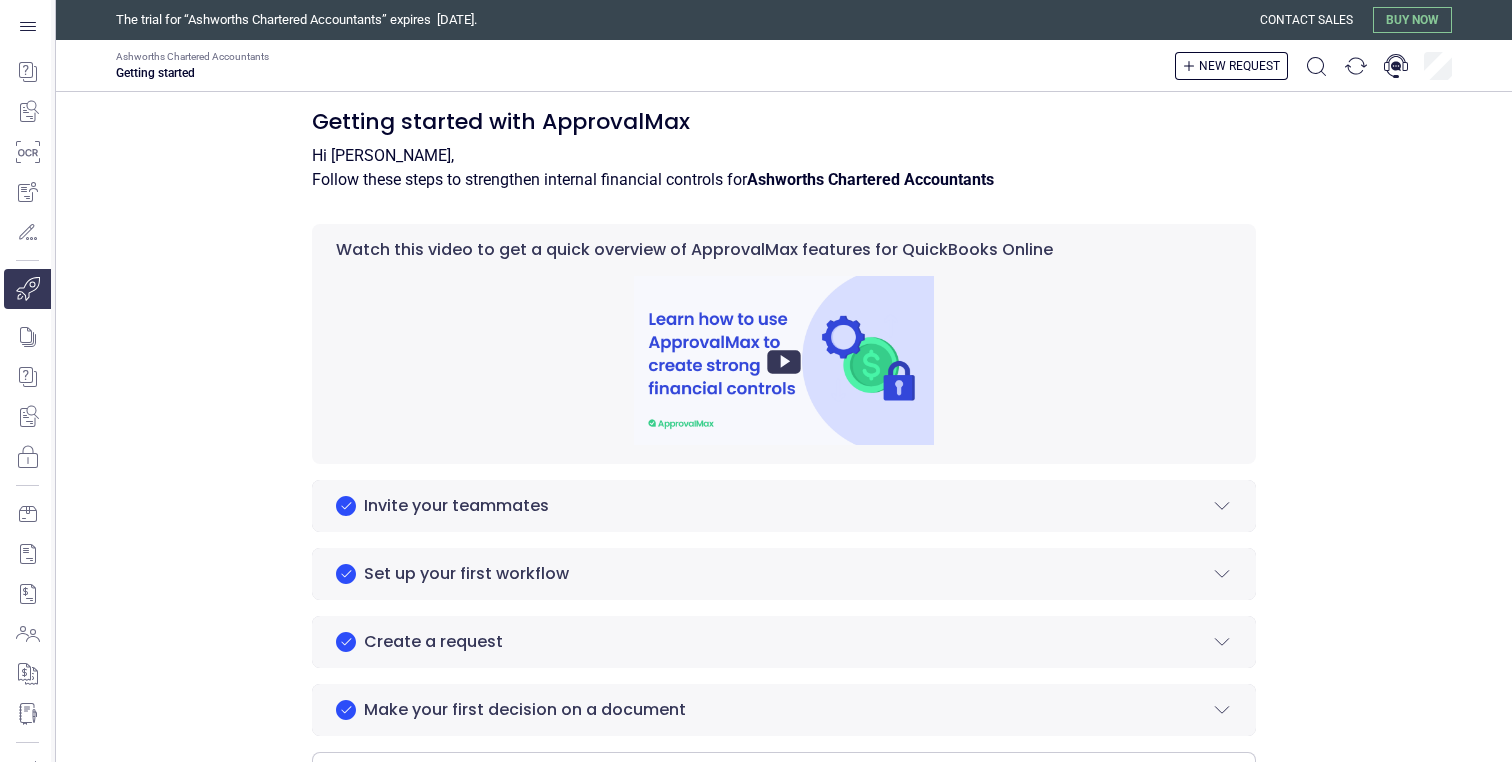 scroll, scrollTop: 0, scrollLeft: 0, axis: both 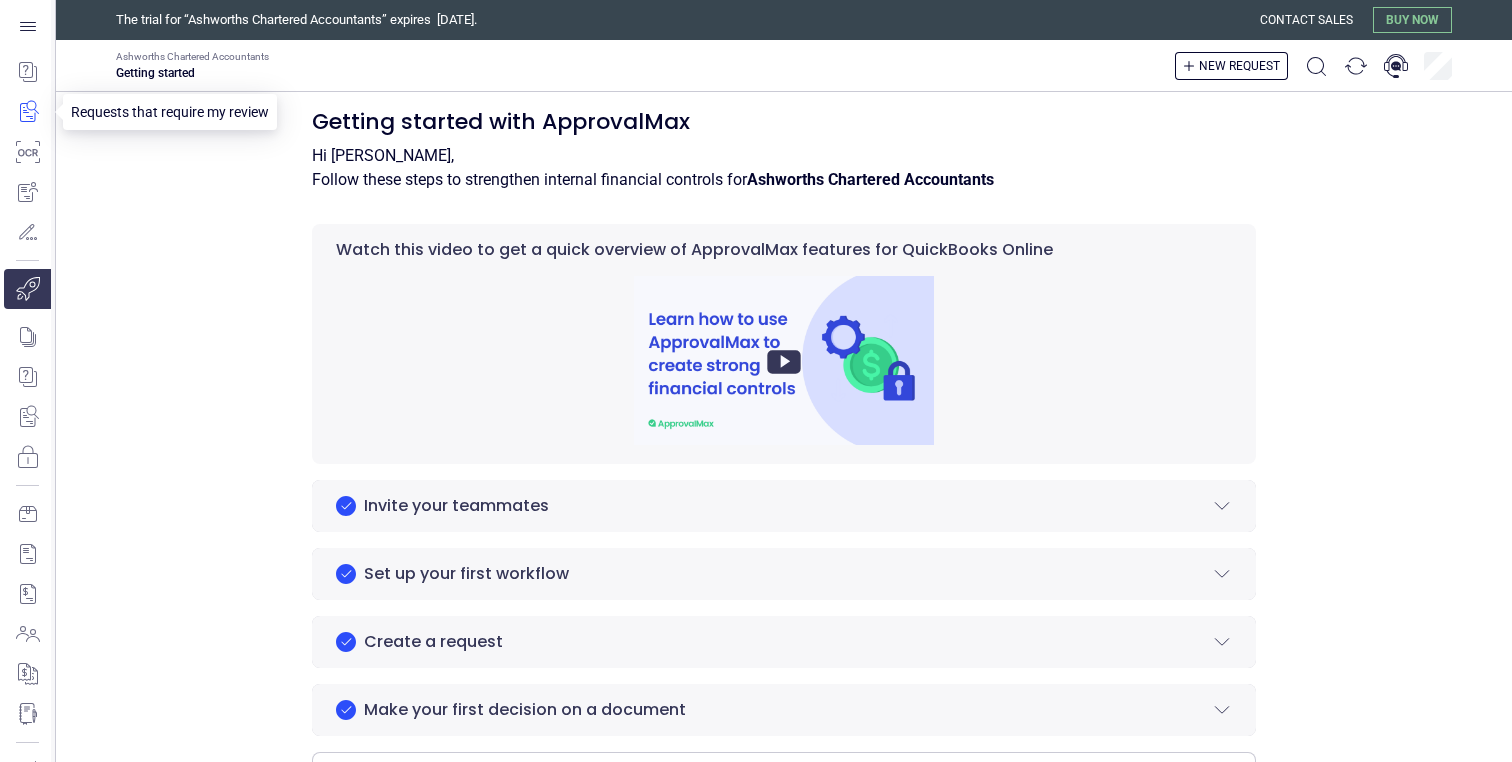 click at bounding box center [27, 112] 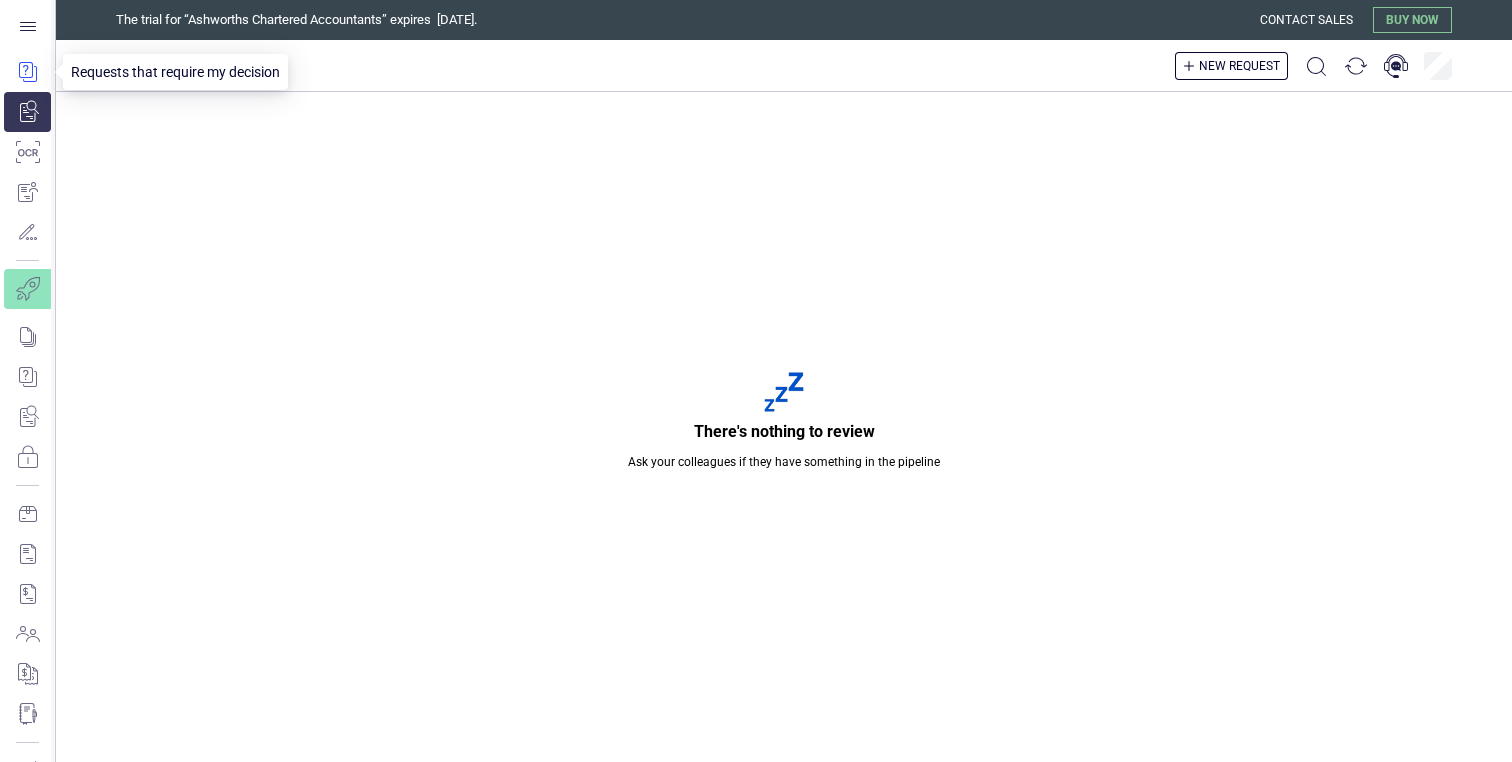 click at bounding box center [27, 72] 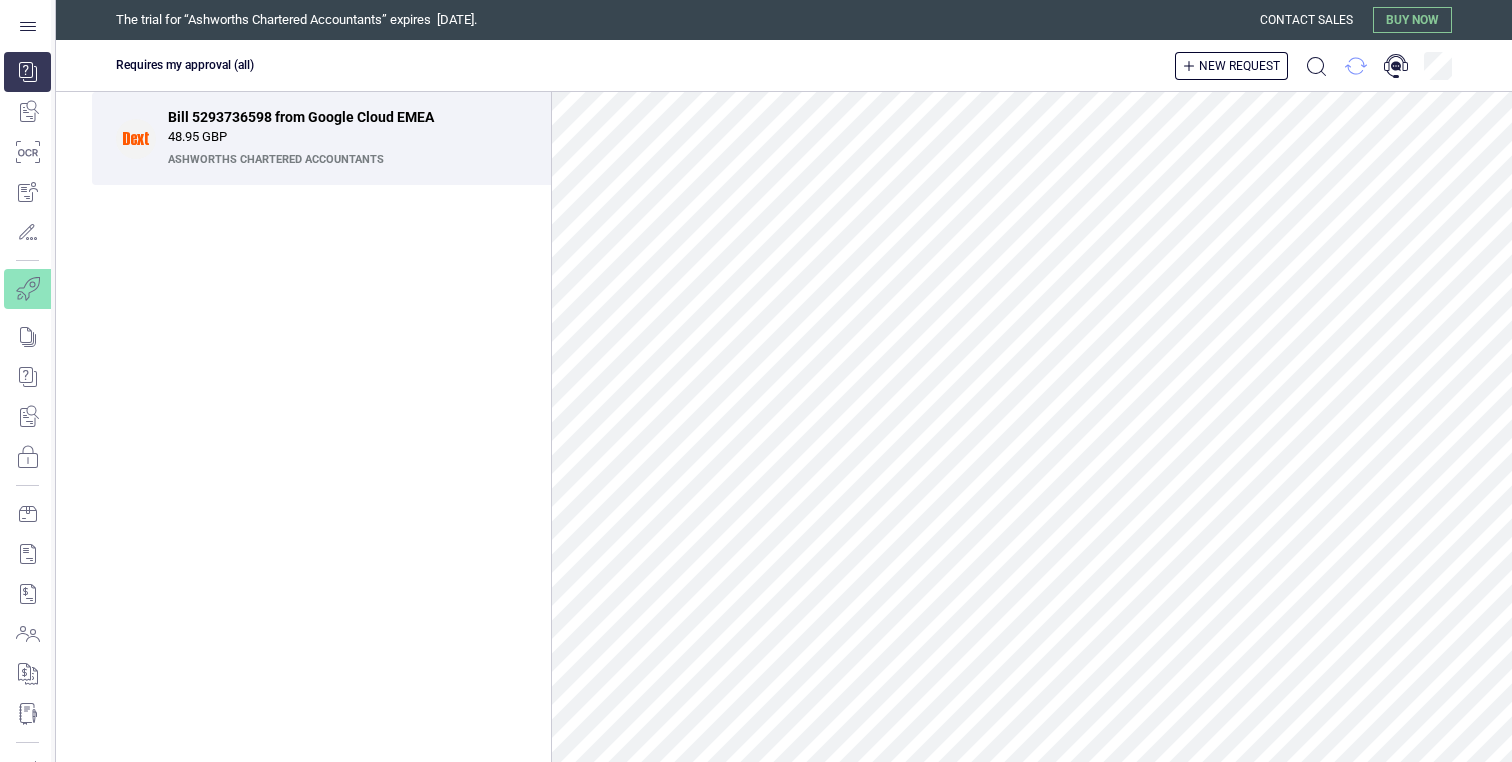 click 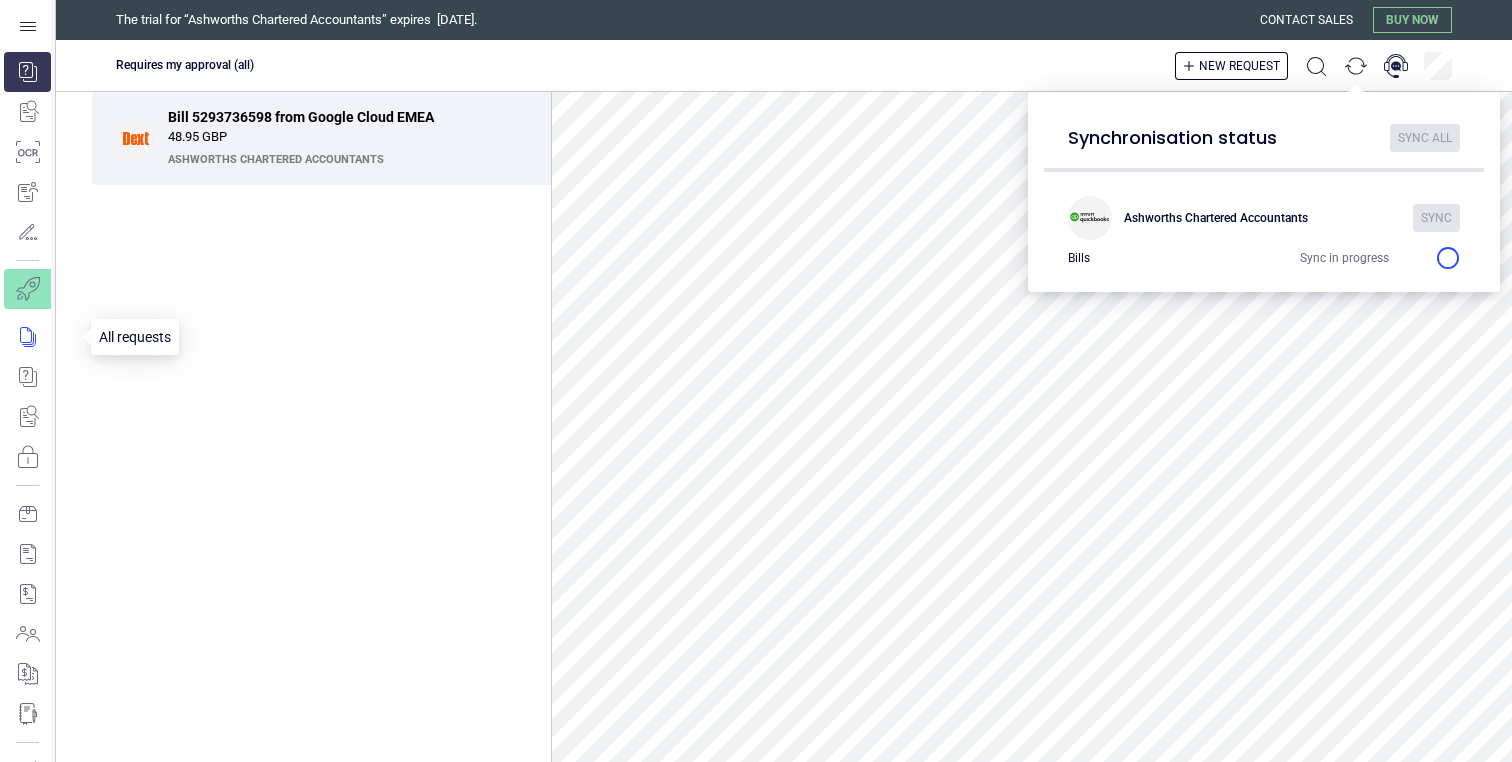 click at bounding box center [41, 337] 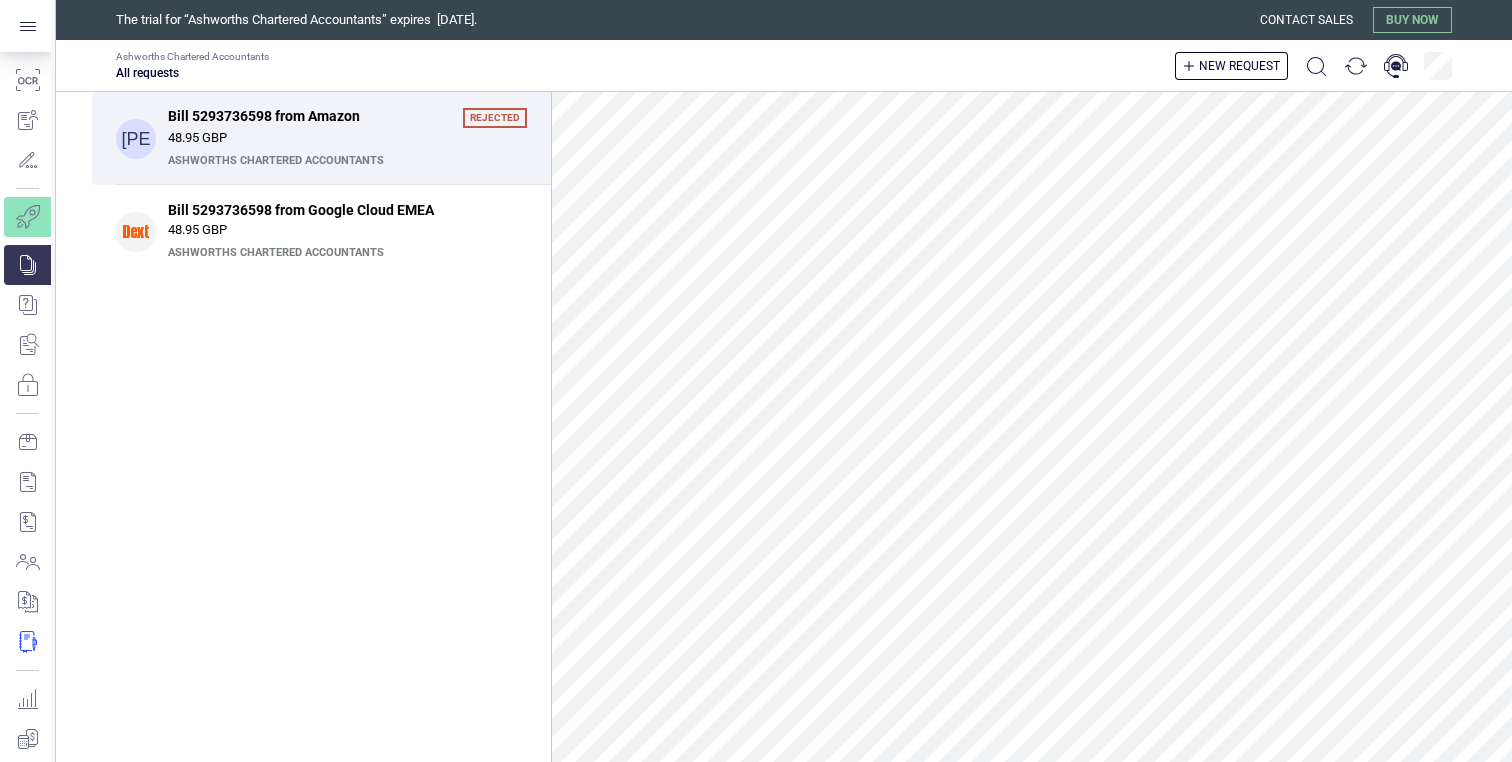 scroll, scrollTop: 133, scrollLeft: 0, axis: vertical 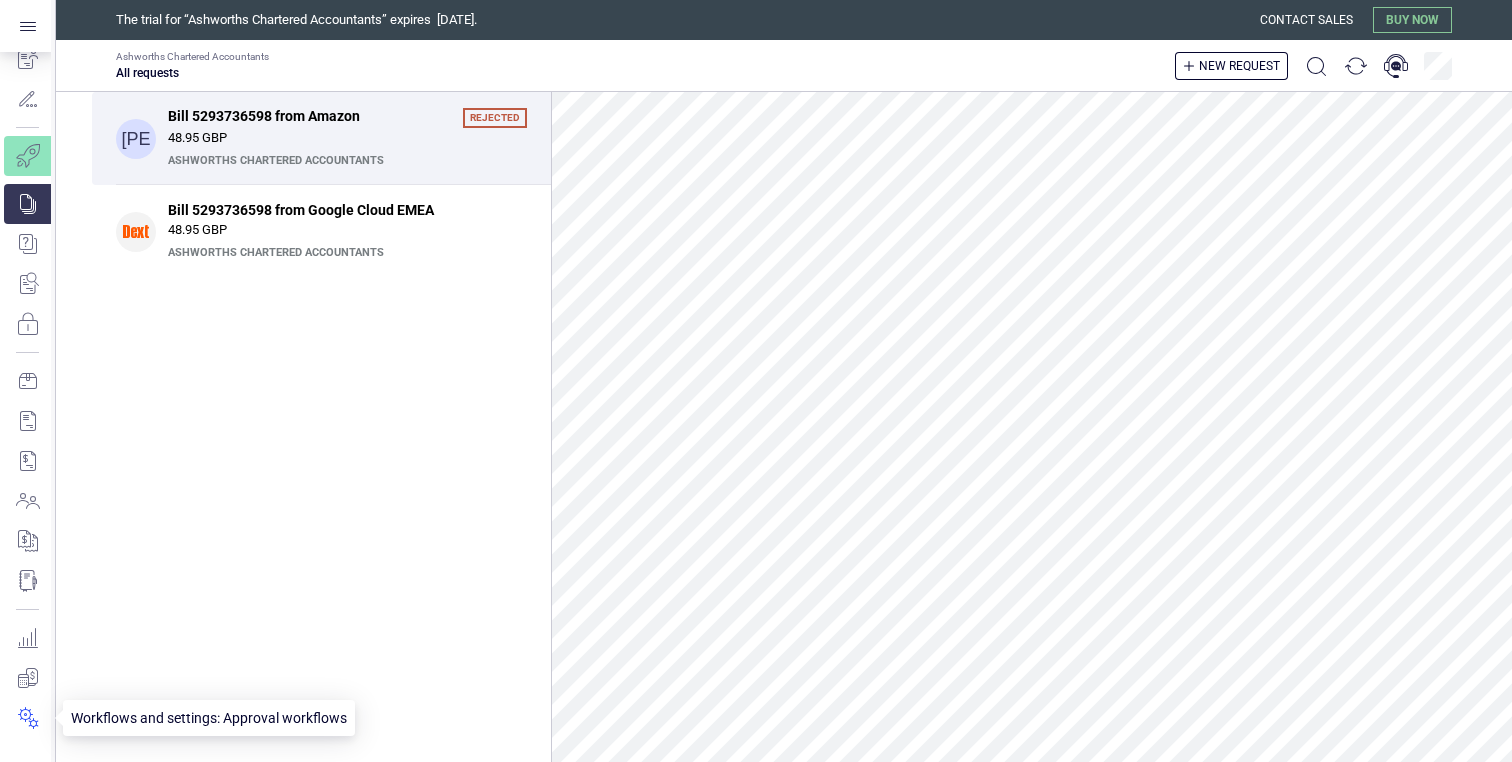 click at bounding box center (27, 718) 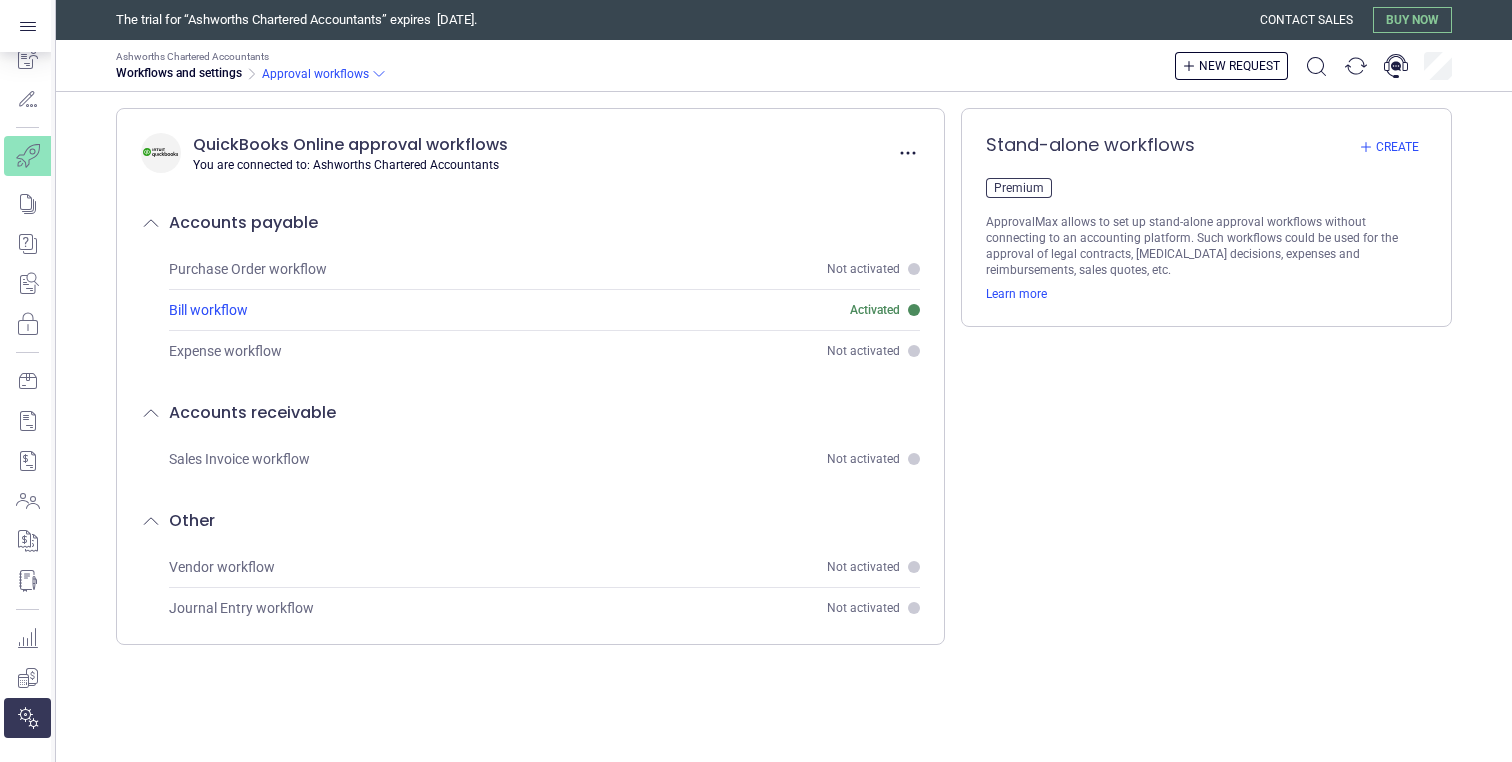 click on "Activated" at bounding box center [875, 310] 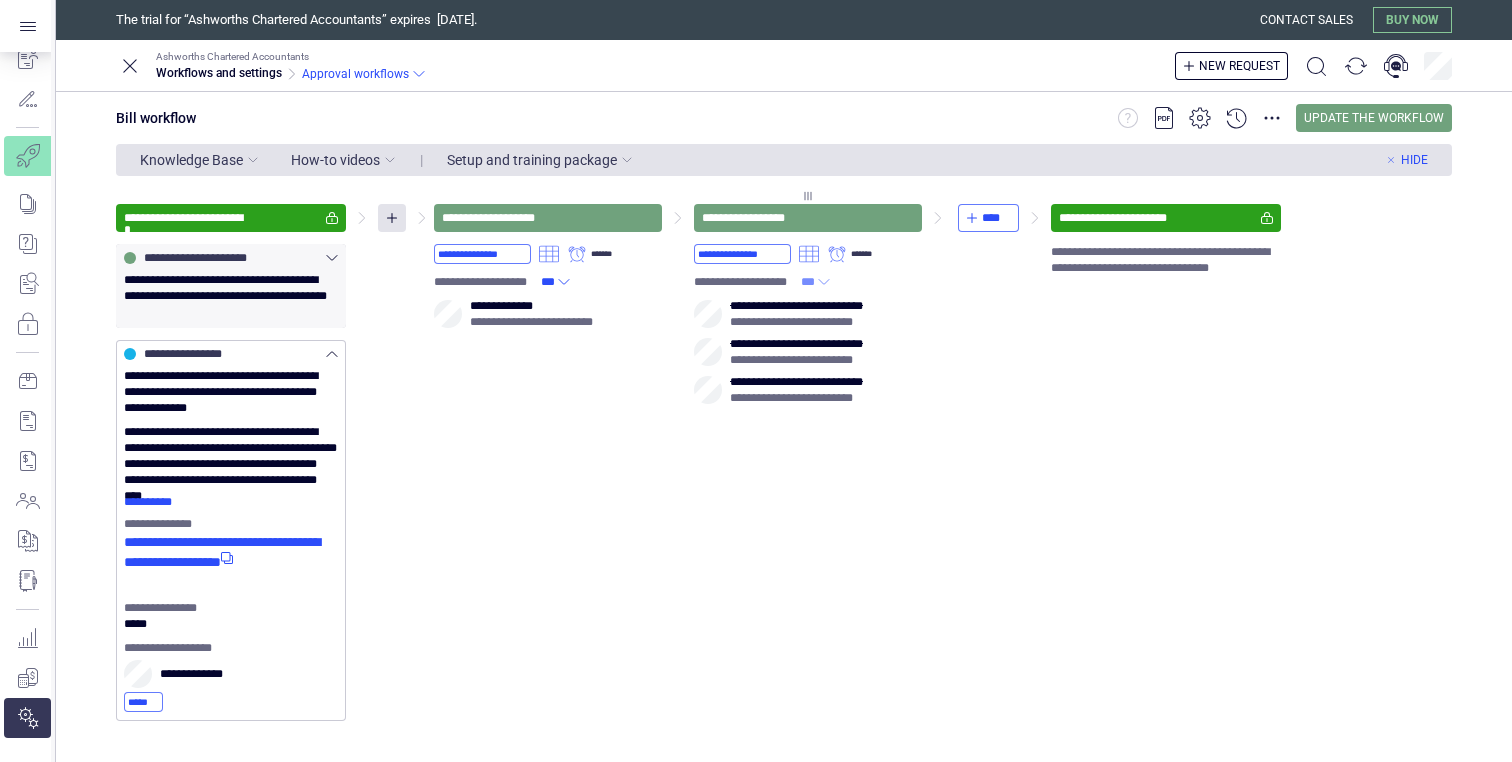 click 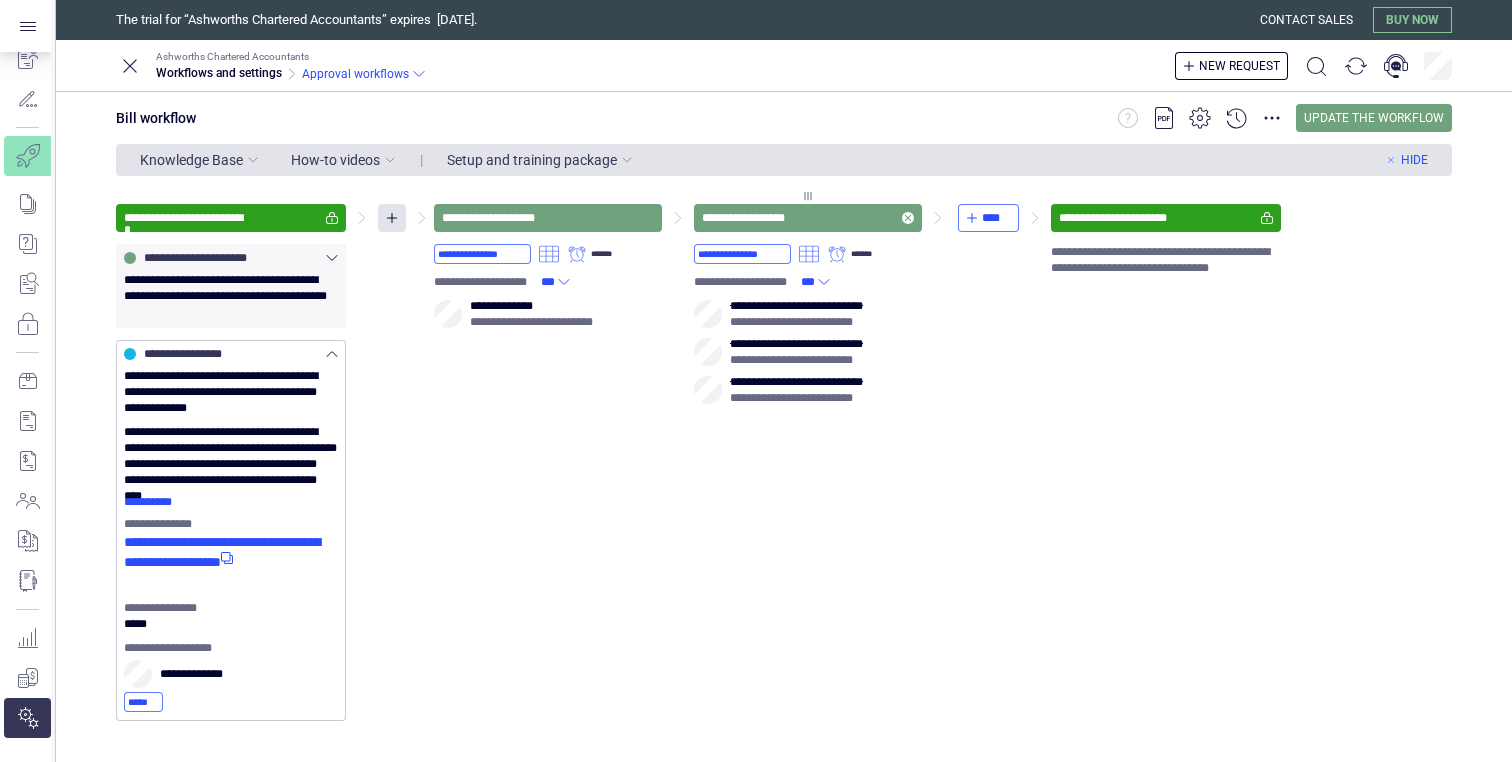 click on "**********" at bounding box center [808, 218] 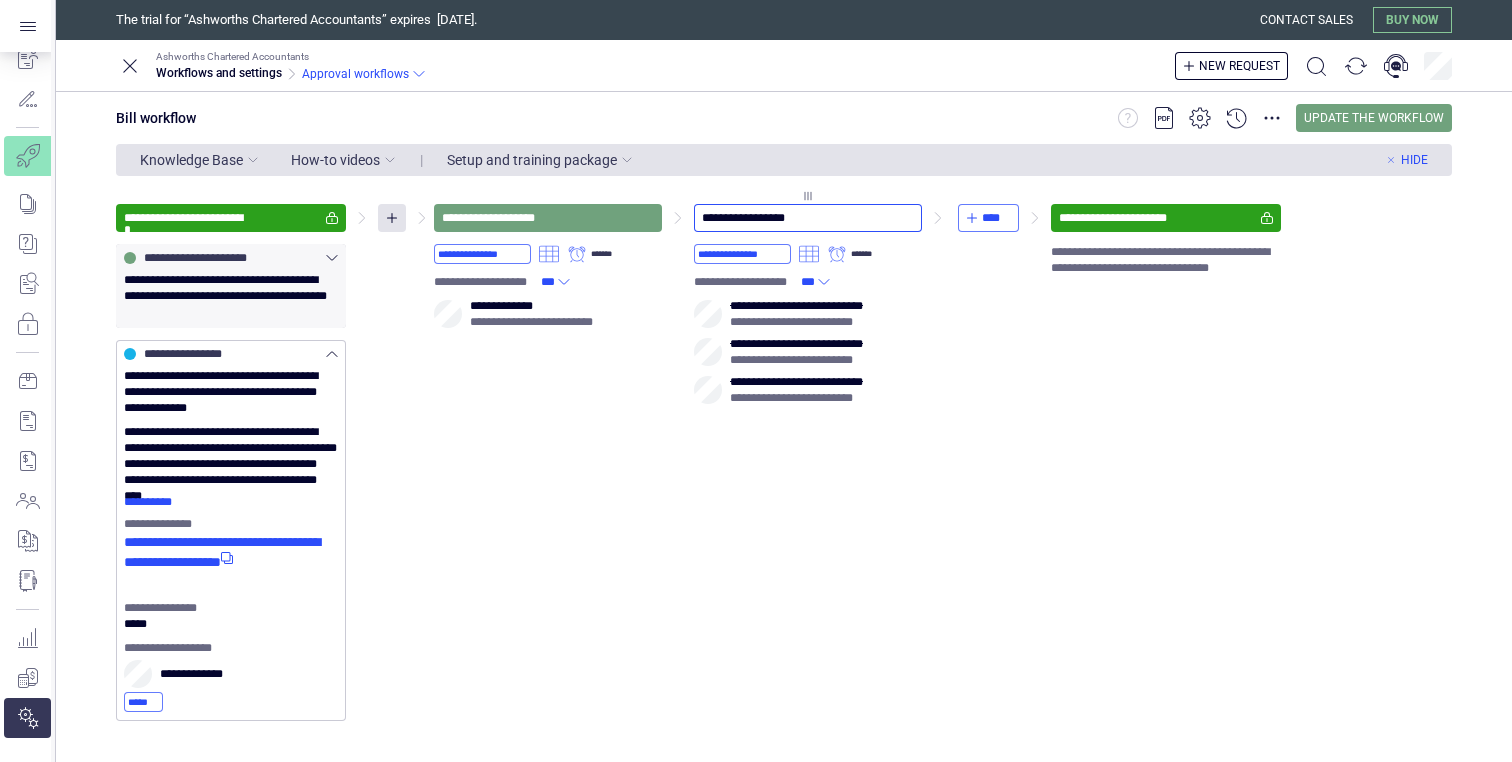 click on "**********" at bounding box center [808, 218] 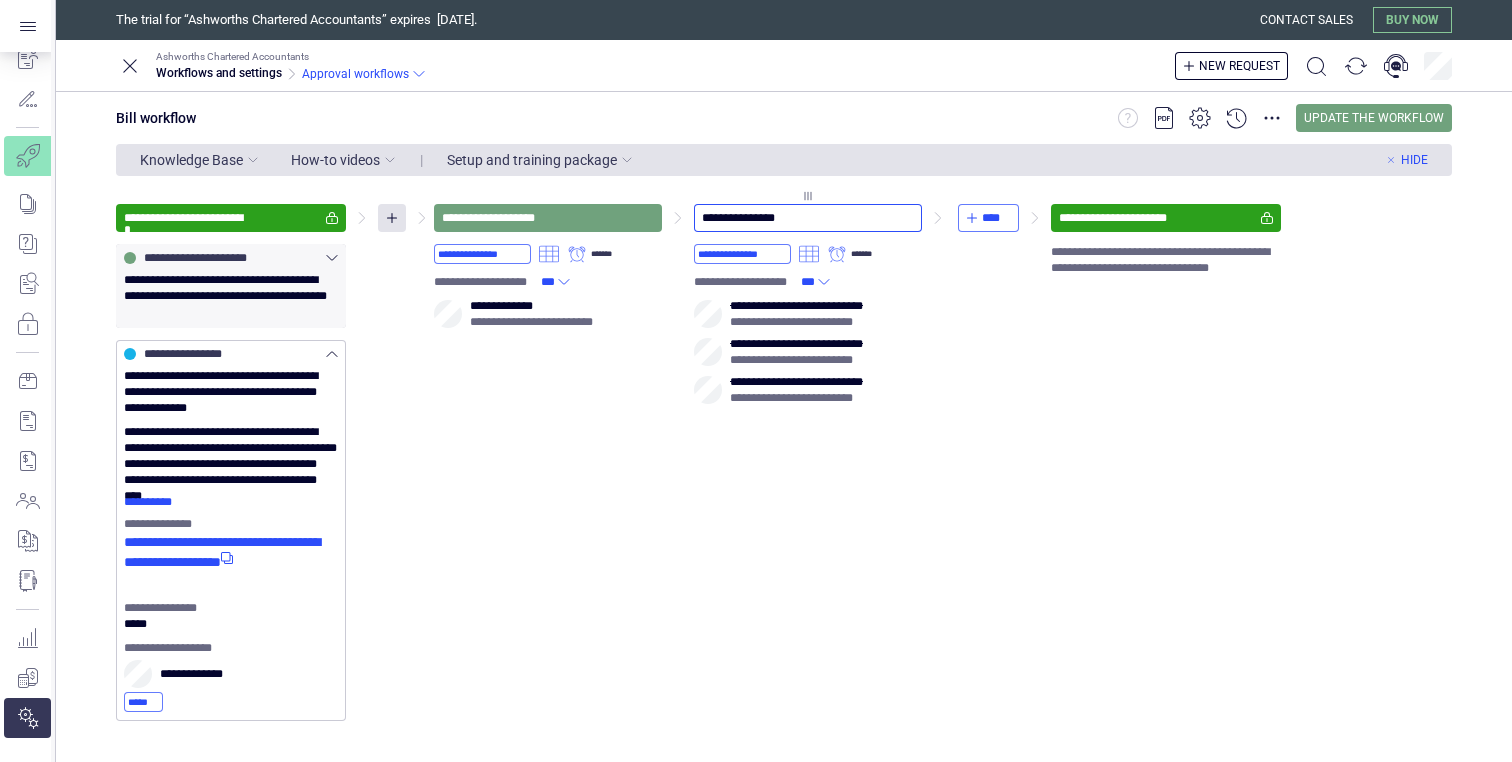 type on "**********" 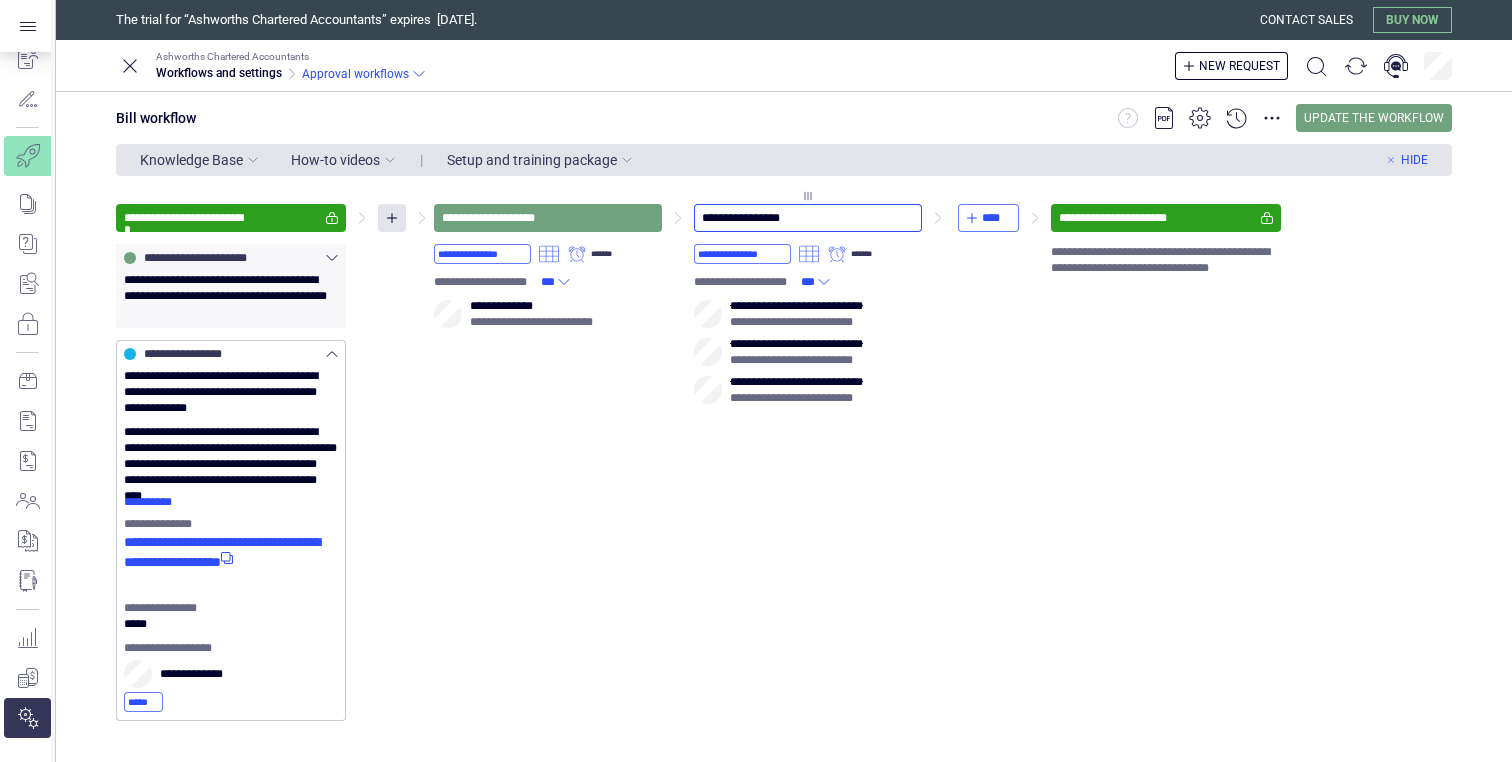 click on "**********" at bounding box center [784, 462] 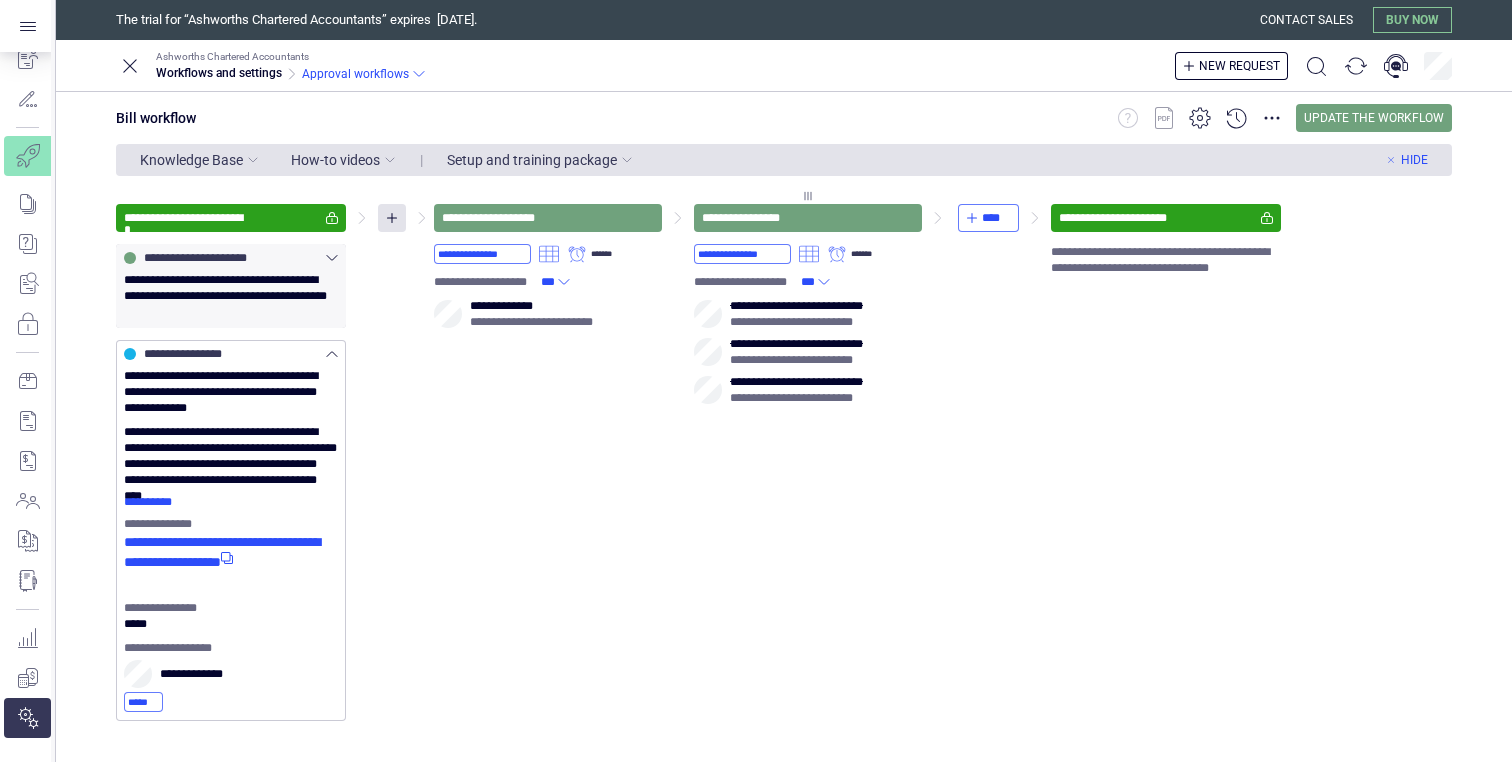click 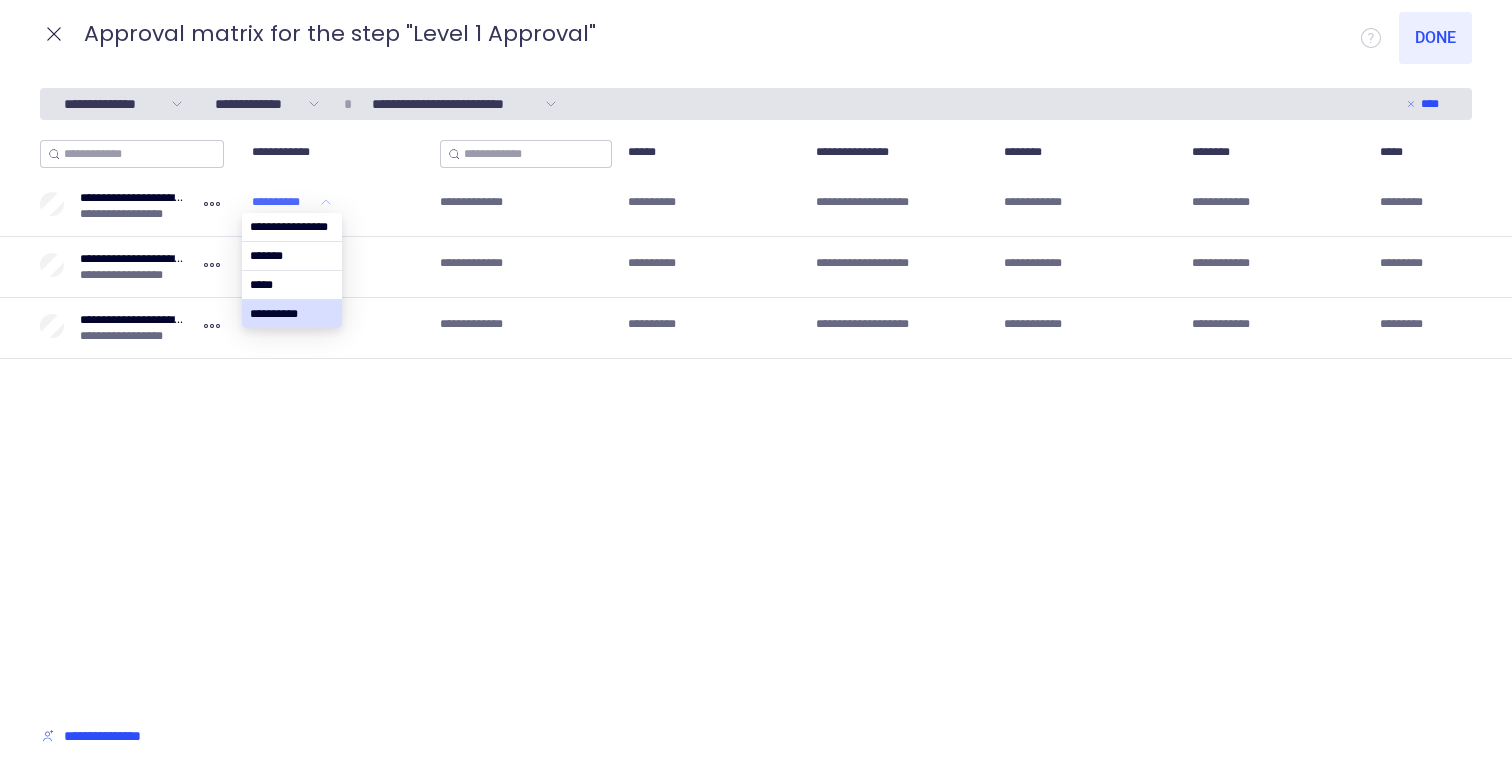 click on "**********" at bounding box center (284, 202) 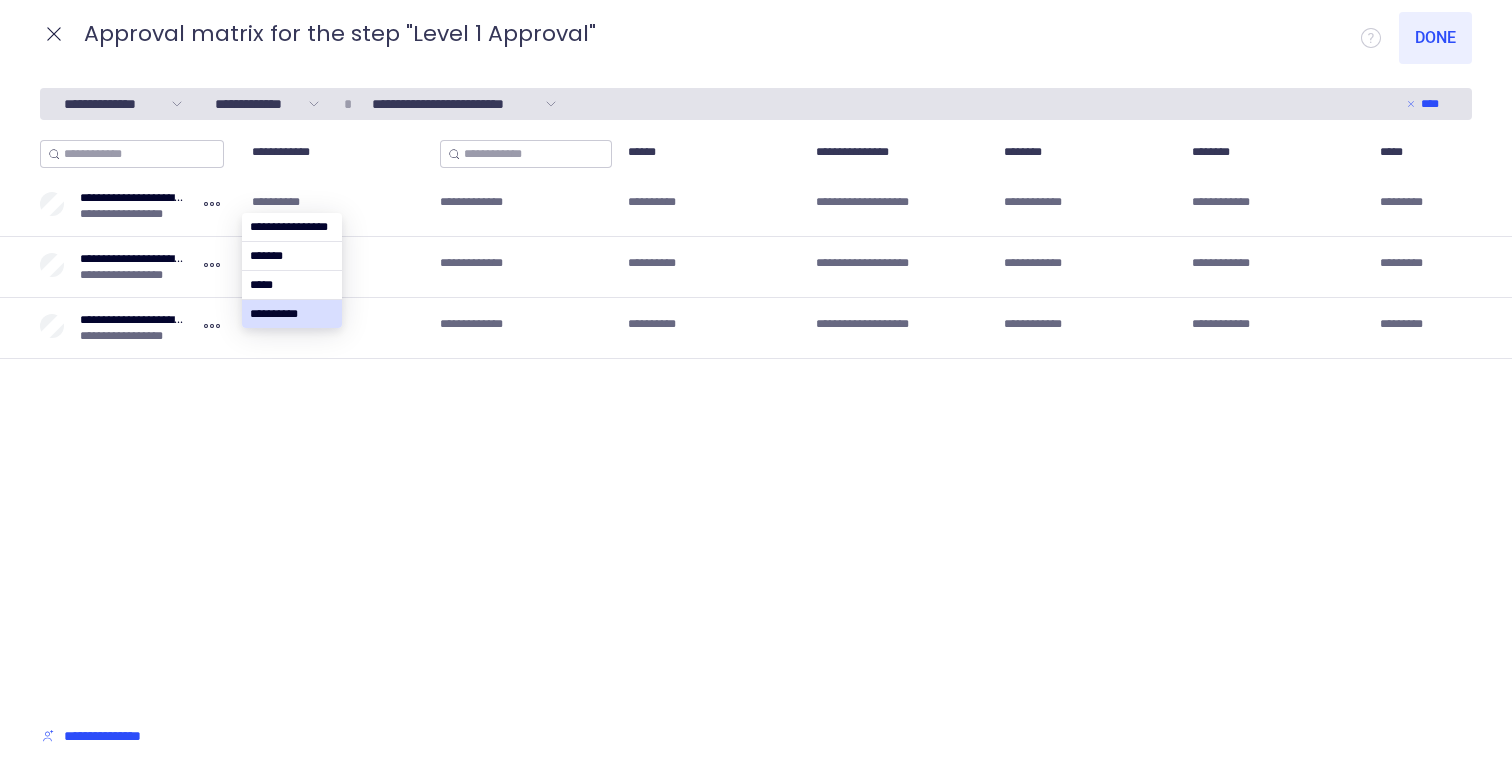 click on "**********" at bounding box center (132, 214) 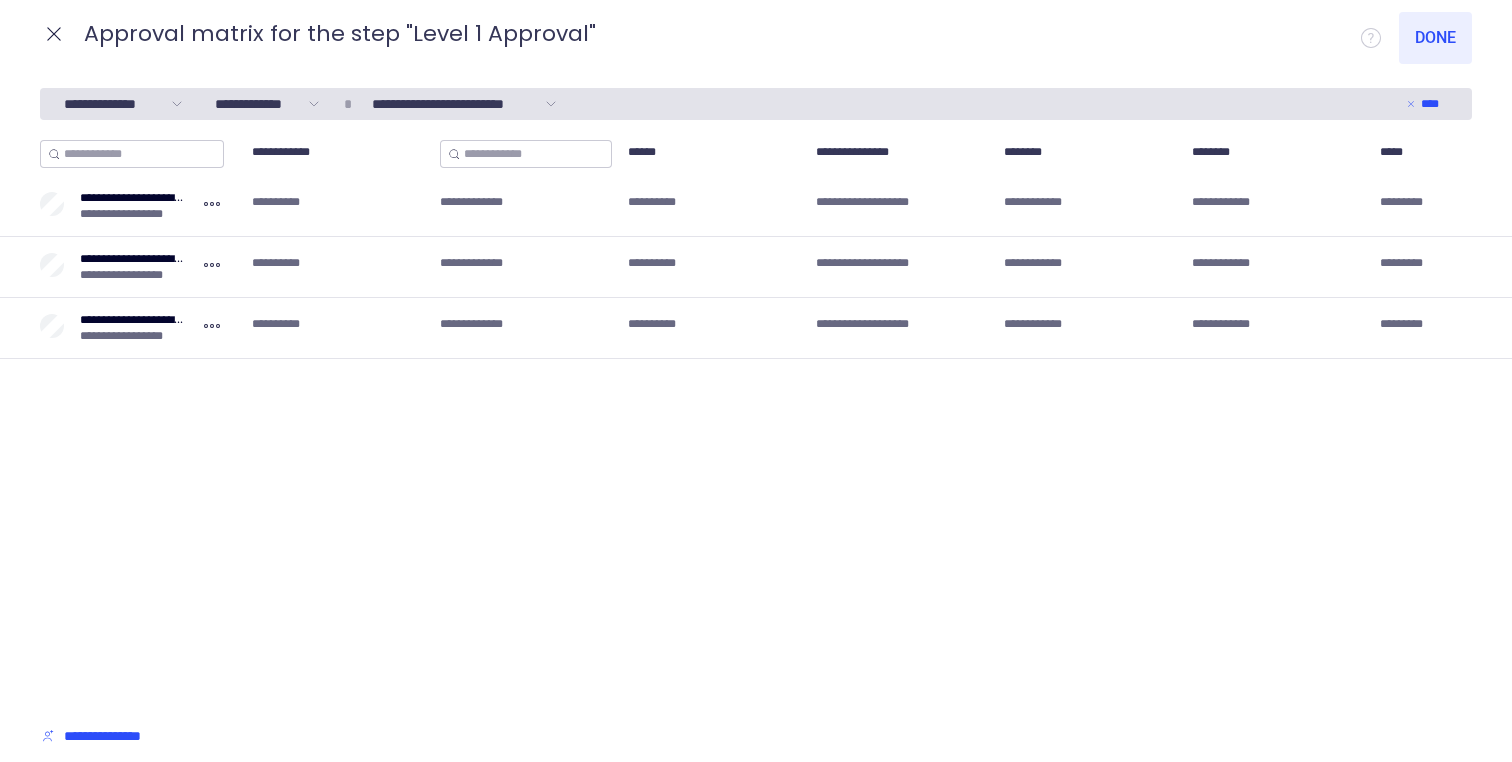 click on "**********" at bounding box center (132, 214) 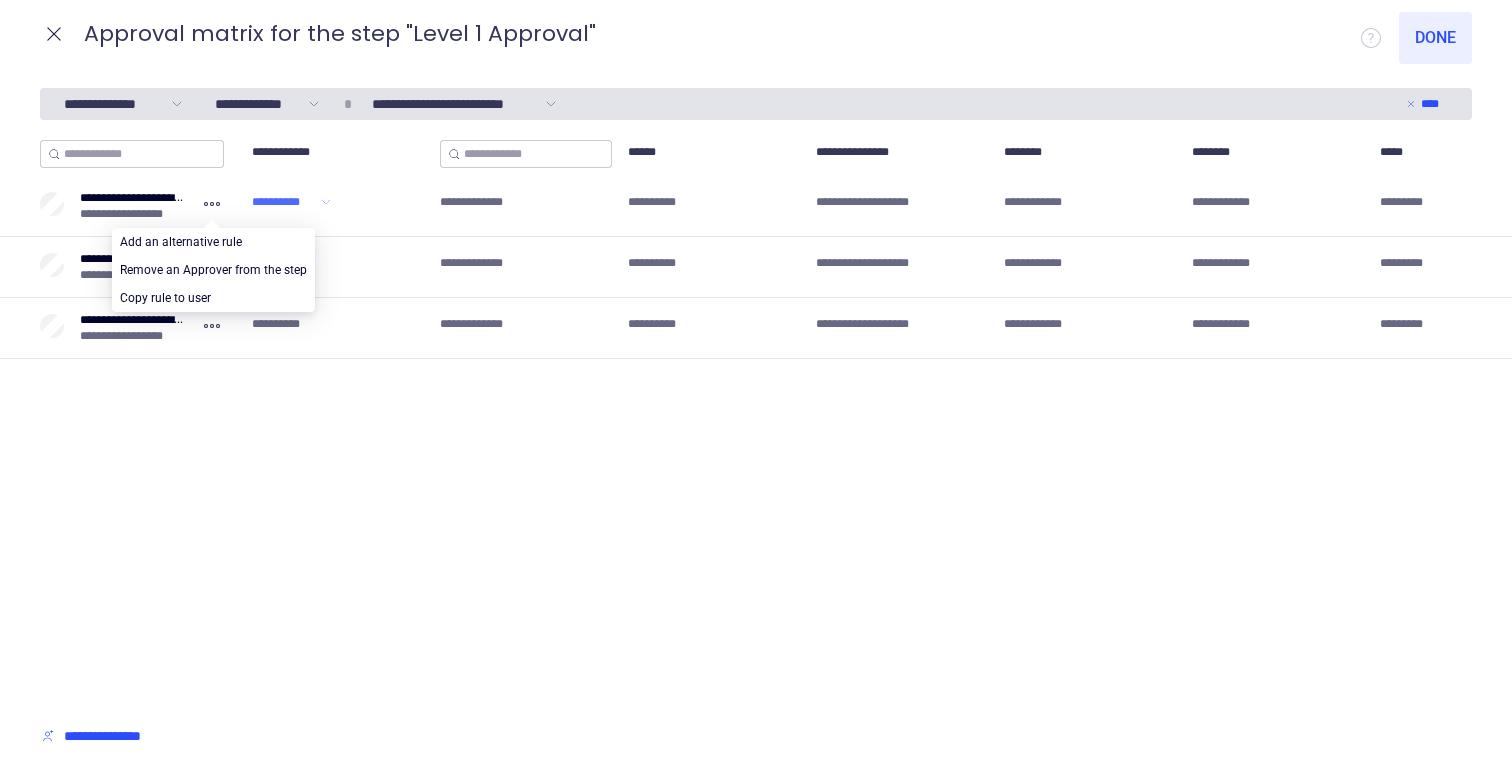 click on "**********" at bounding box center [284, 202] 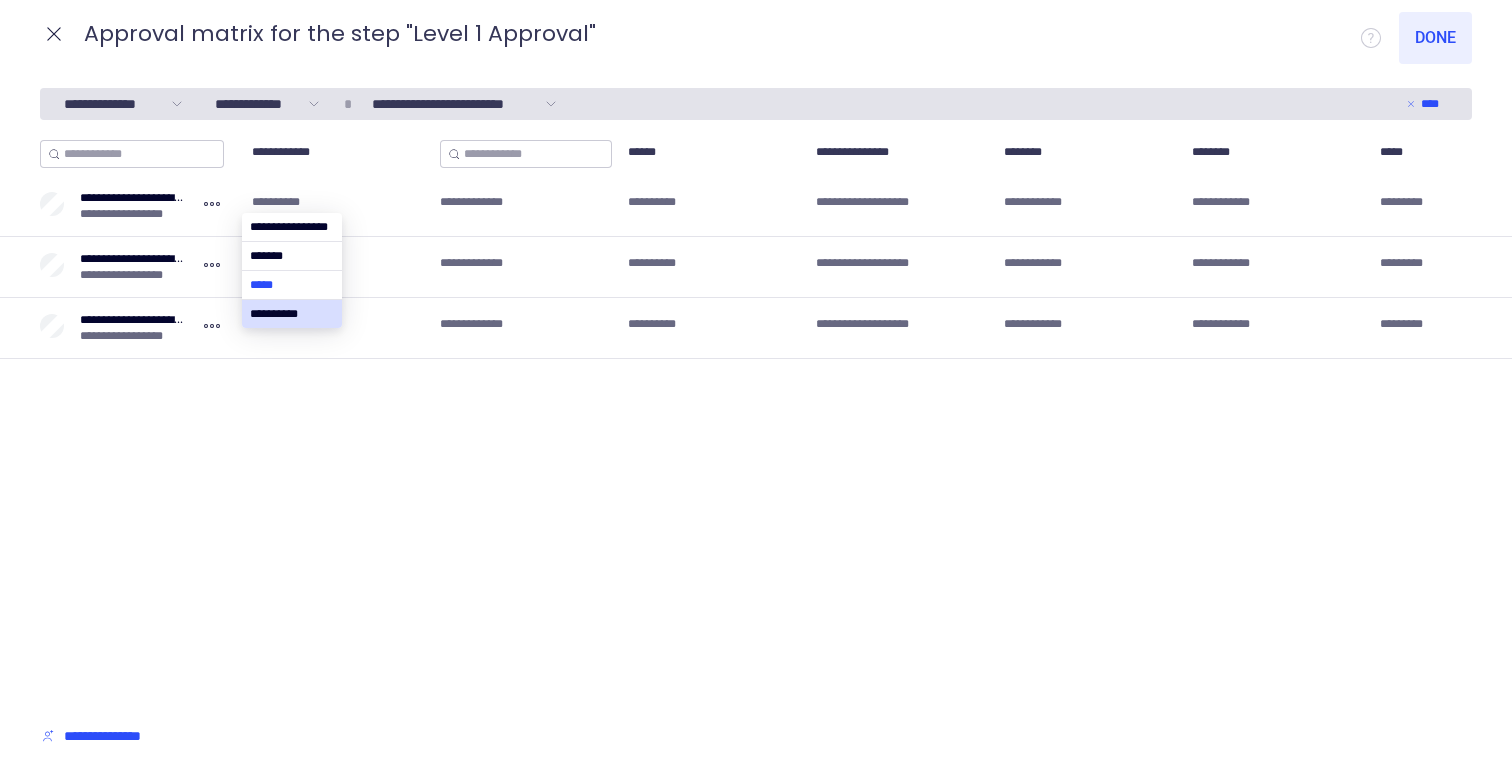 click at bounding box center (292, 285) 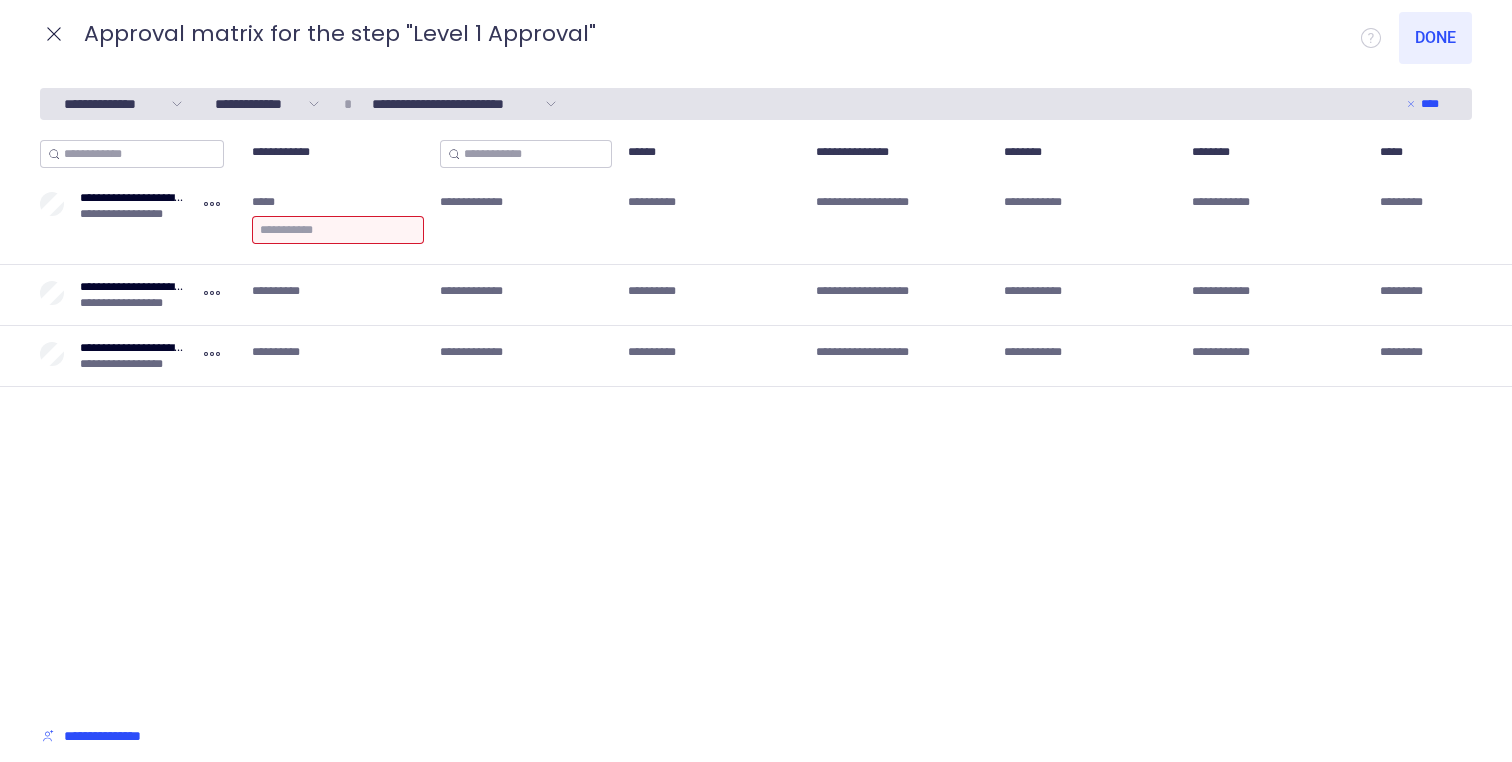 click at bounding box center [338, 230] 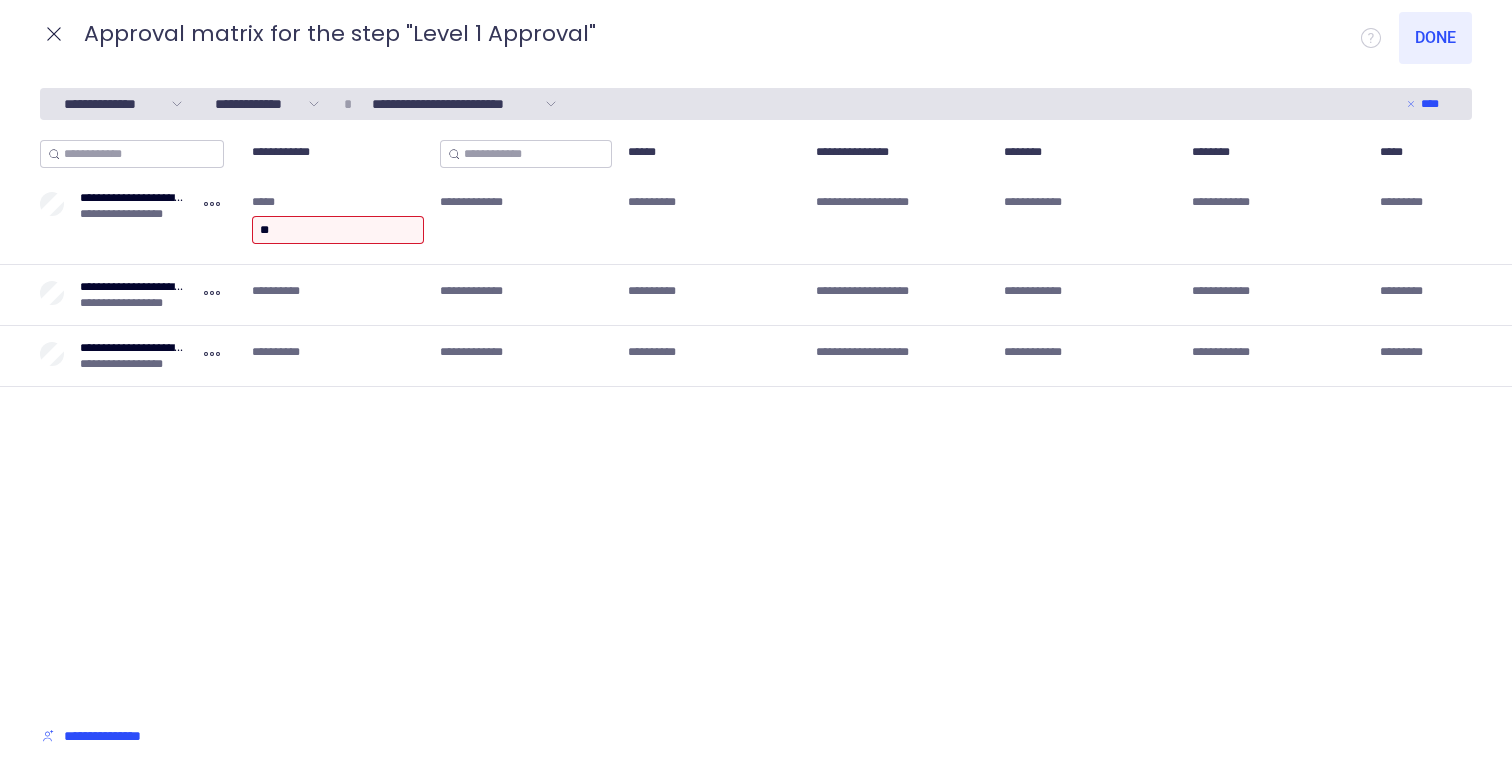 type on "***" 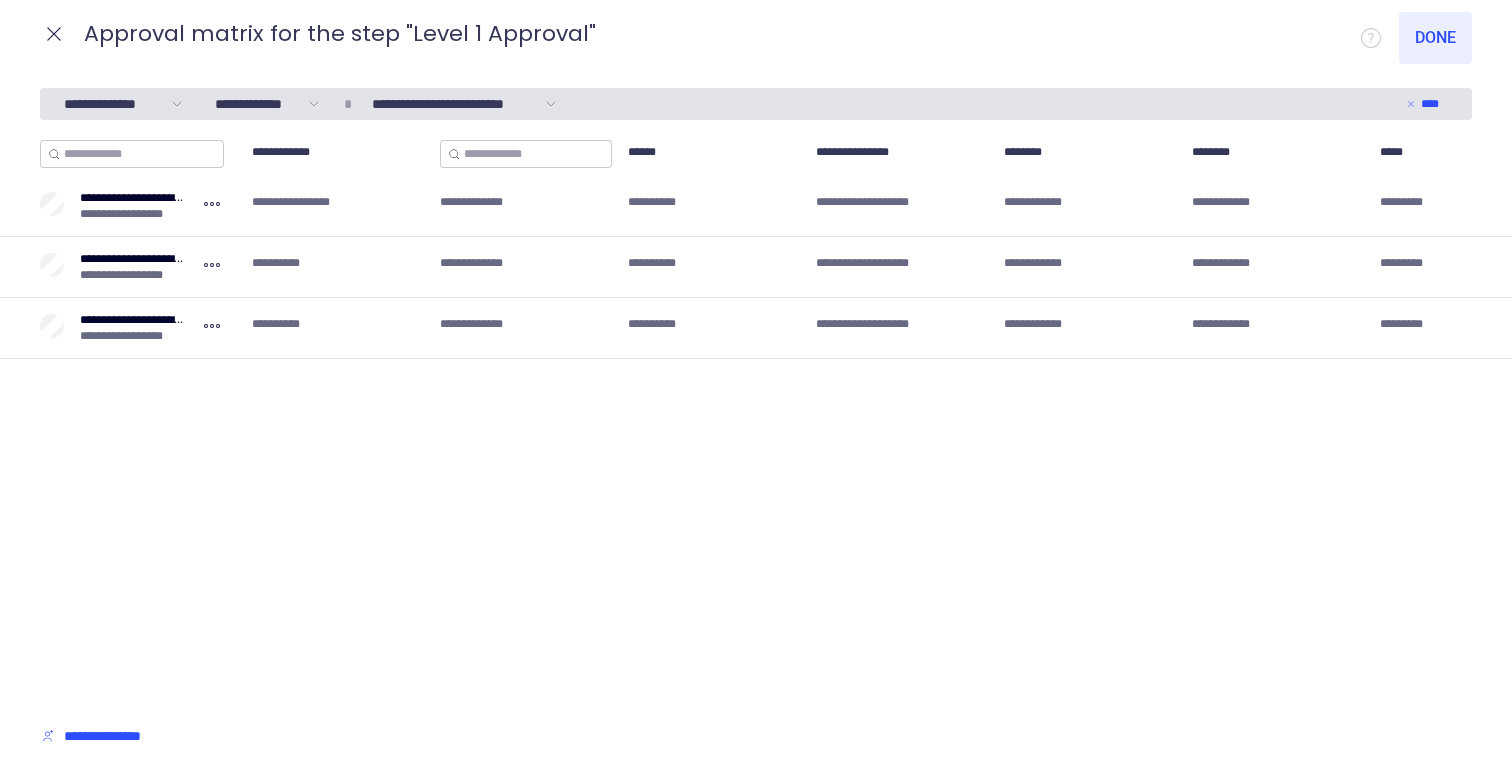 click on "**********" at bounding box center [890, 267] 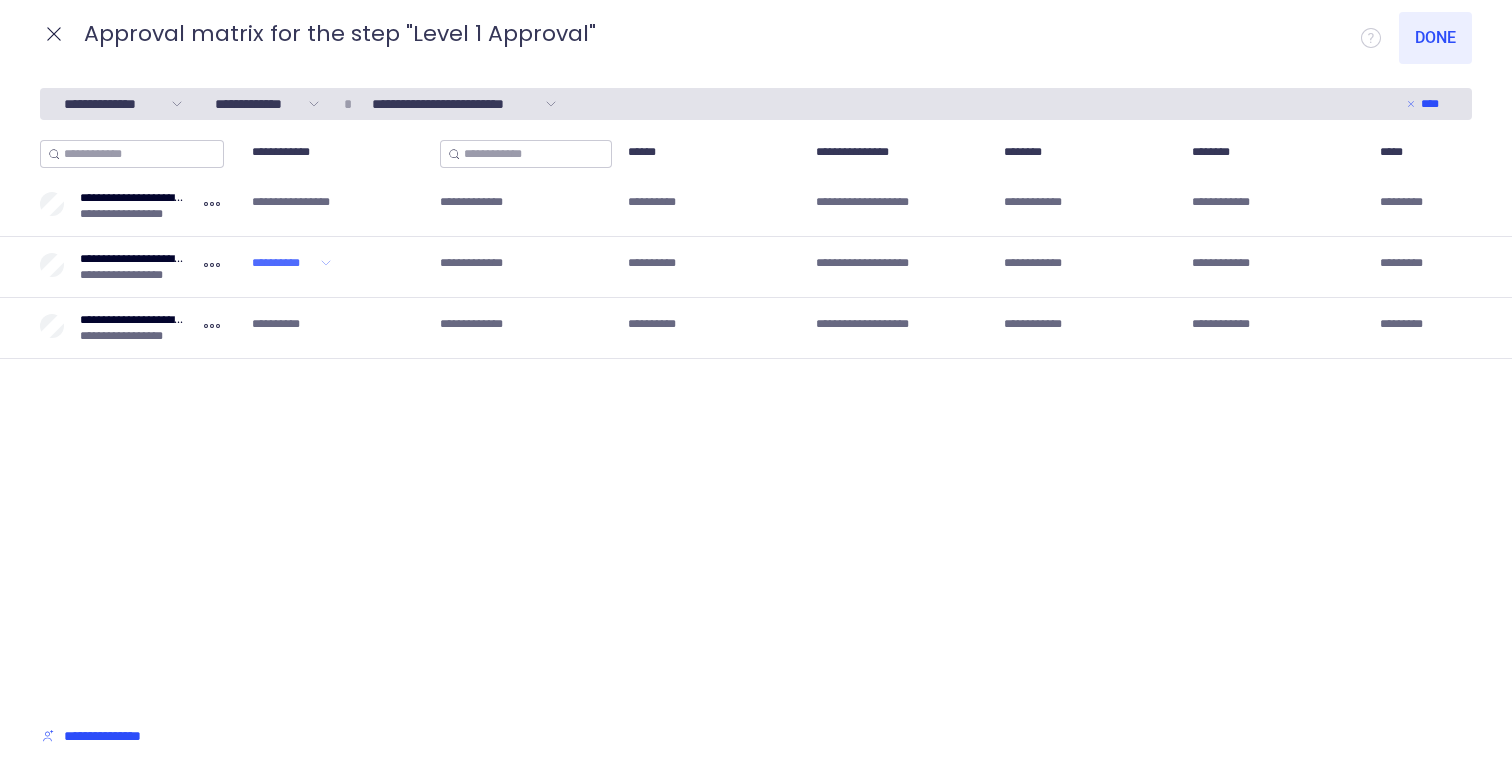 click on "**********" at bounding box center (284, 263) 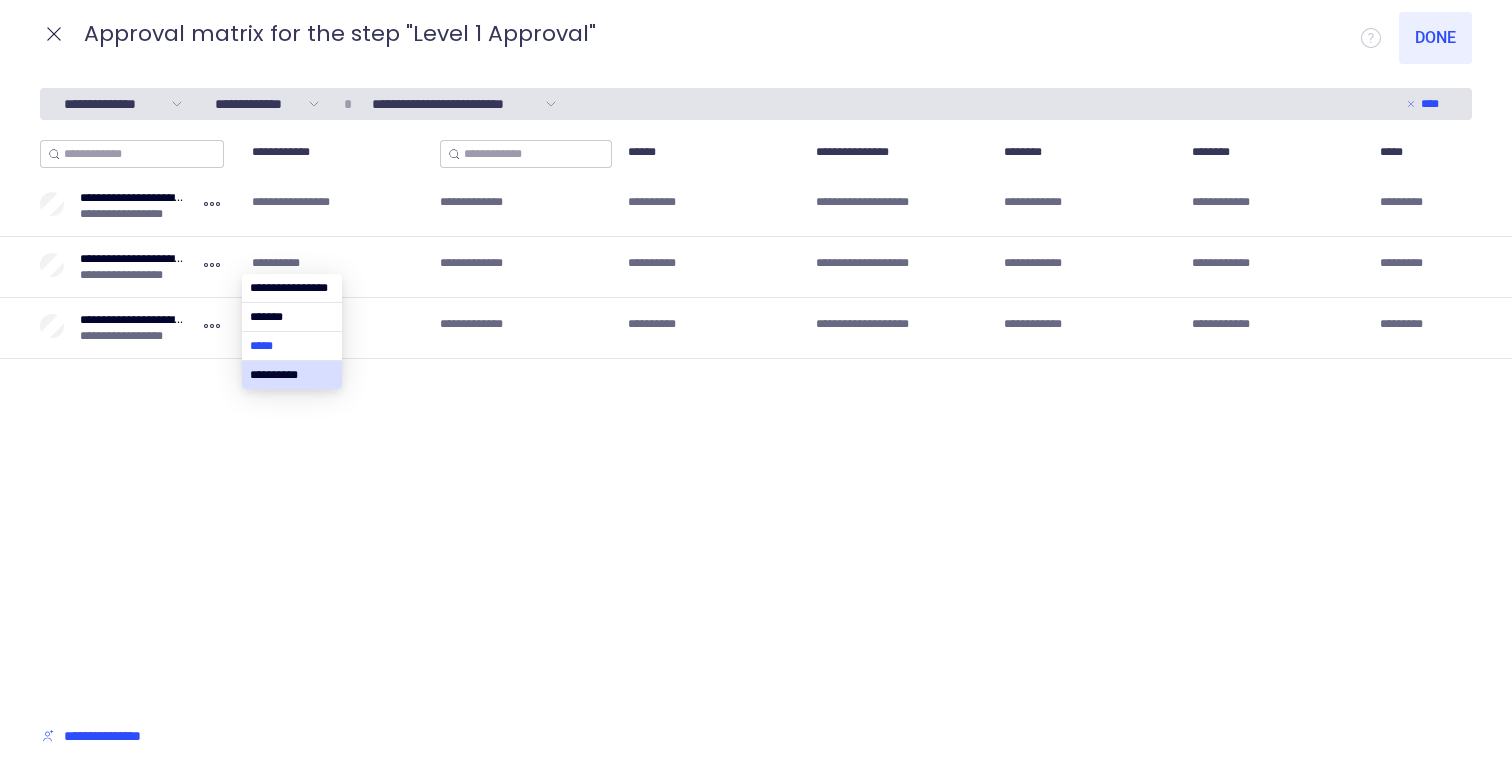 click at bounding box center [292, 346] 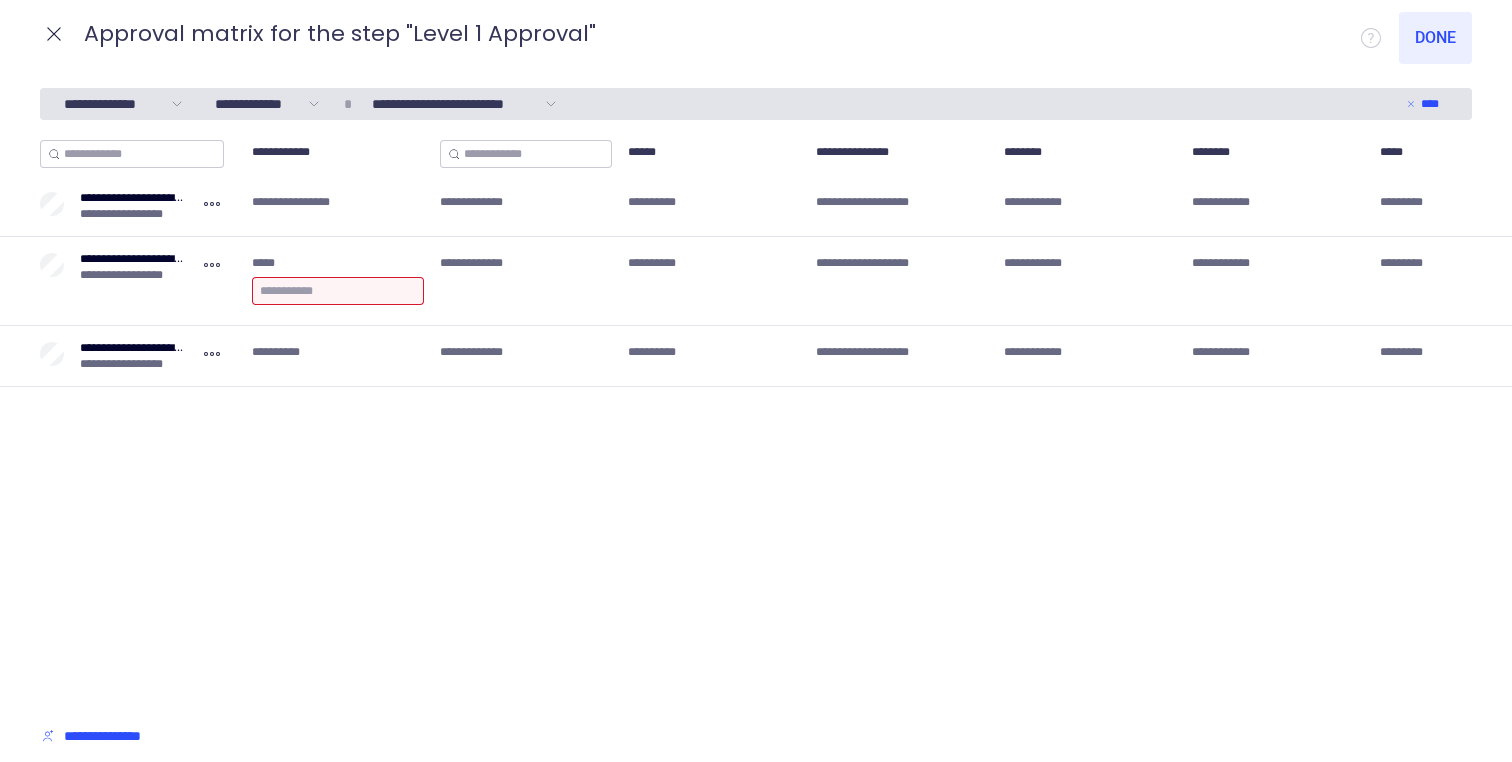 click at bounding box center [338, 291] 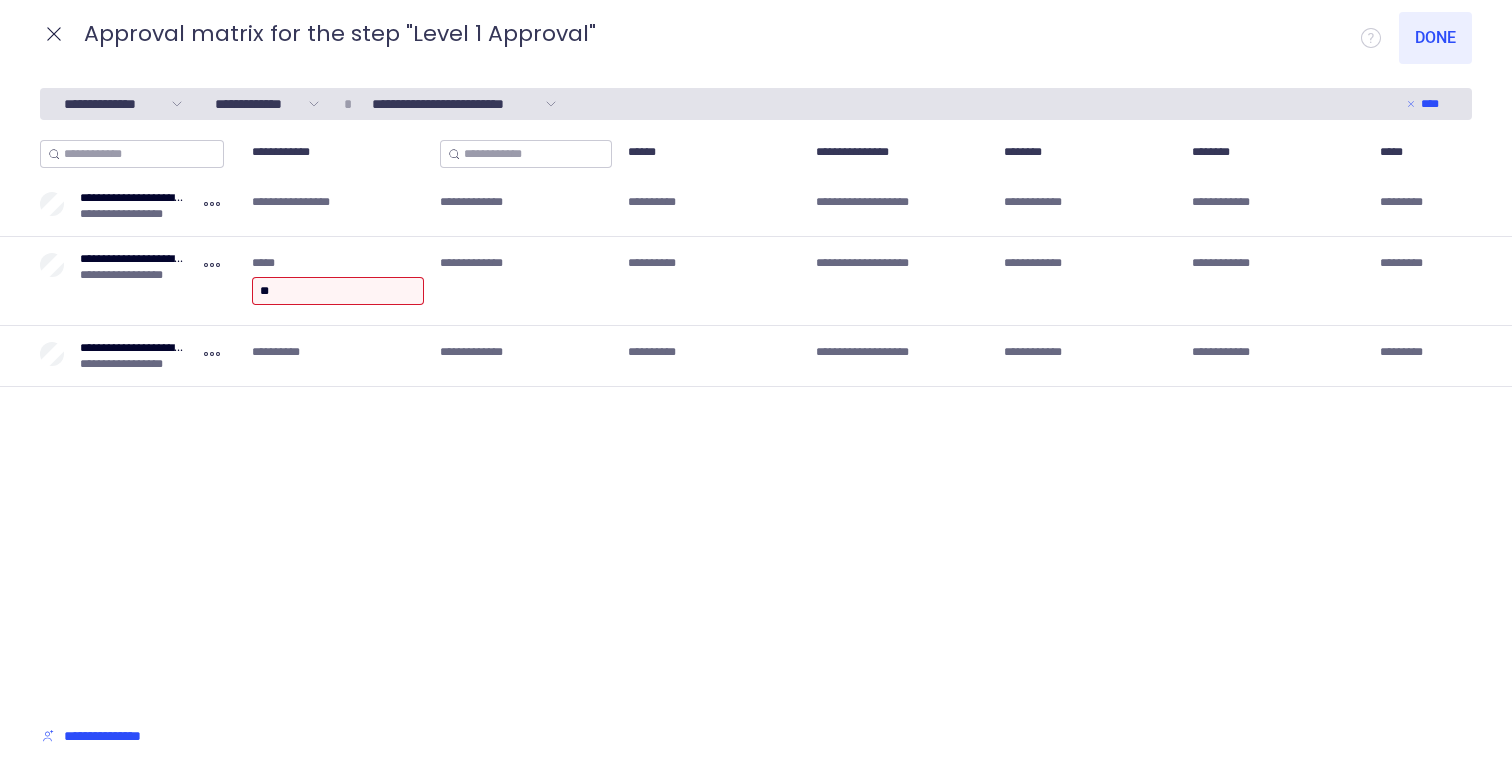 type on "***" 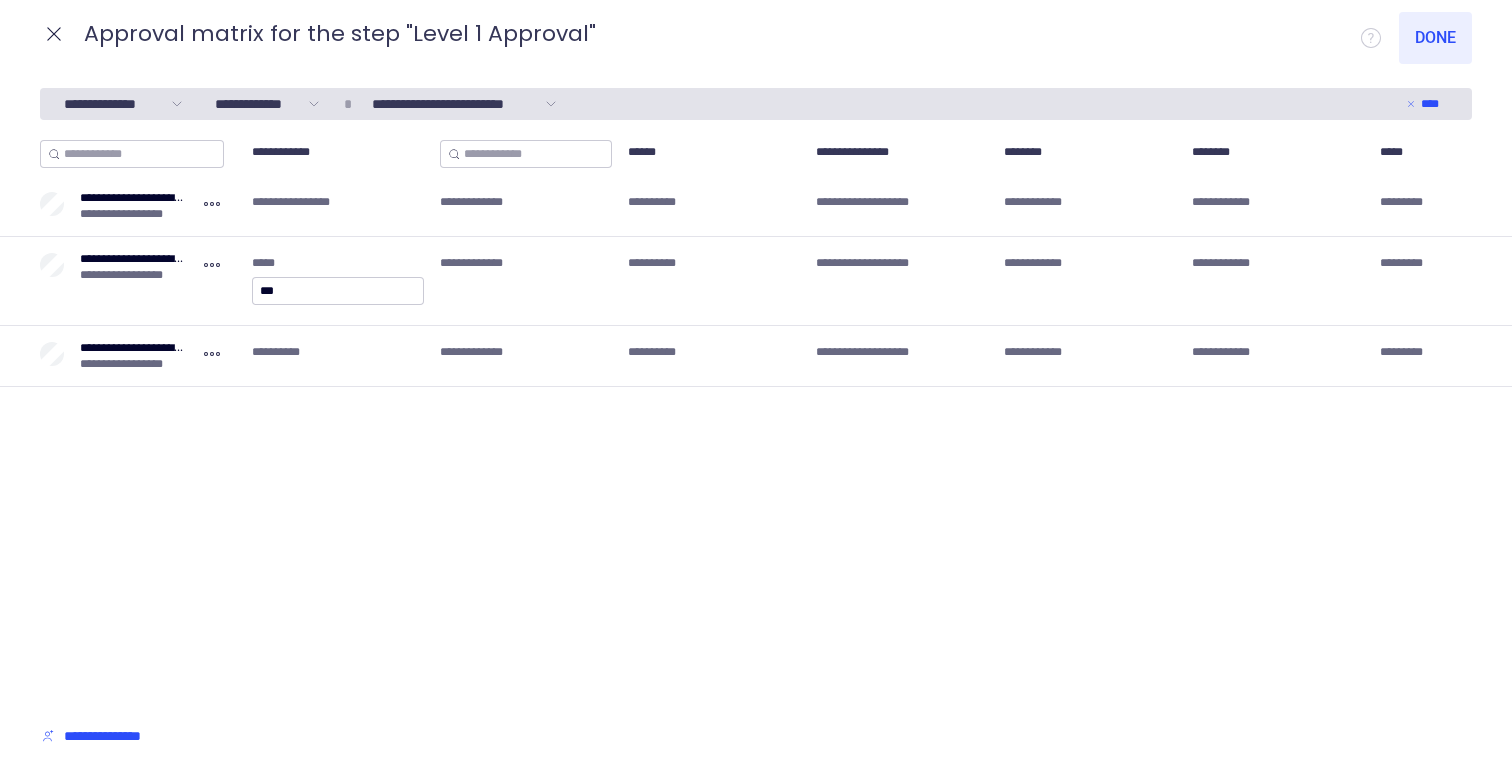 click on "**********" at bounding box center (756, 421) 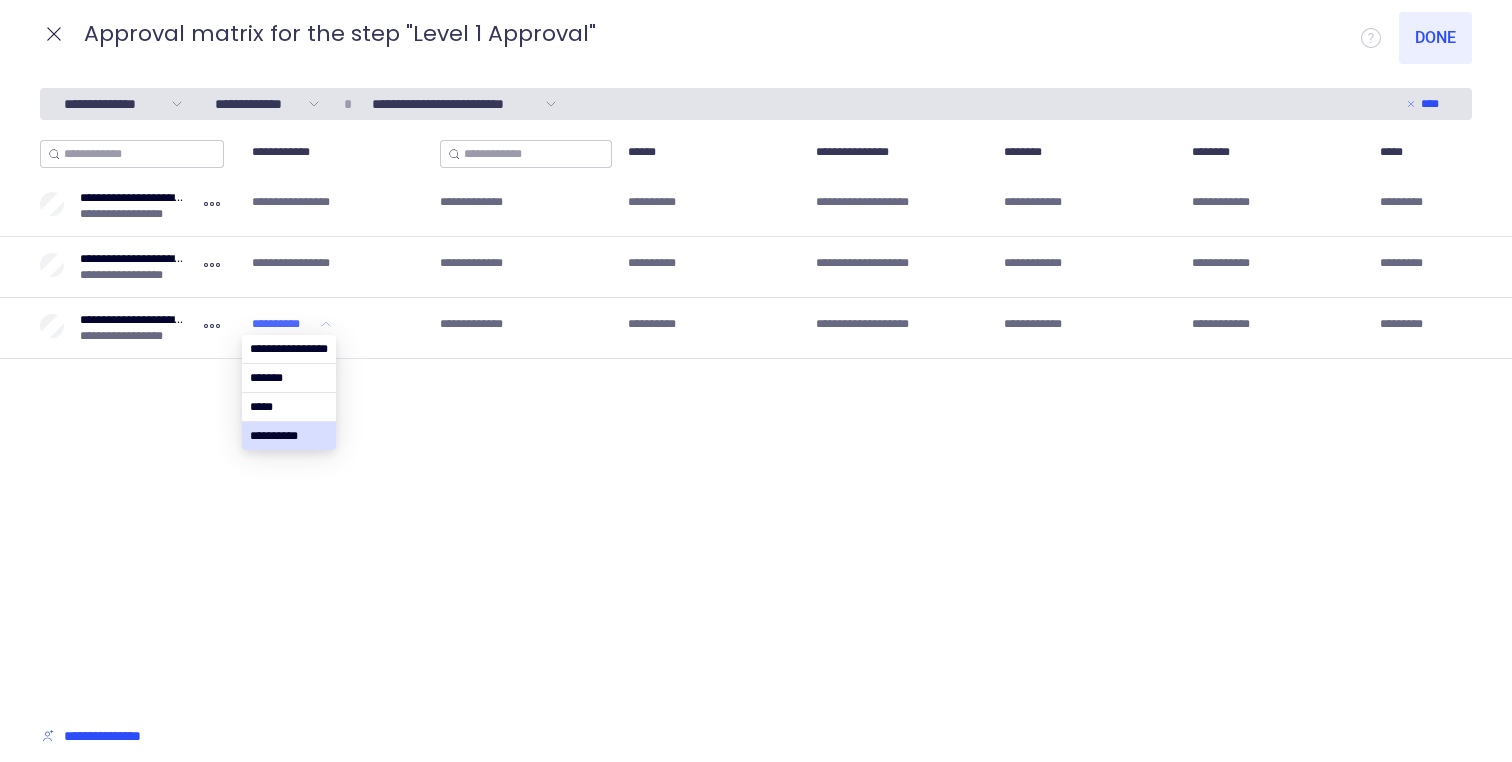 click on "**********" at bounding box center [284, 324] 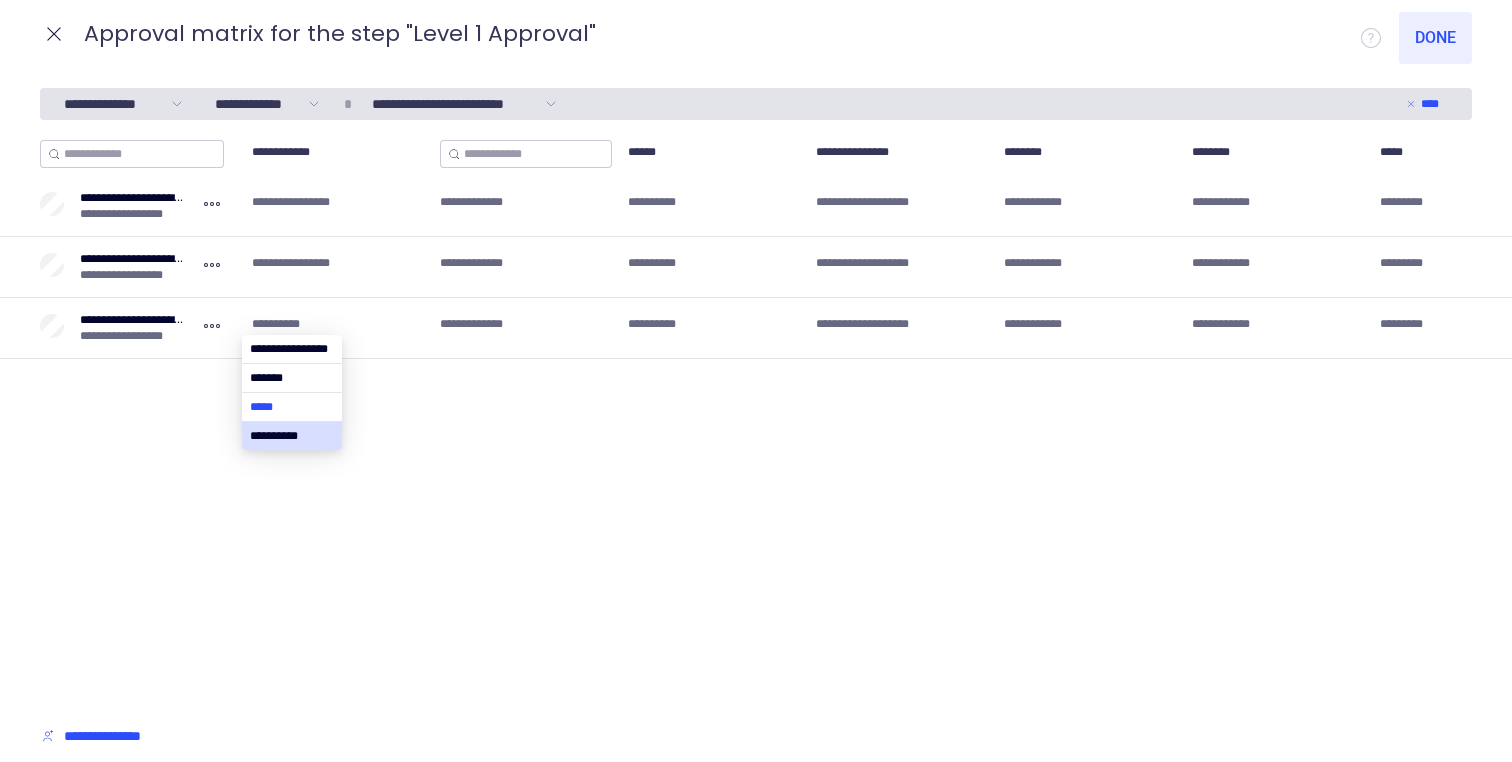 click at bounding box center (292, 407) 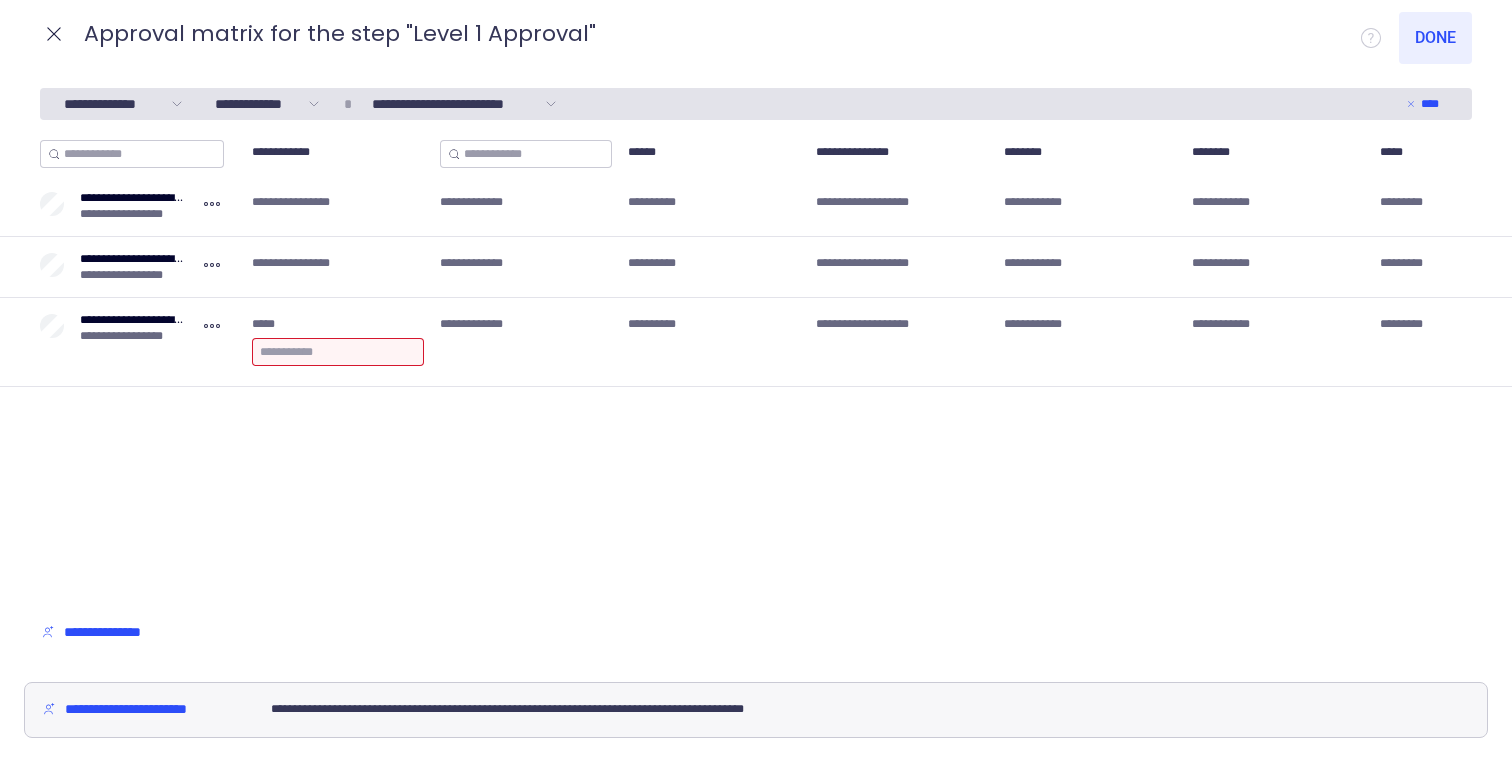 click at bounding box center [338, 352] 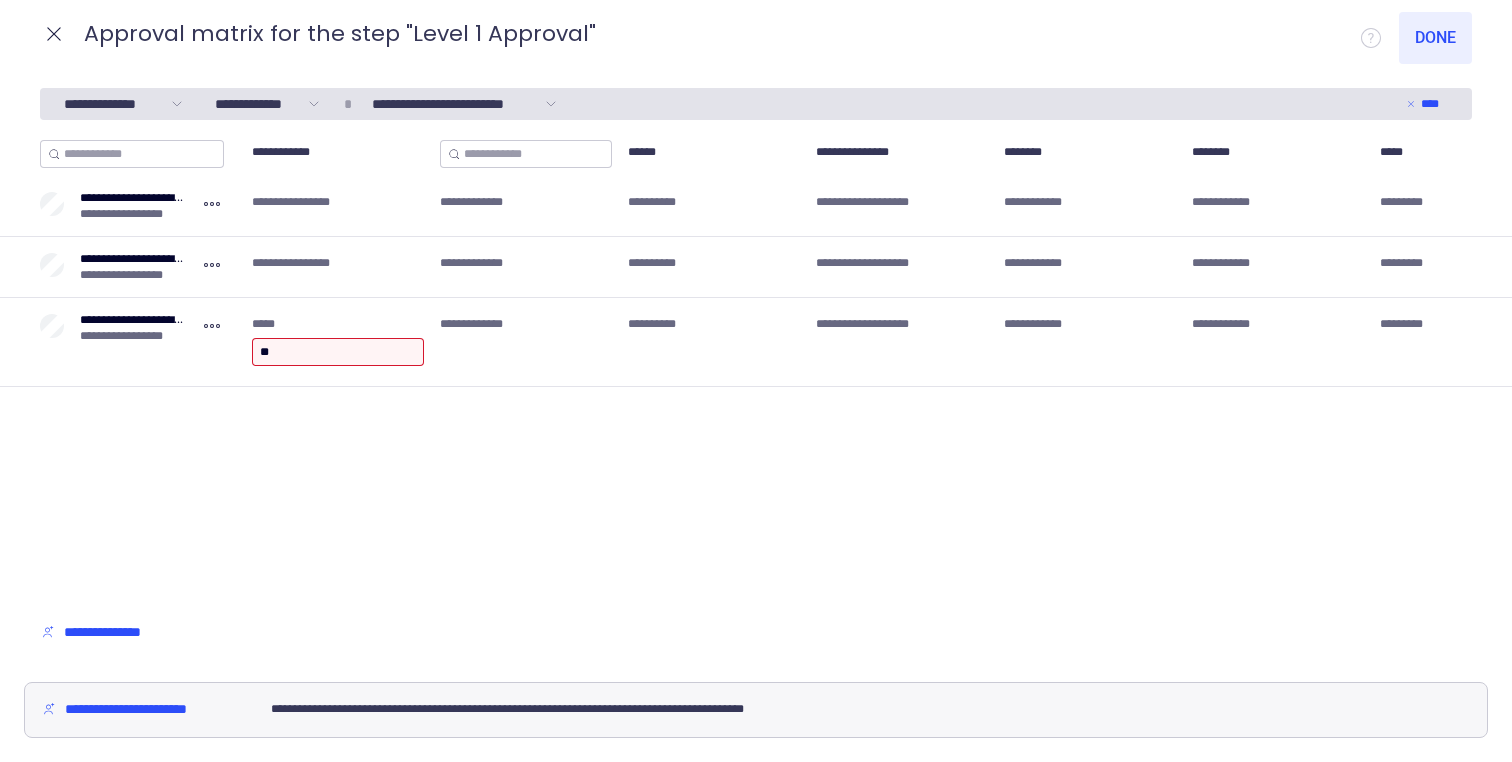 type on "***" 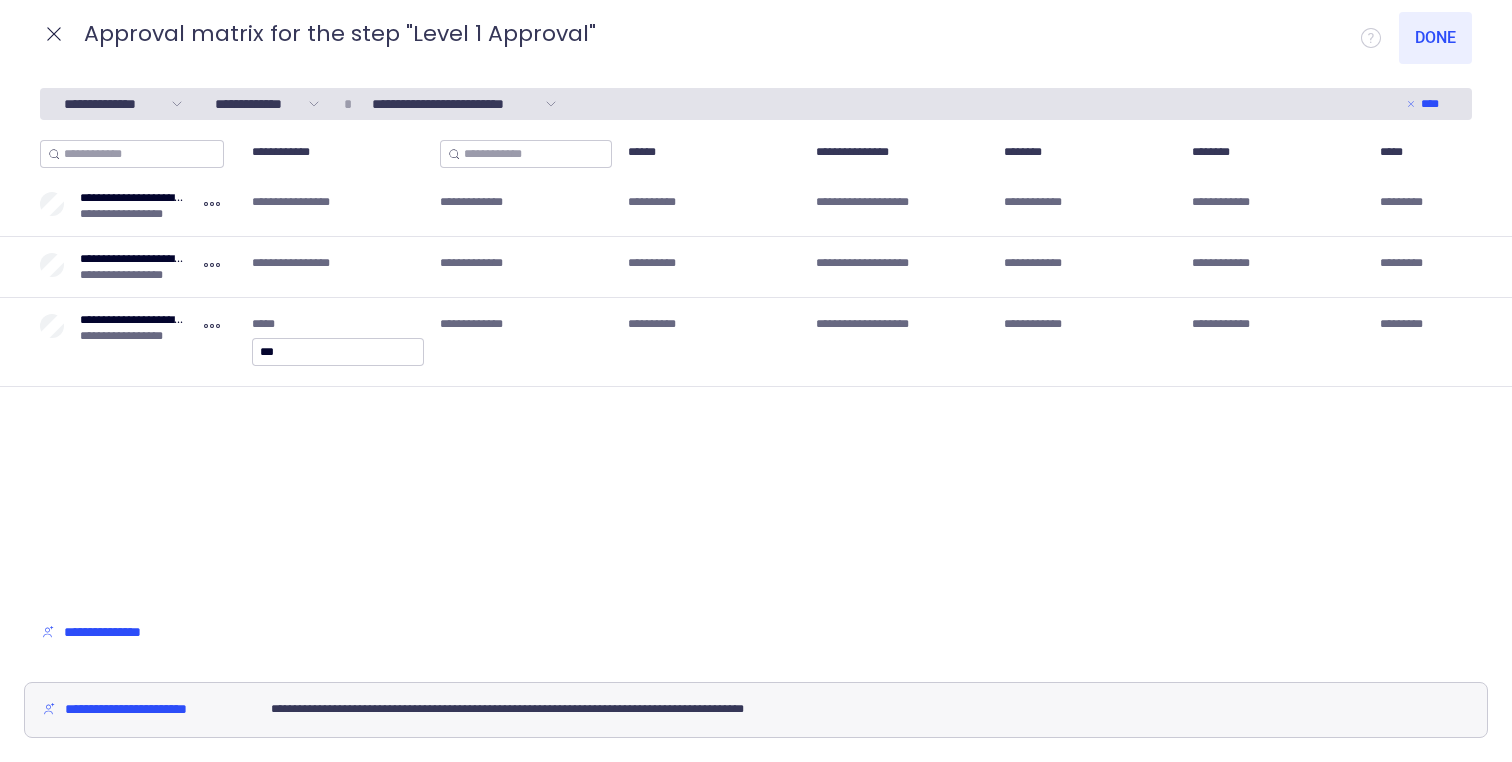 click on "**********" at bounding box center [756, 369] 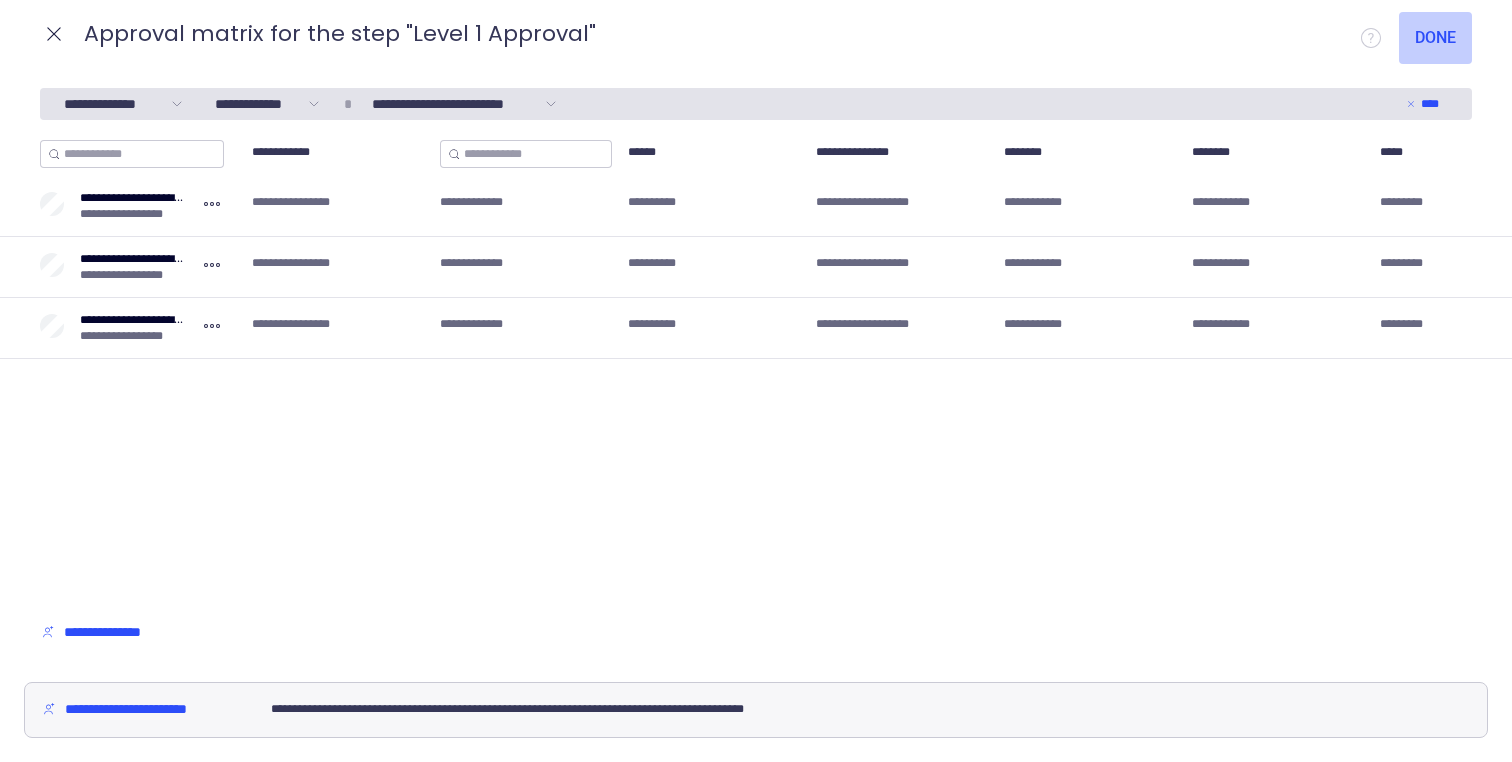 click on "Done" at bounding box center [1435, 38] 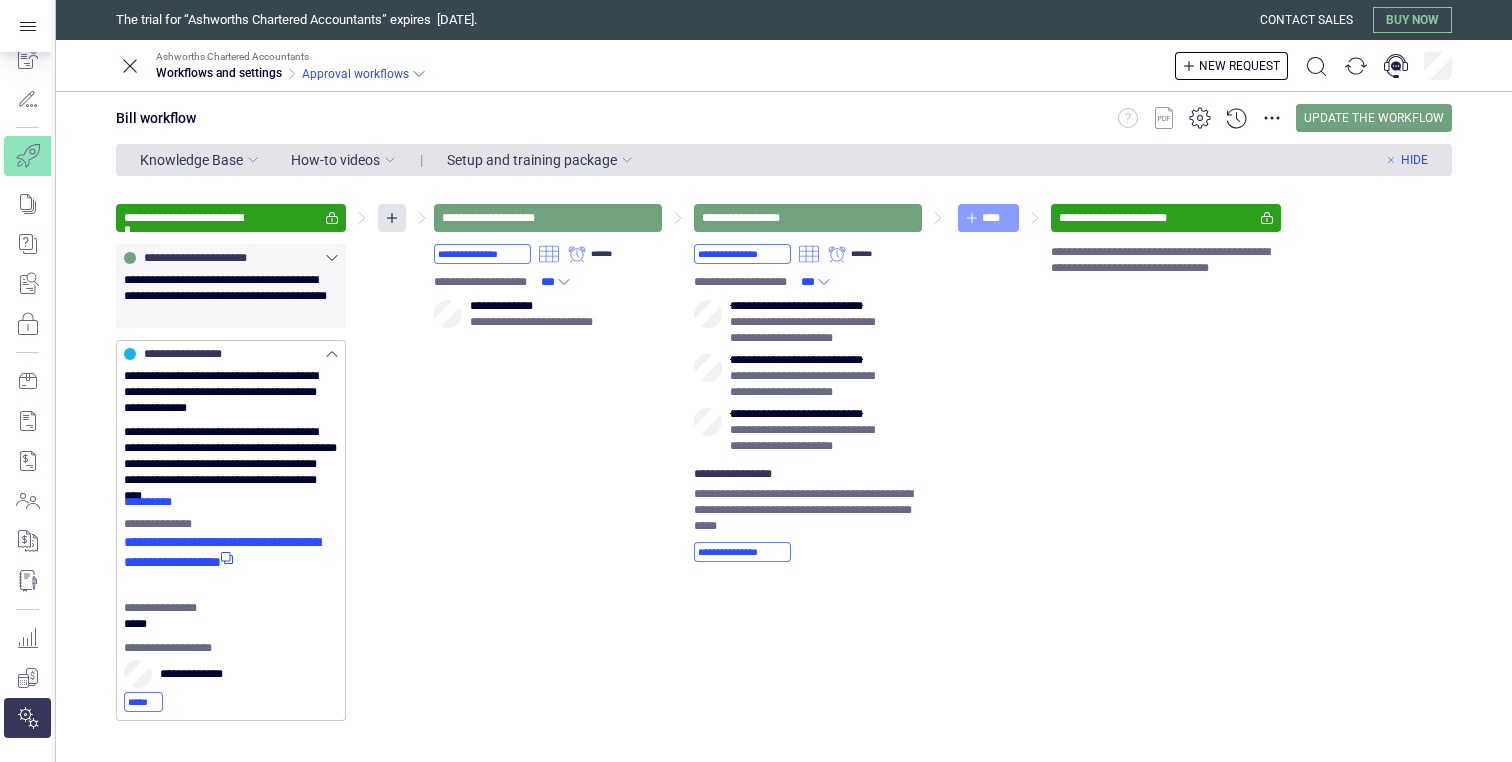 click on "****" at bounding box center (996, 218) 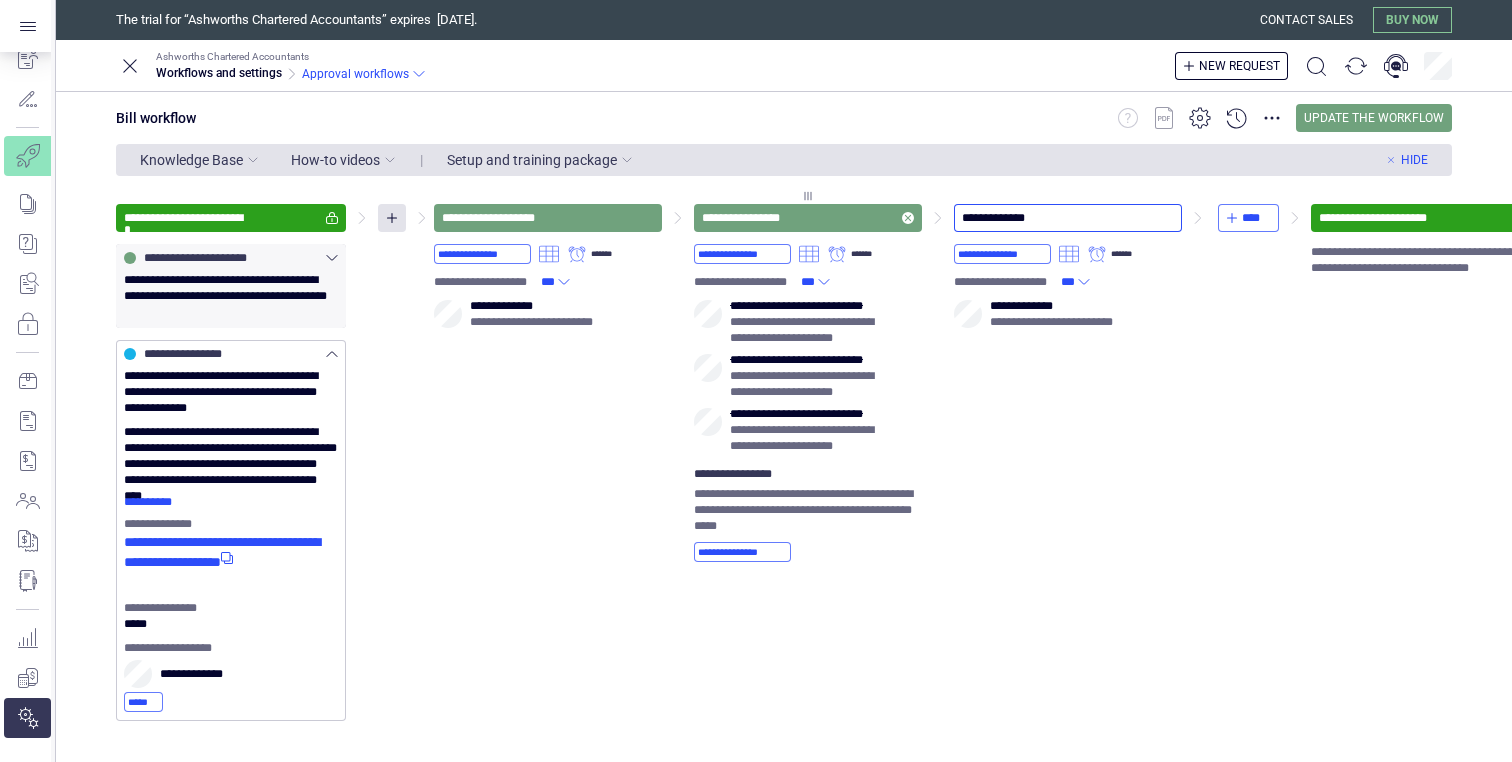 drag, startPoint x: 1033, startPoint y: 219, endPoint x: 894, endPoint y: 219, distance: 139 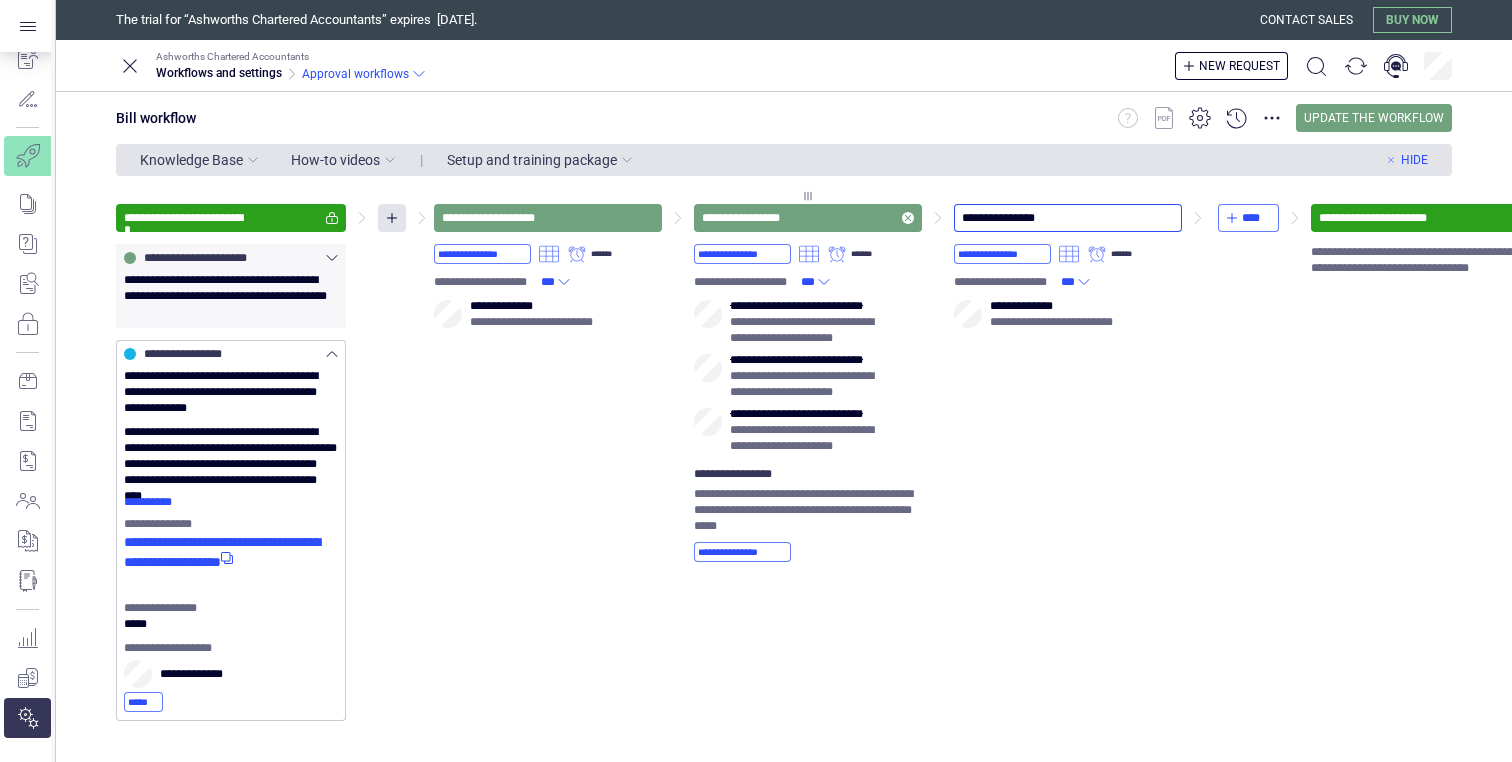 type on "**********" 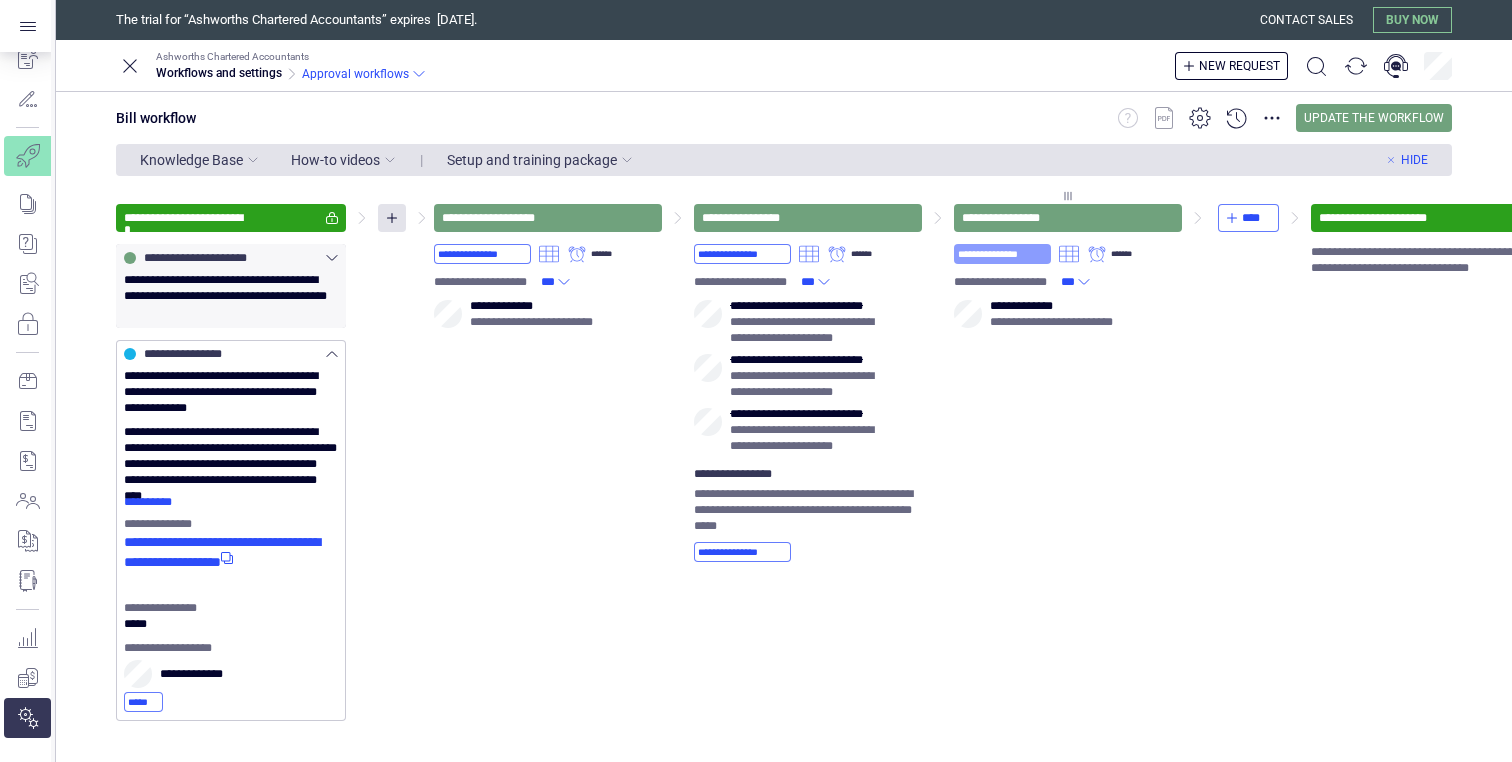 click on "**********" at bounding box center [1002, 254] 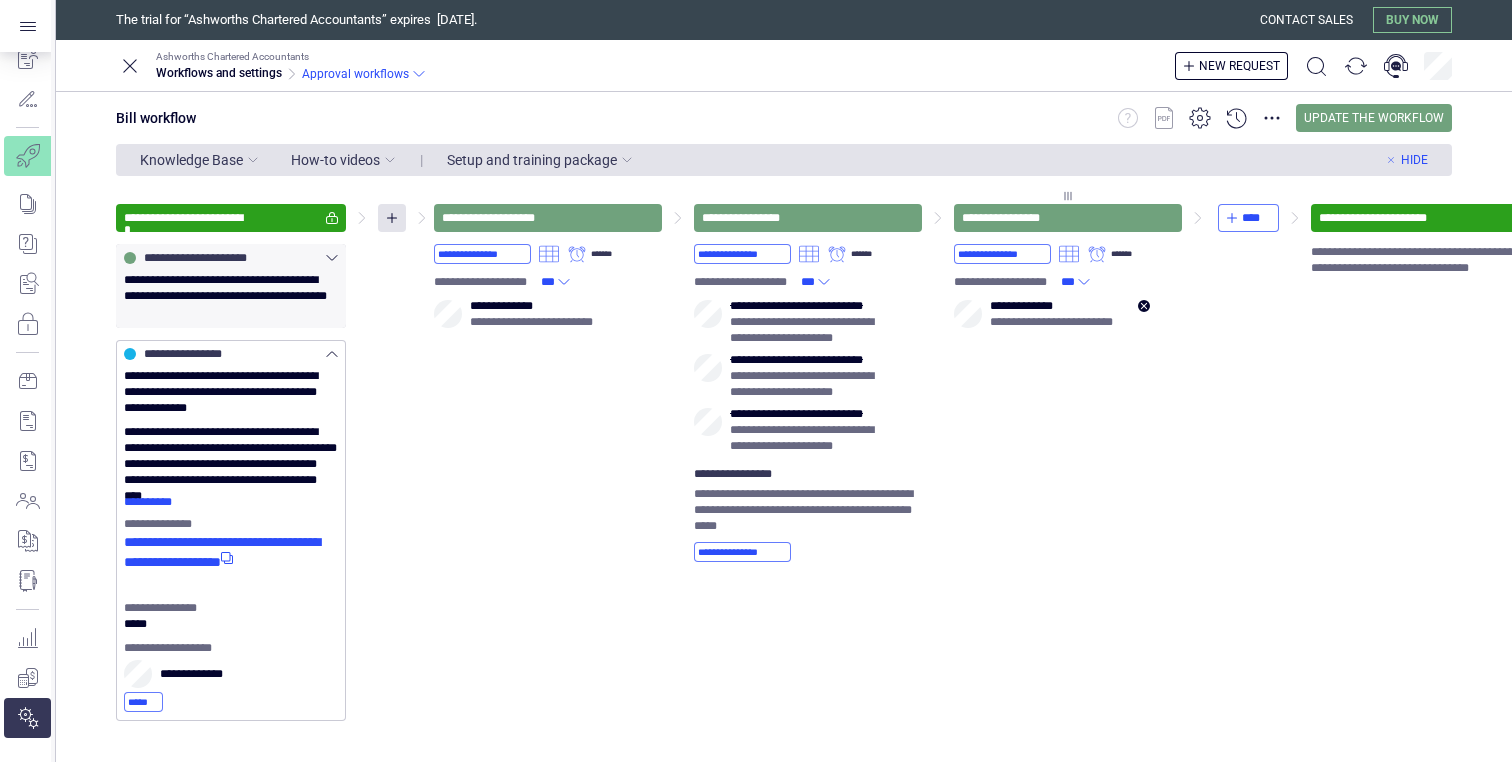 type 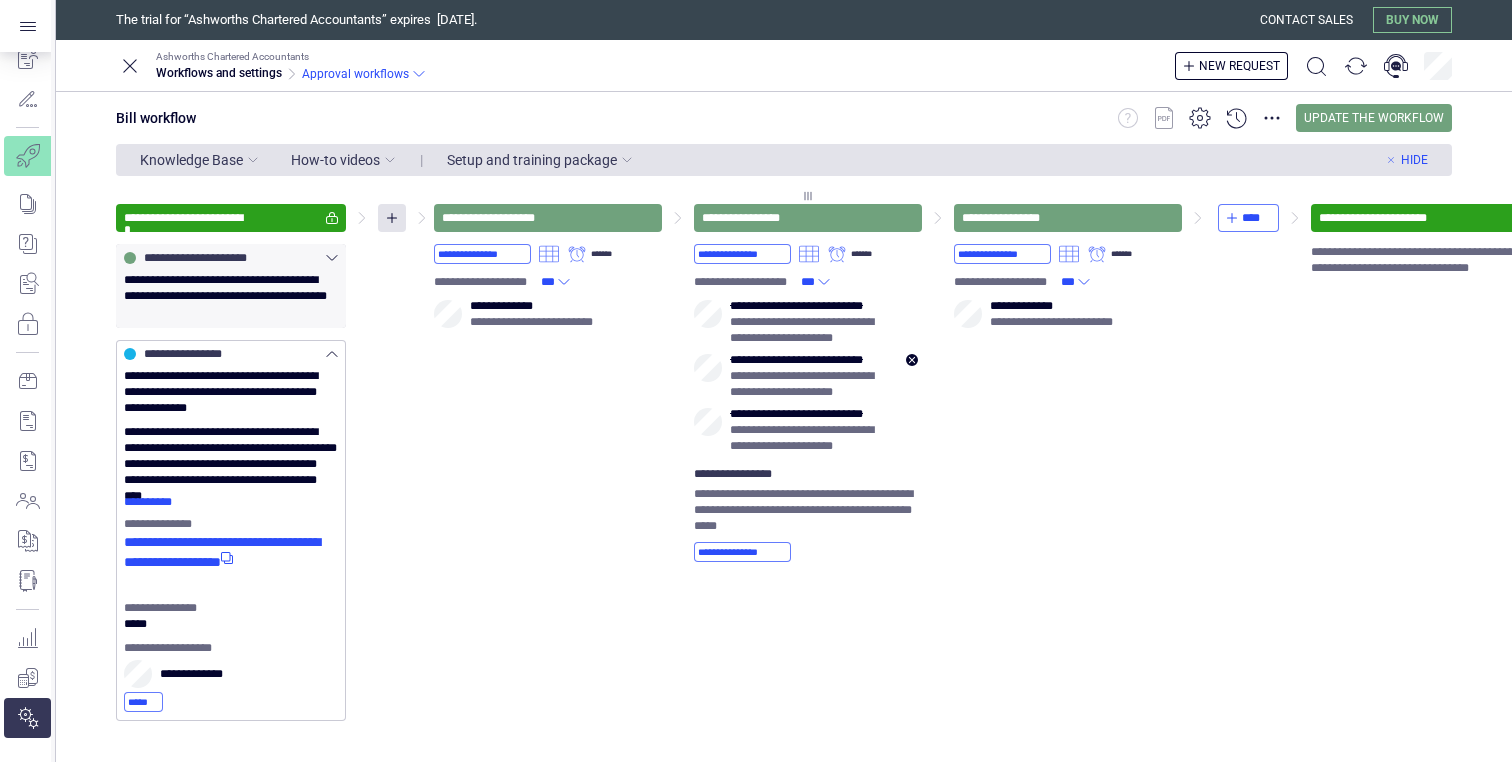 click on "**********" at bounding box center (810, 360) 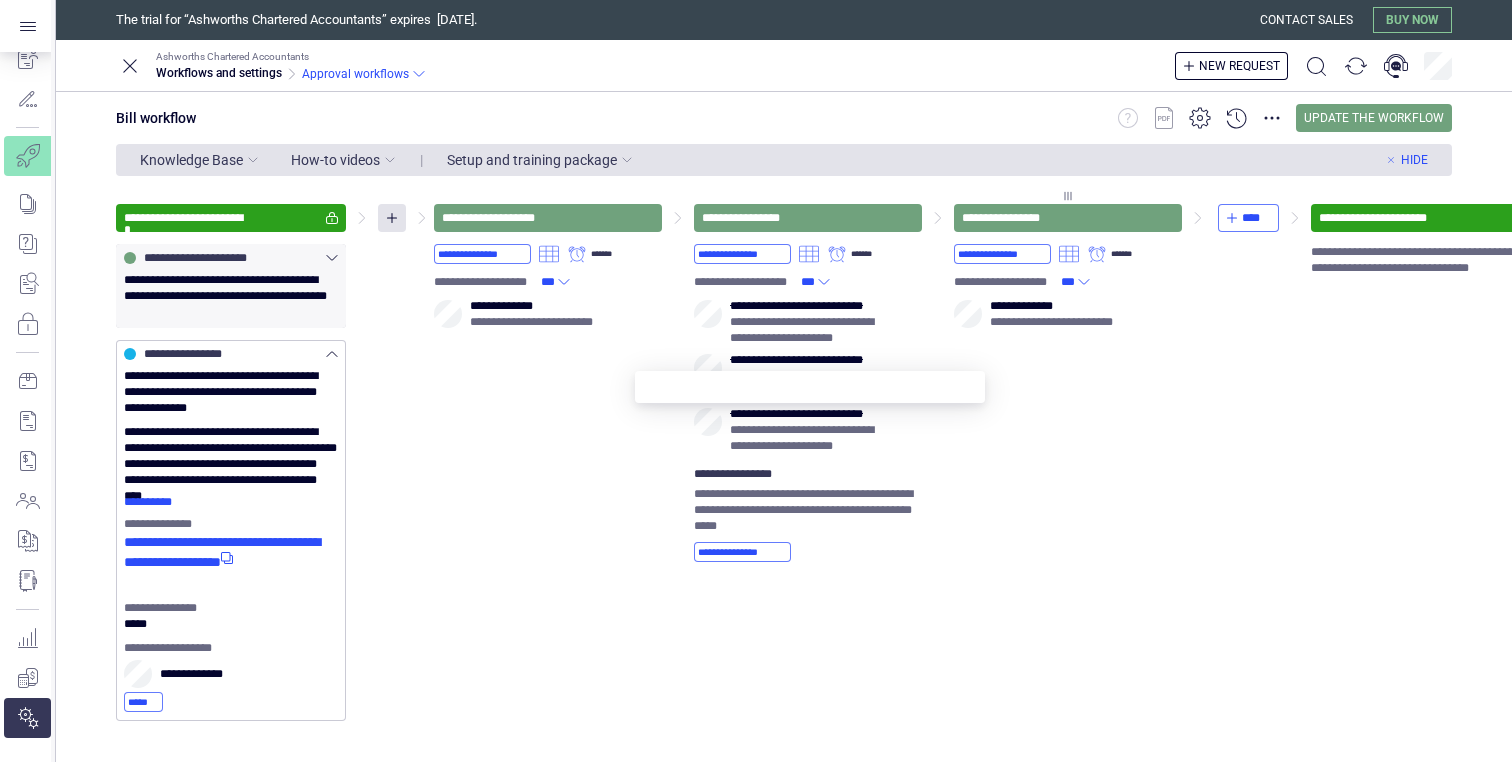 click on "**********" at bounding box center (1068, 377) 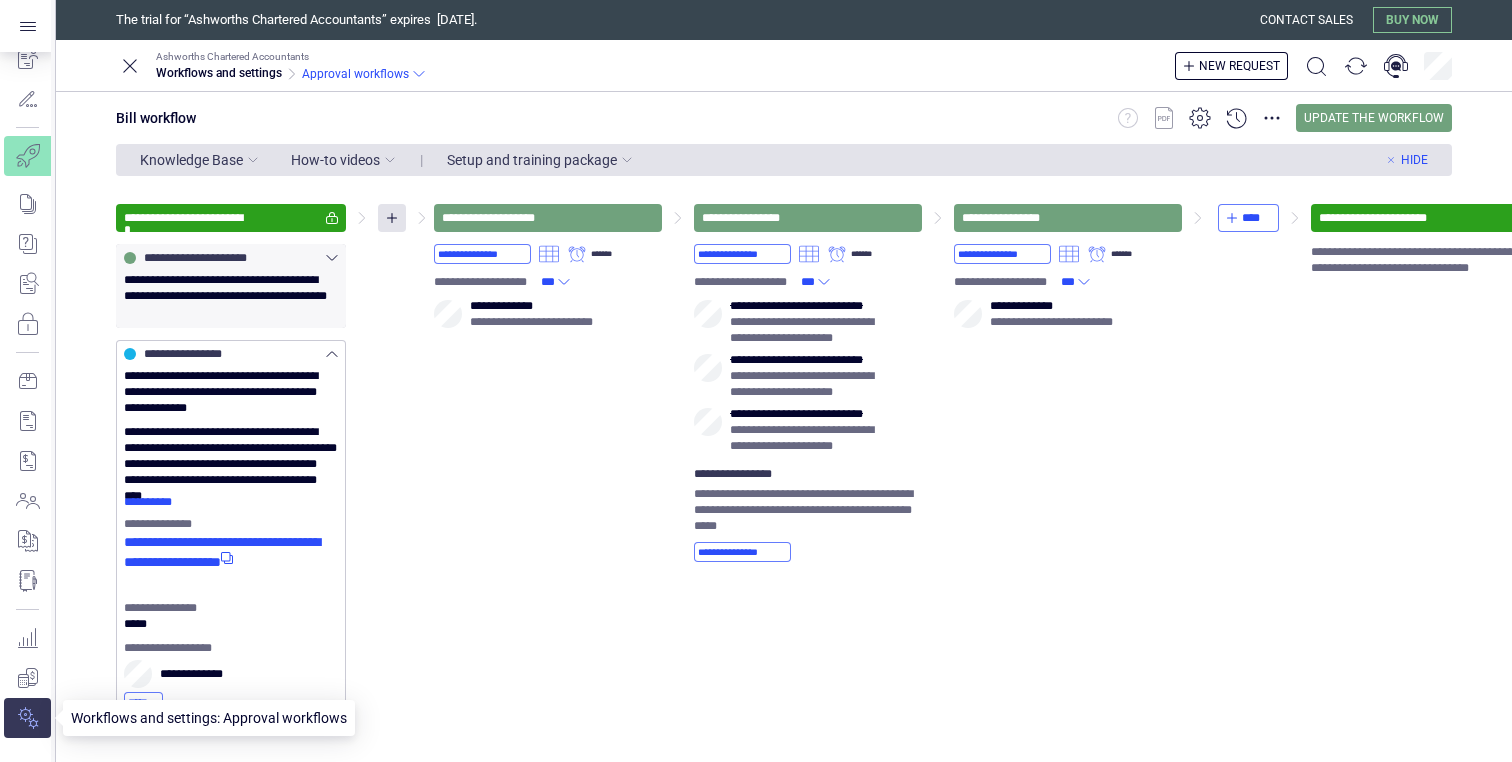 click at bounding box center [27, 718] 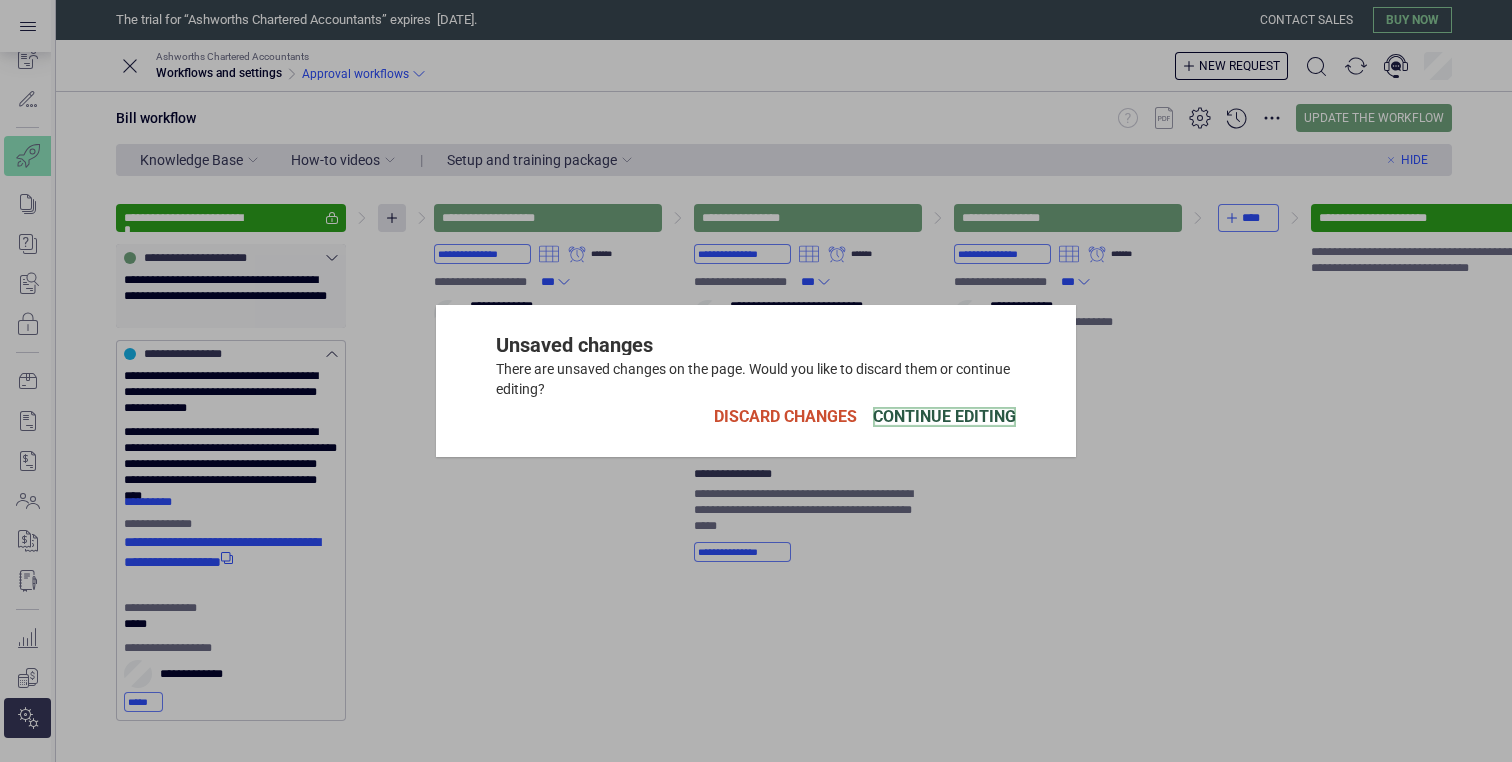 click on "Continue Editing" at bounding box center (944, 417) 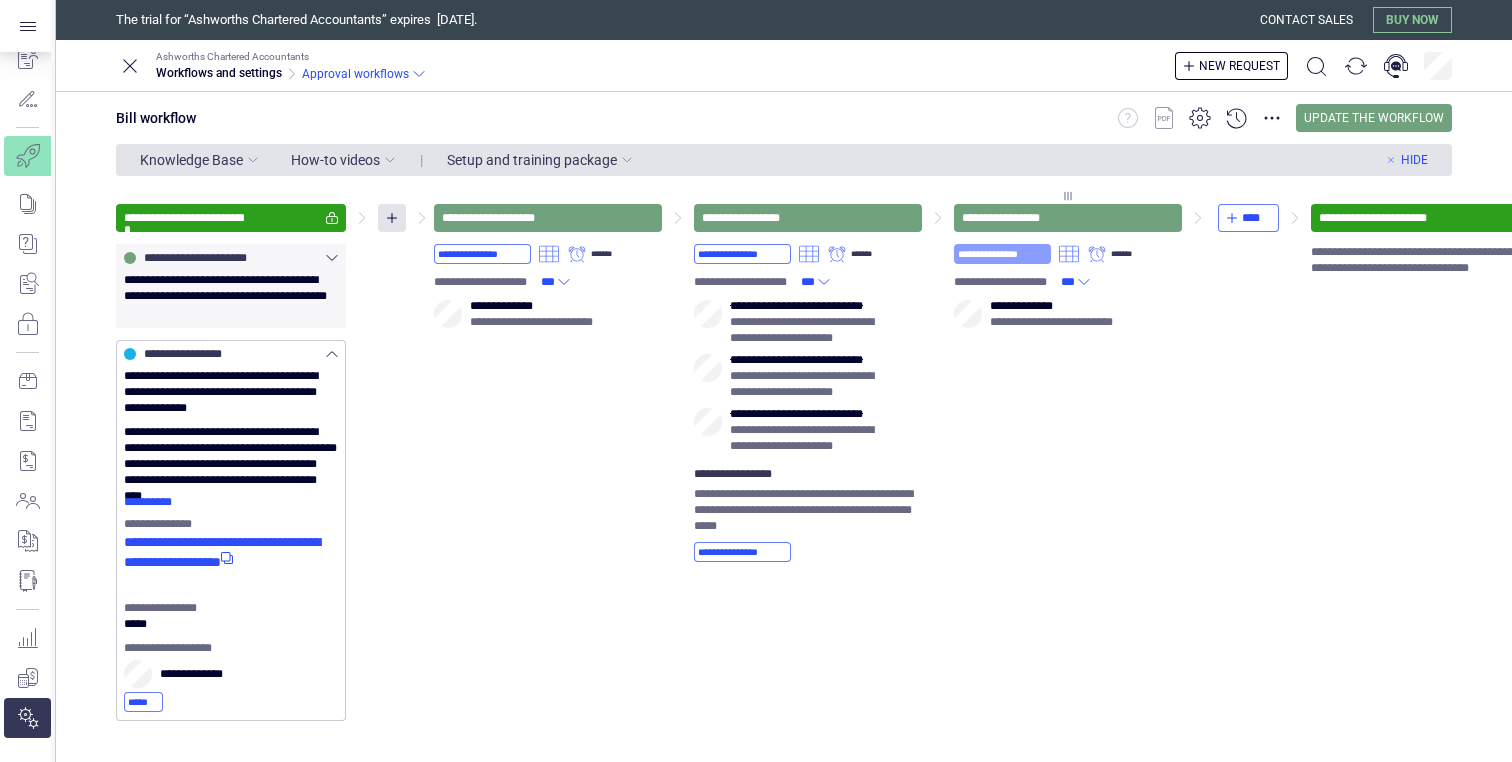 click on "**********" at bounding box center [1002, 254] 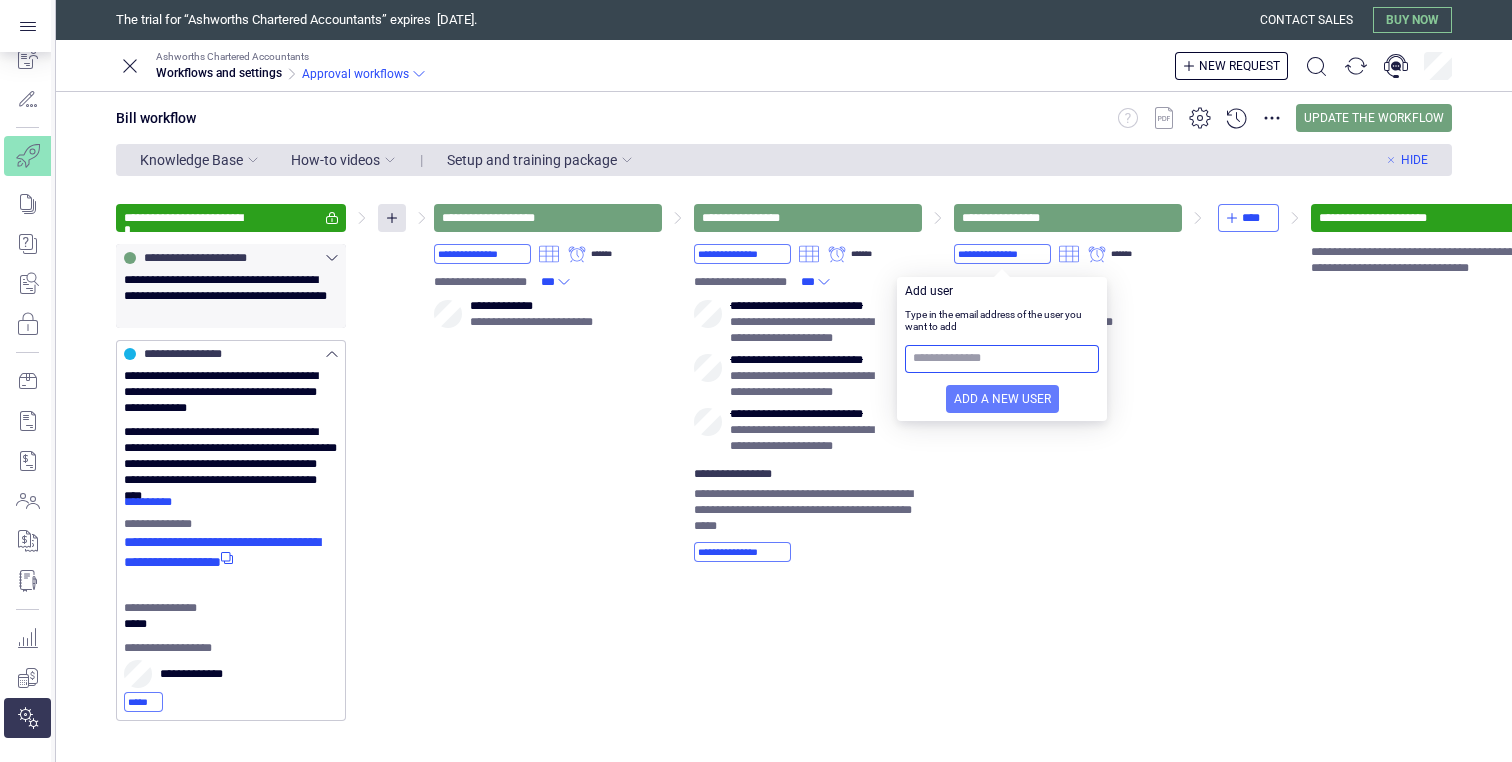click at bounding box center (1002, 359) 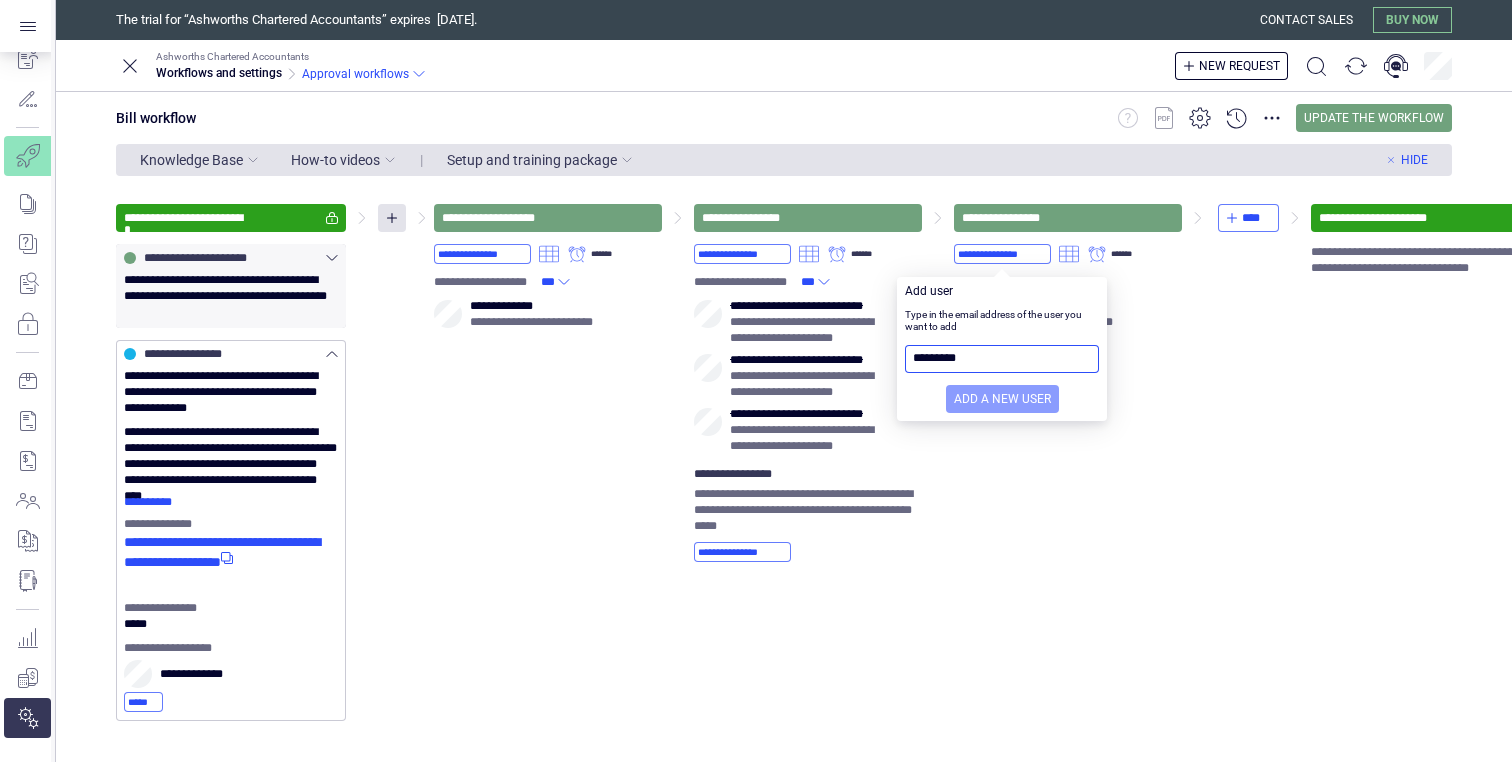 click on "Add a new user" at bounding box center (1002, 399) 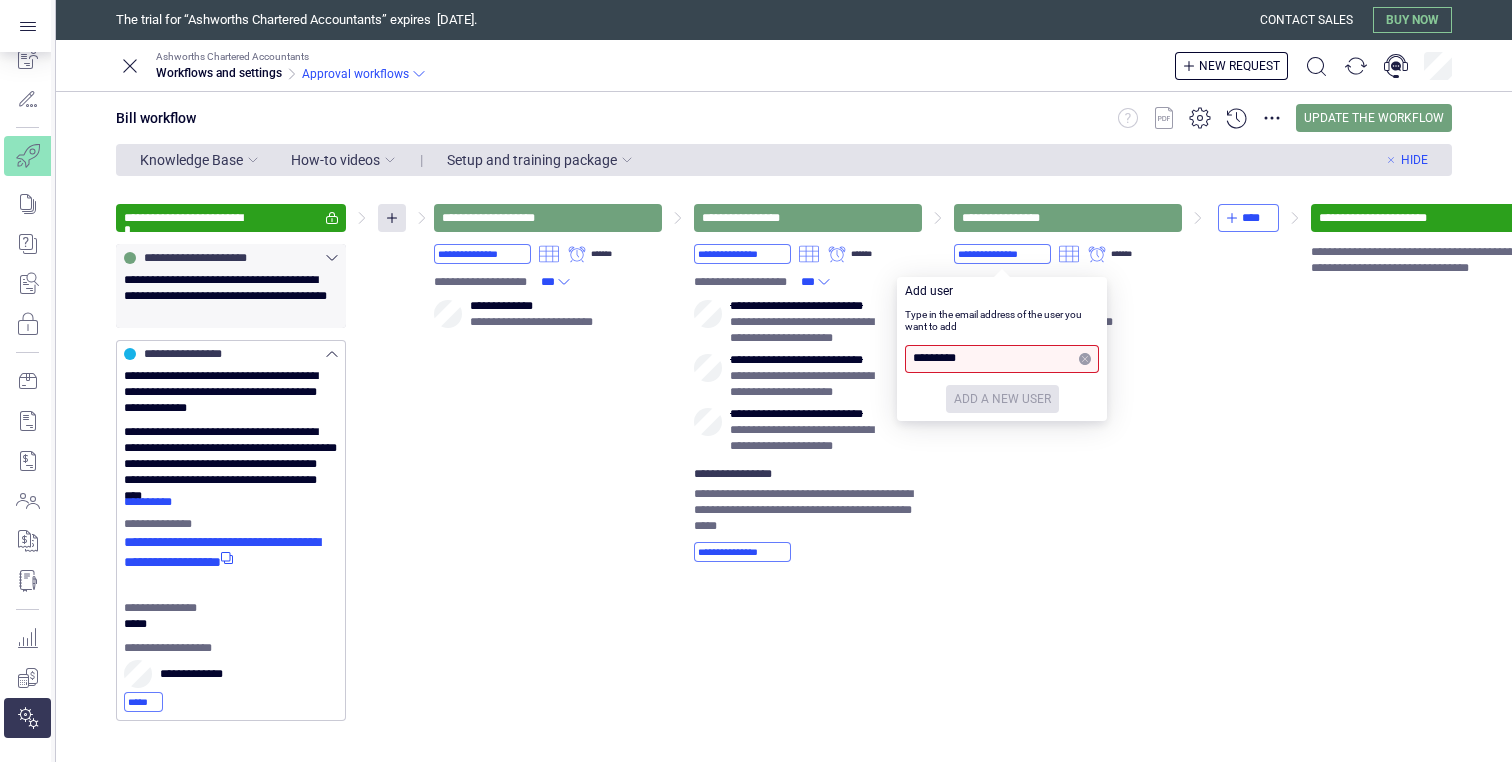 click on "*********" at bounding box center (994, 359) 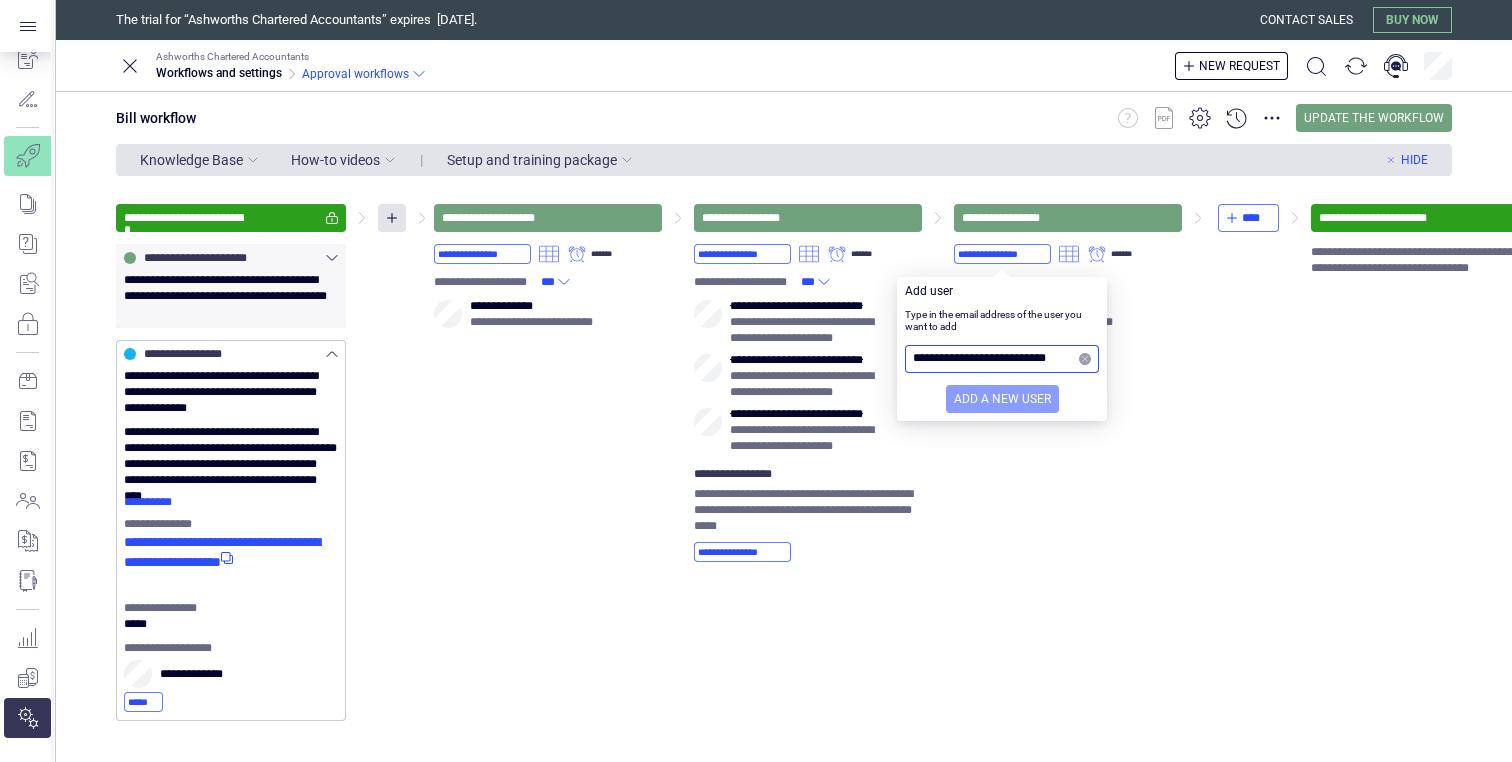 type on "**********" 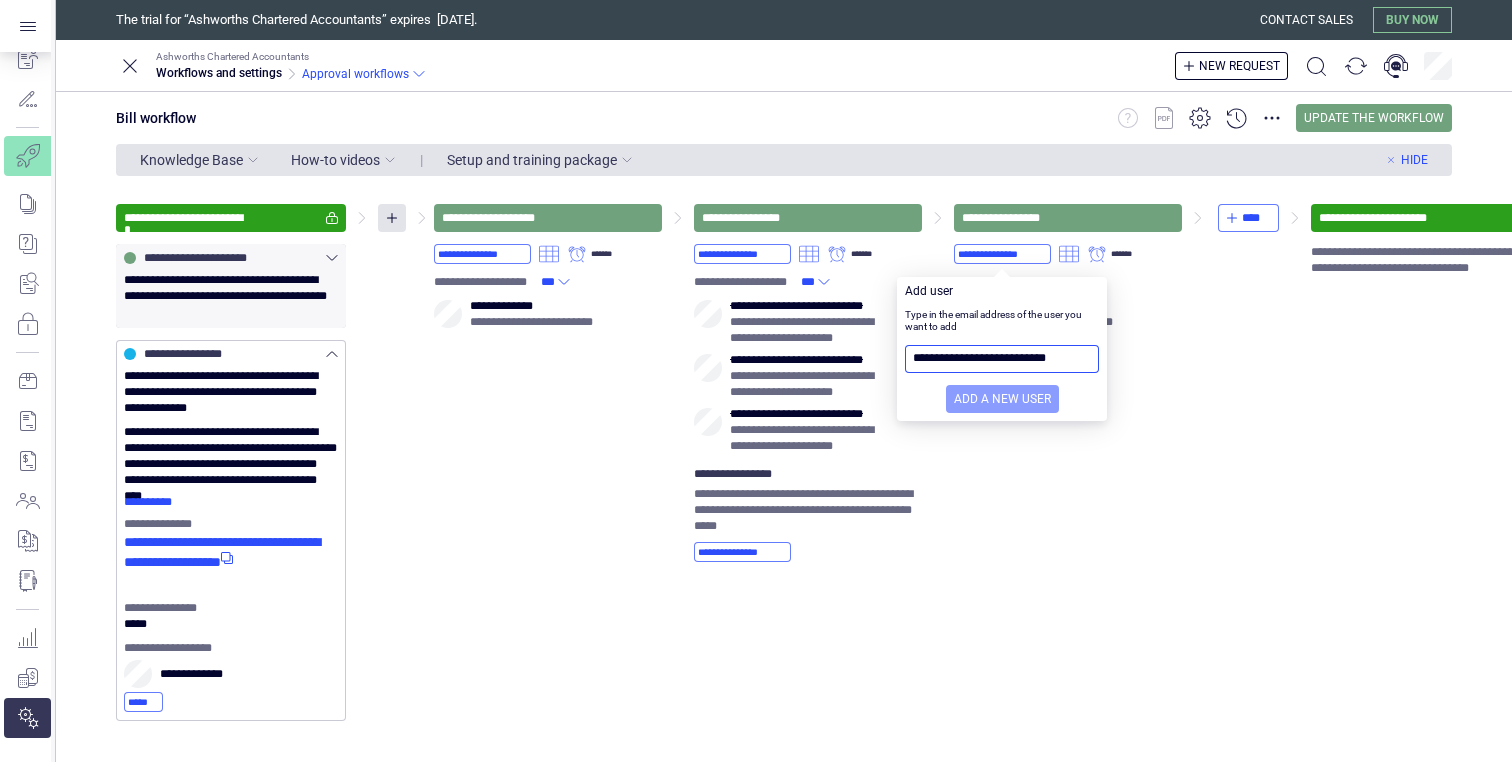 click on "Add a new user" at bounding box center [1002, 399] 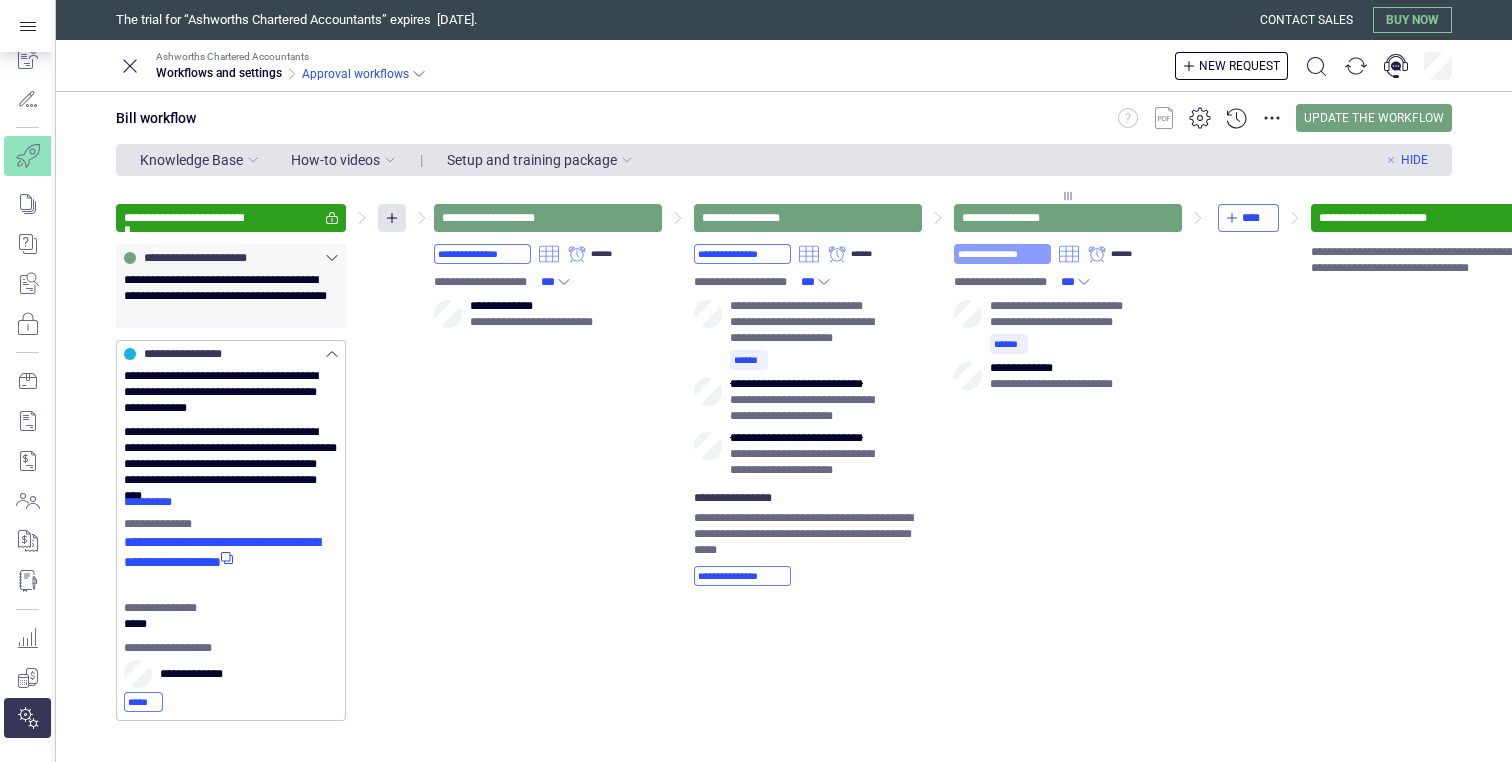 click on "**********" at bounding box center [1002, 254] 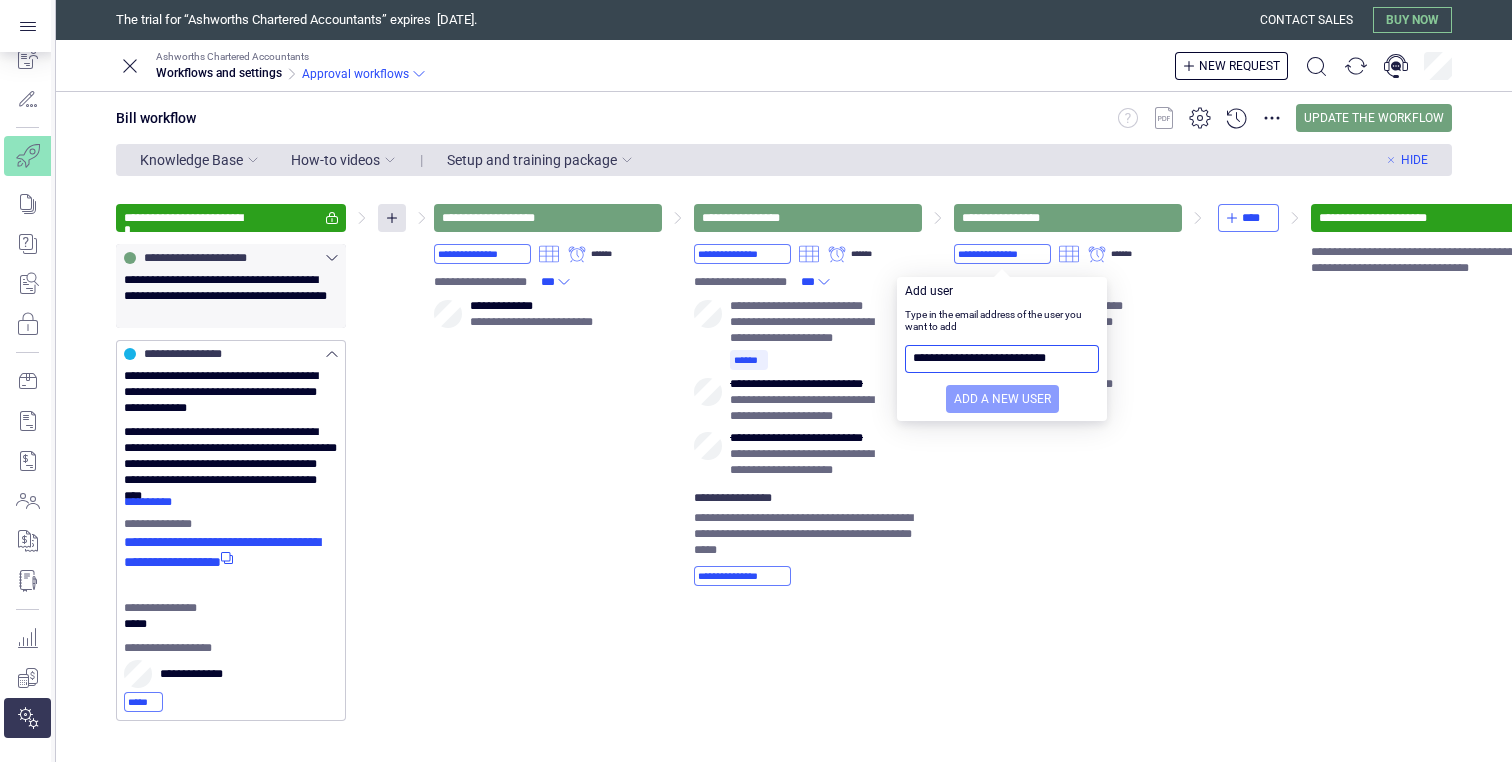 type on "**********" 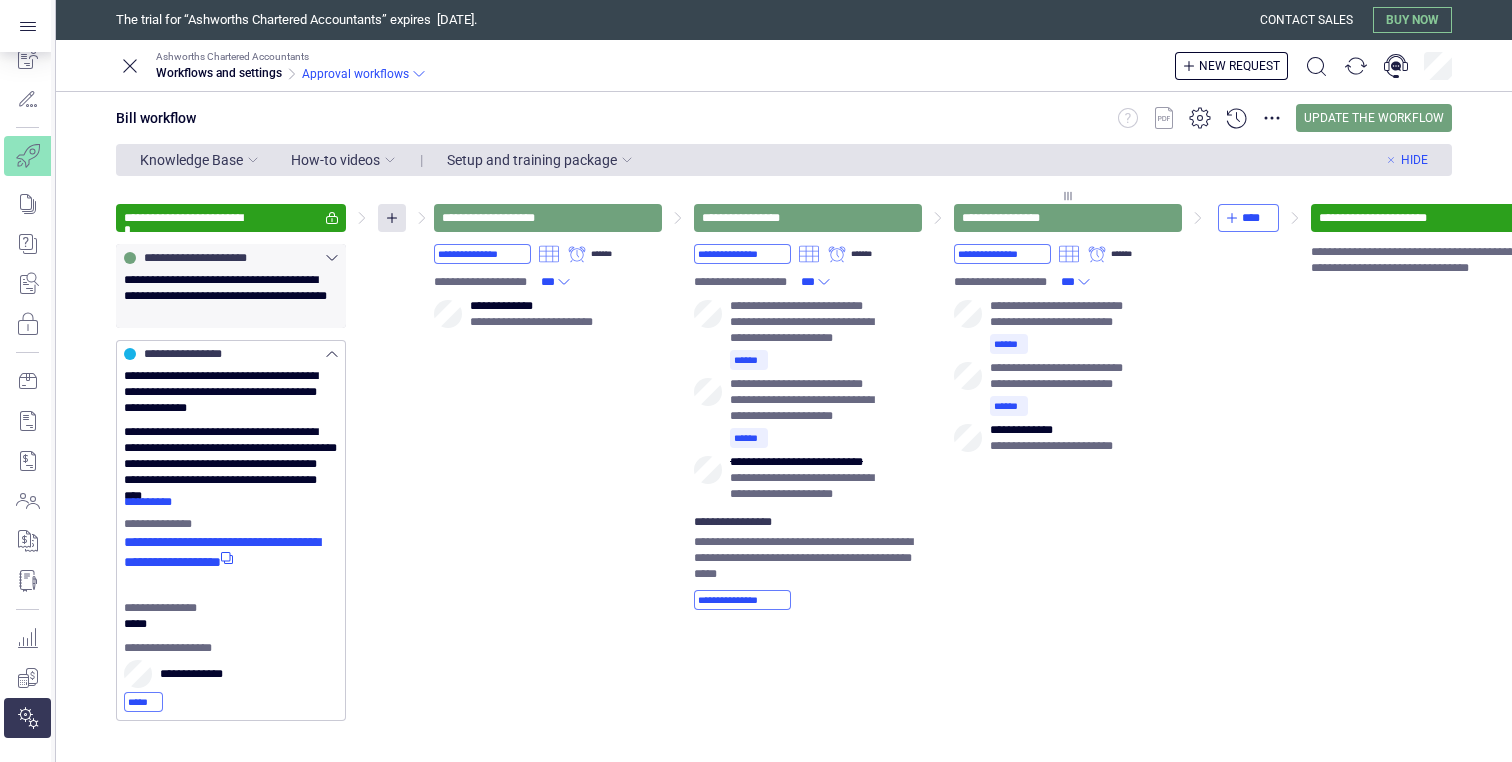 click on "**********" at bounding box center [1068, 329] 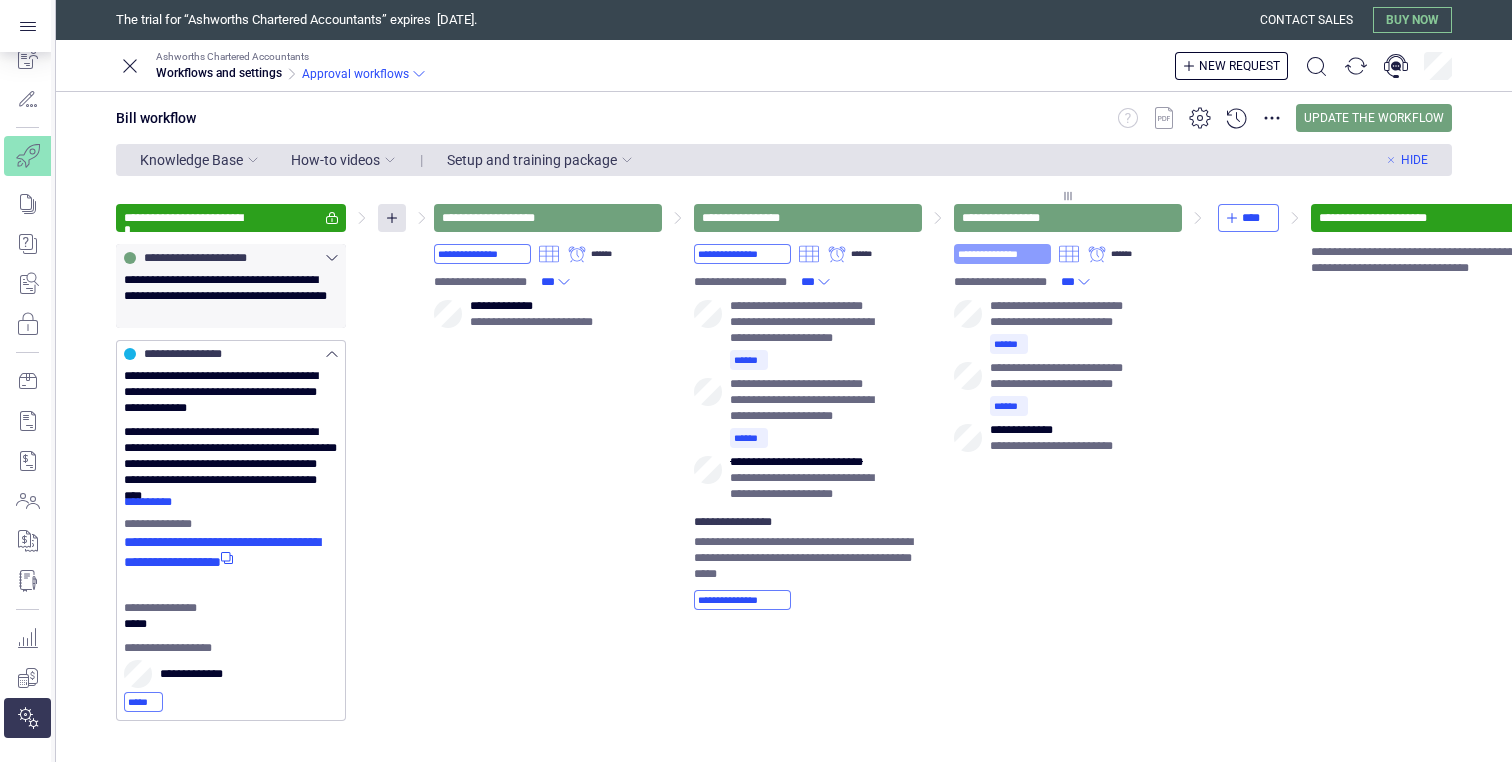click on "**********" at bounding box center (1002, 254) 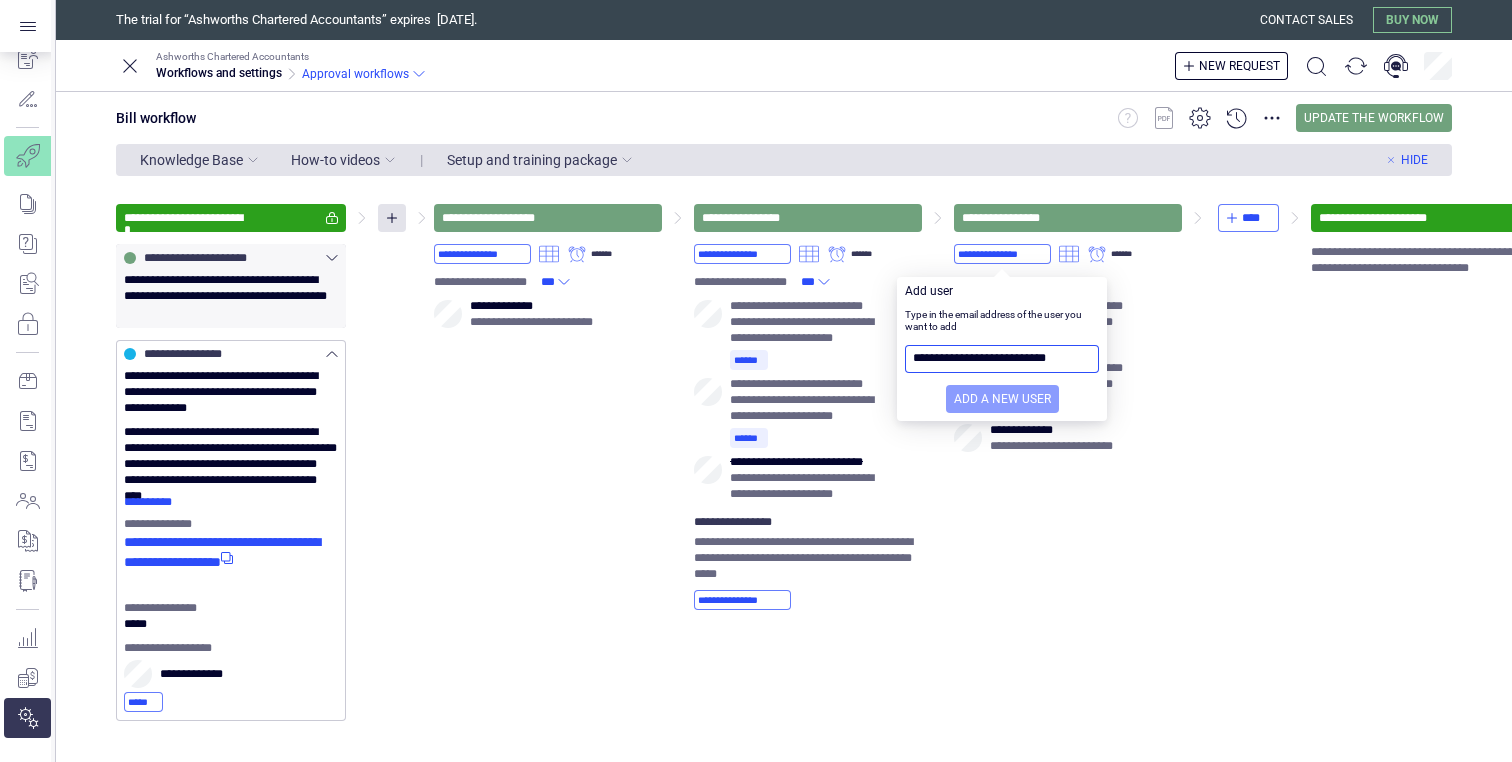 type on "**********" 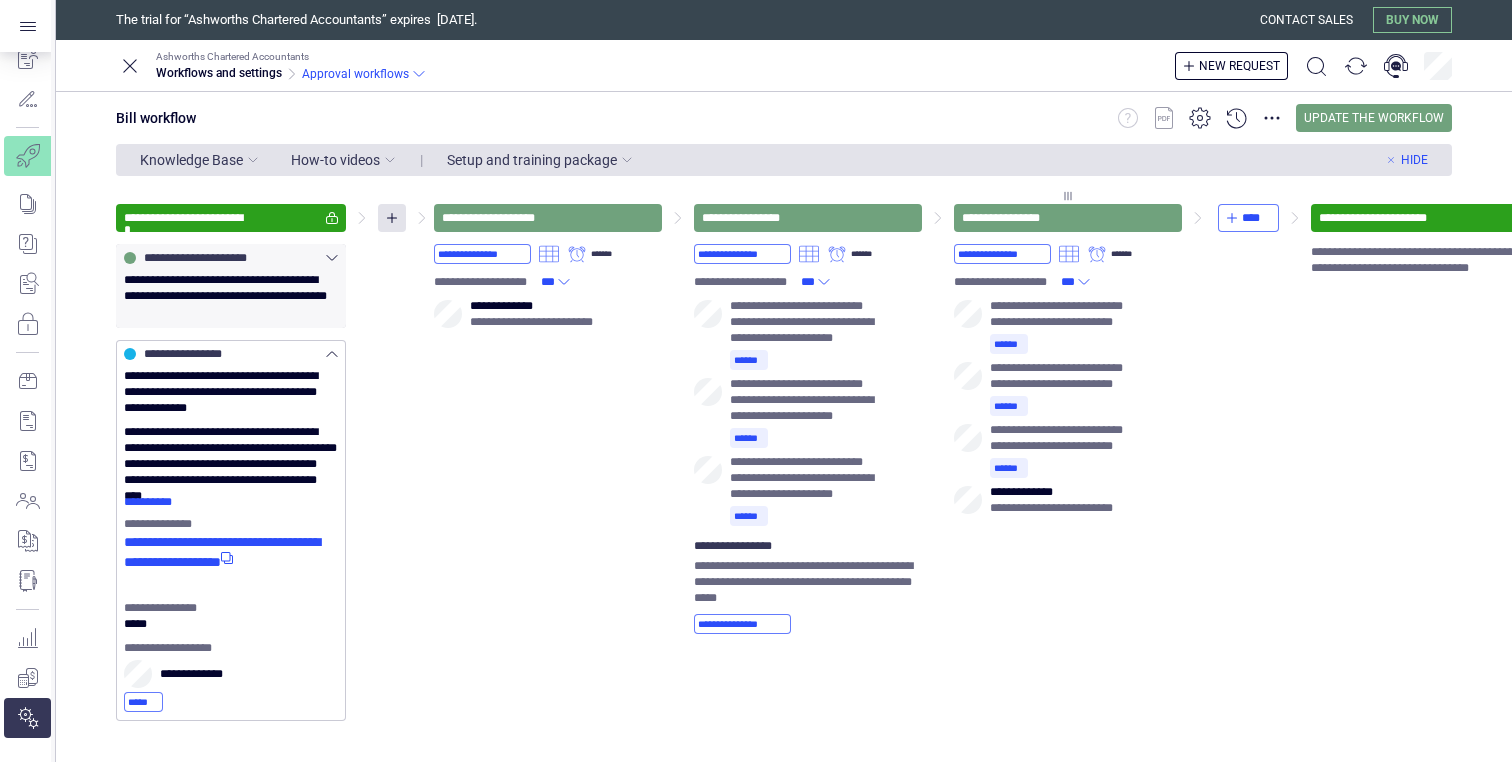 click 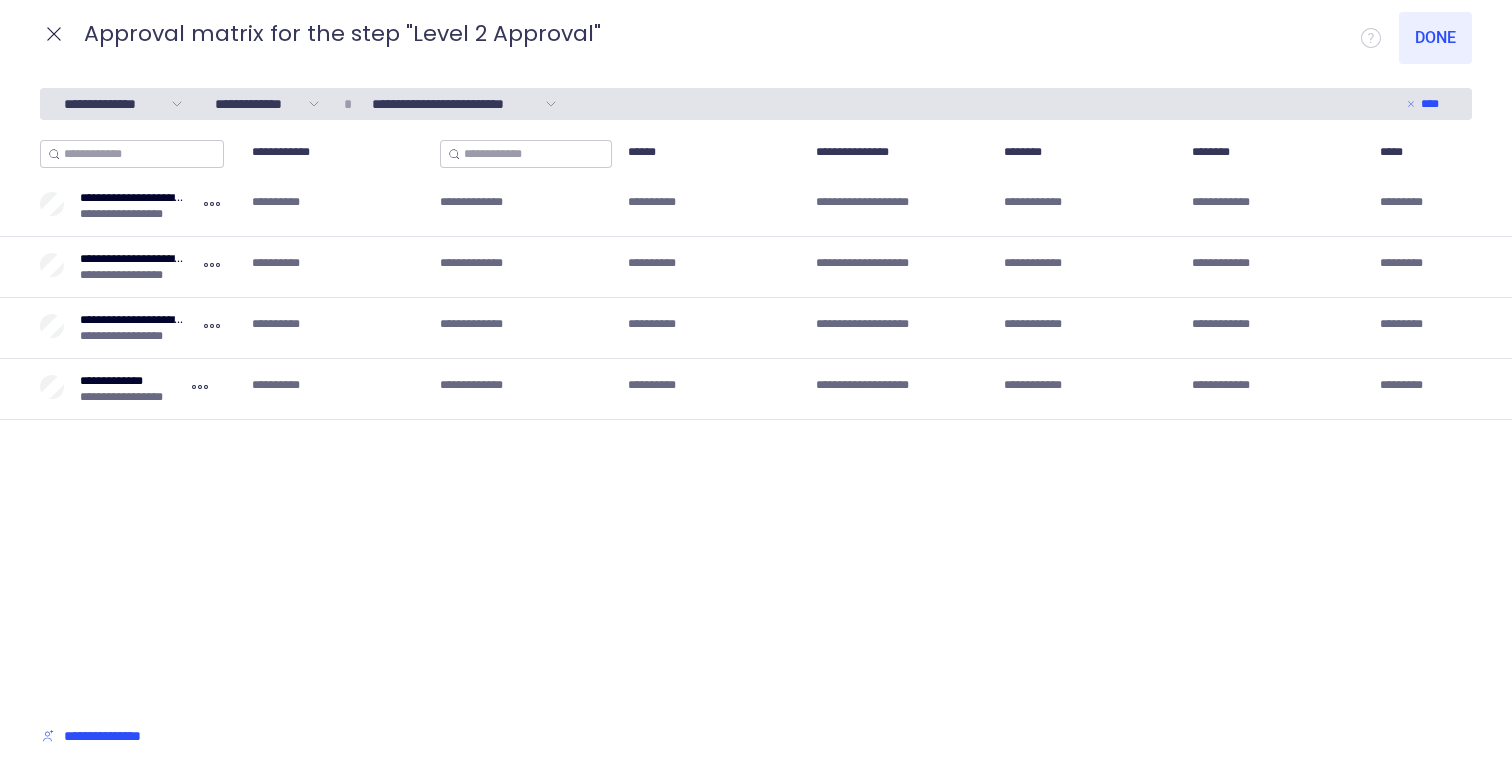 click on "**********" at bounding box center [338, 202] 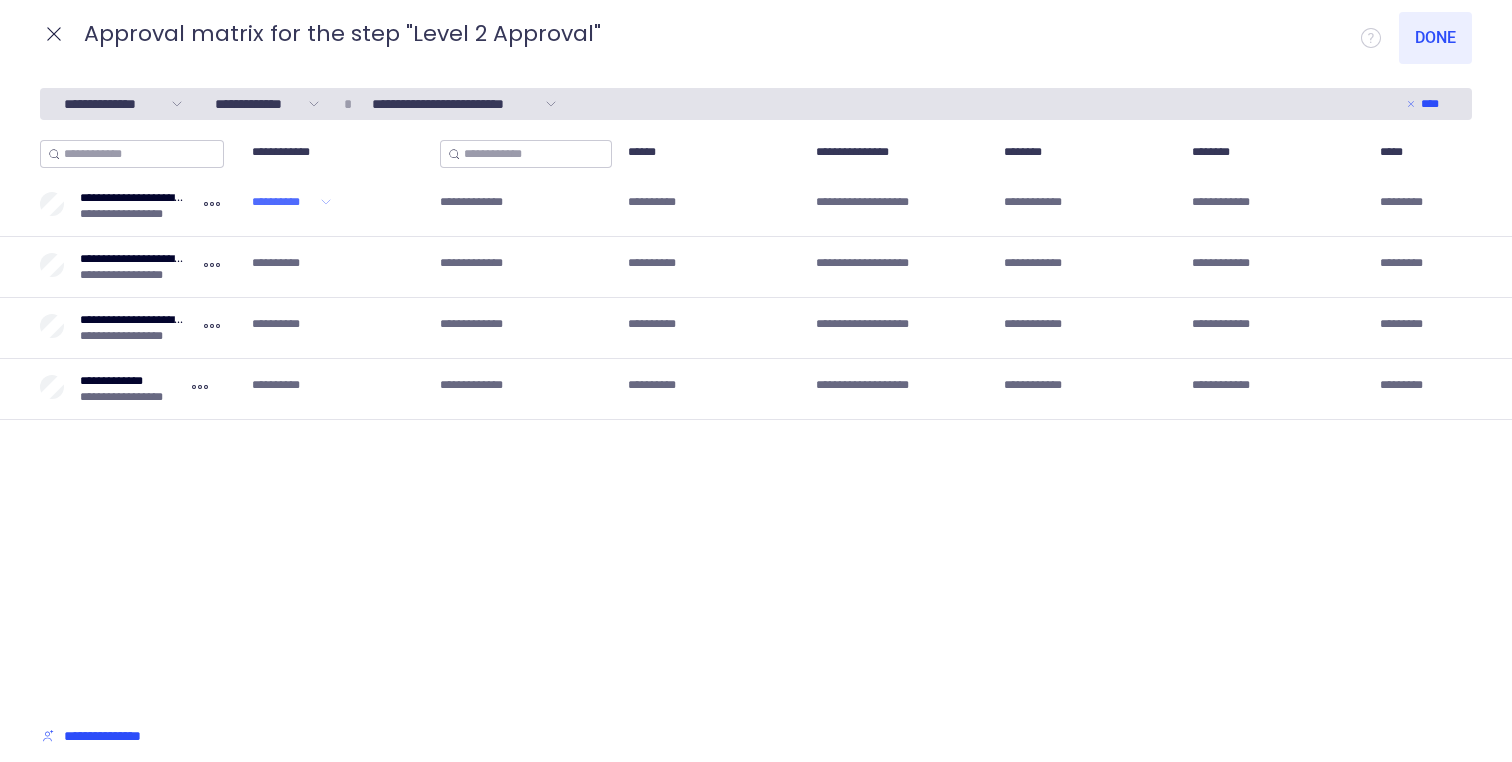 click on "**********" at bounding box center [284, 202] 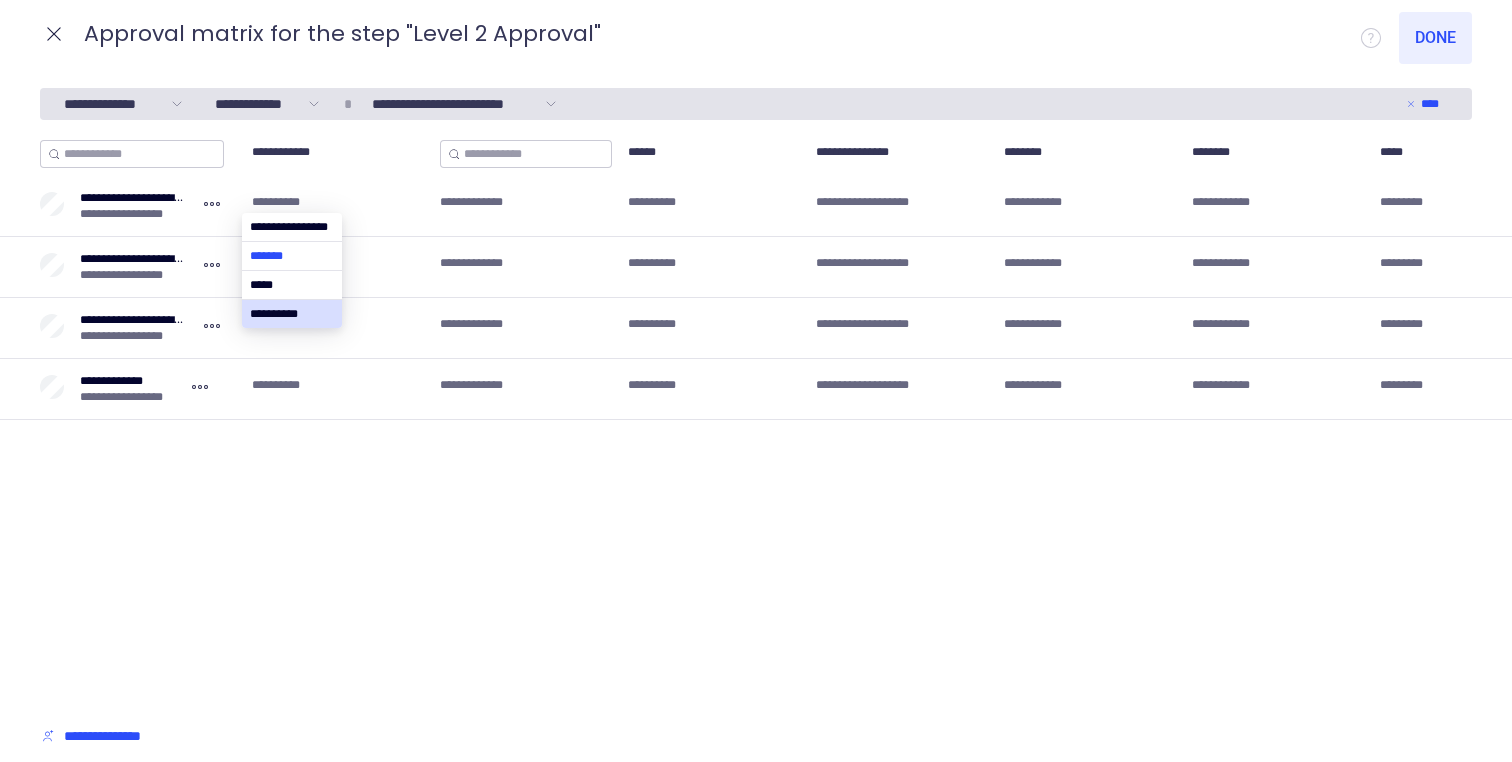 click at bounding box center (292, 256) 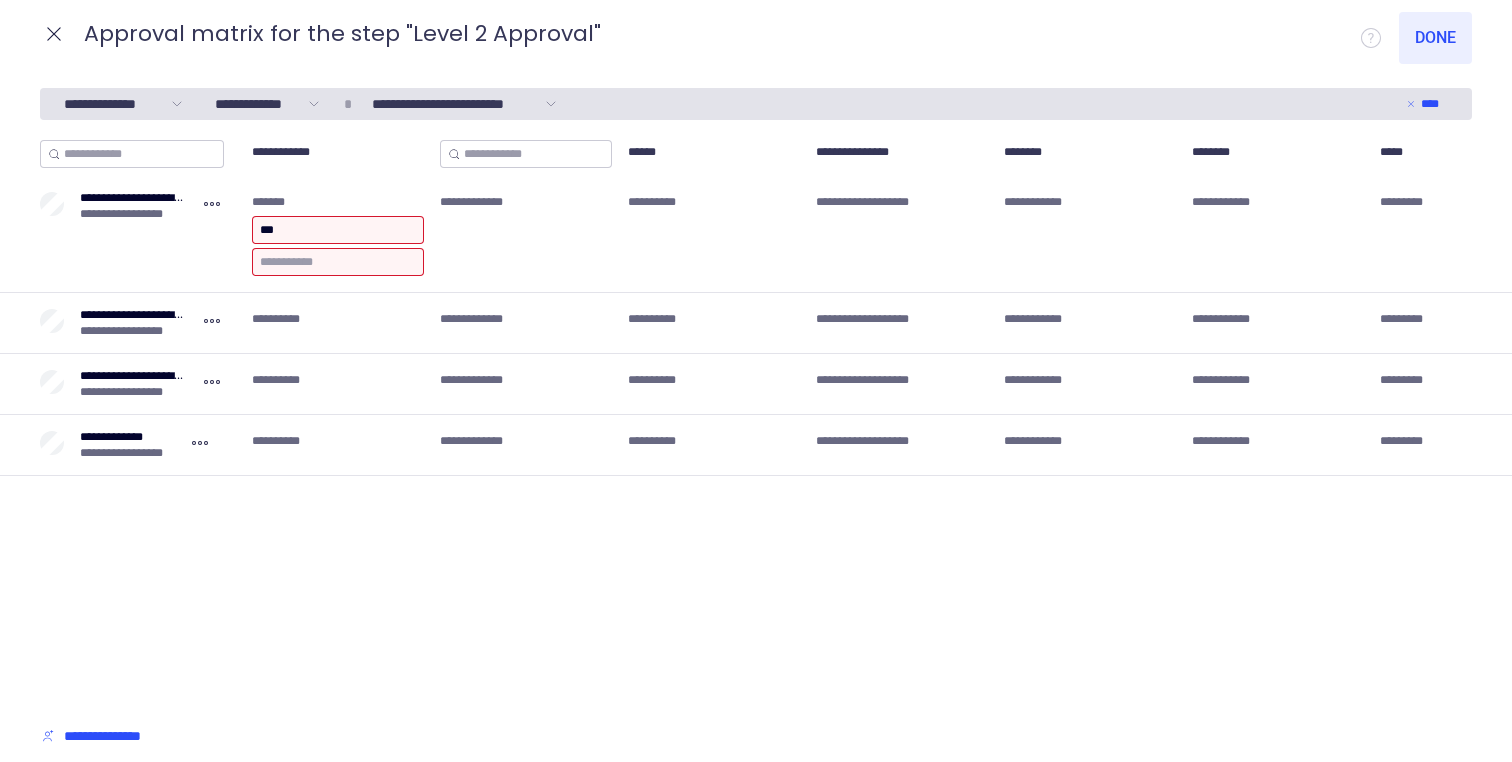 type on "***" 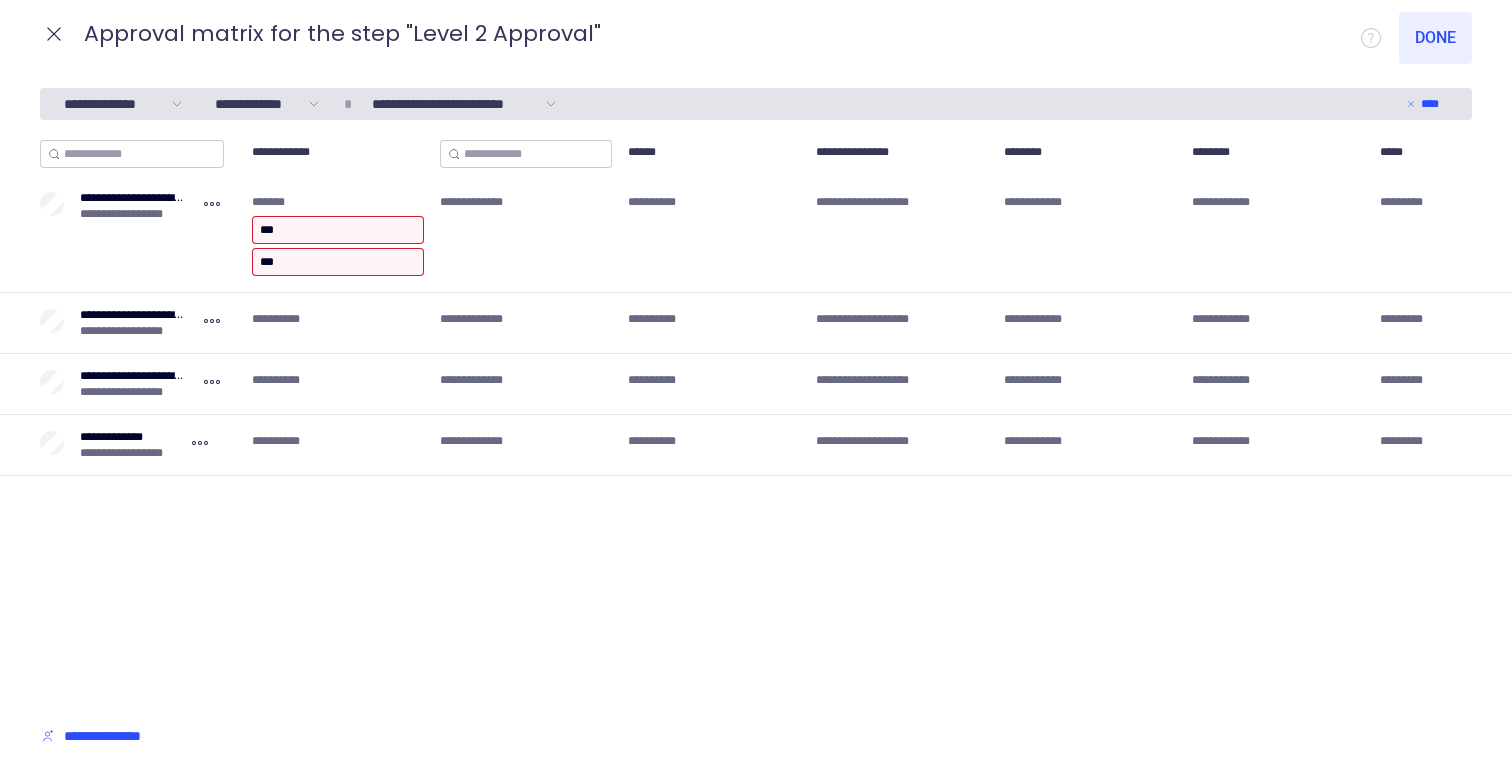 type on "****" 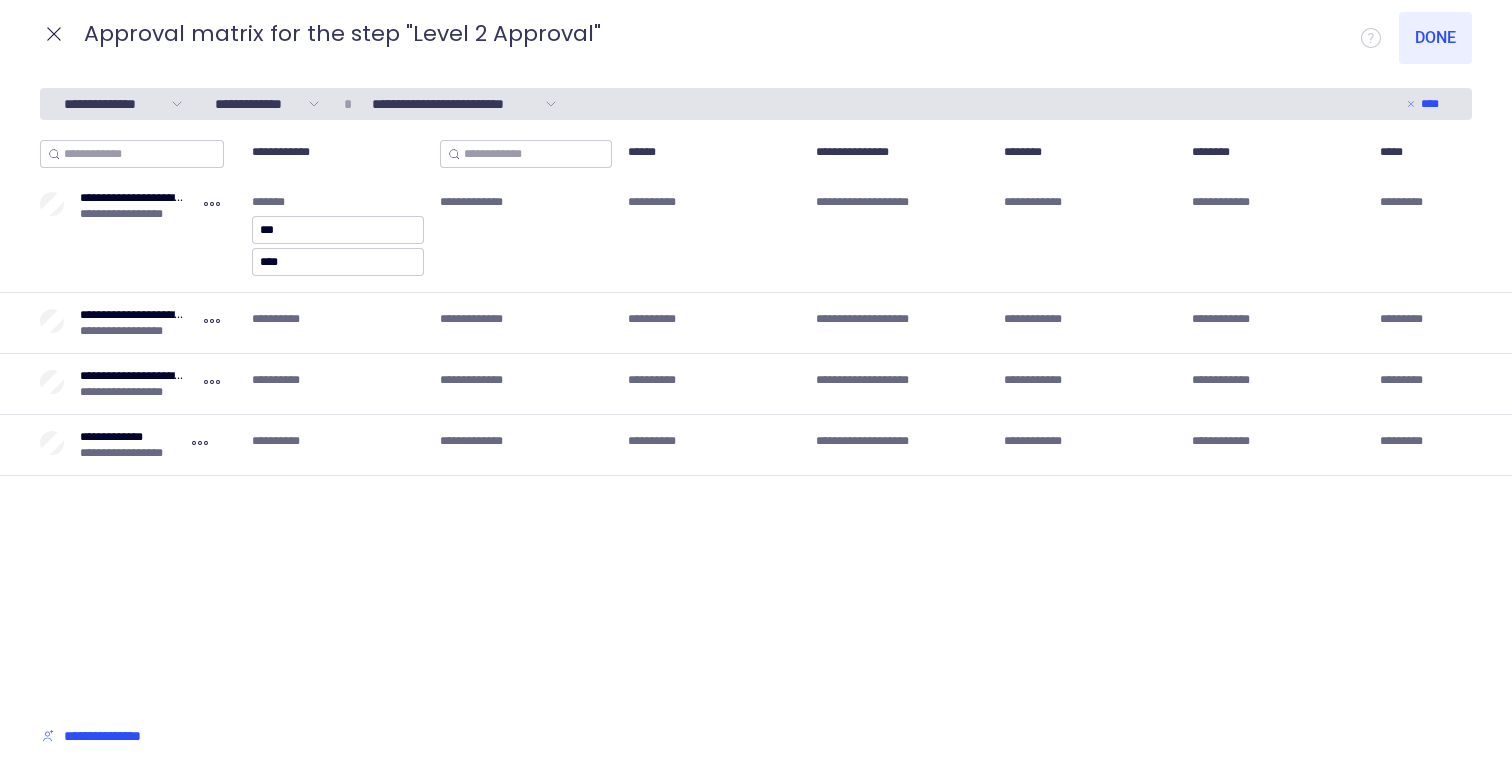 click on "**********" at bounding box center [890, 326] 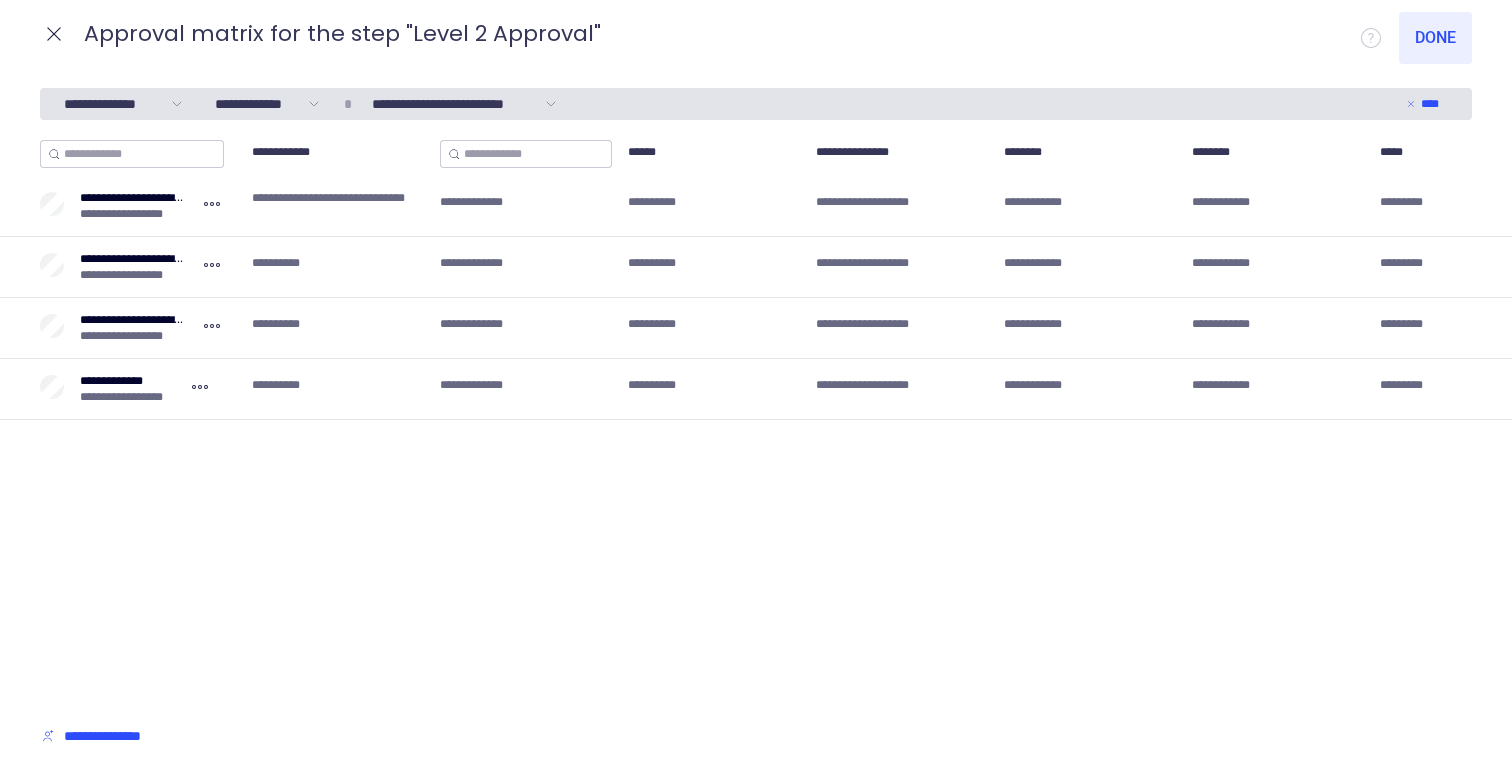 click 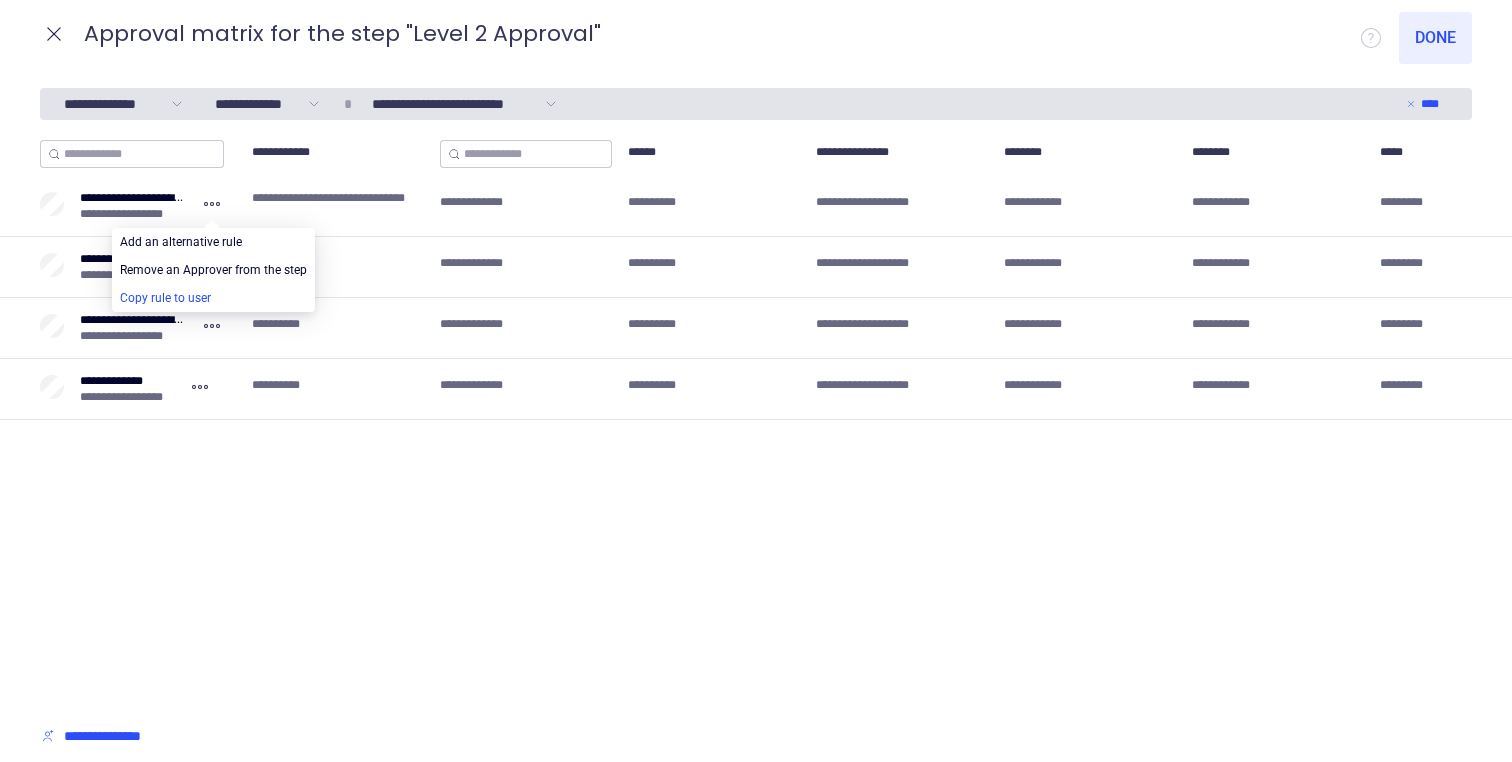 click at bounding box center (213, 298) 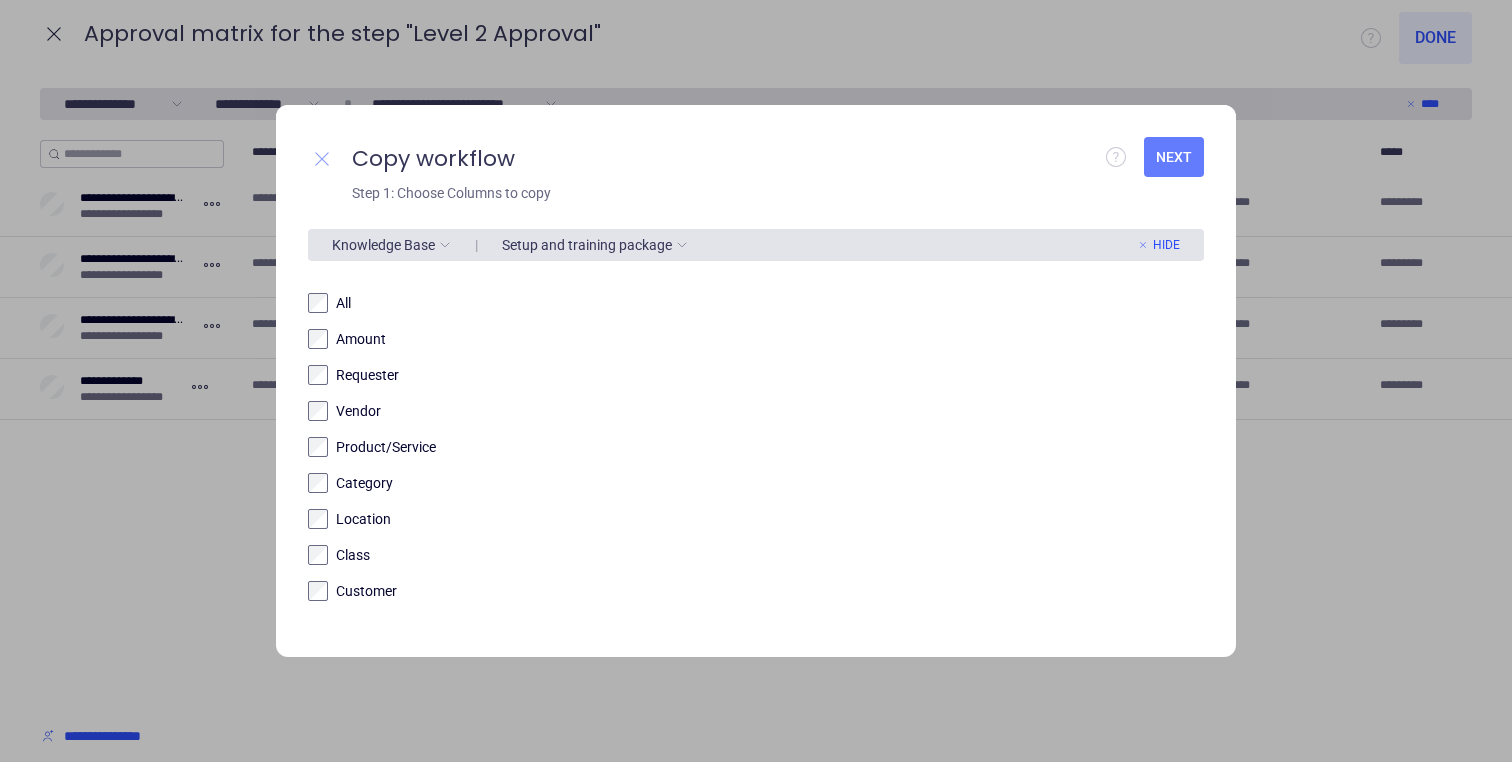 click 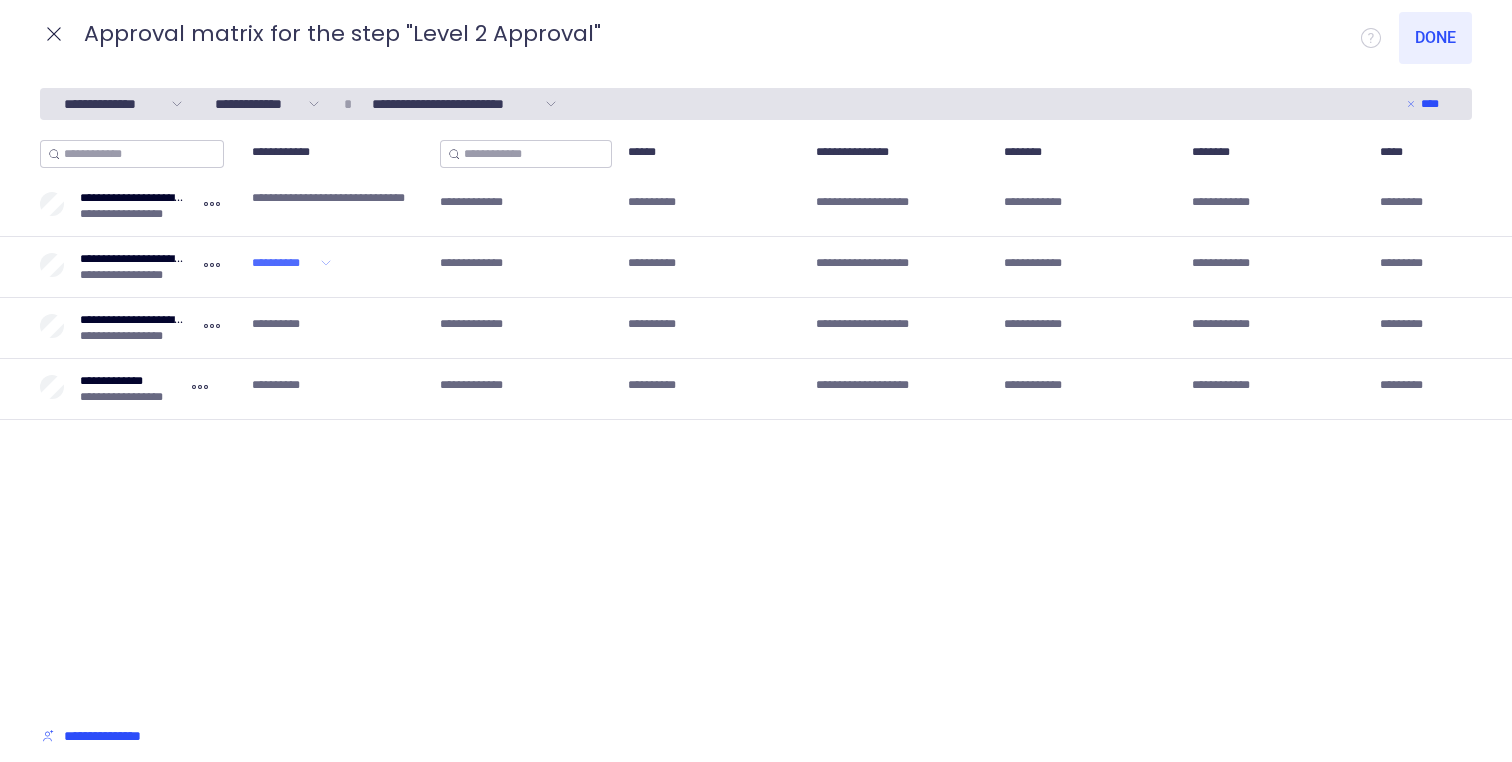 click on "**********" at bounding box center (284, 263) 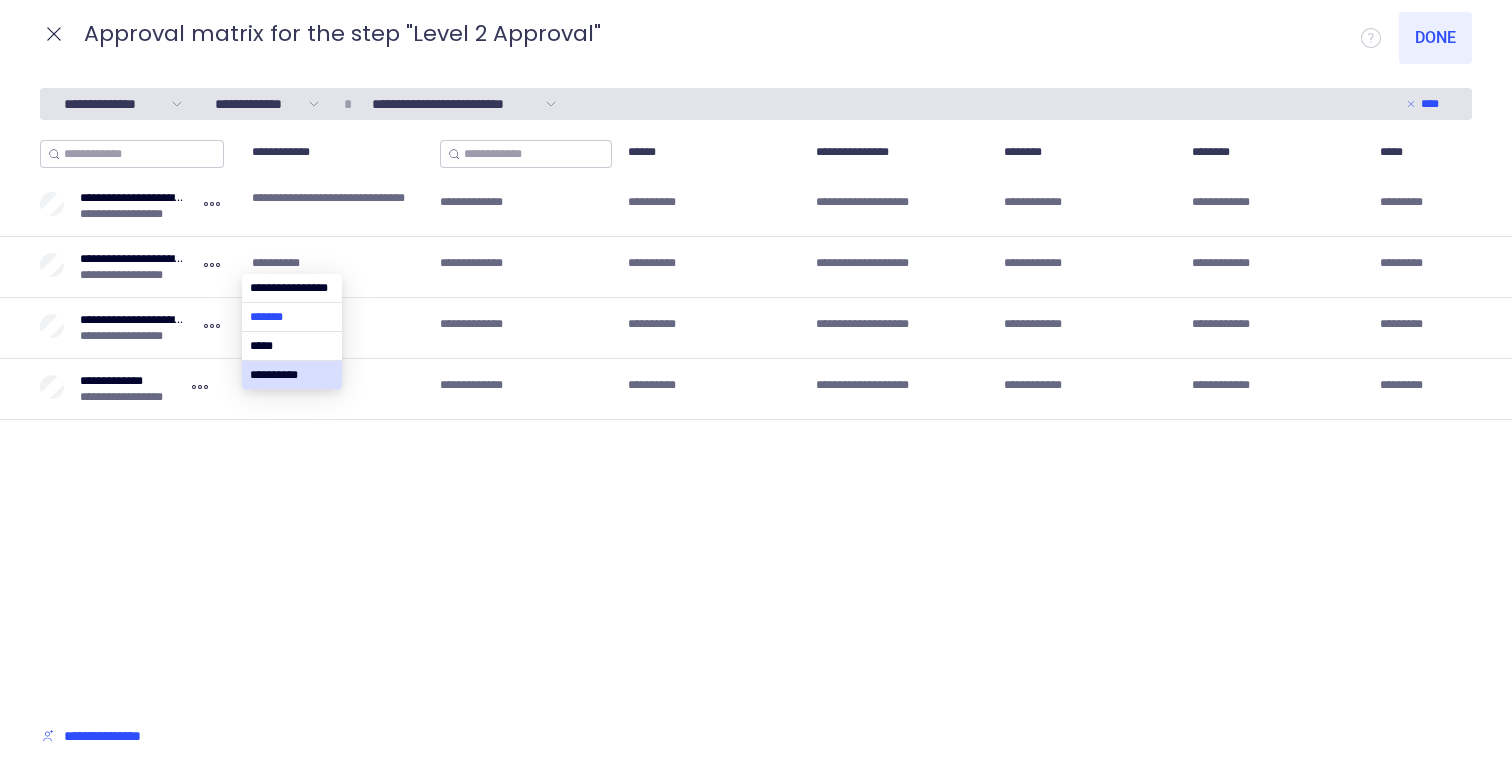 click at bounding box center [292, 317] 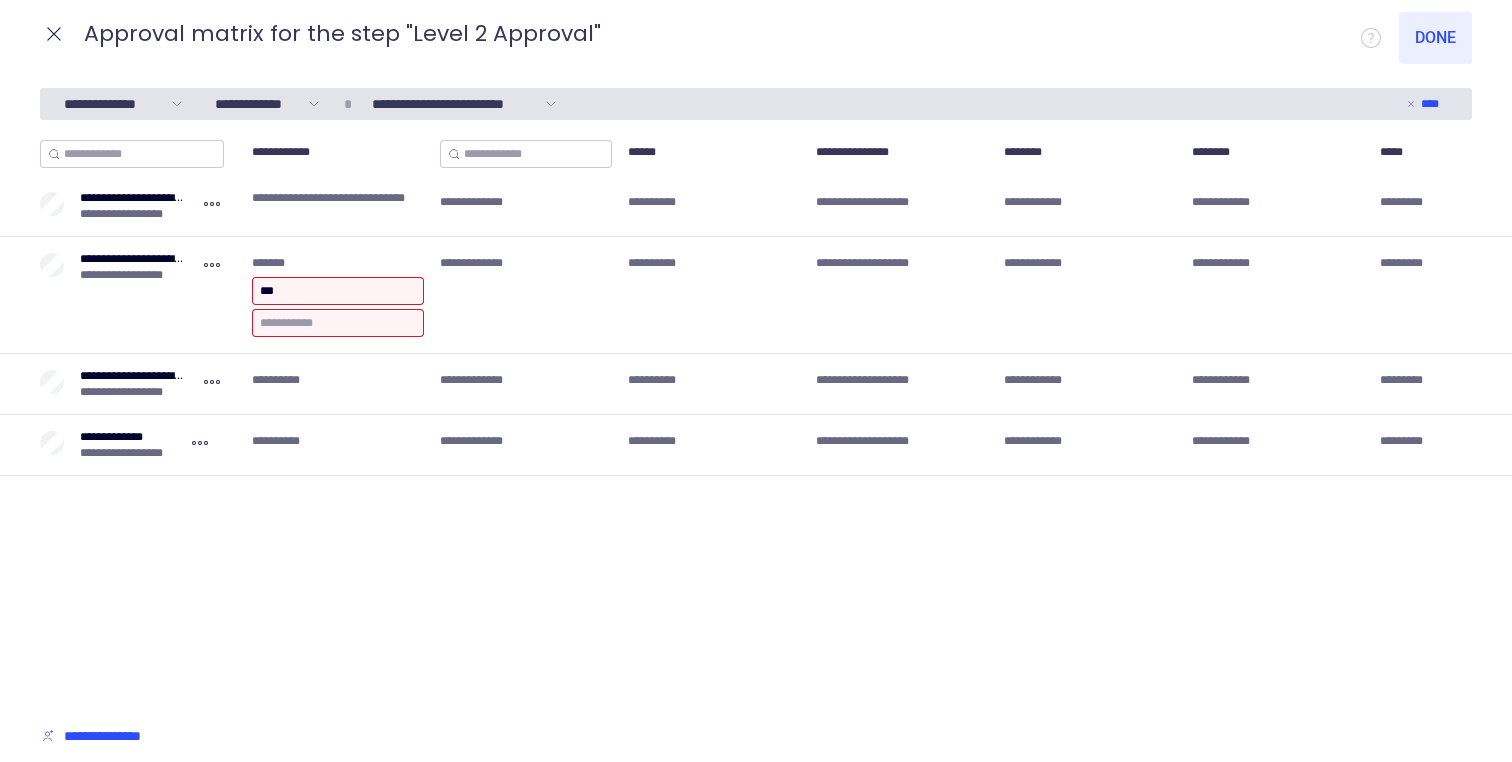 type on "***" 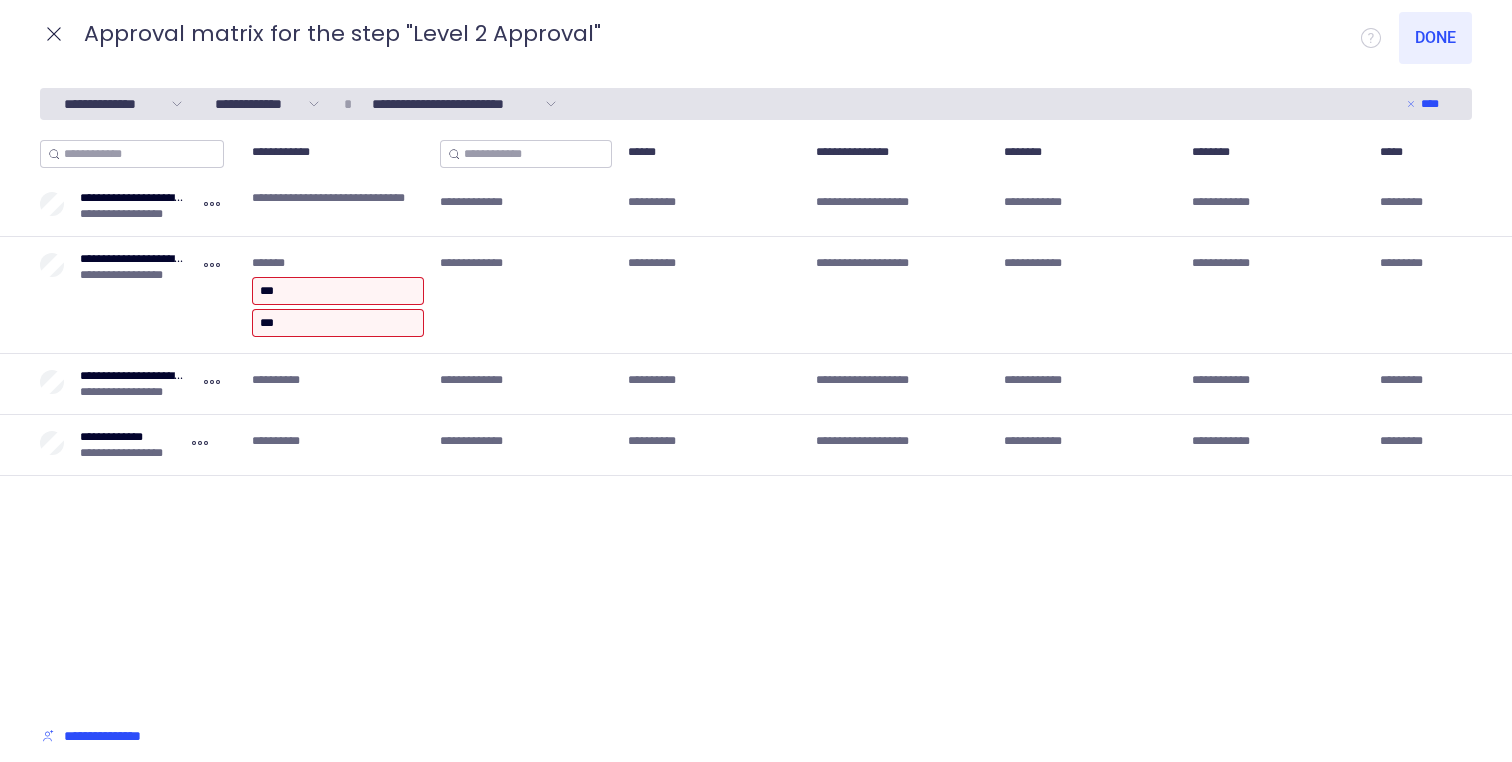 type on "****" 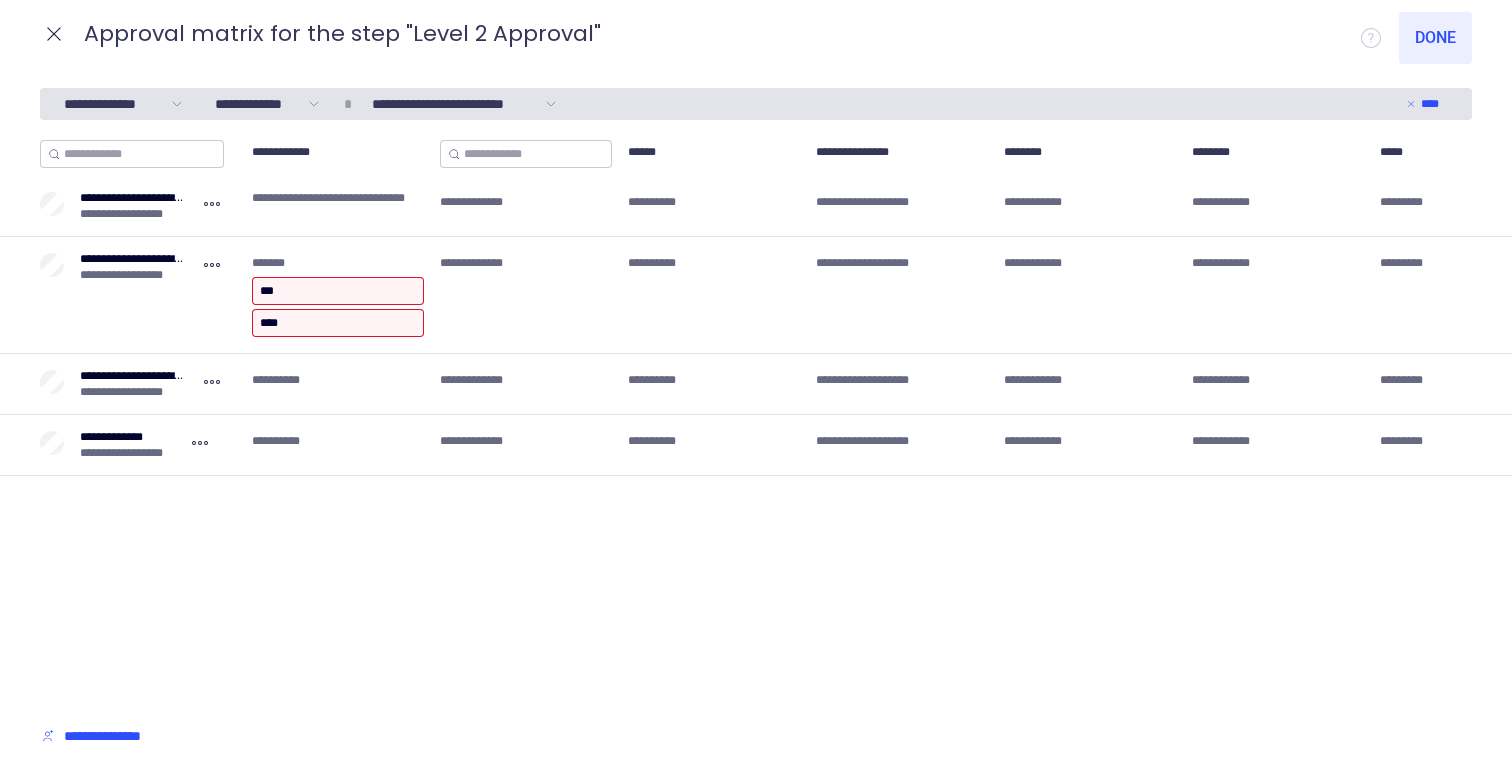 click on "**********" at bounding box center [756, 421] 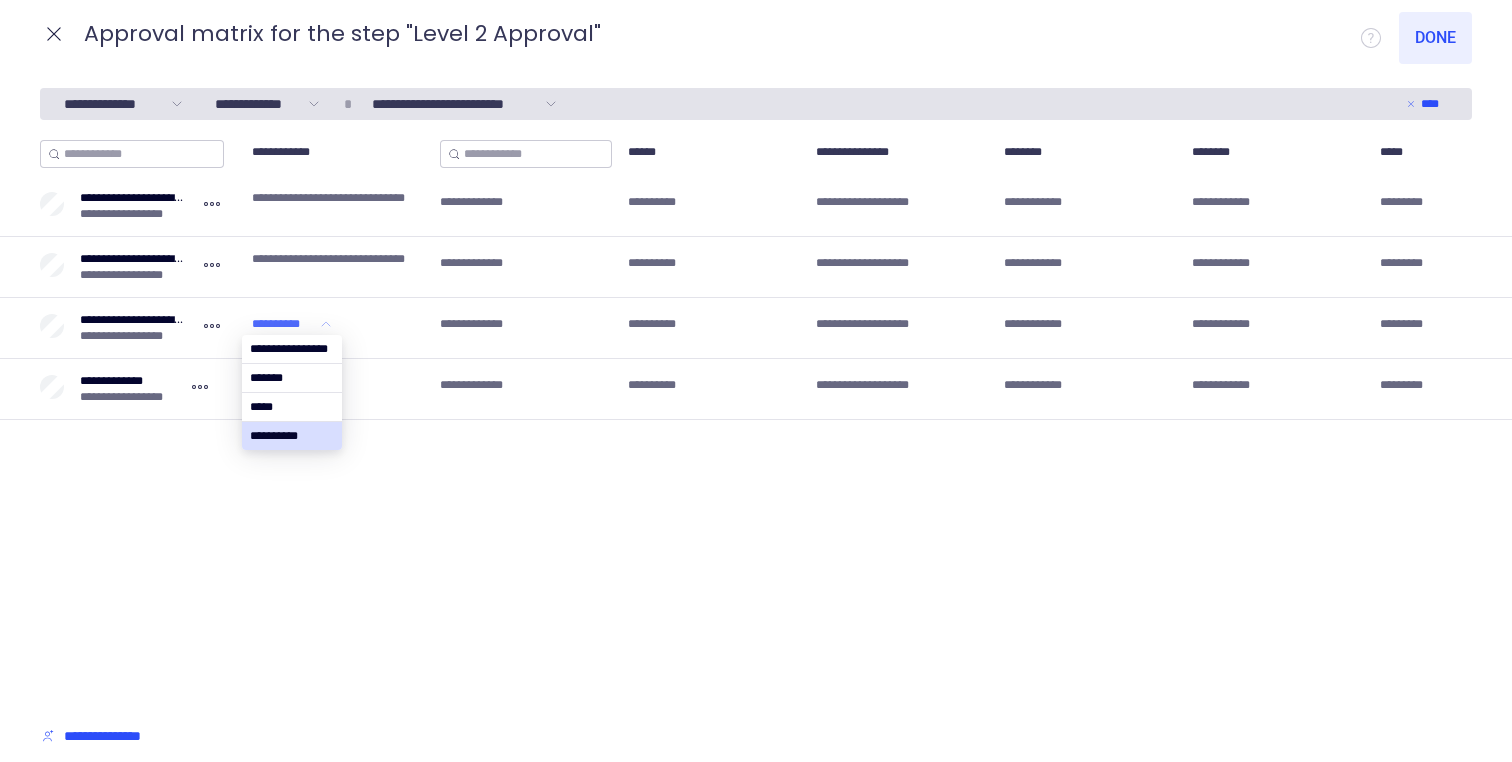 click on "**********" at bounding box center [284, 324] 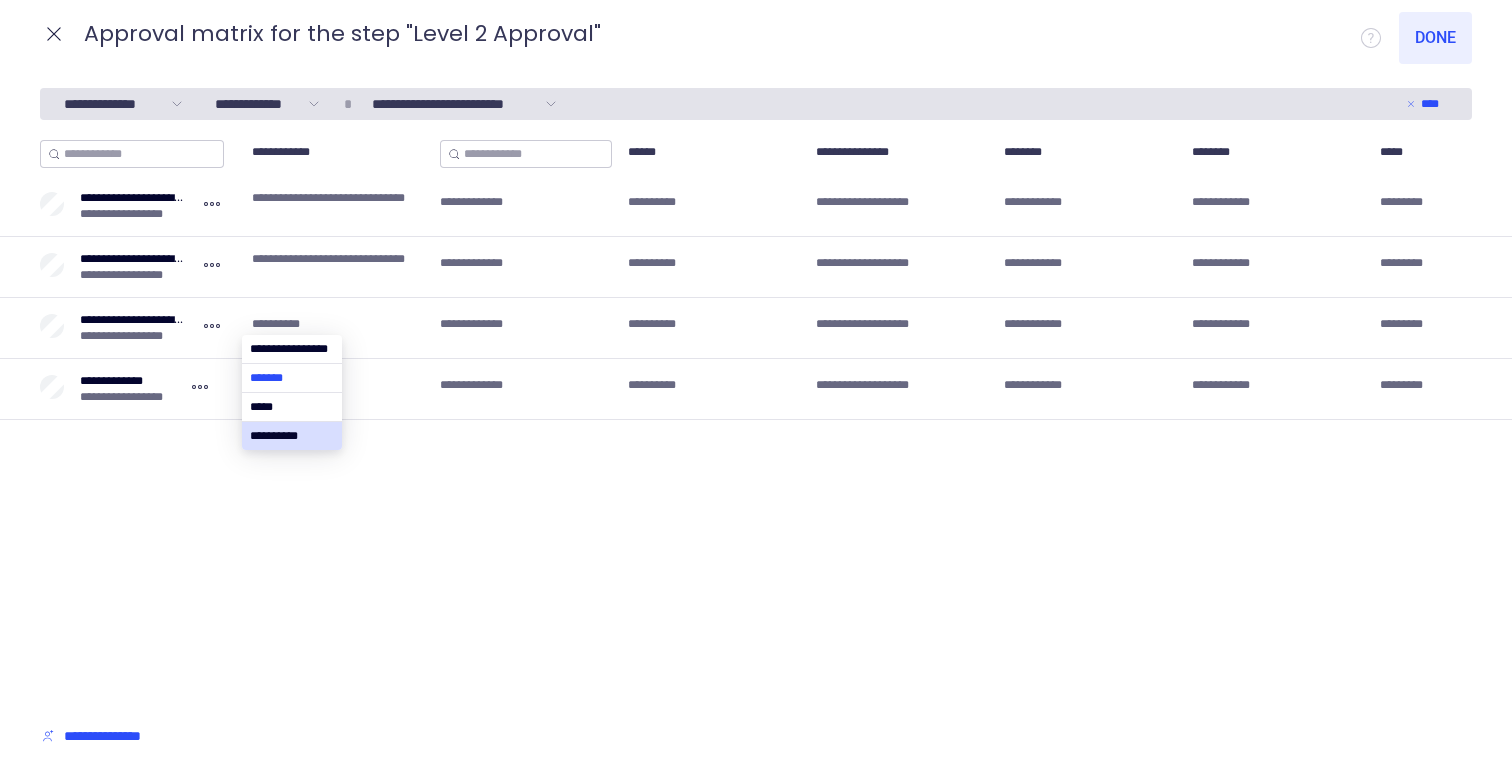 click at bounding box center (292, 378) 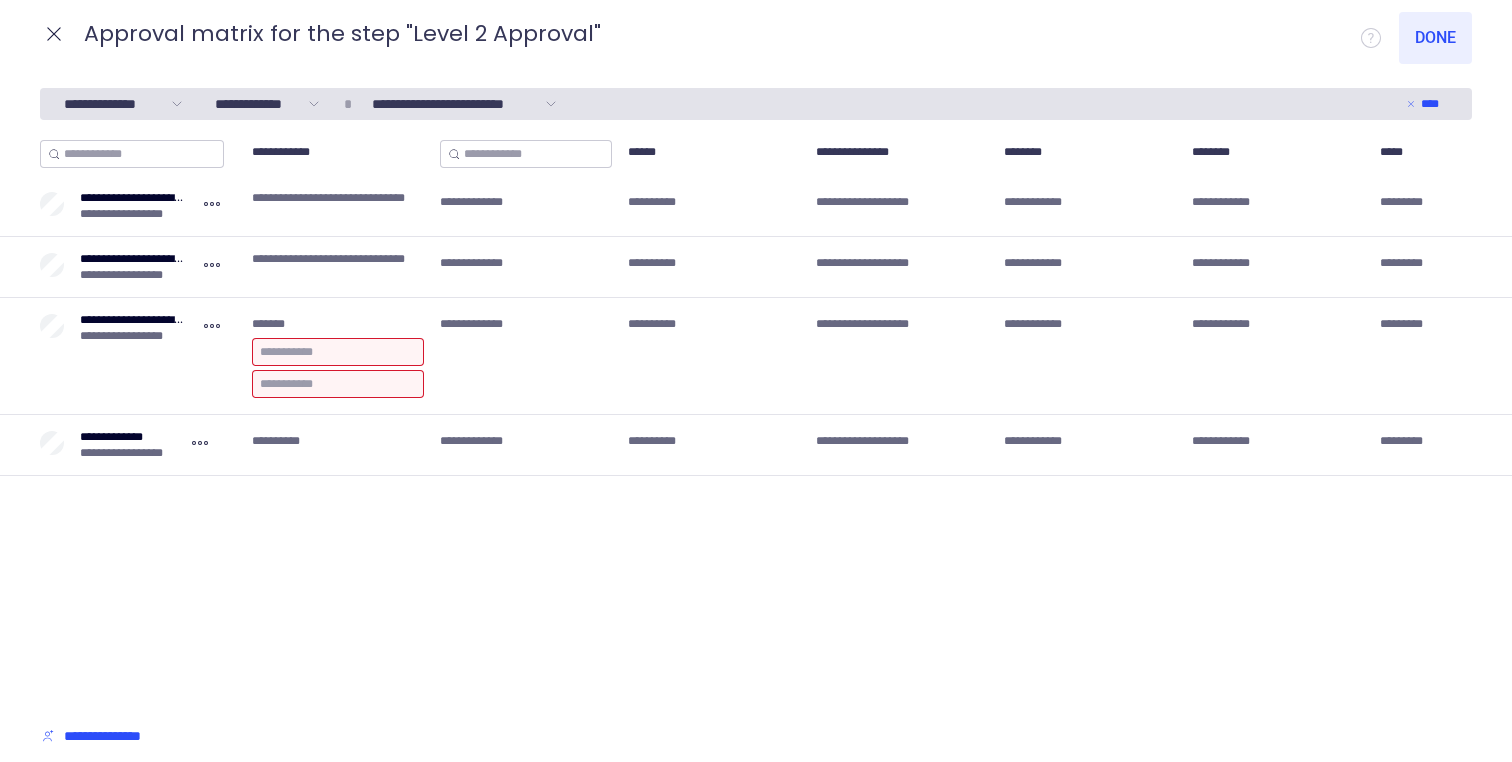 click at bounding box center [338, 352] 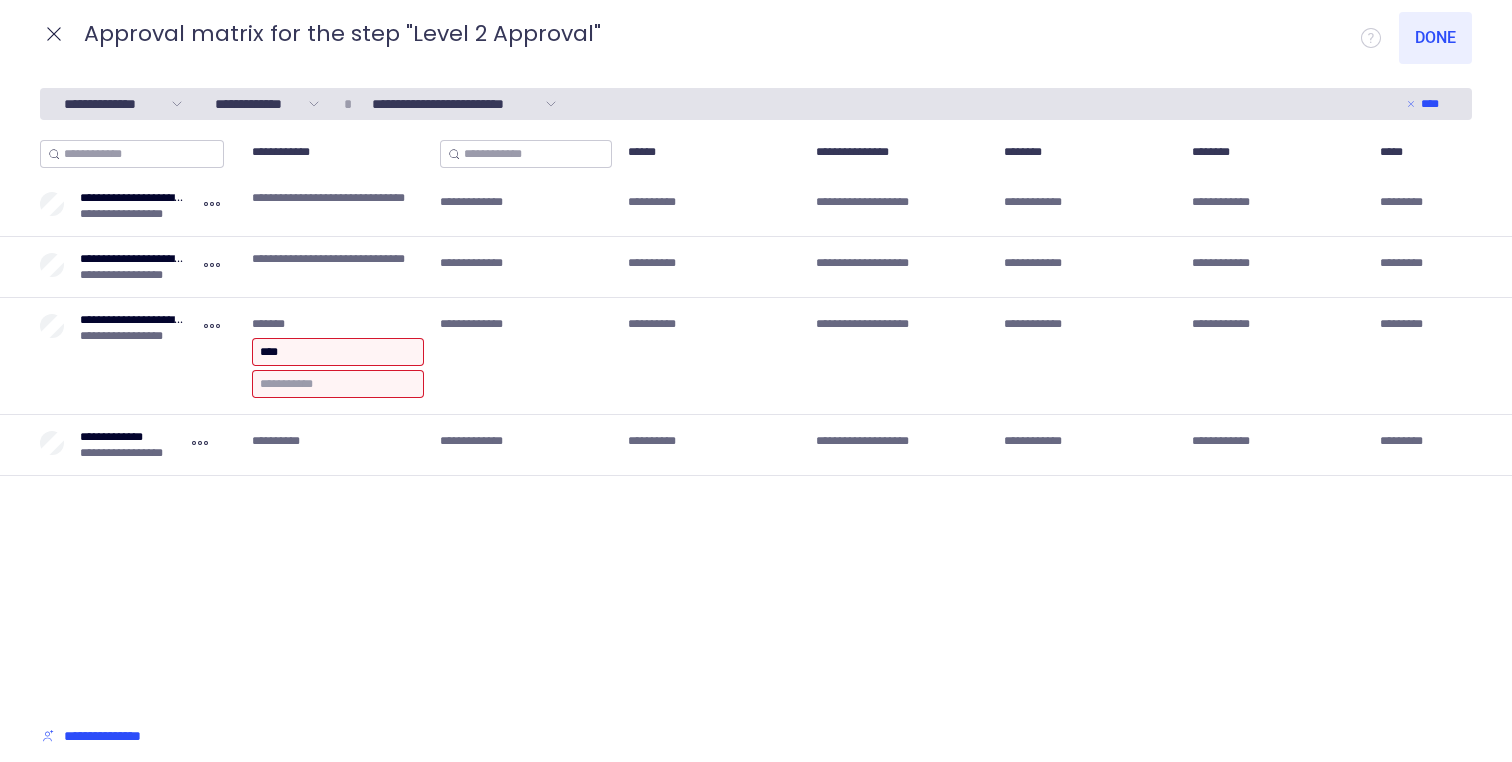 type on "****" 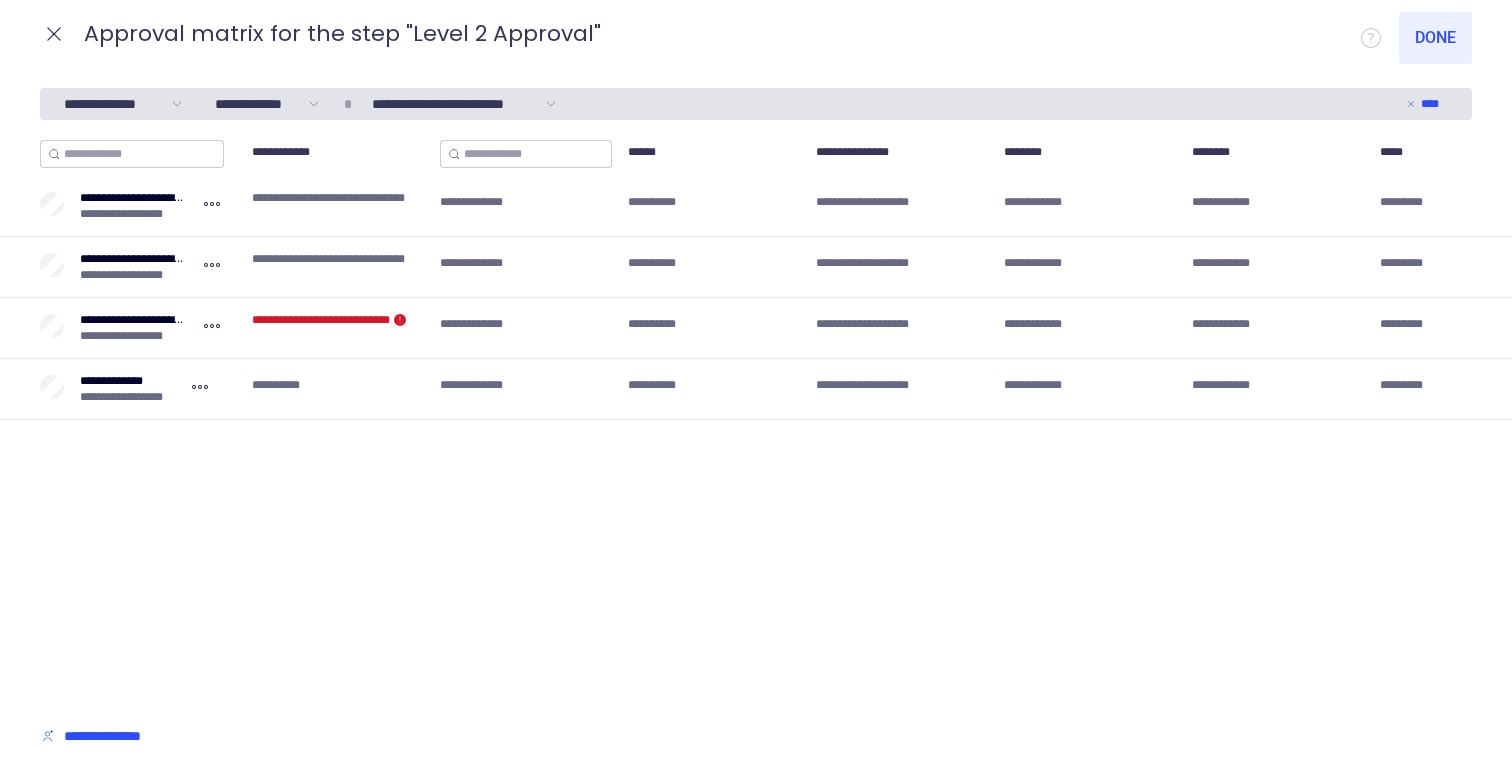 click on "**********" at bounding box center (338, 326) 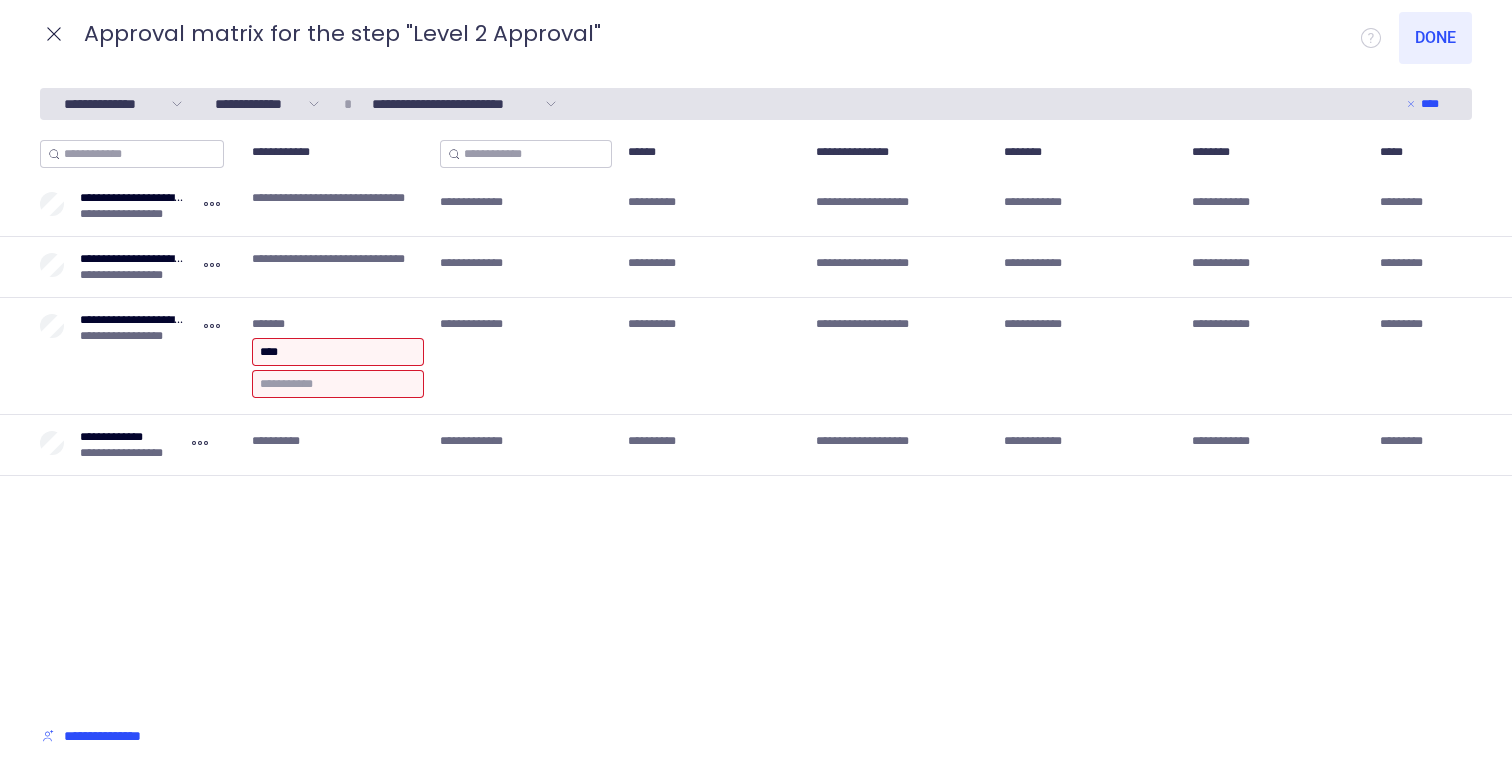 drag, startPoint x: 330, startPoint y: 350, endPoint x: 211, endPoint y: 355, distance: 119.104996 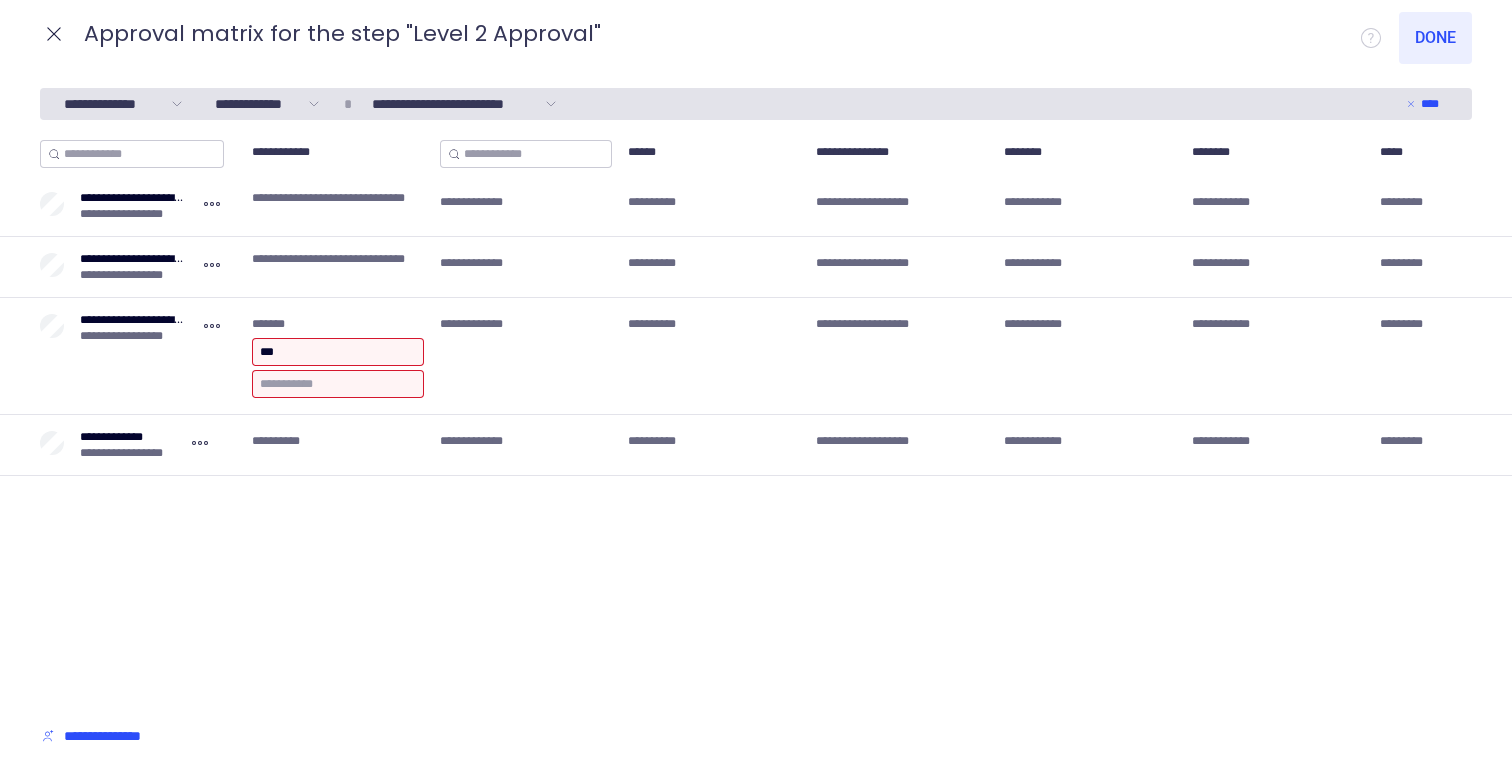 type on "***" 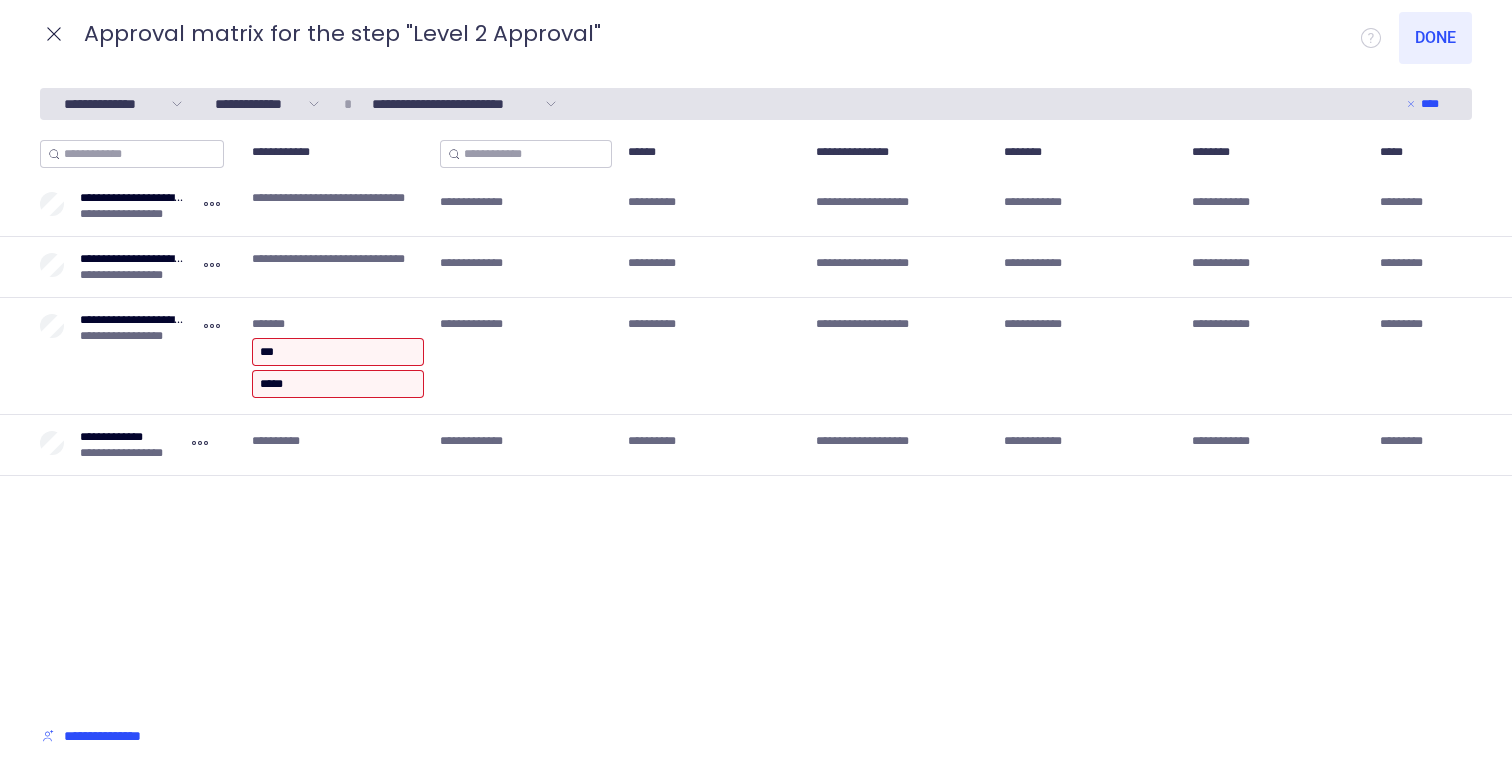 type on "****" 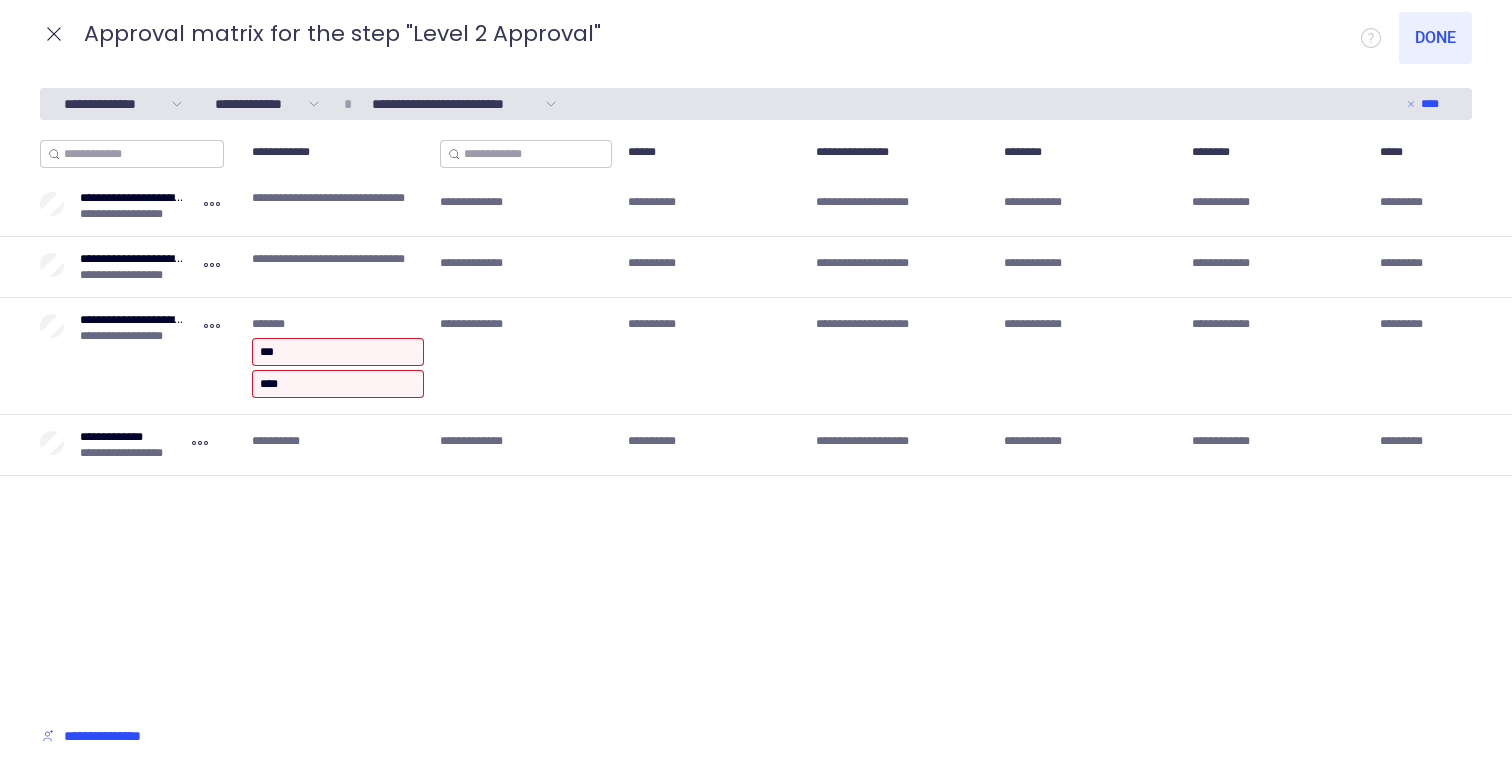 type 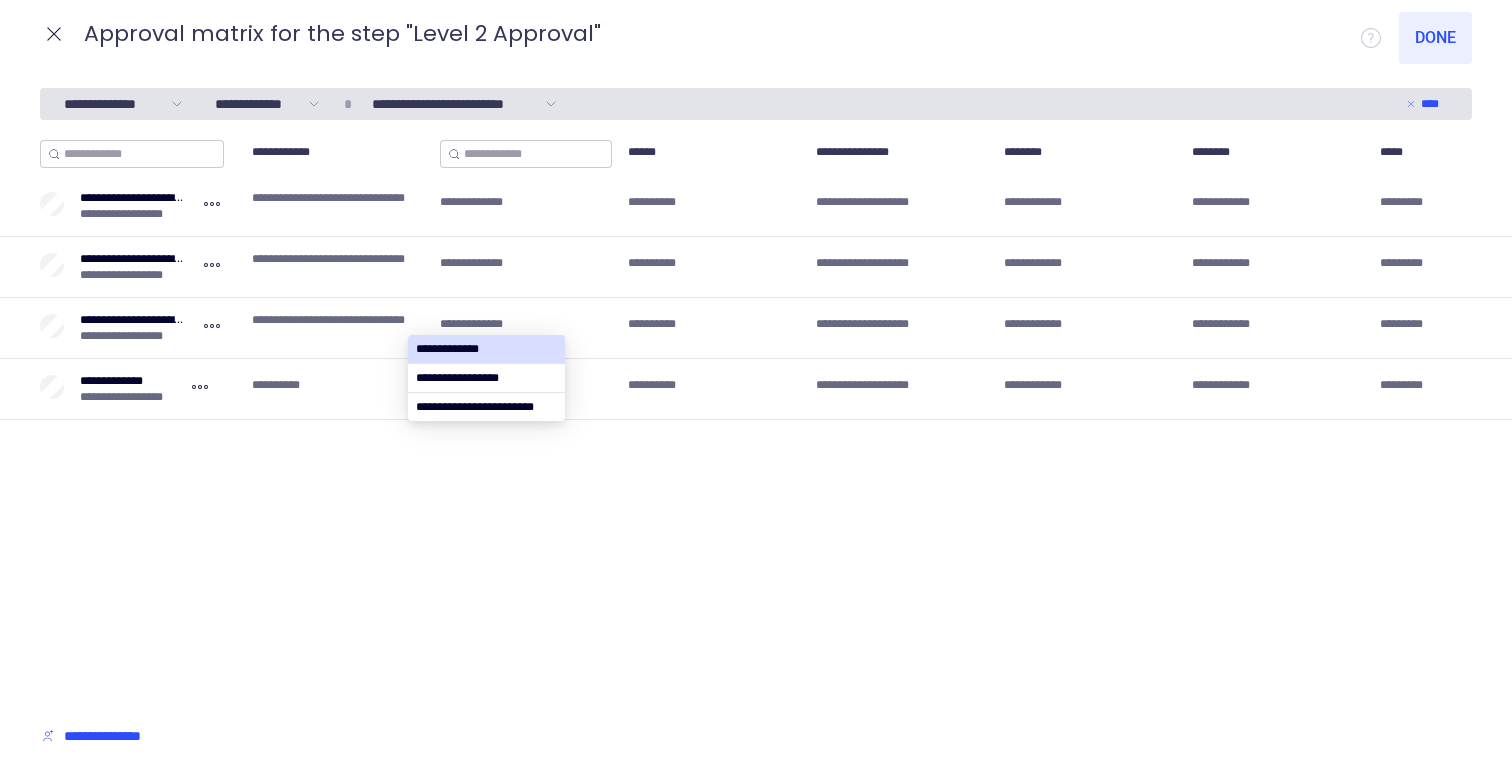 click on "**********" at bounding box center (756, 421) 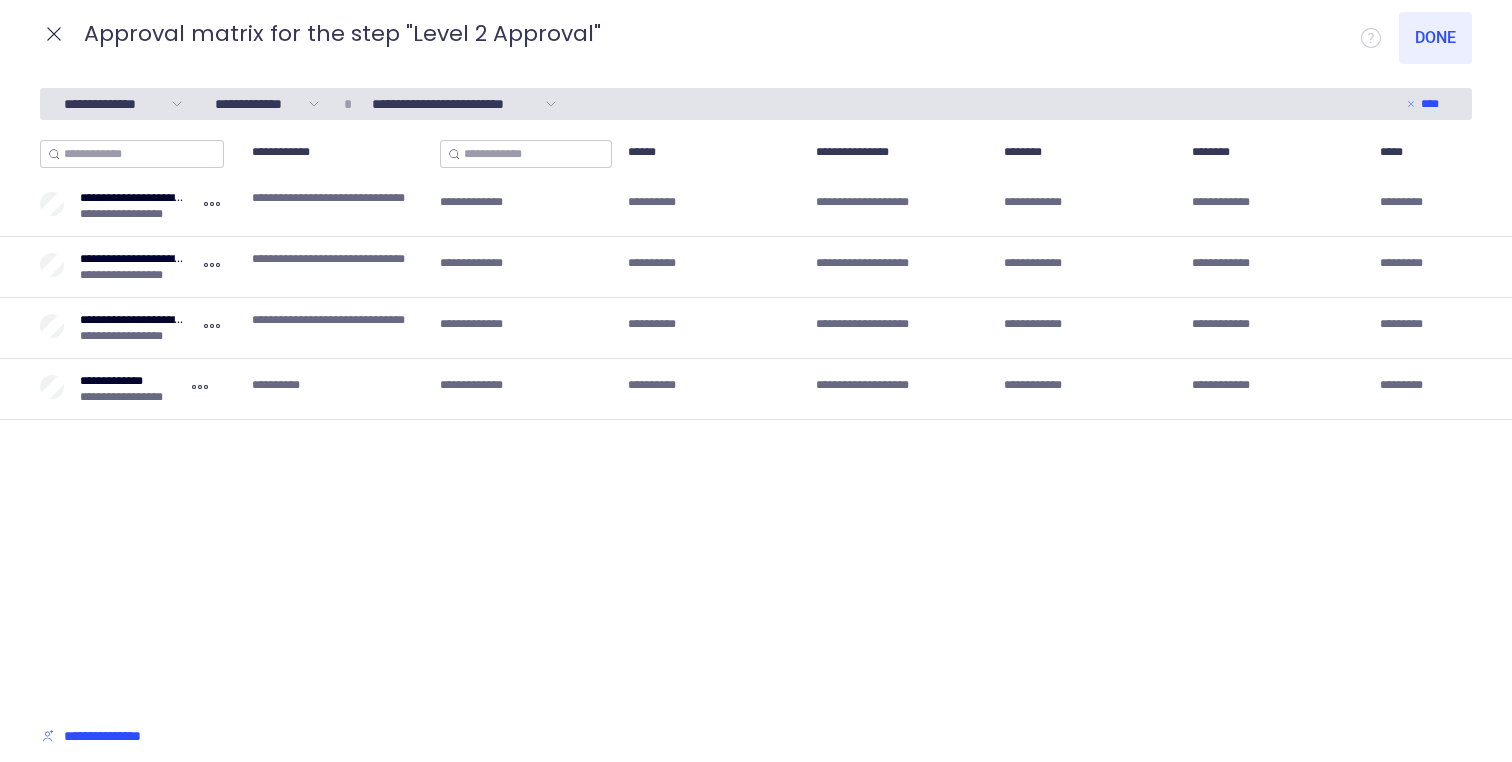 click 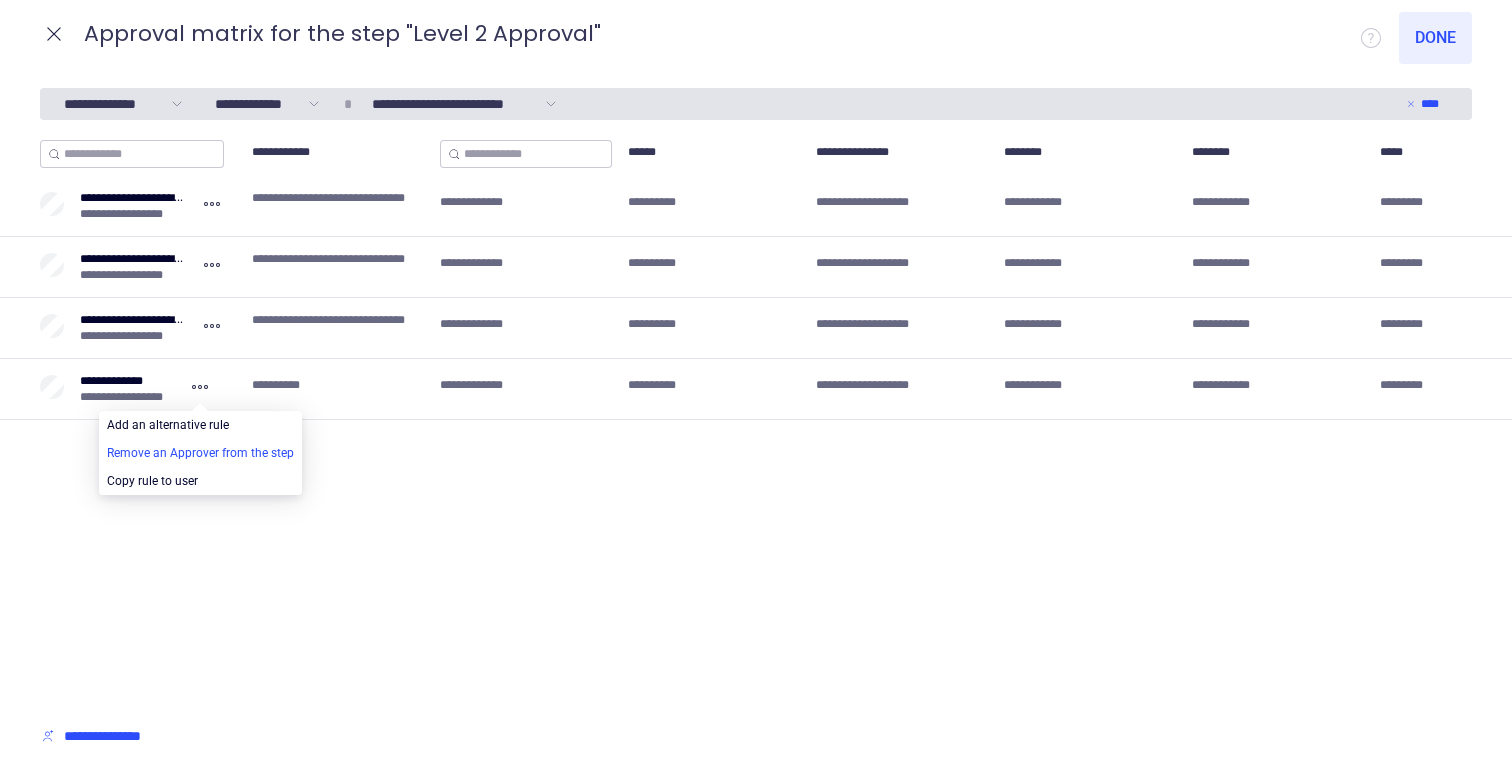 click at bounding box center [200, 453] 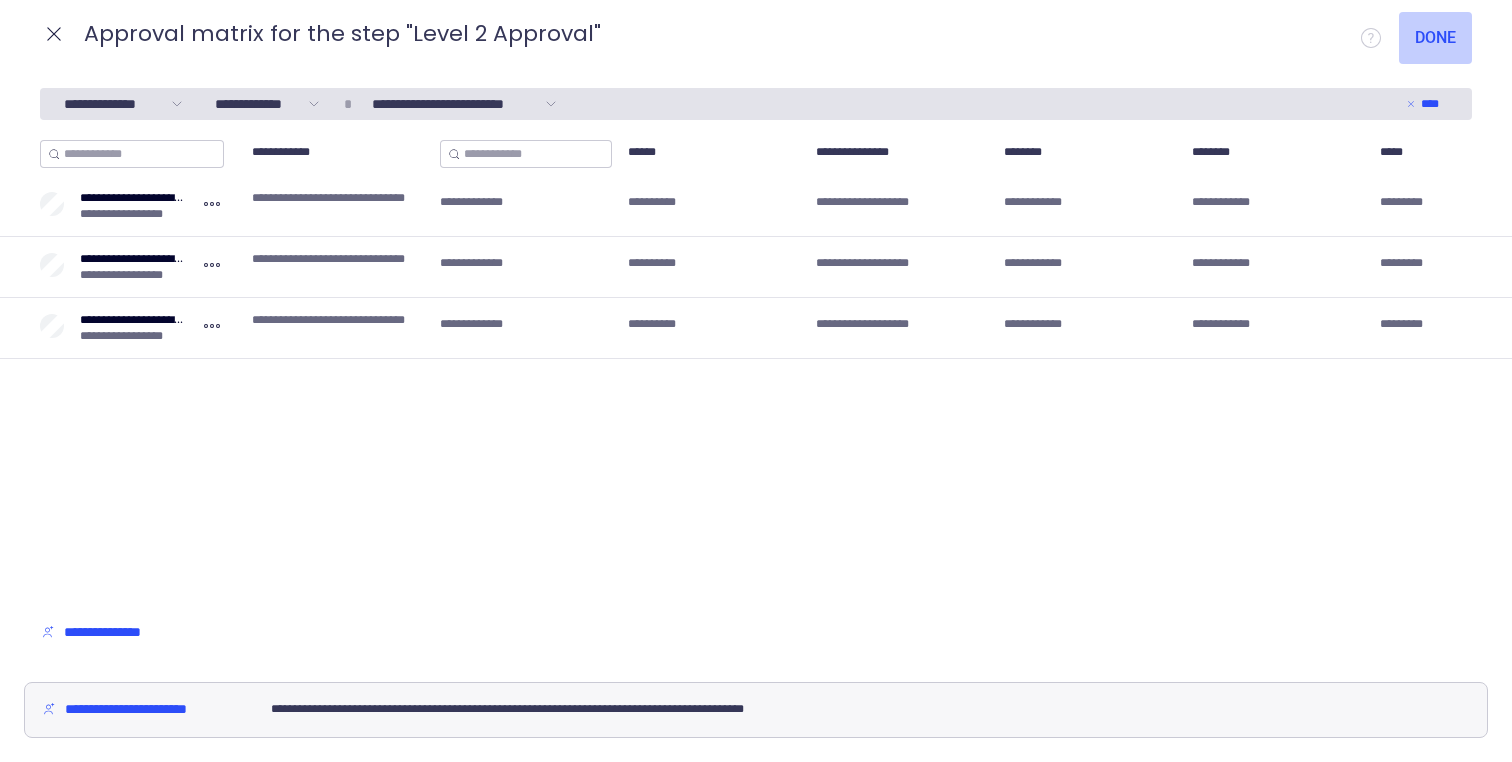 click on "Done" at bounding box center [1435, 38] 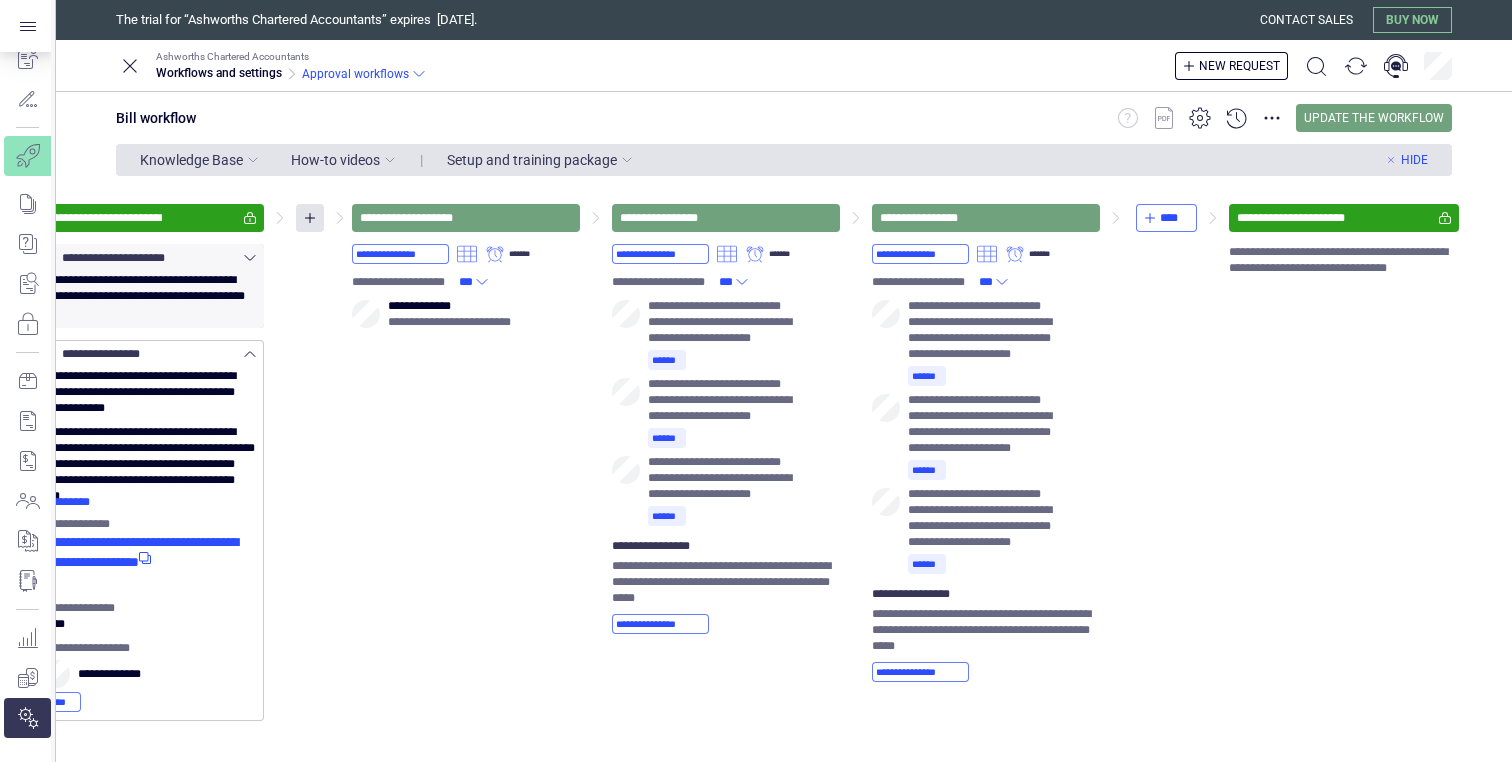 scroll, scrollTop: 0, scrollLeft: 96, axis: horizontal 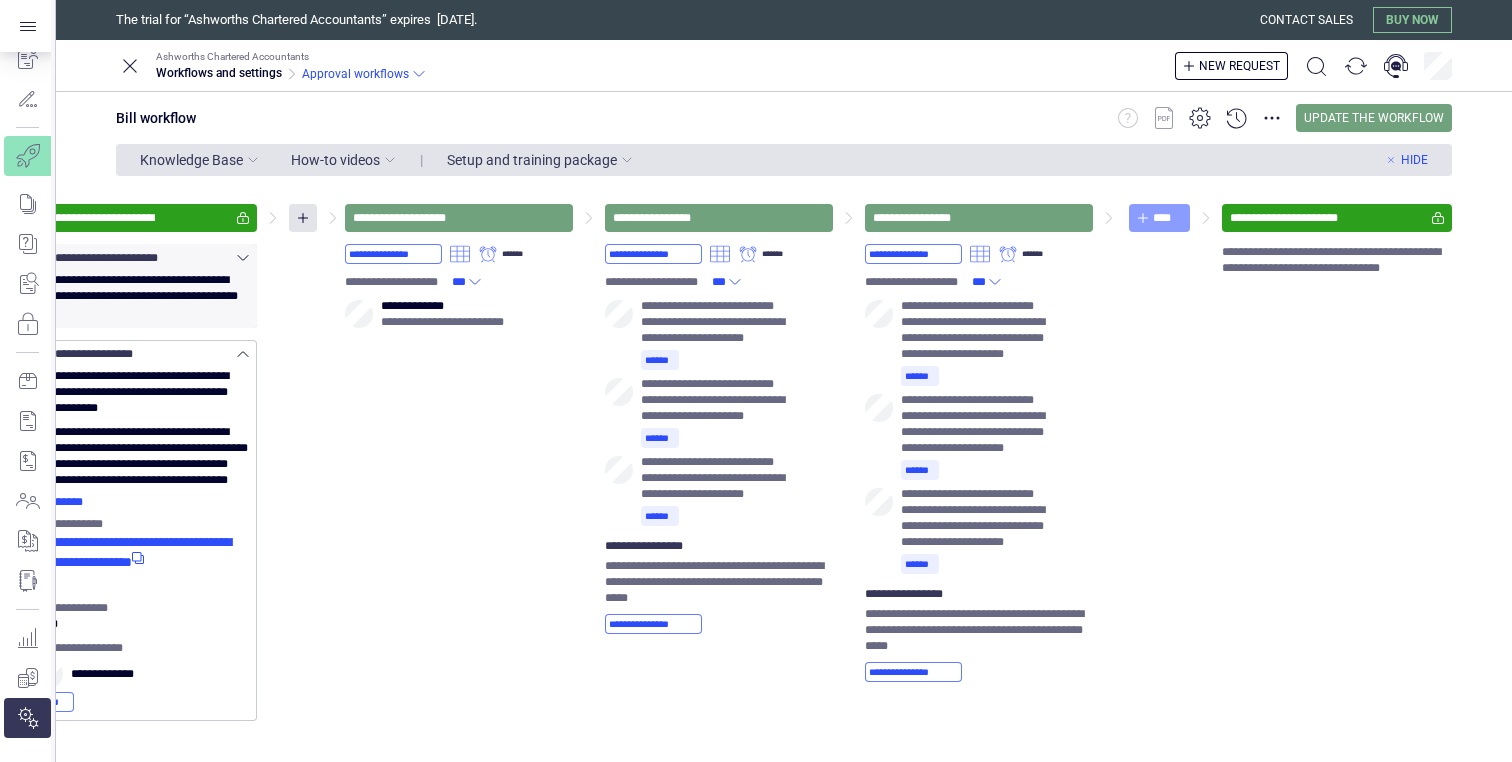 click on "****" at bounding box center [1167, 218] 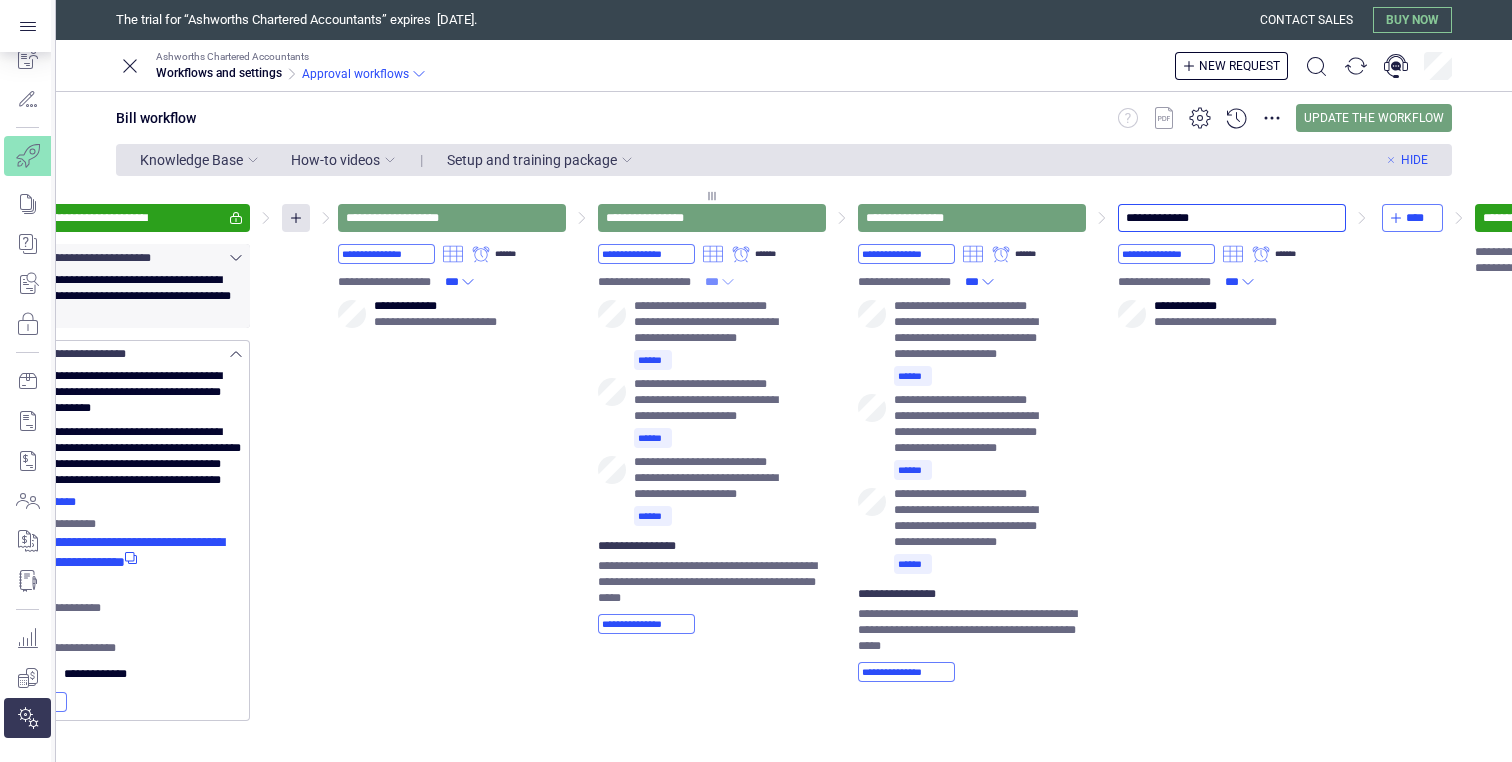 click on "***" at bounding box center [720, 282] 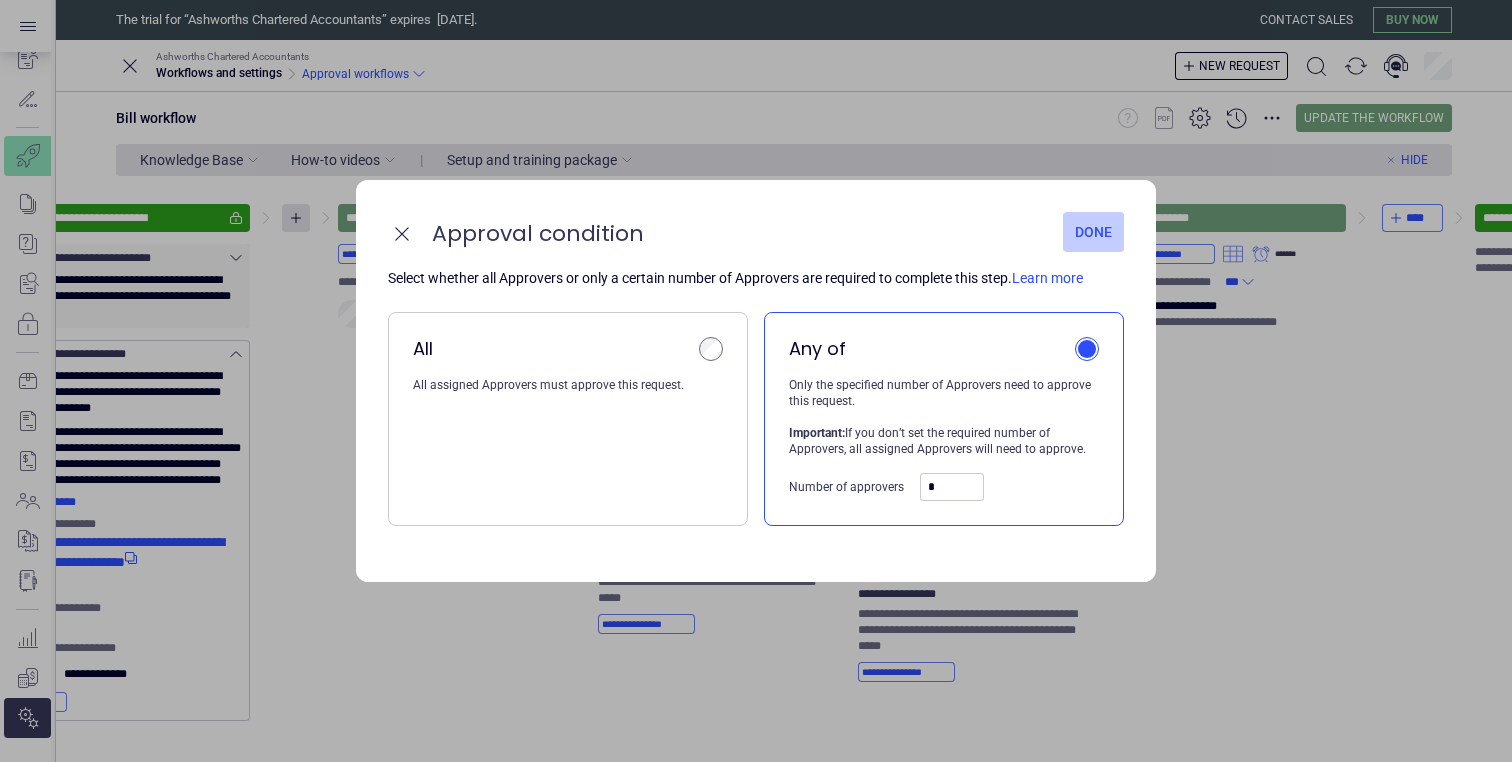 click on "Done" at bounding box center (1093, 232) 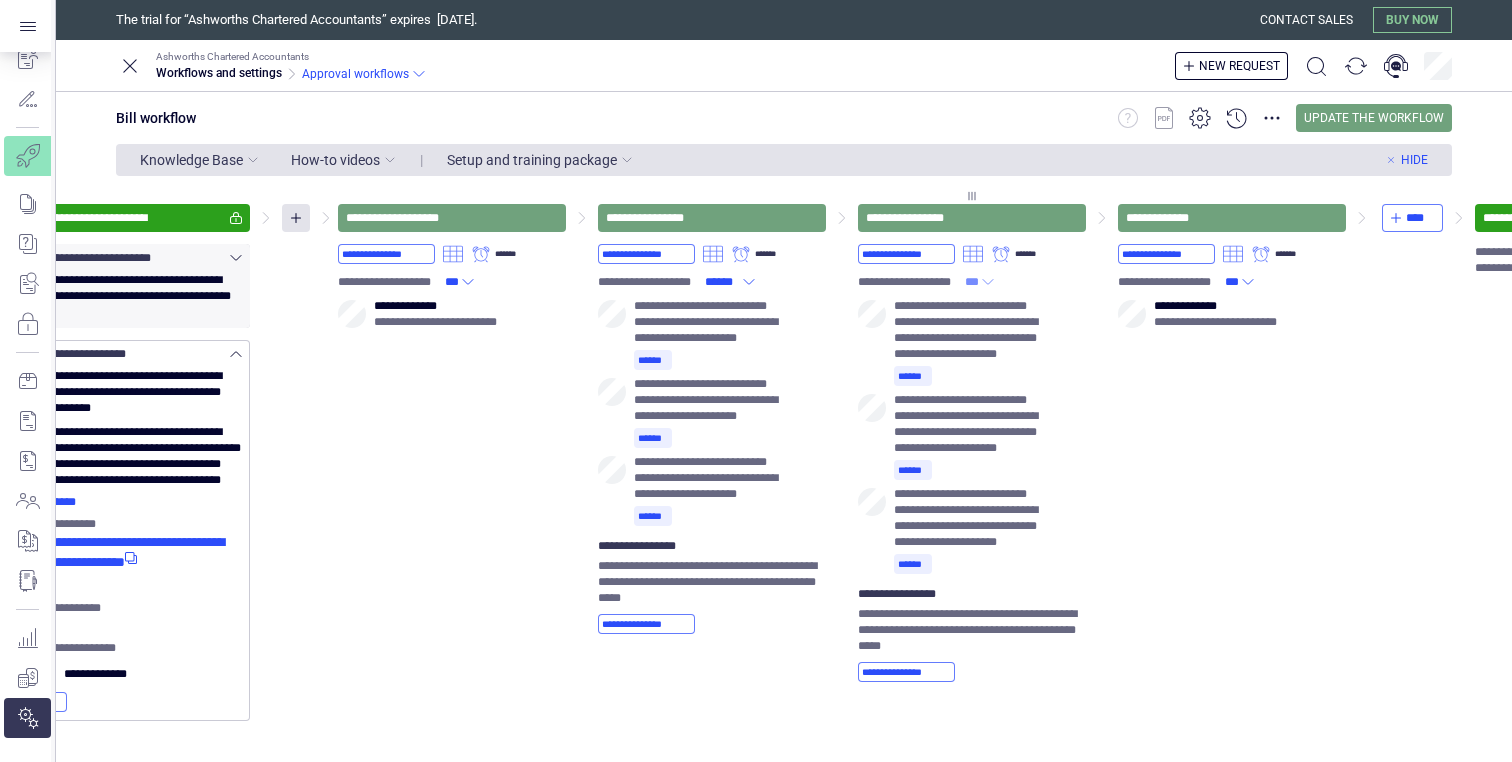 click 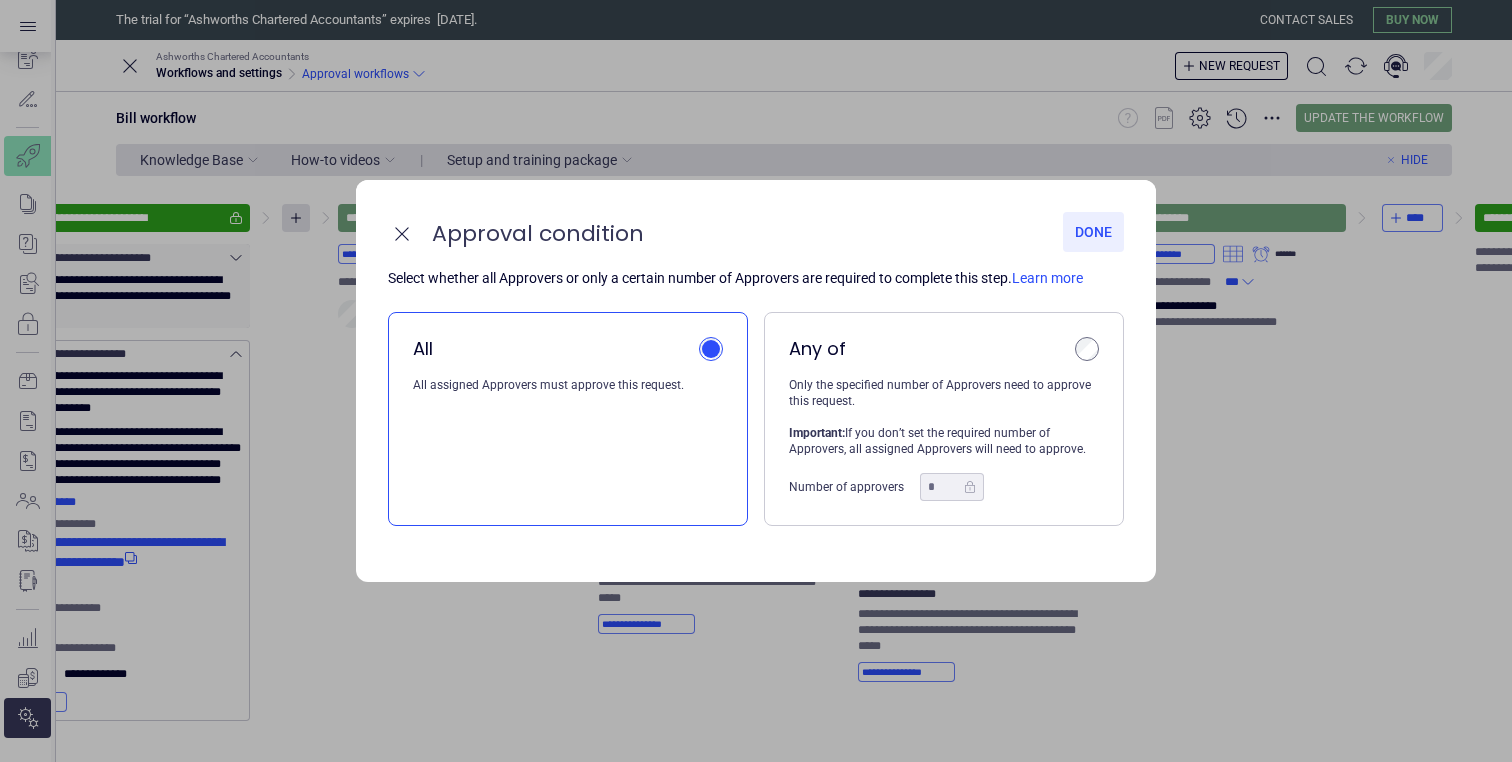 click on "Any of" at bounding box center [944, 349] 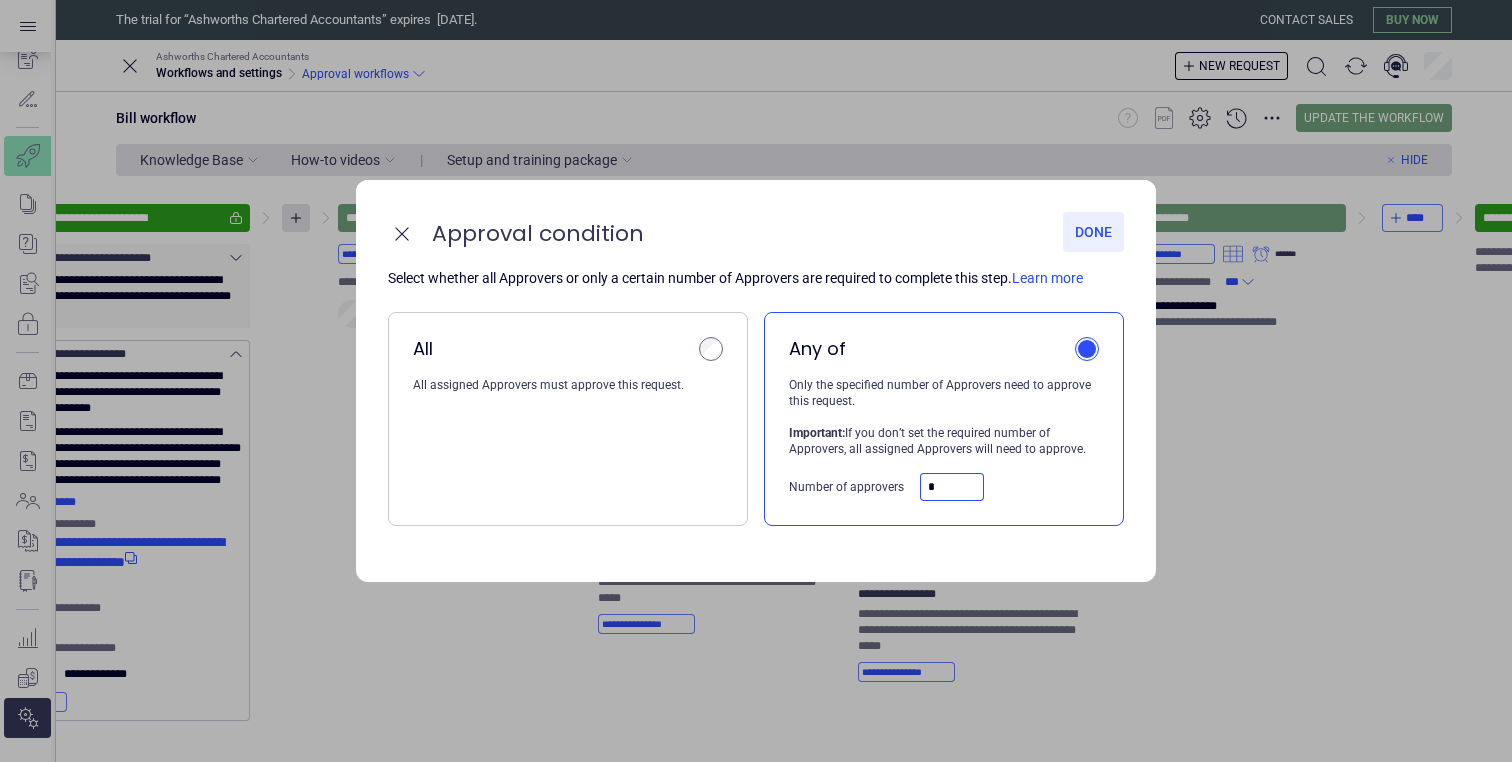 drag, startPoint x: 960, startPoint y: 481, endPoint x: 901, endPoint y: 481, distance: 59 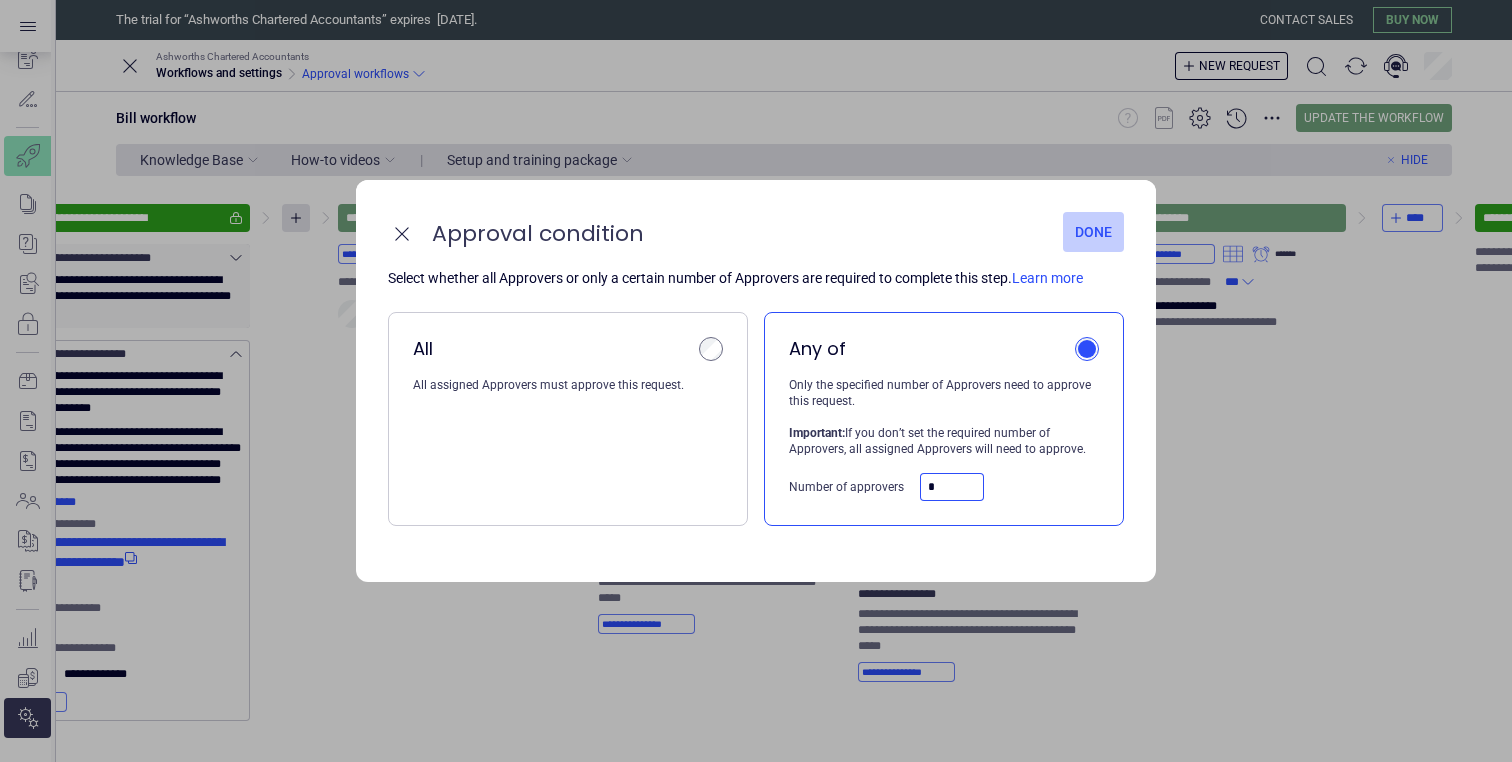 type on "*" 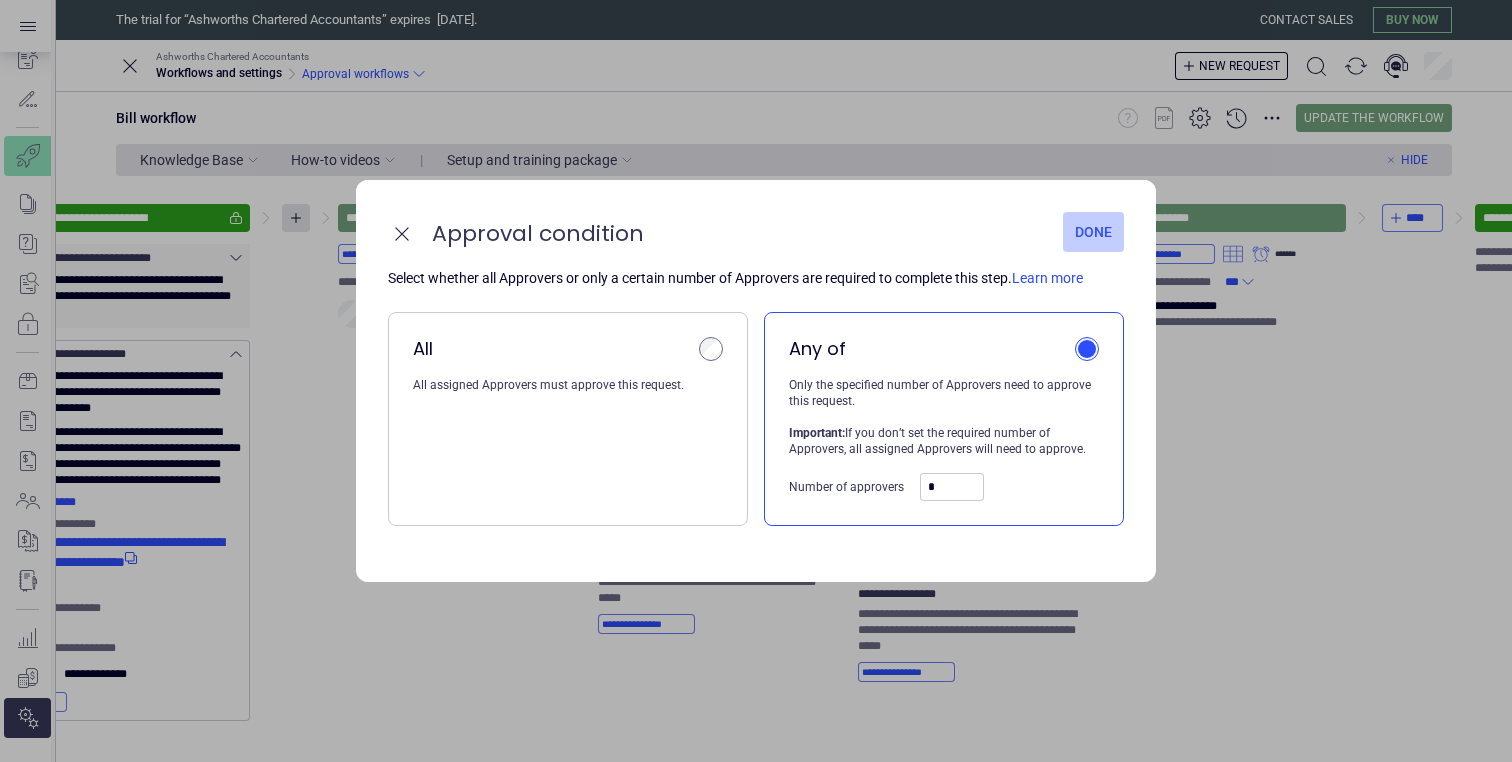 click on "Done" at bounding box center [1093, 232] 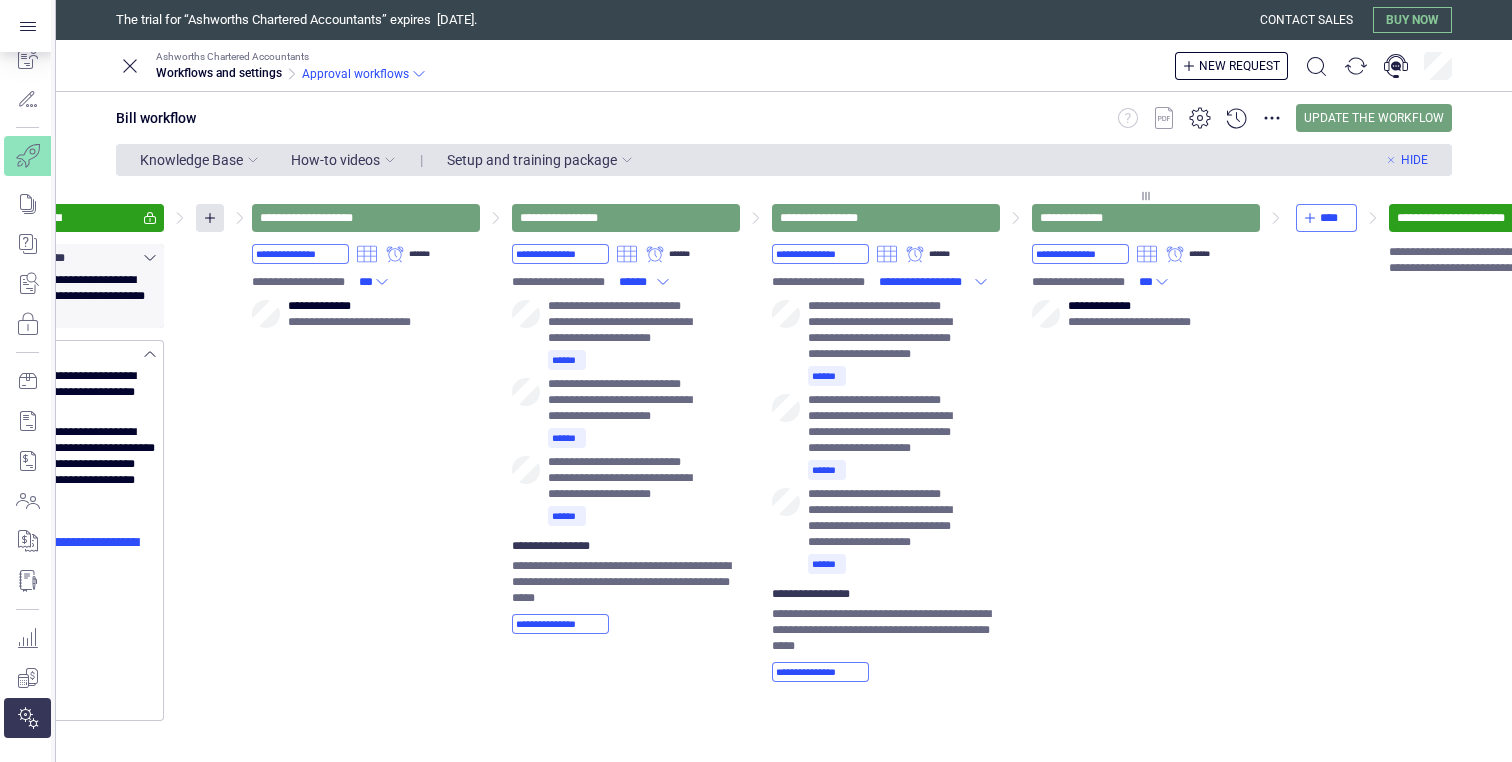 scroll, scrollTop: 0, scrollLeft: 252, axis: horizontal 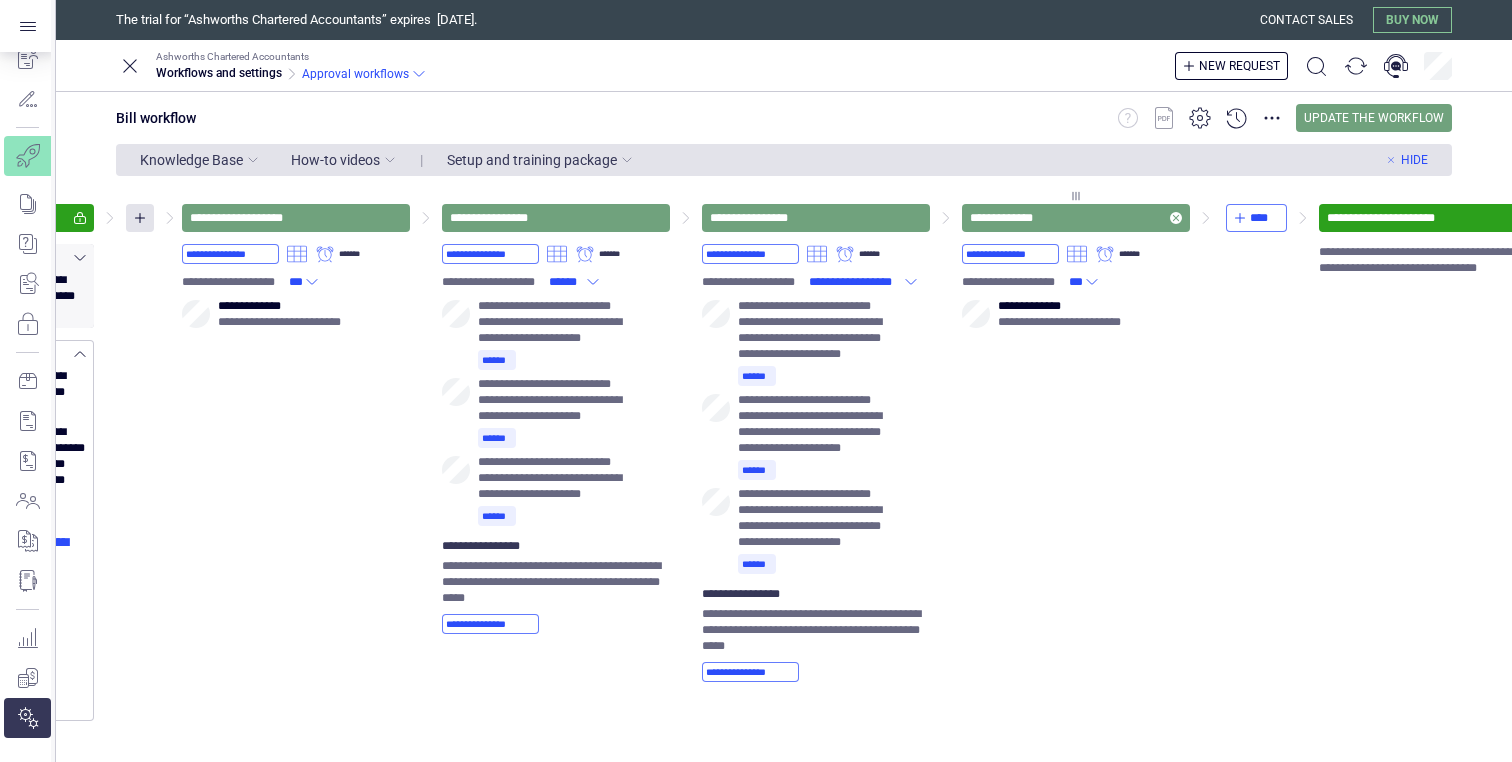 click on "**********" at bounding box center (1006, 218) 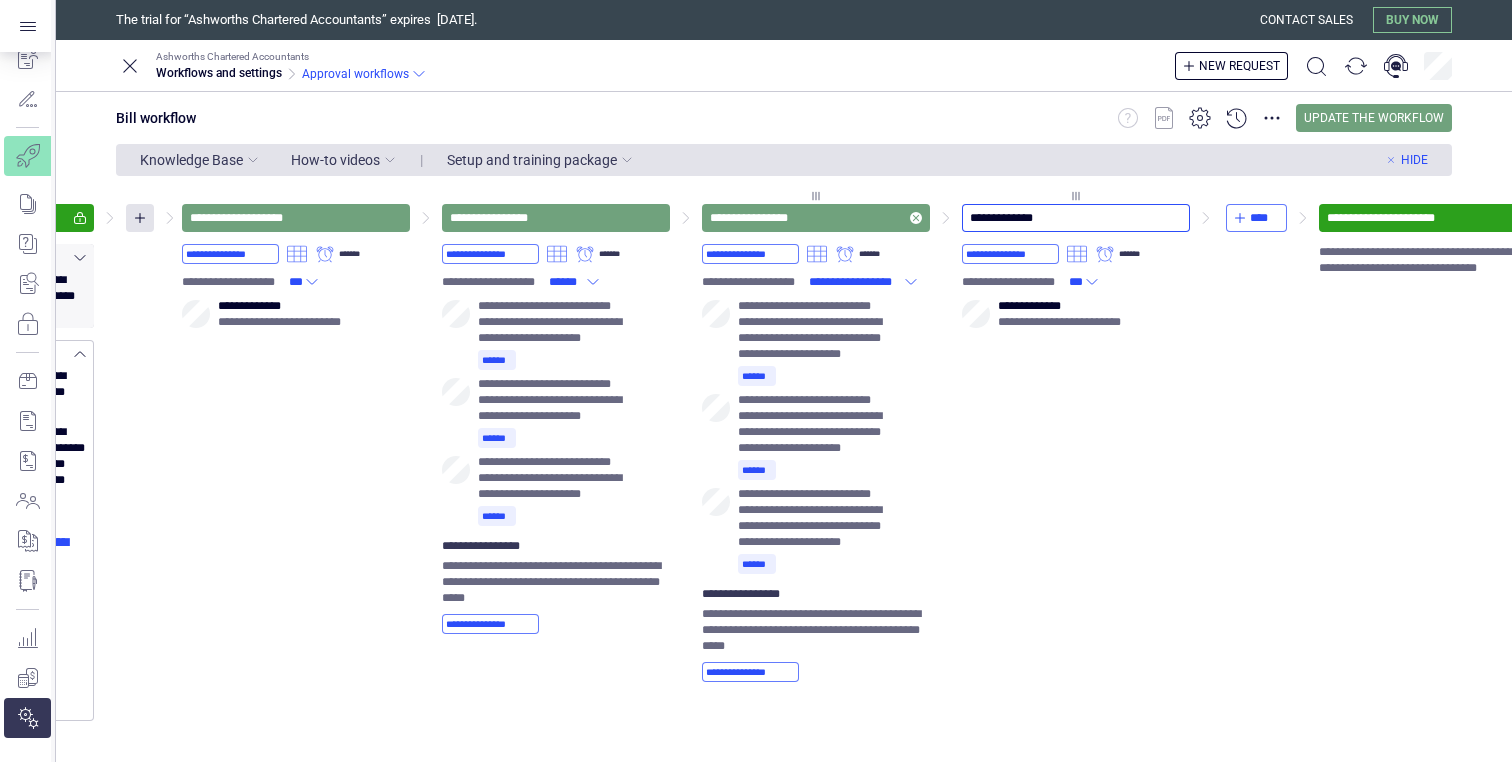 drag, startPoint x: 1069, startPoint y: 221, endPoint x: 903, endPoint y: 214, distance: 166.14752 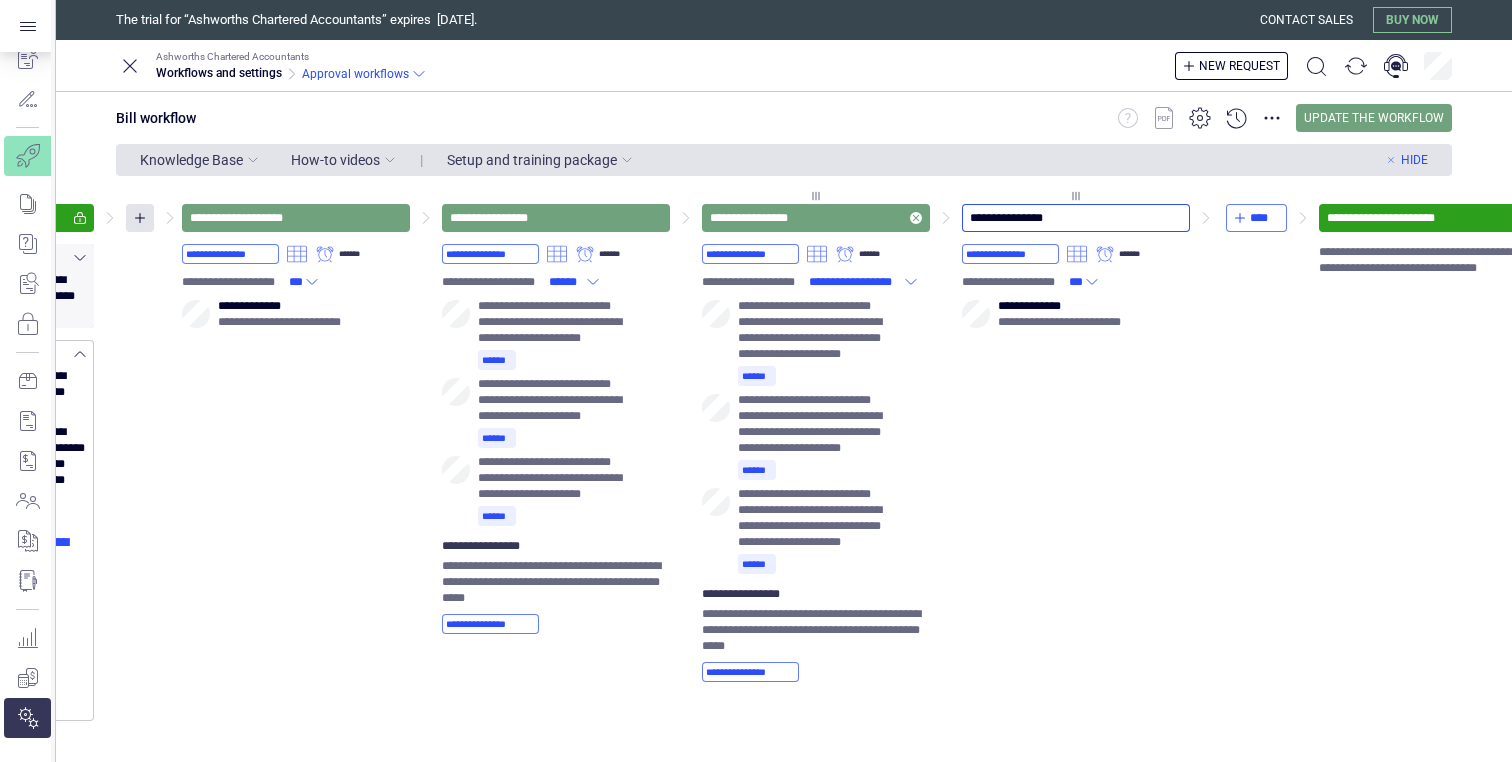 type on "**********" 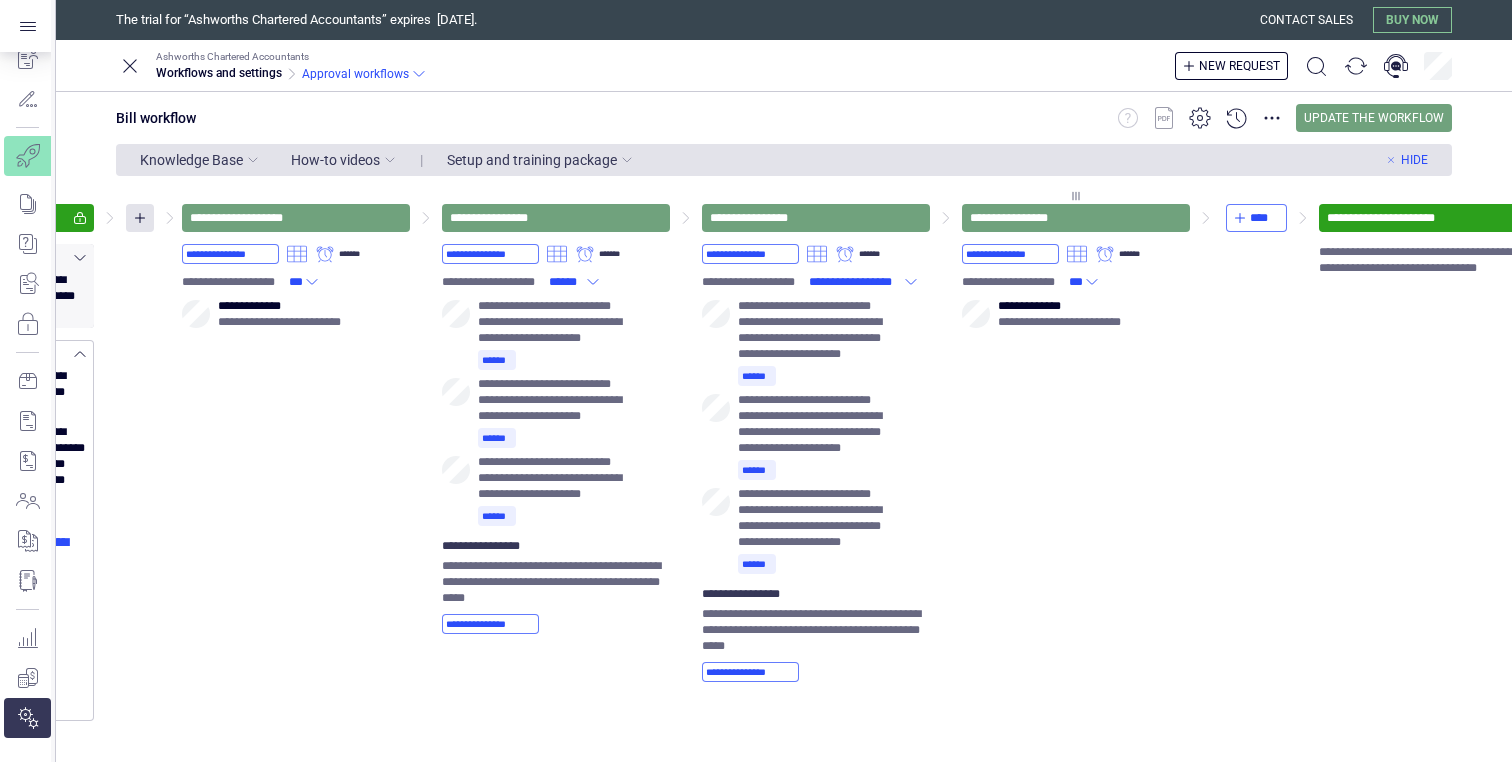 click on "**********" at bounding box center [1076, 437] 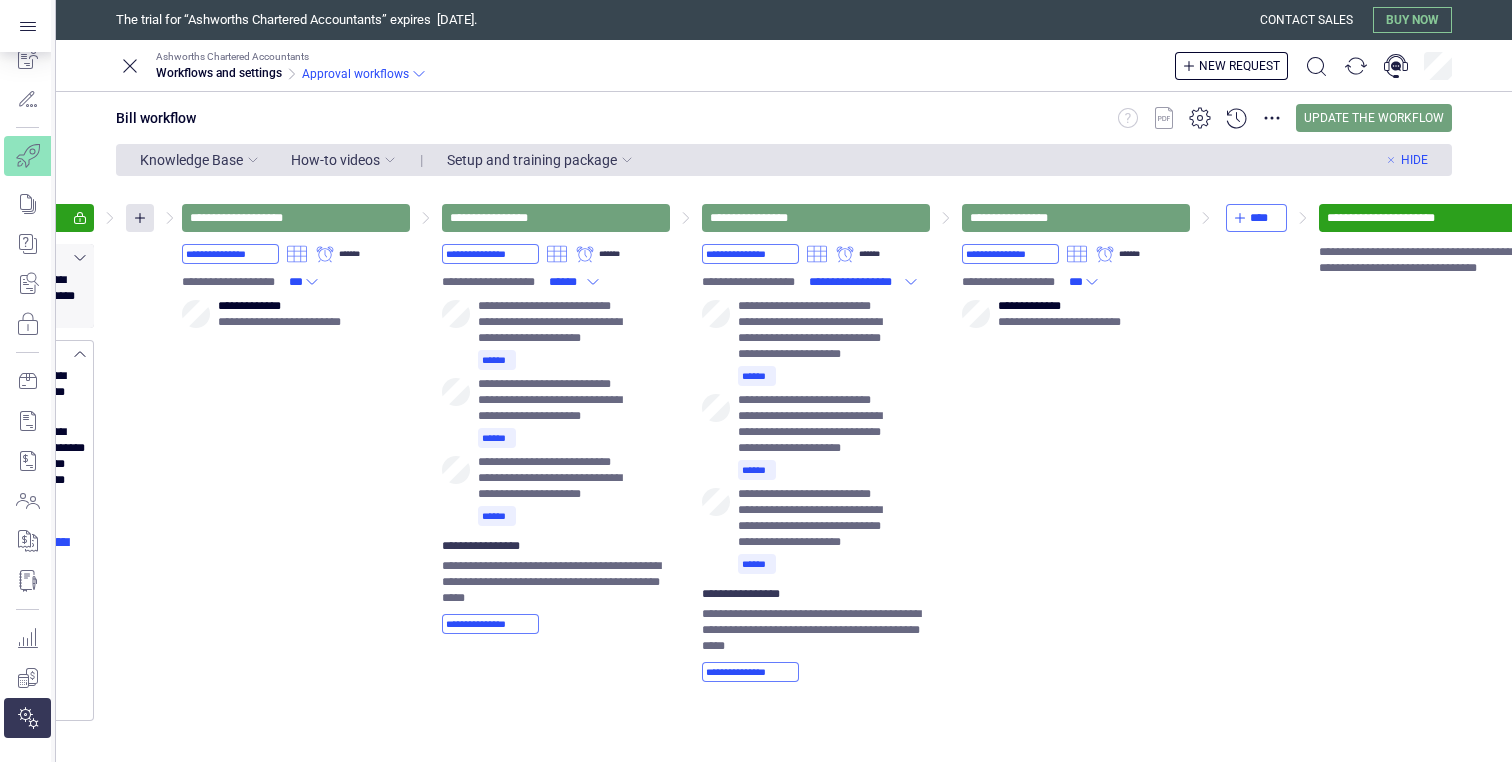 click on "**********" at bounding box center (1076, 267) 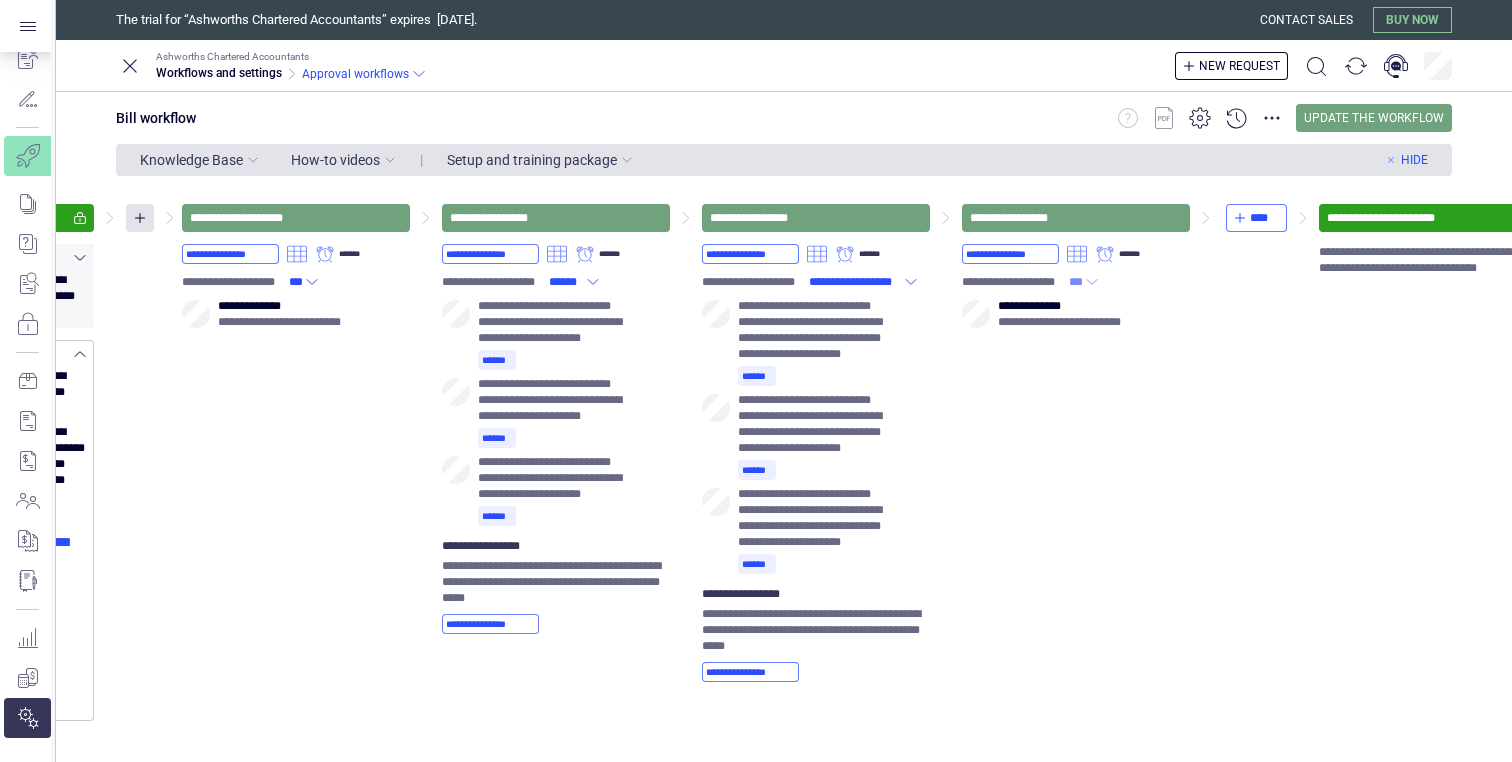 click 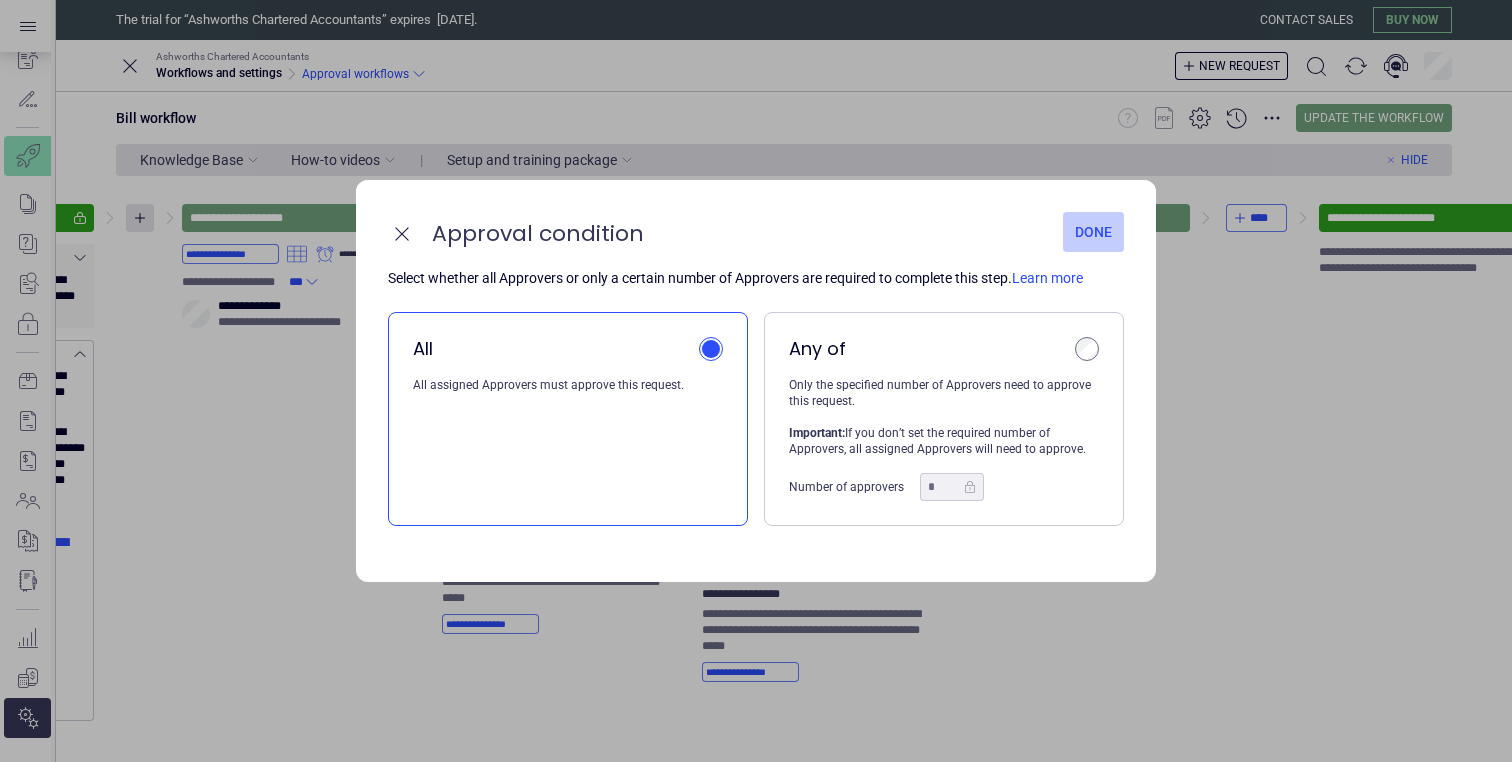 click on "Done" at bounding box center [1093, 232] 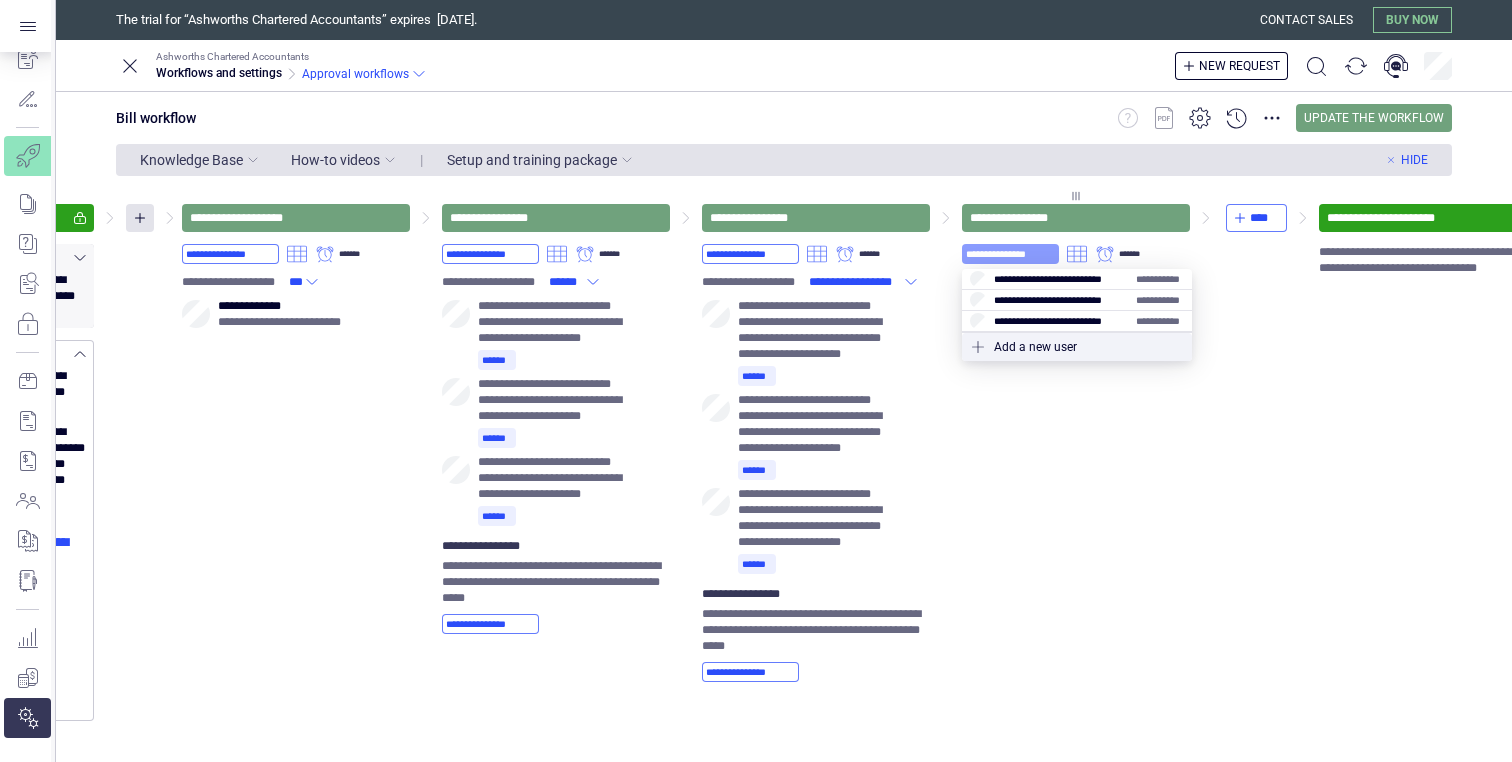 click on "**********" at bounding box center (1010, 254) 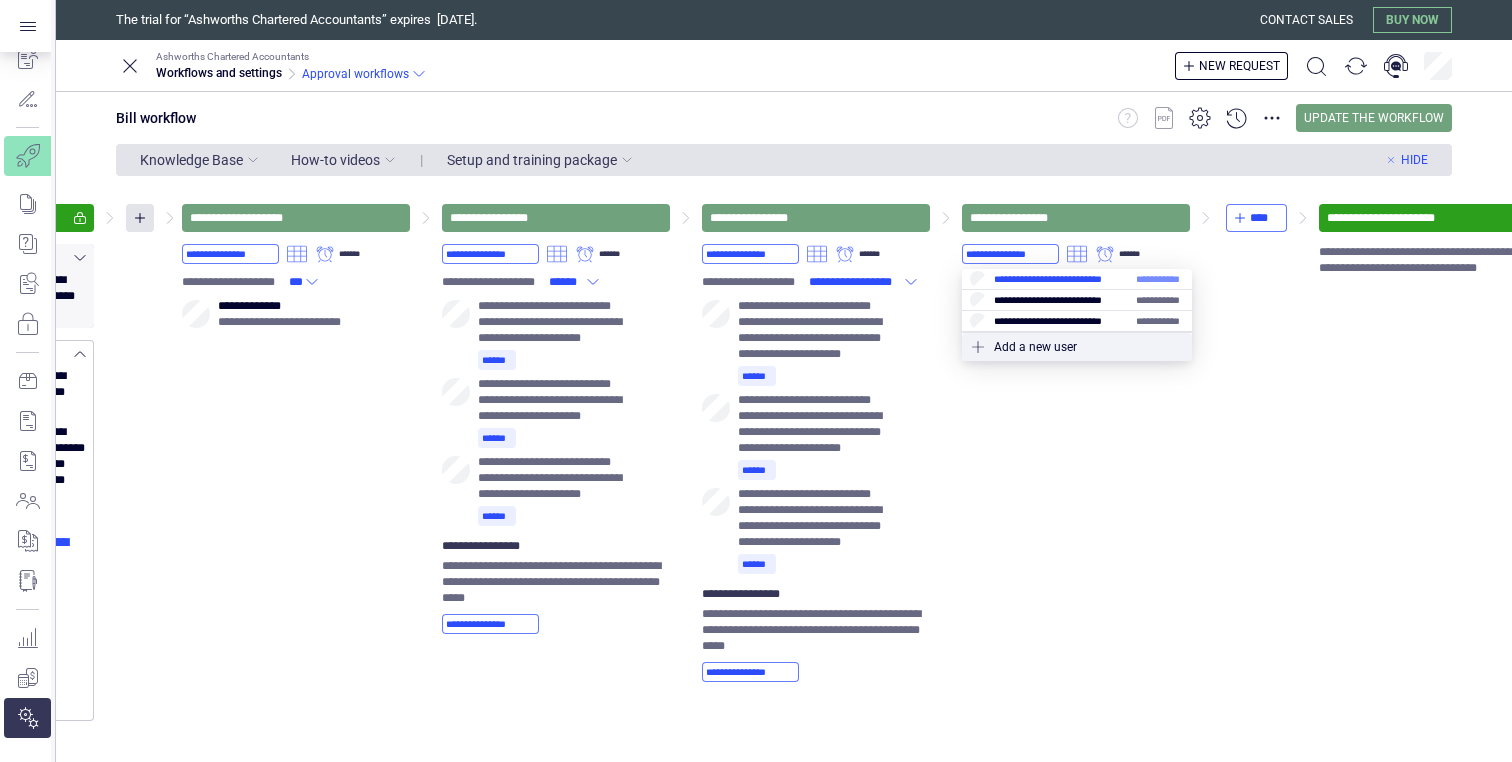 click at bounding box center (1077, 279) 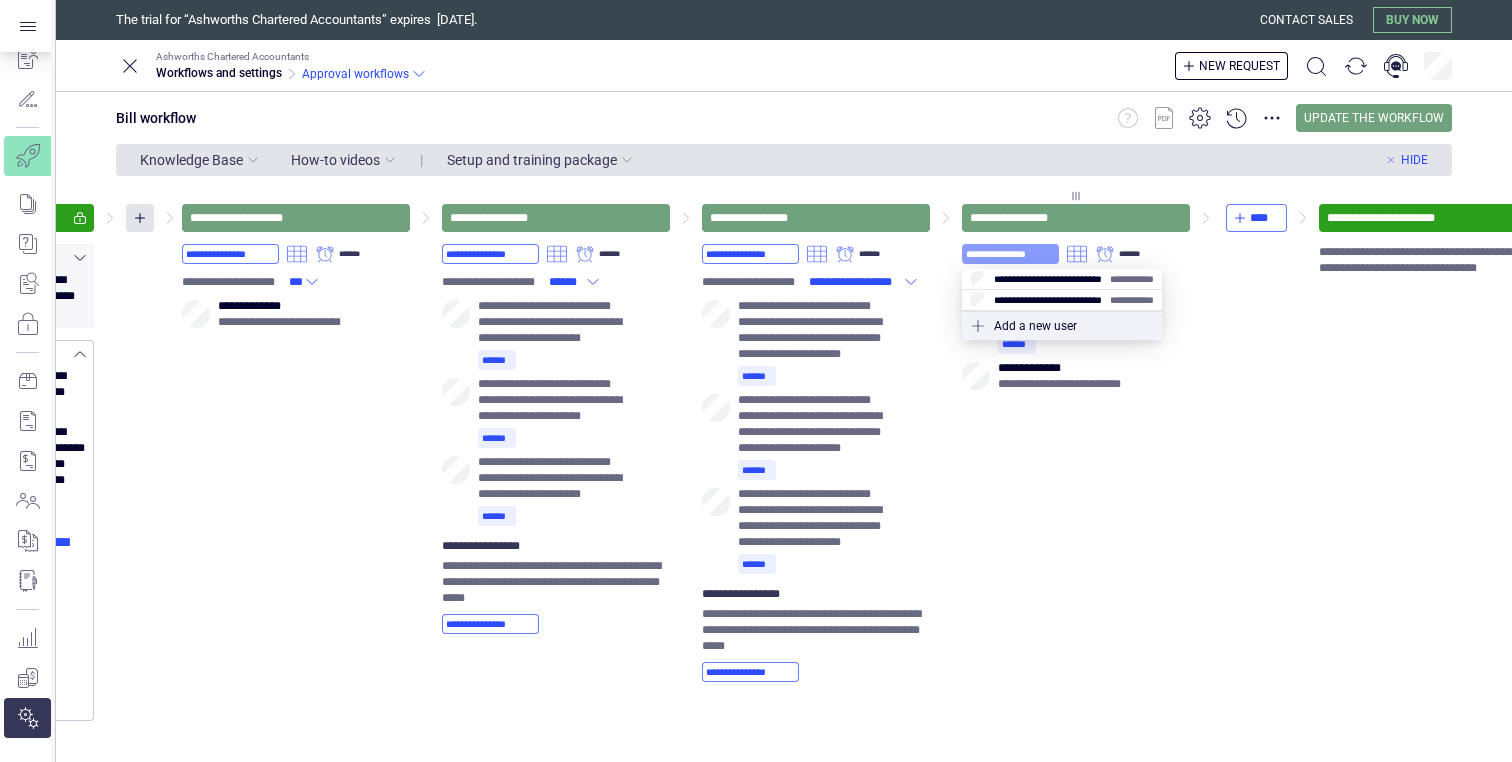 click on "**********" at bounding box center [1010, 254] 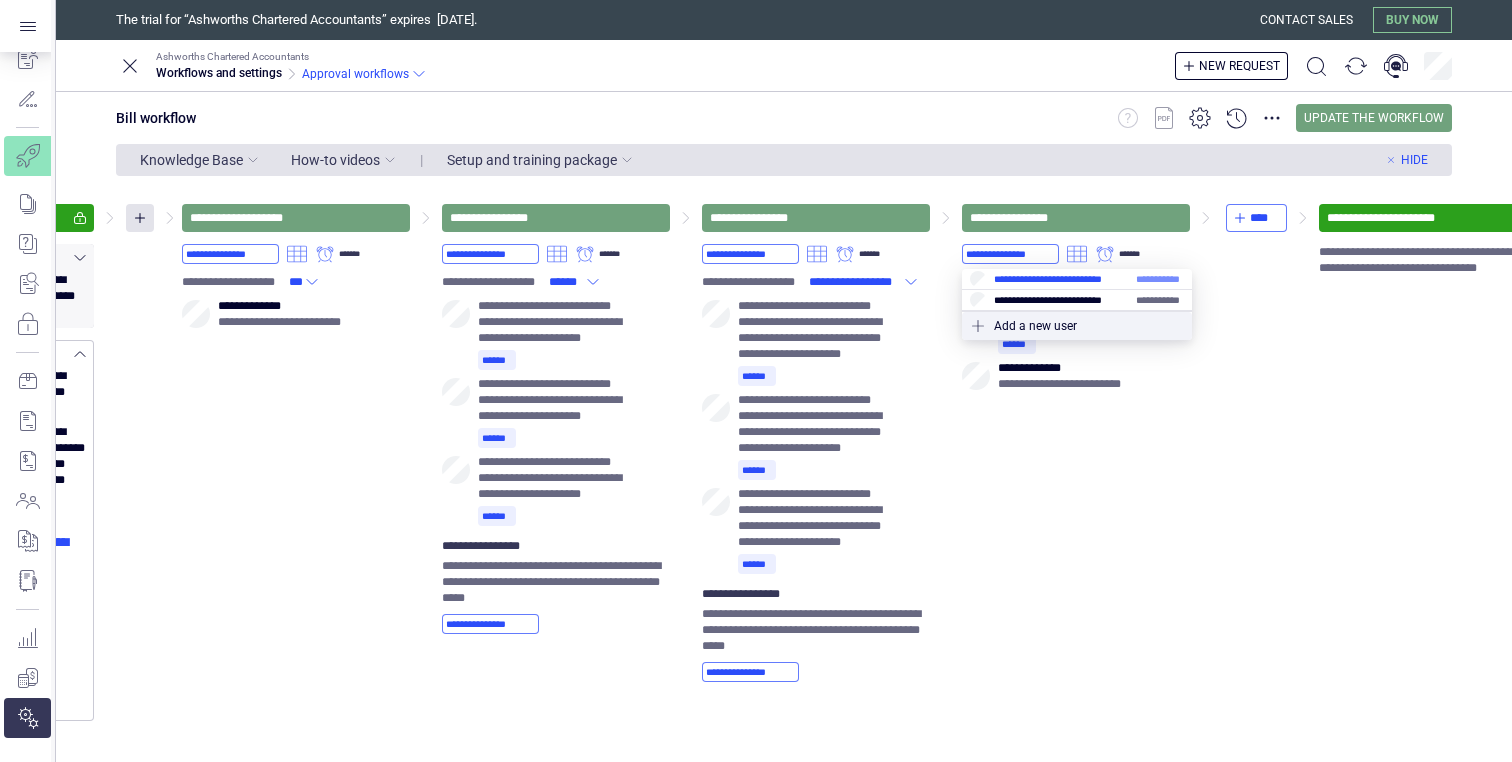 click at bounding box center [1077, 279] 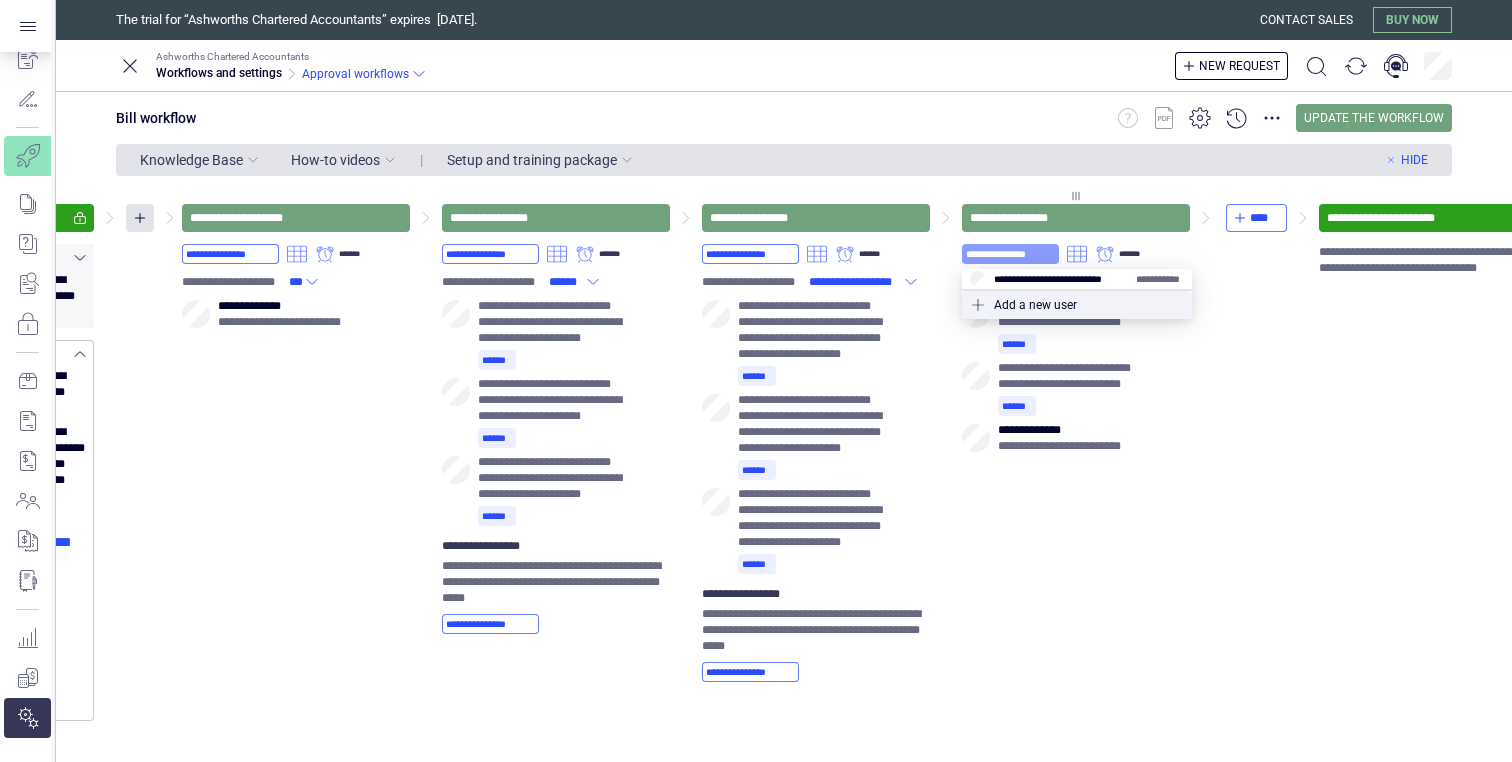 click on "**********" at bounding box center [1010, 254] 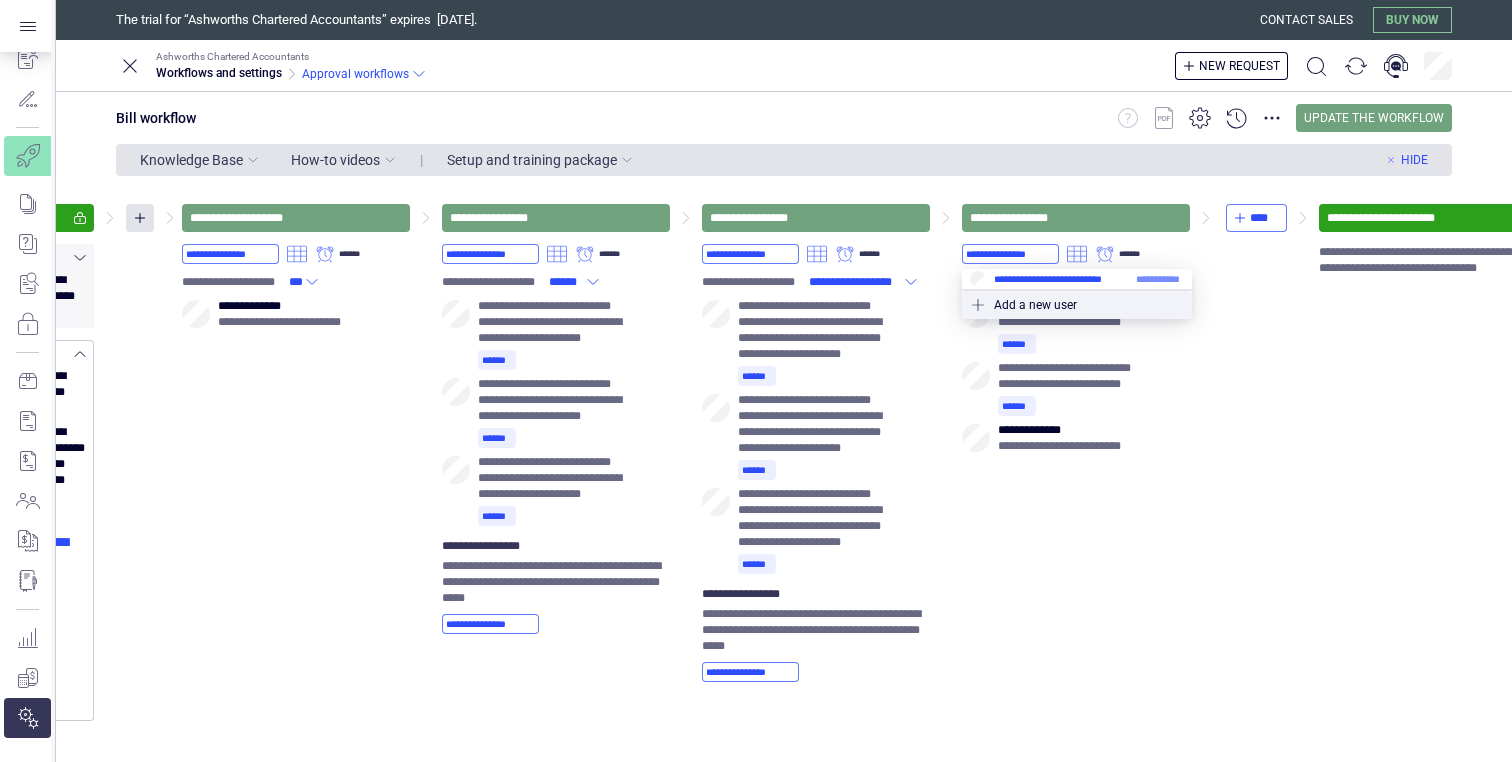 click at bounding box center [1077, 279] 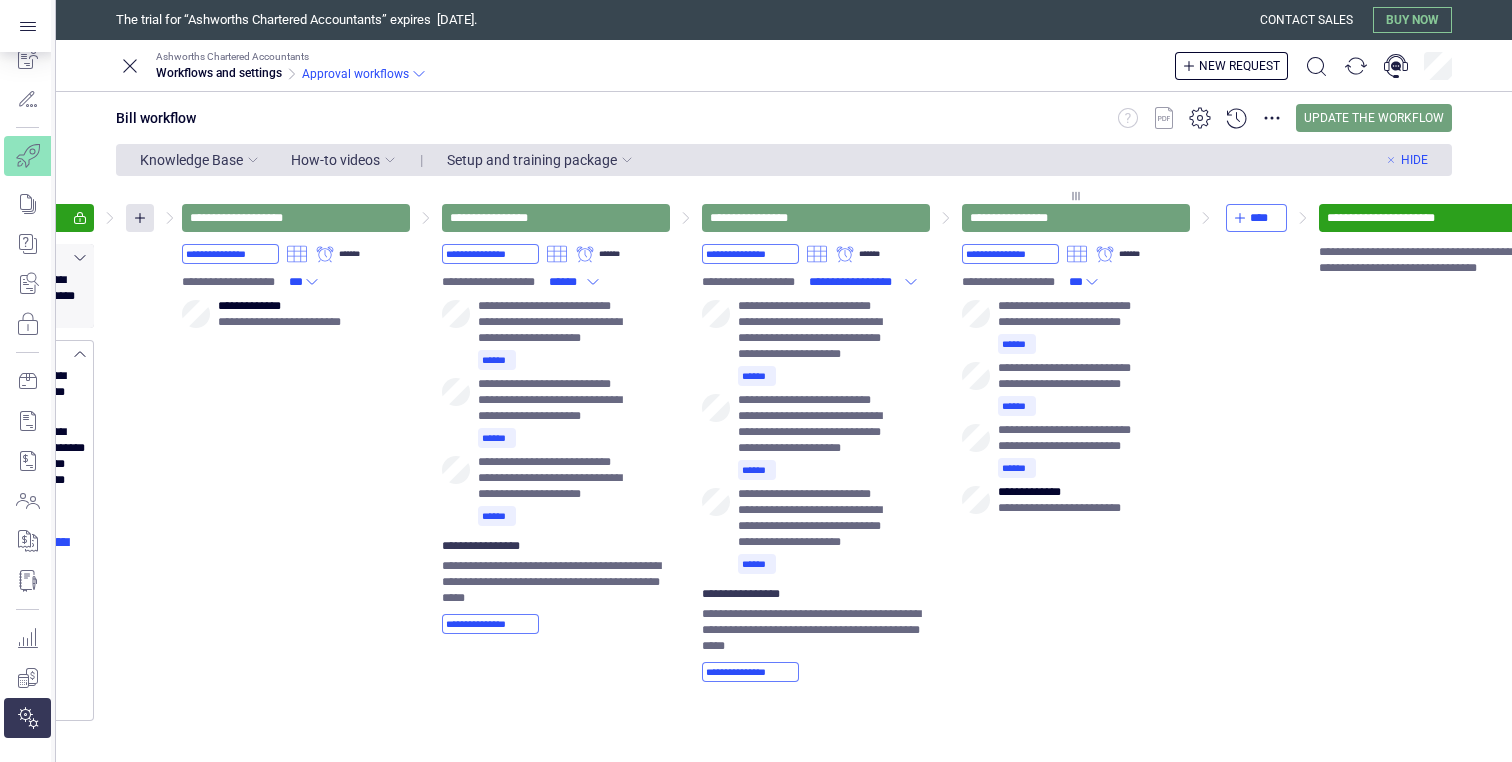 click 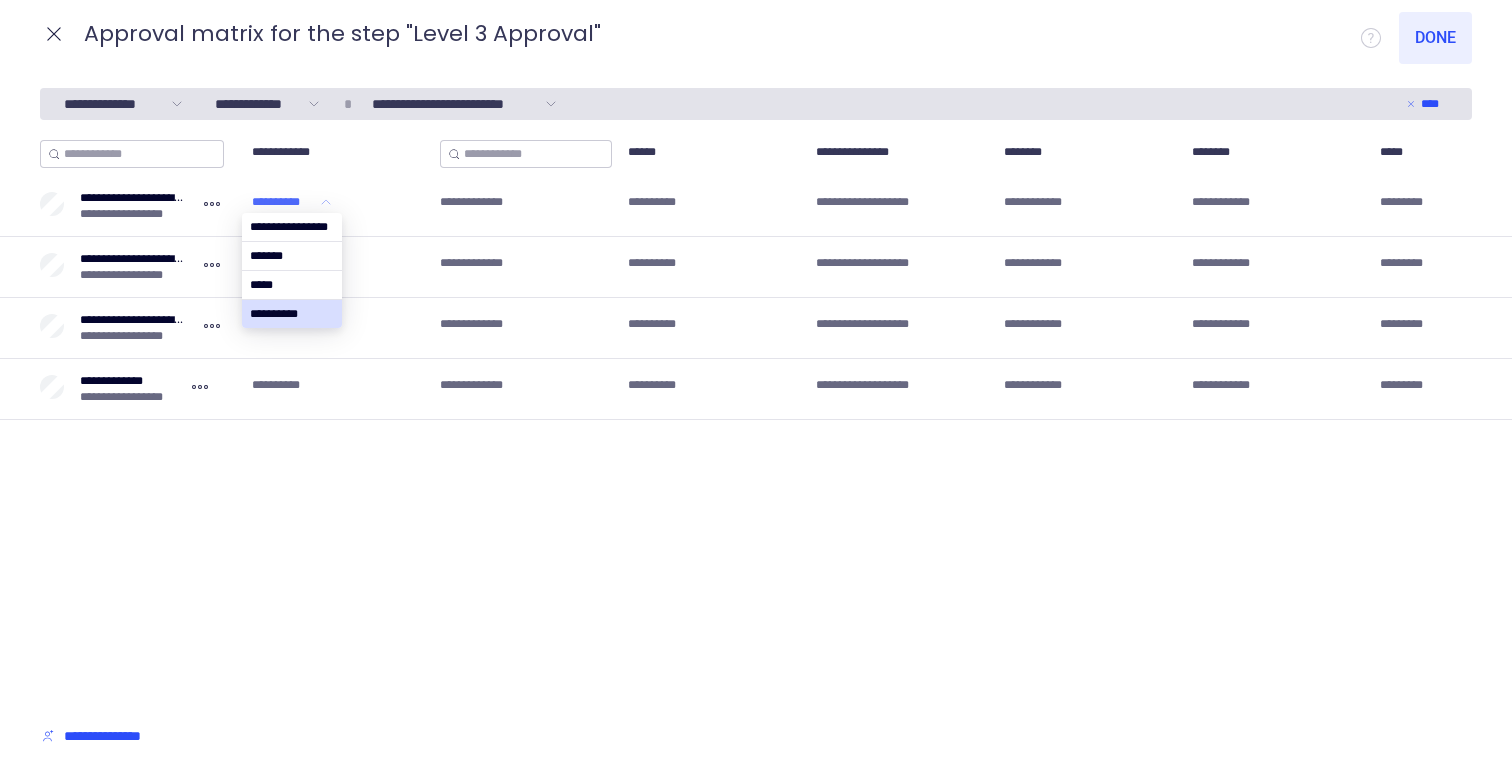 click on "**********" at bounding box center [284, 202] 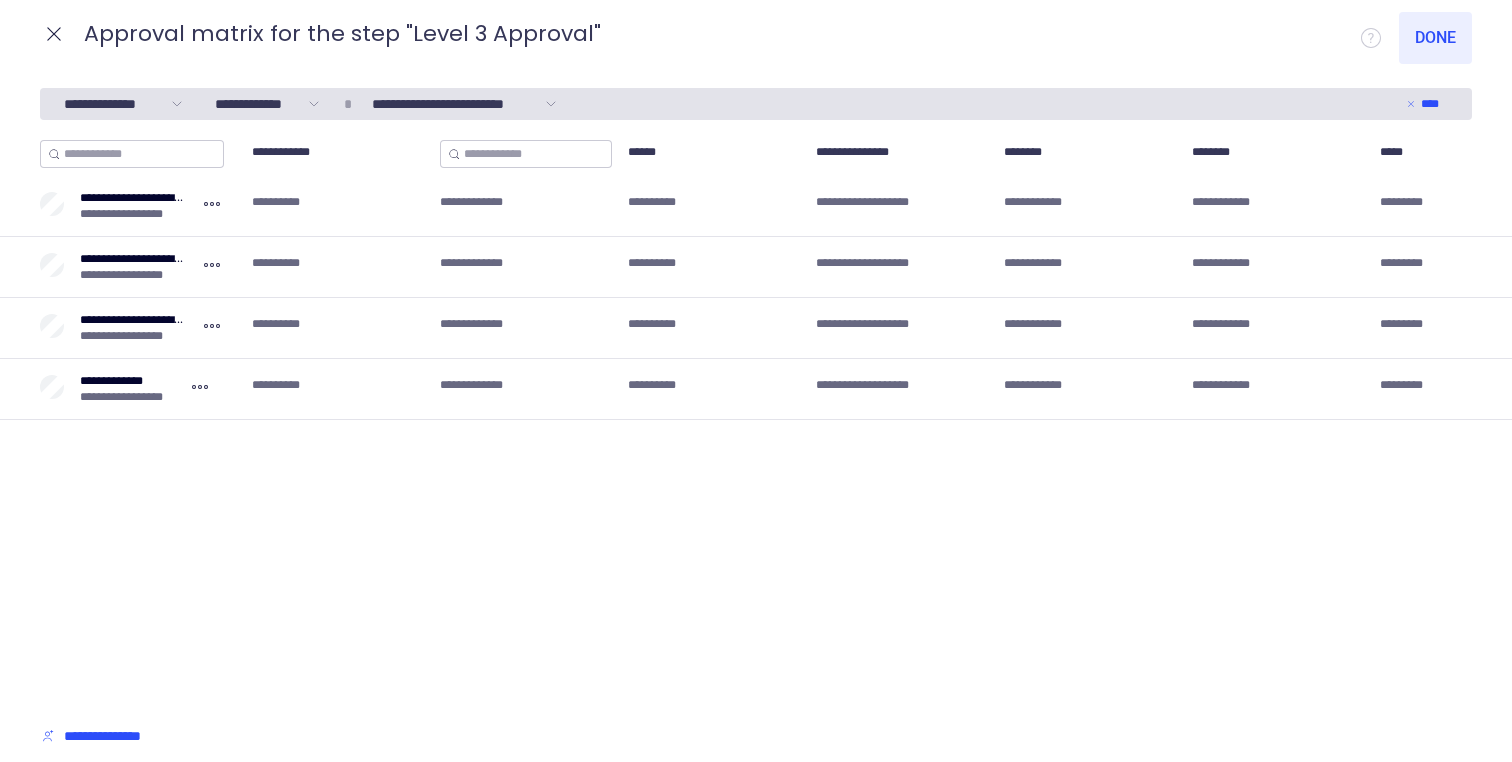 click on "**********" at bounding box center [756, 421] 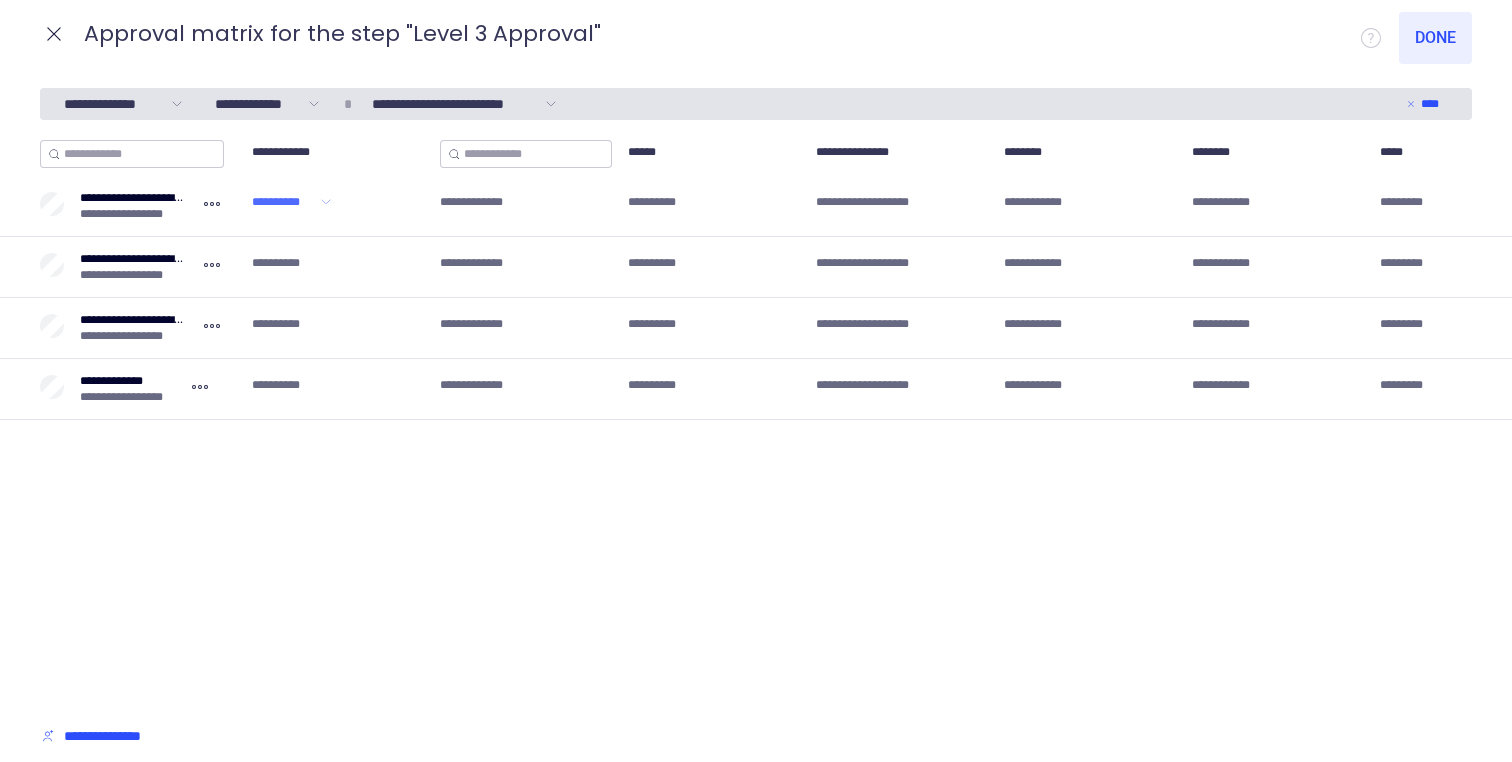 click on "**********" at bounding box center [284, 202] 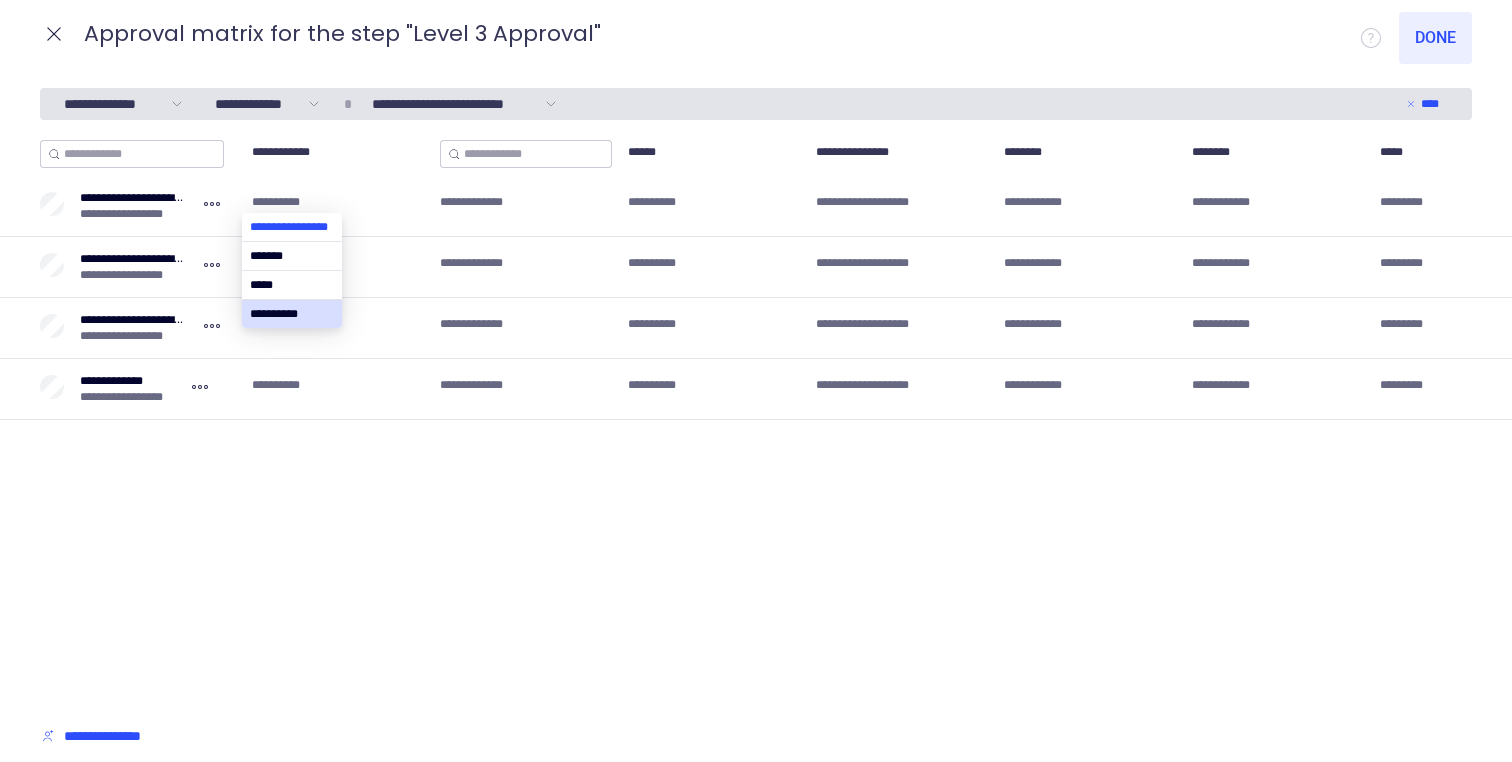 click at bounding box center [292, 227] 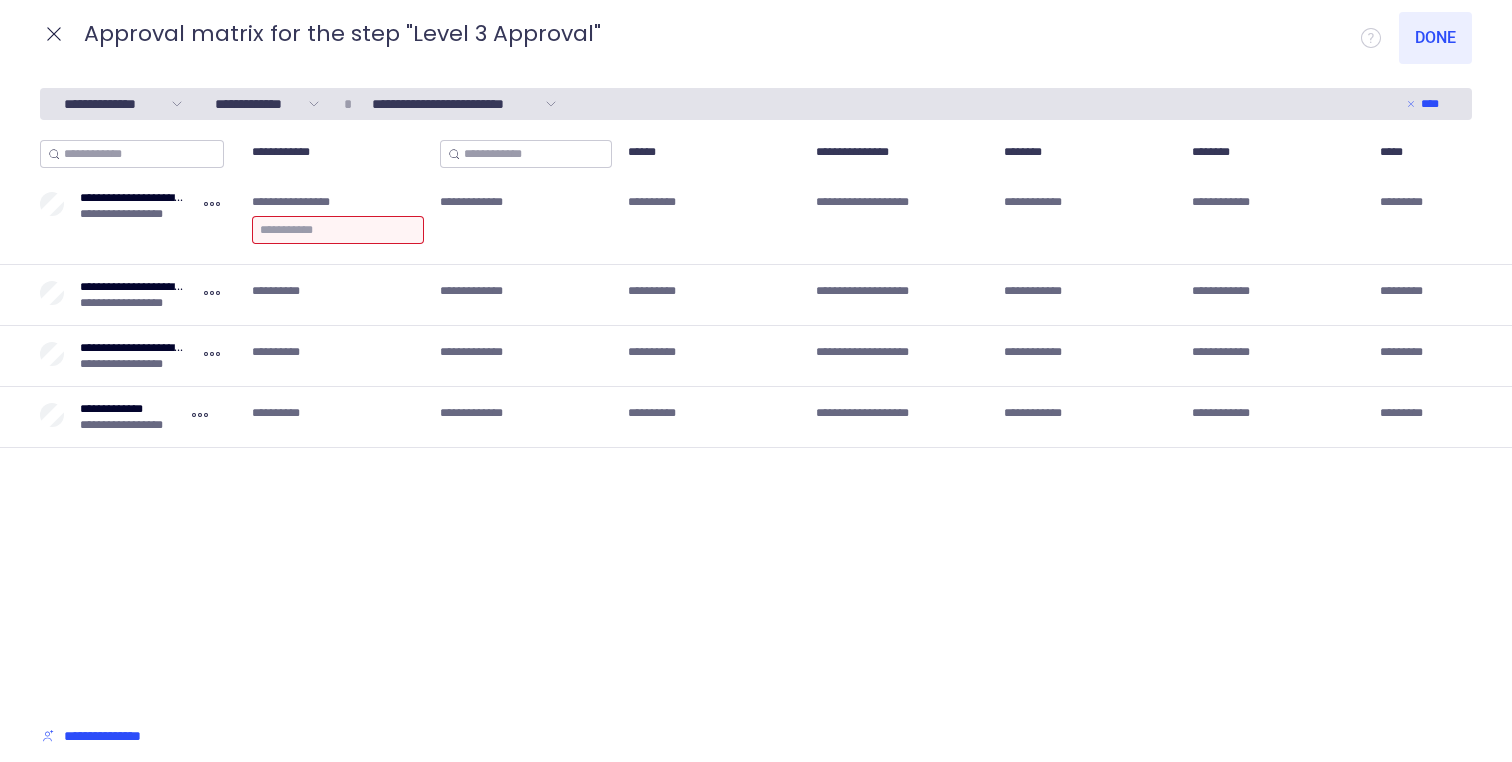 click at bounding box center [338, 230] 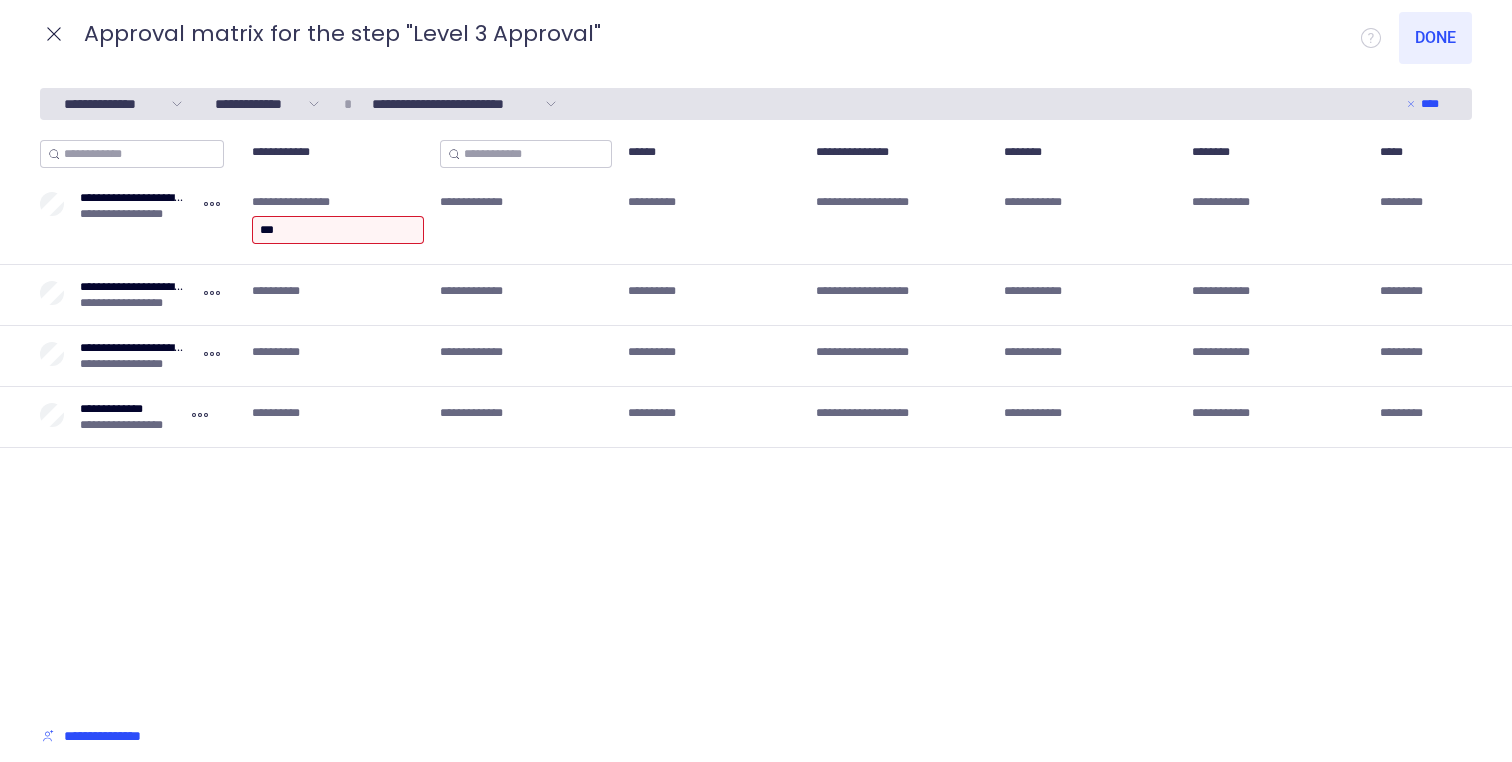type on "****" 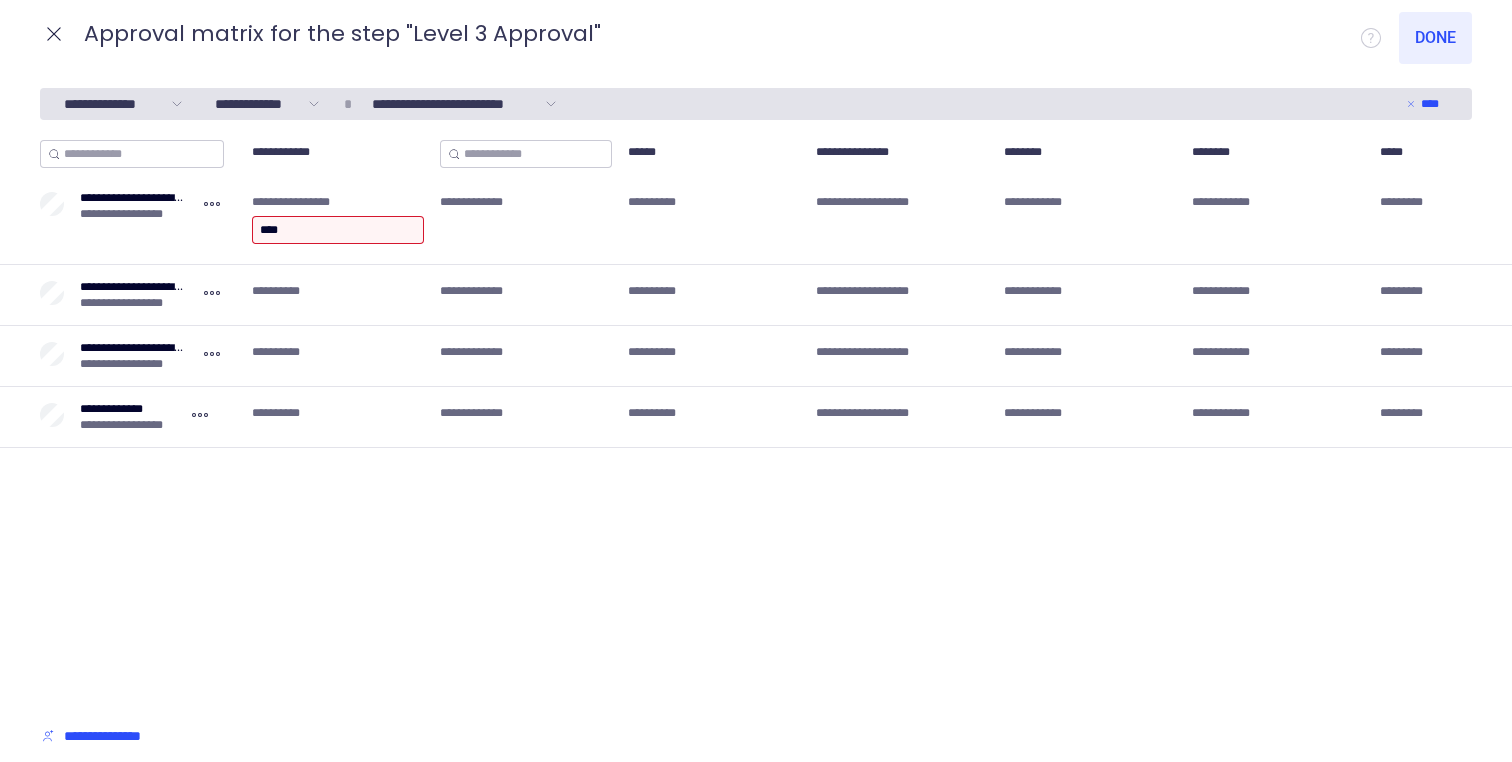 click on "**********" at bounding box center (890, 312) 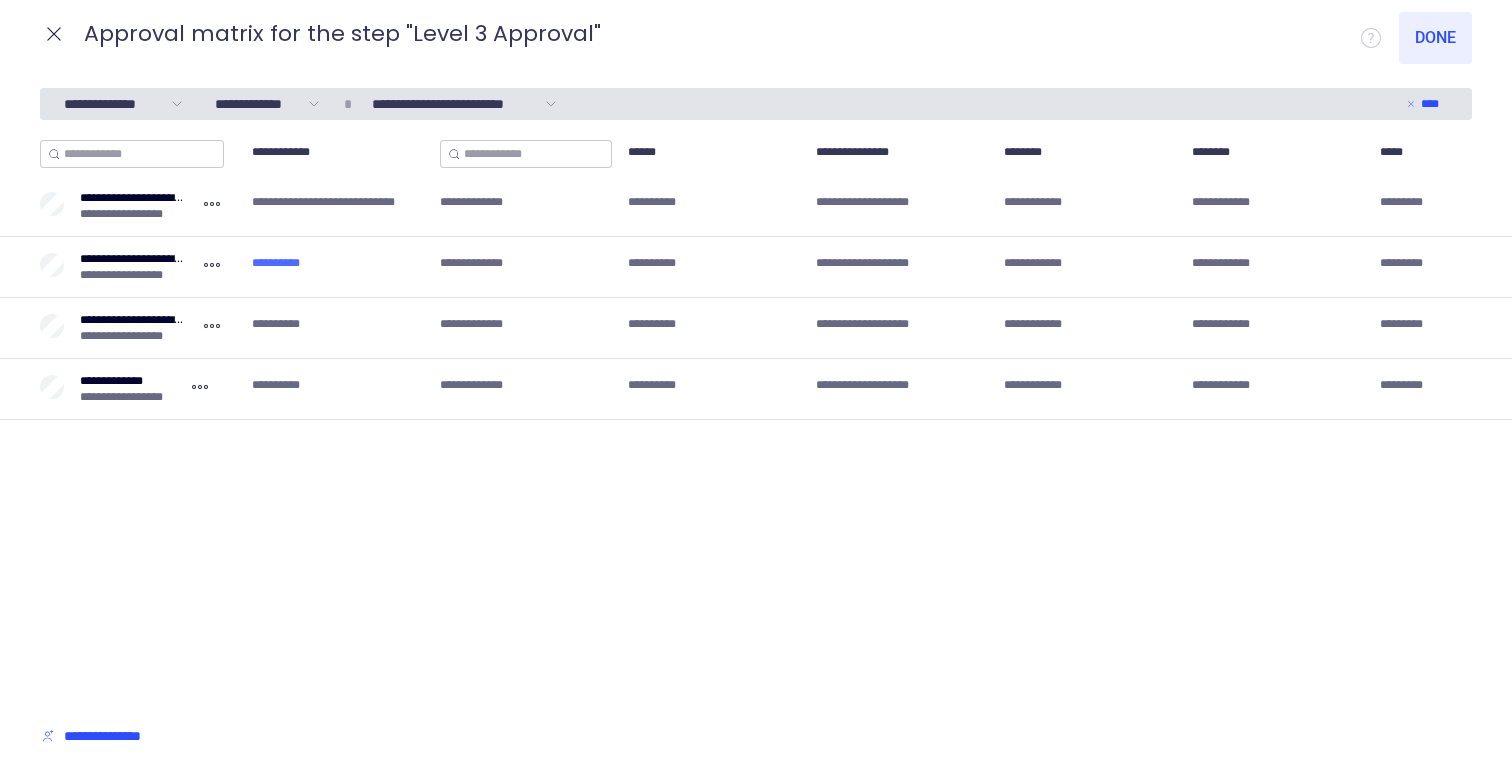 click on "**********" at bounding box center [284, 263] 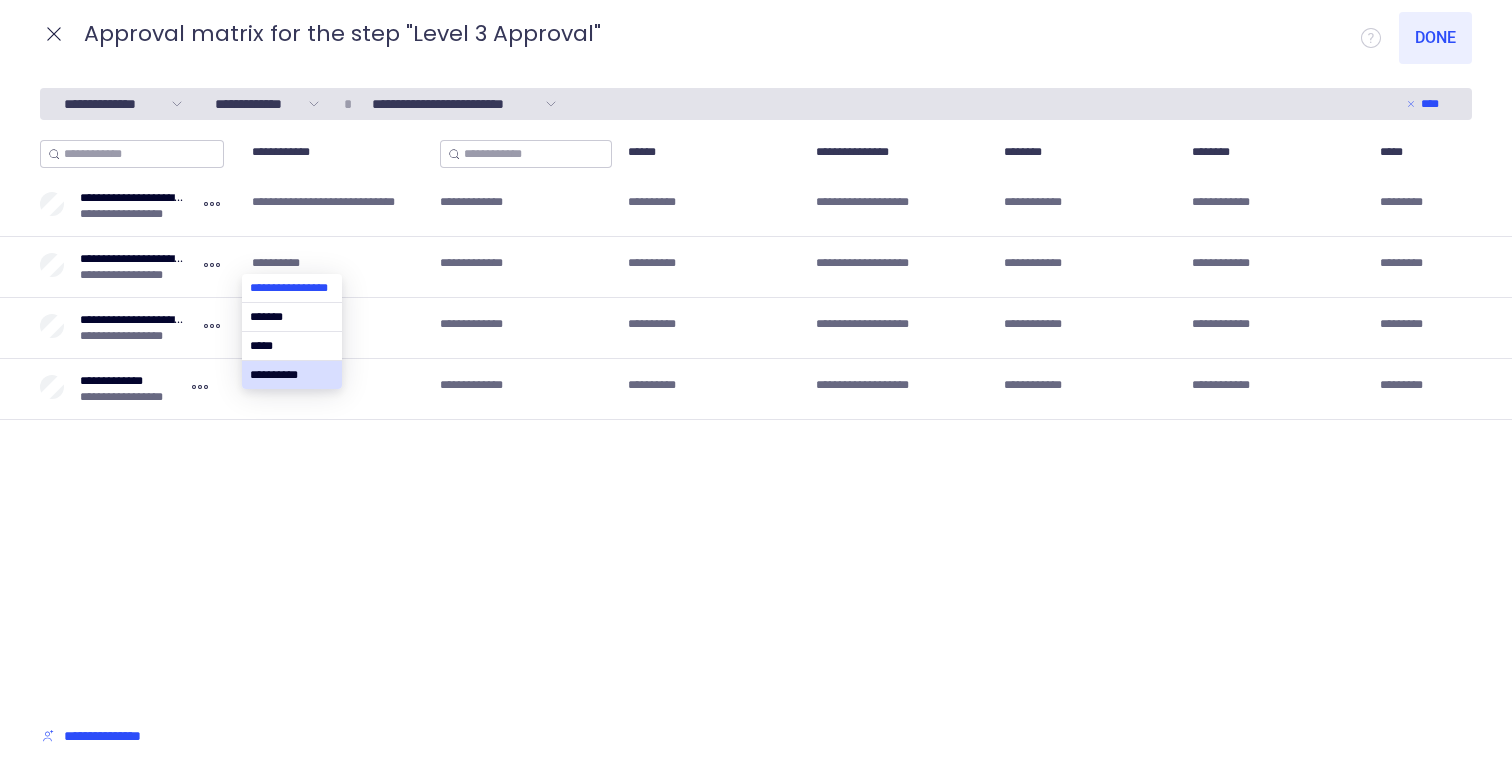 click at bounding box center [292, 288] 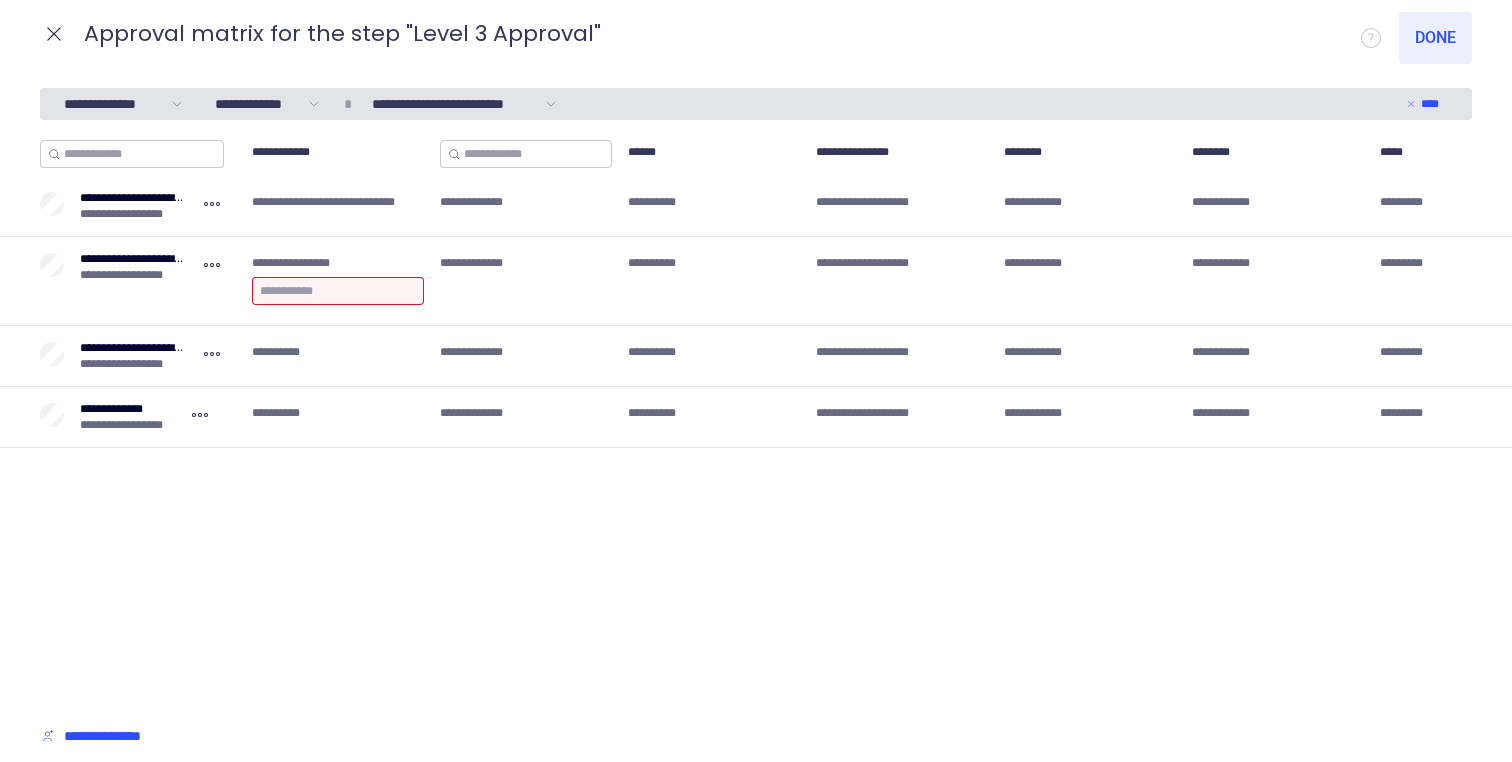click at bounding box center (338, 291) 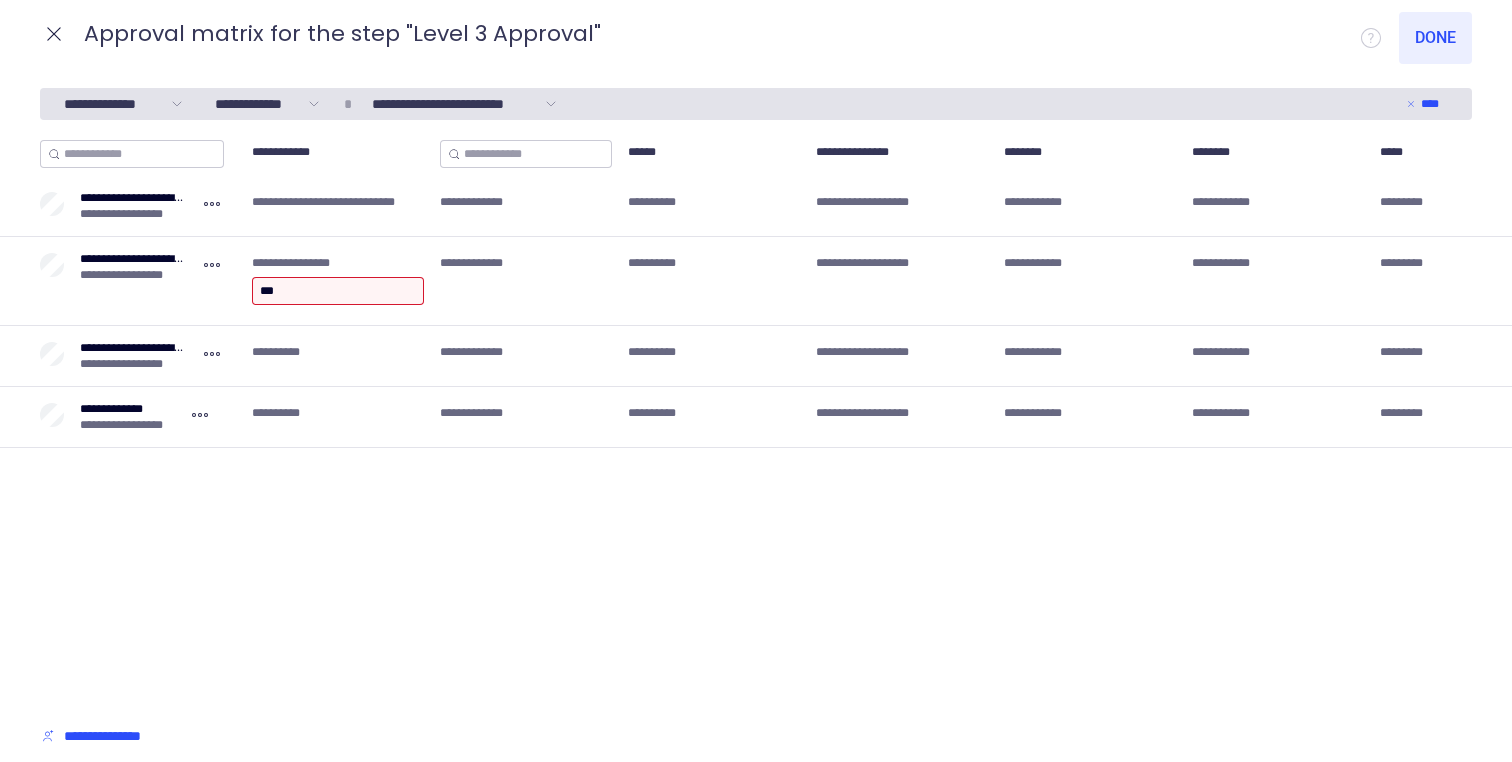 type on "****" 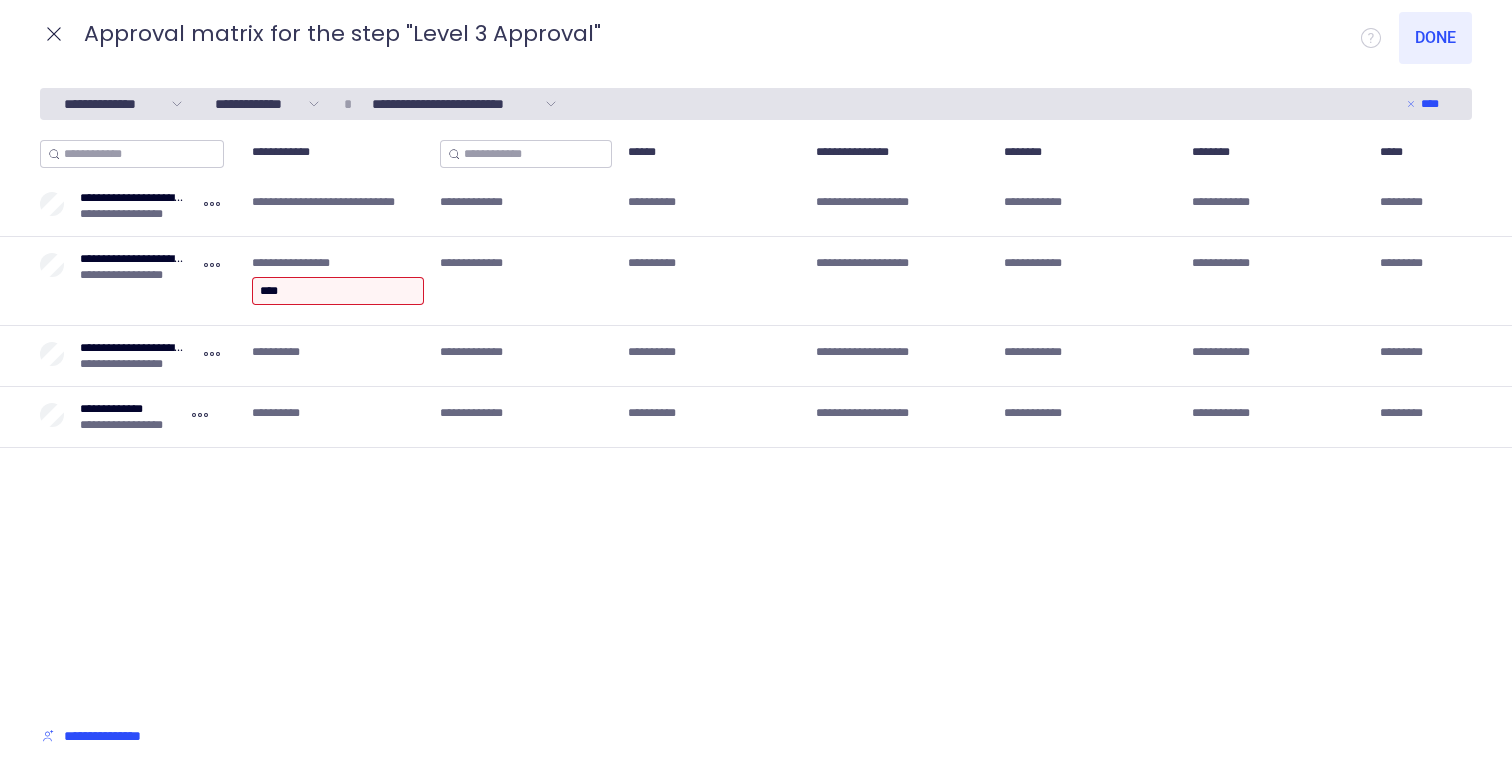 click on "**********" at bounding box center (890, 356) 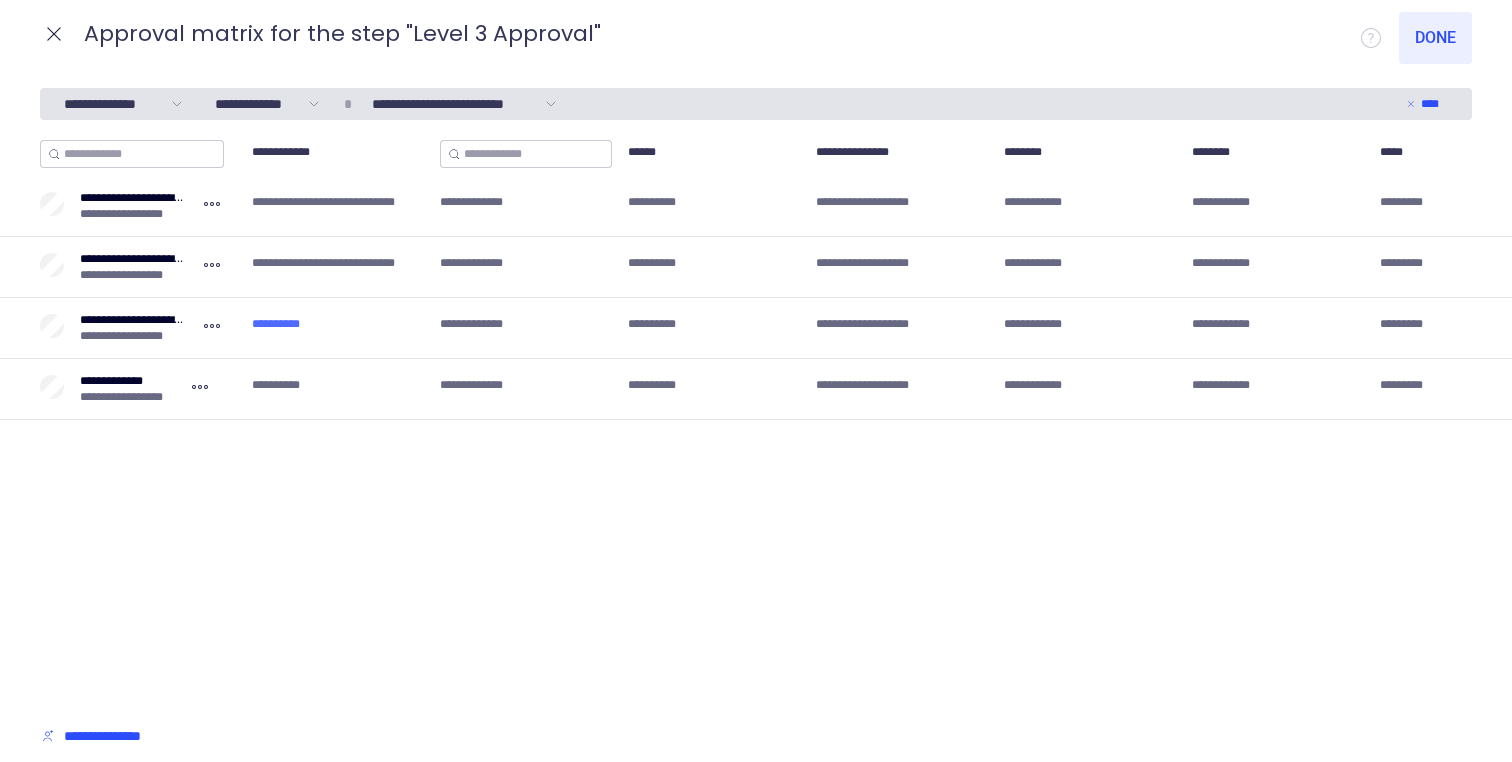 click on "**********" at bounding box center (756, 762) 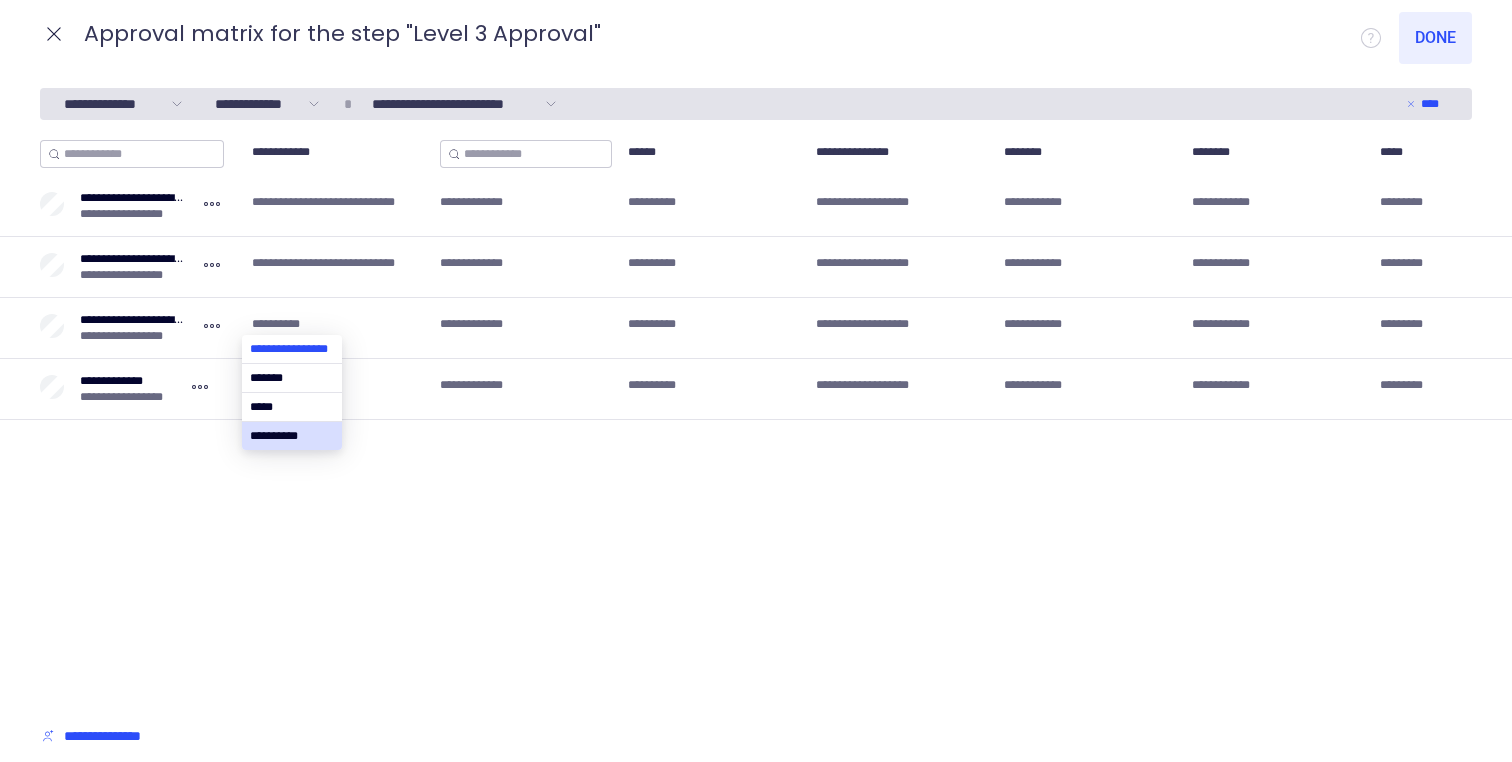 click at bounding box center (292, 349) 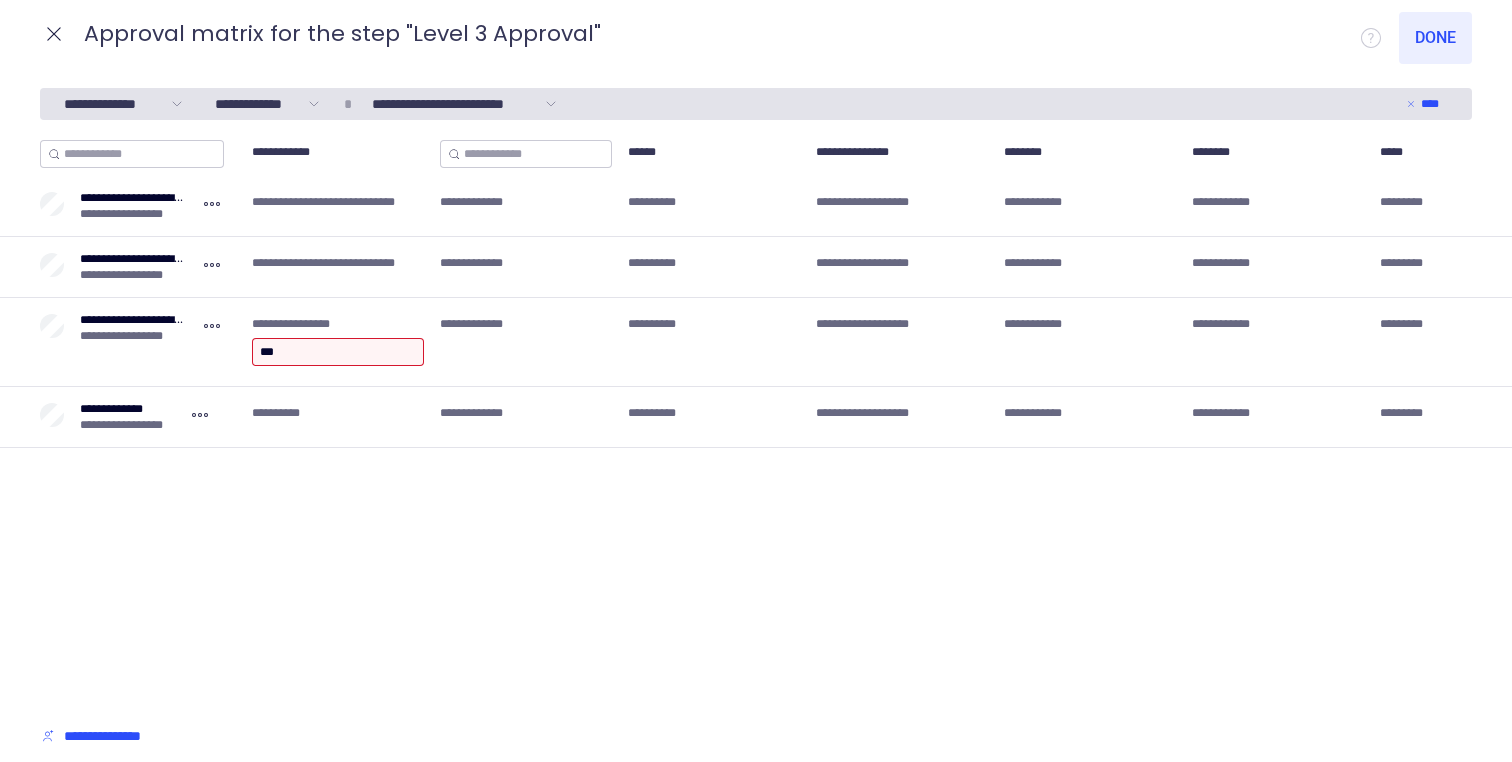 type on "****" 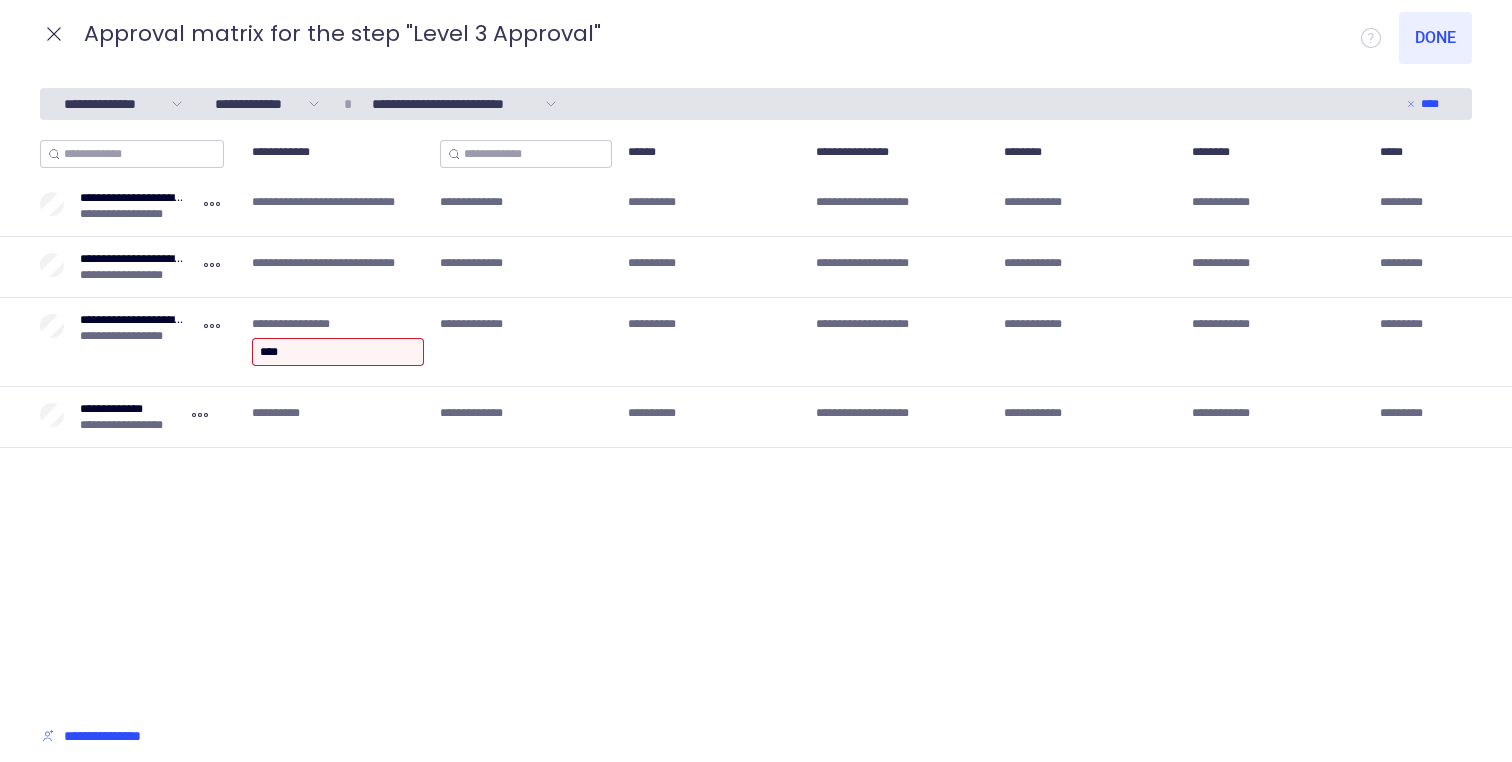 click on "**********" at bounding box center (756, 421) 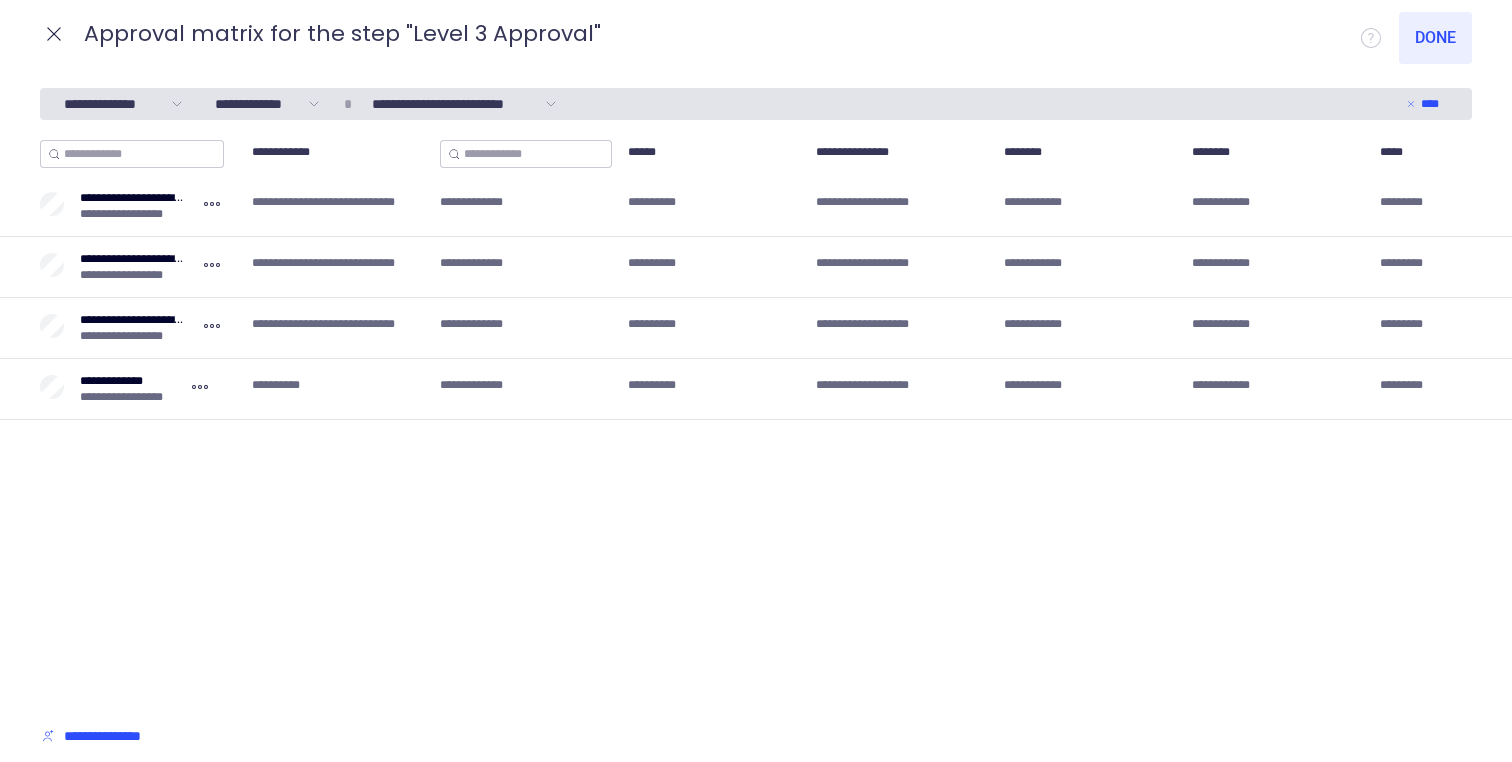 click 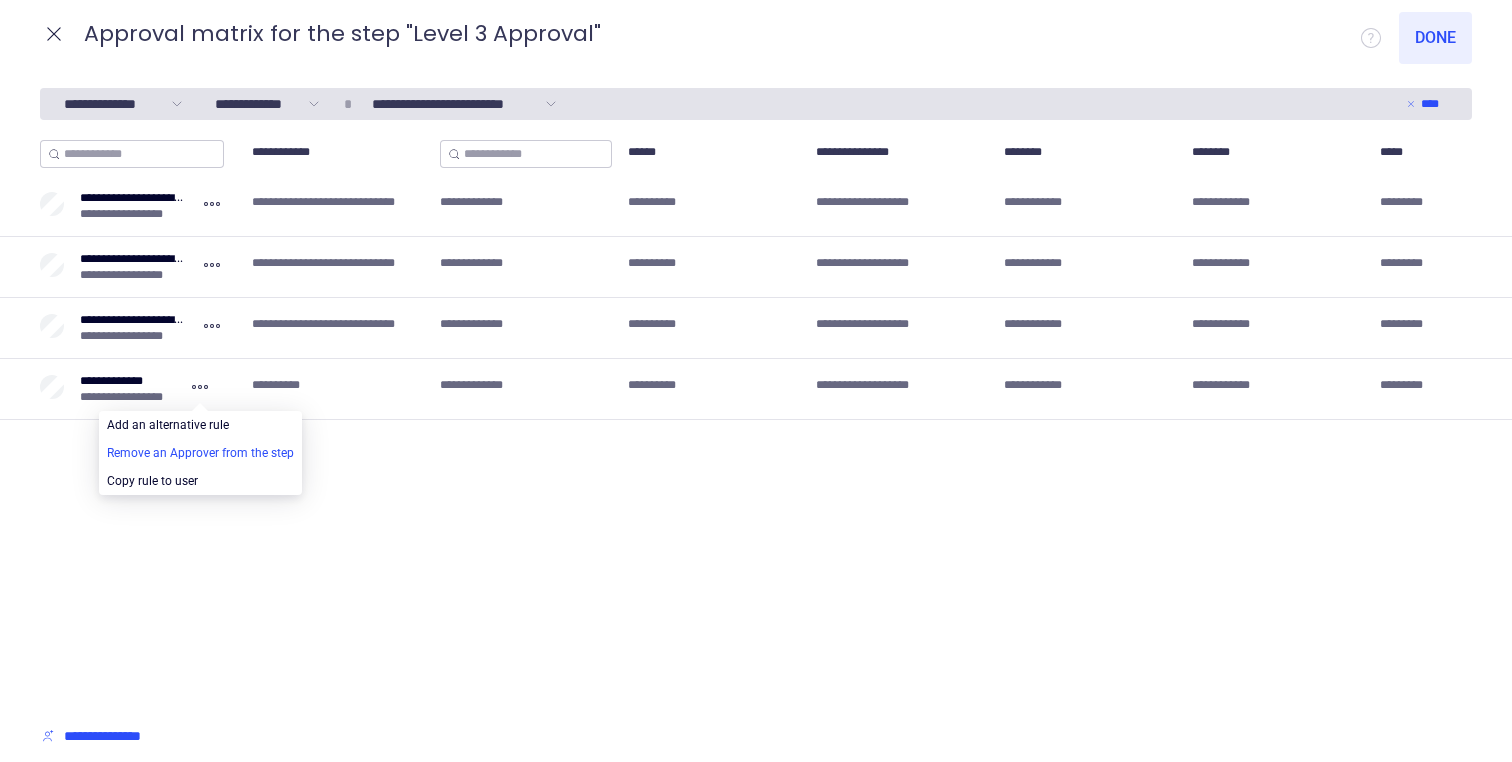 click at bounding box center (200, 453) 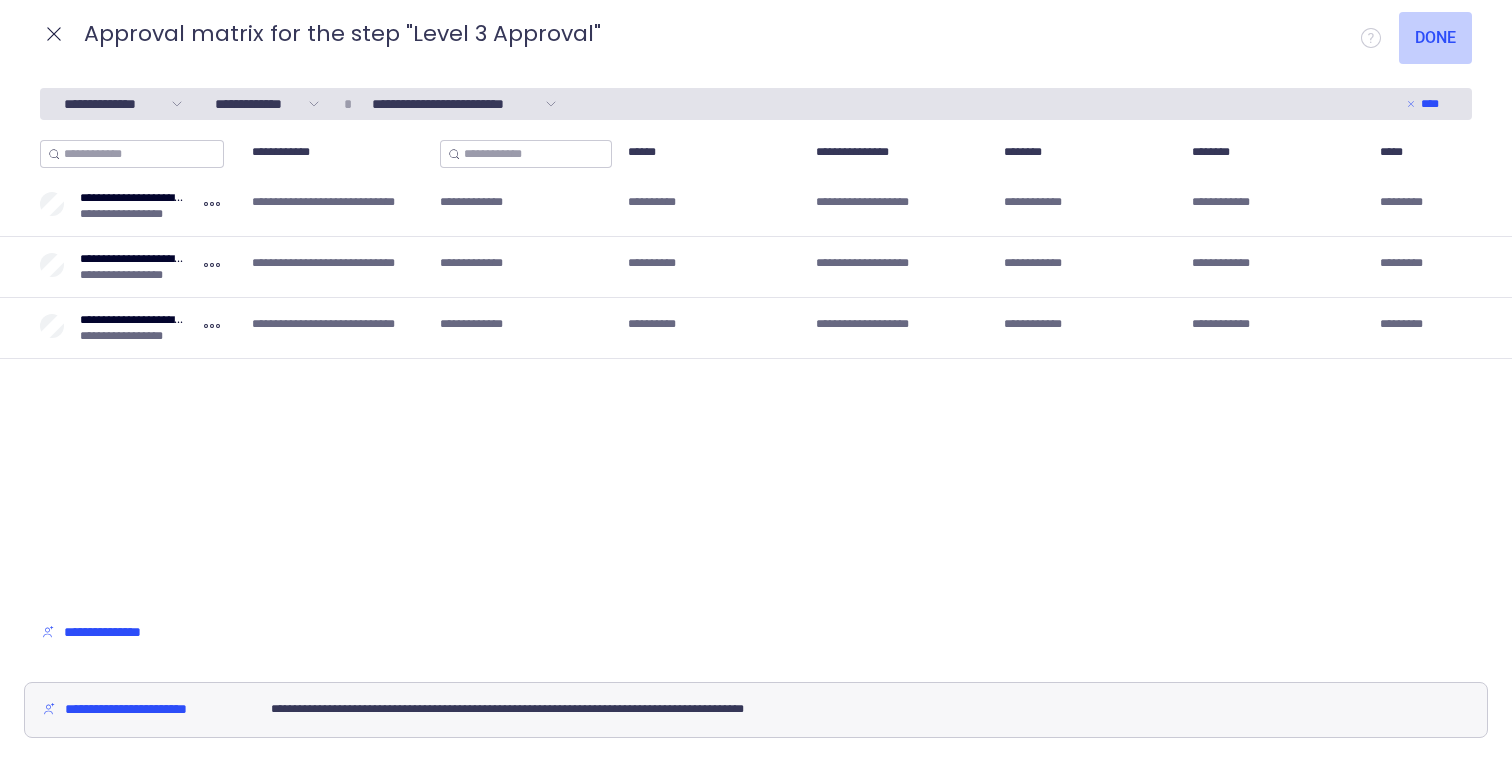 click on "Done" at bounding box center (1435, 38) 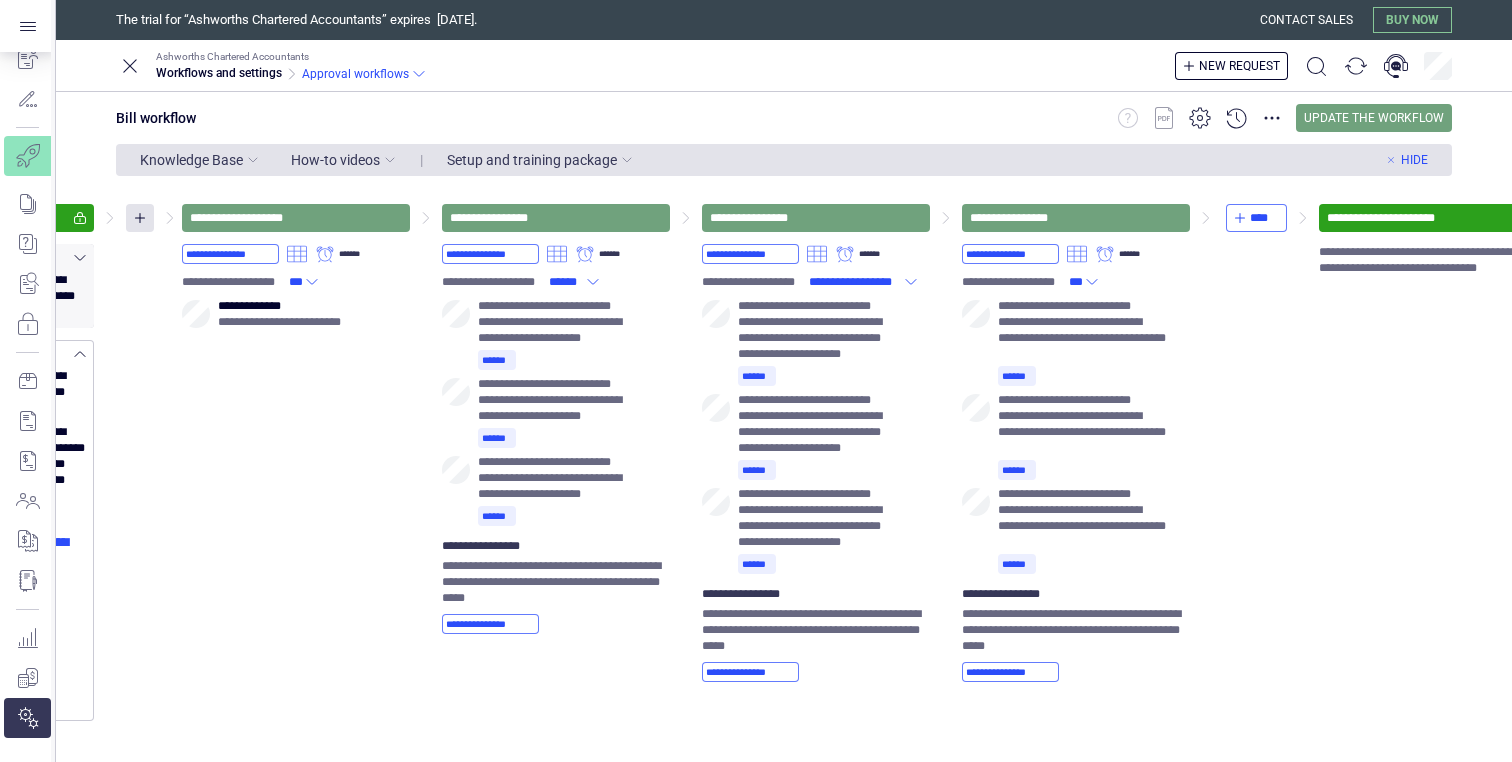 scroll, scrollTop: 0, scrollLeft: 356, axis: horizontal 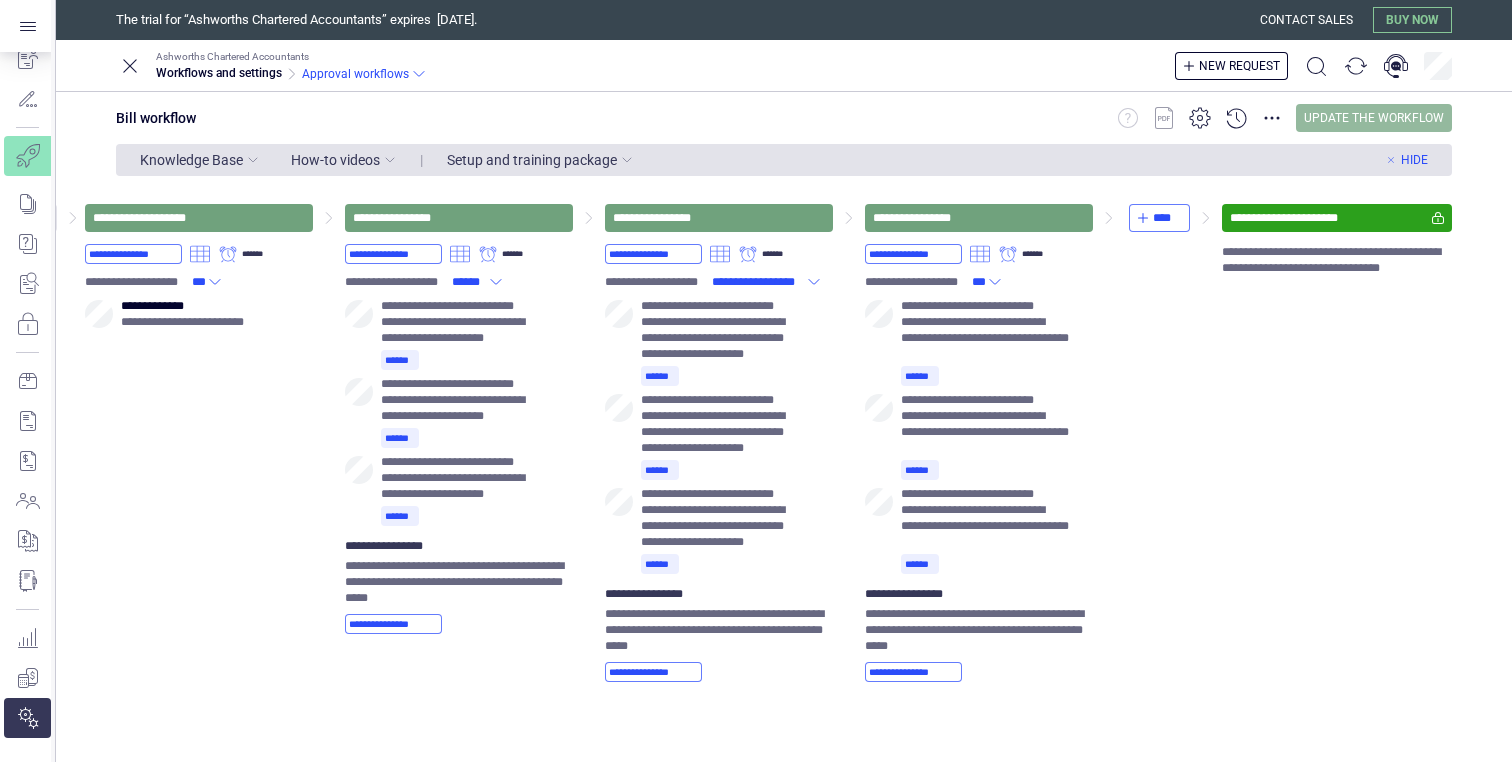click on "Update the workflow" at bounding box center (1374, 118) 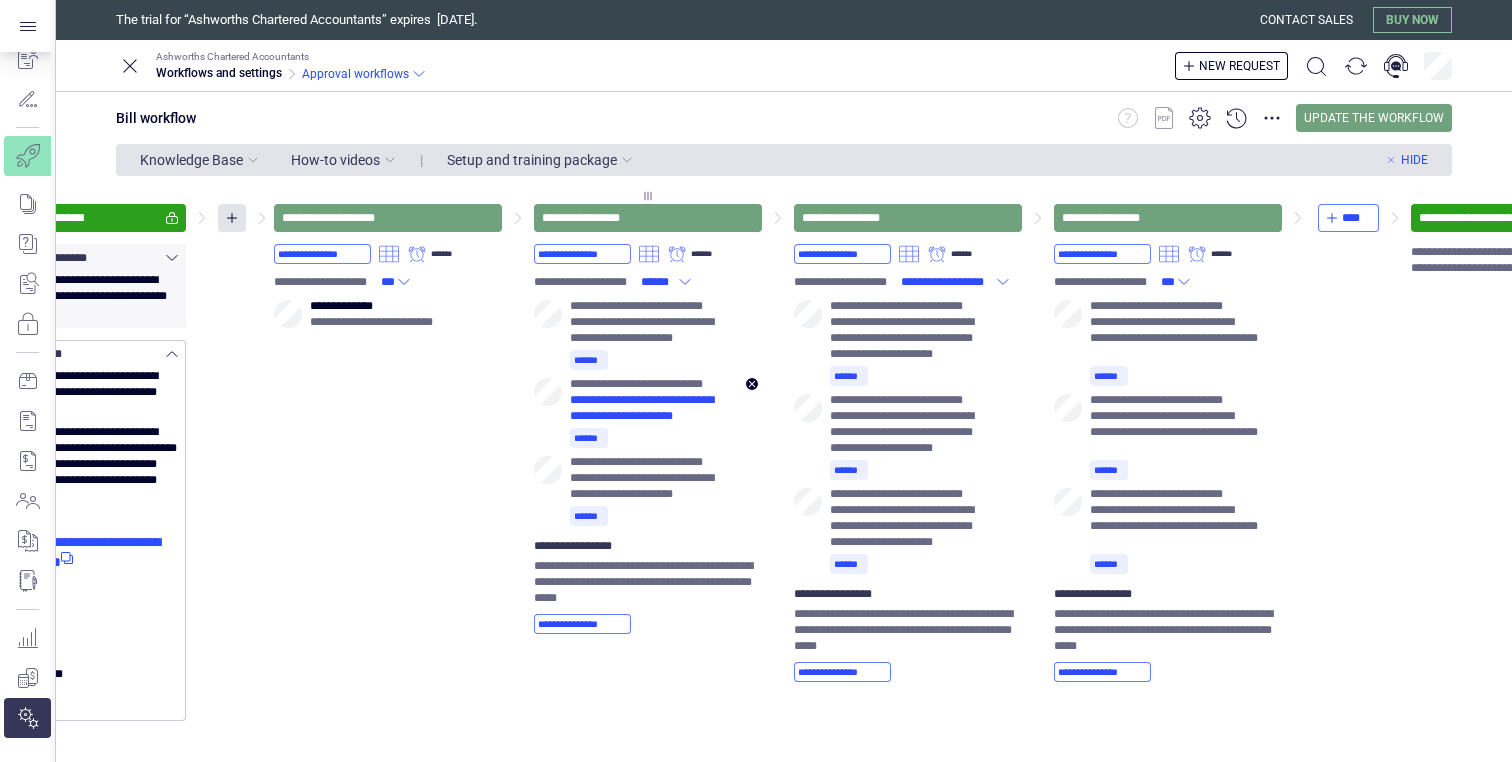 scroll, scrollTop: 0, scrollLeft: 356, axis: horizontal 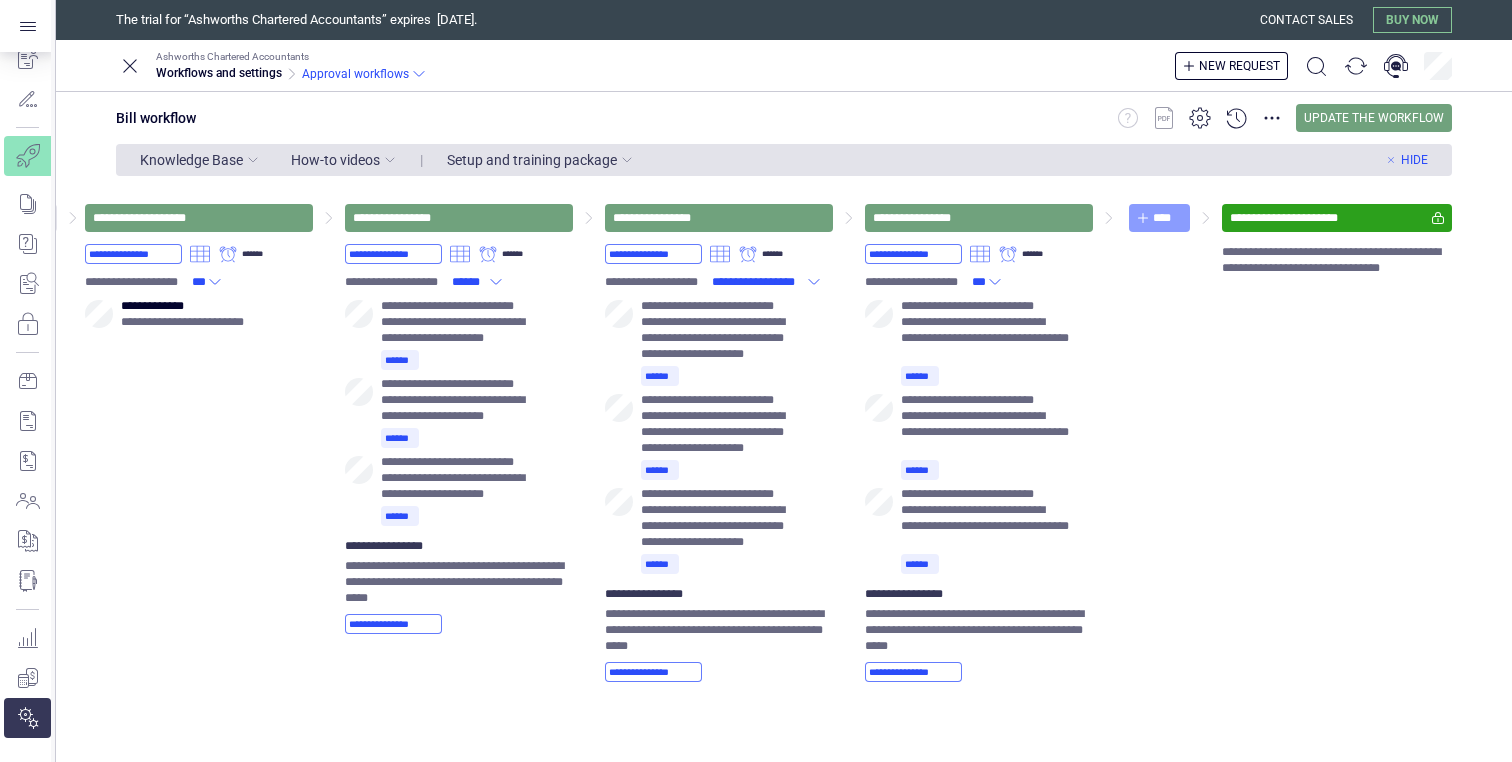 click on "****" at bounding box center [1167, 218] 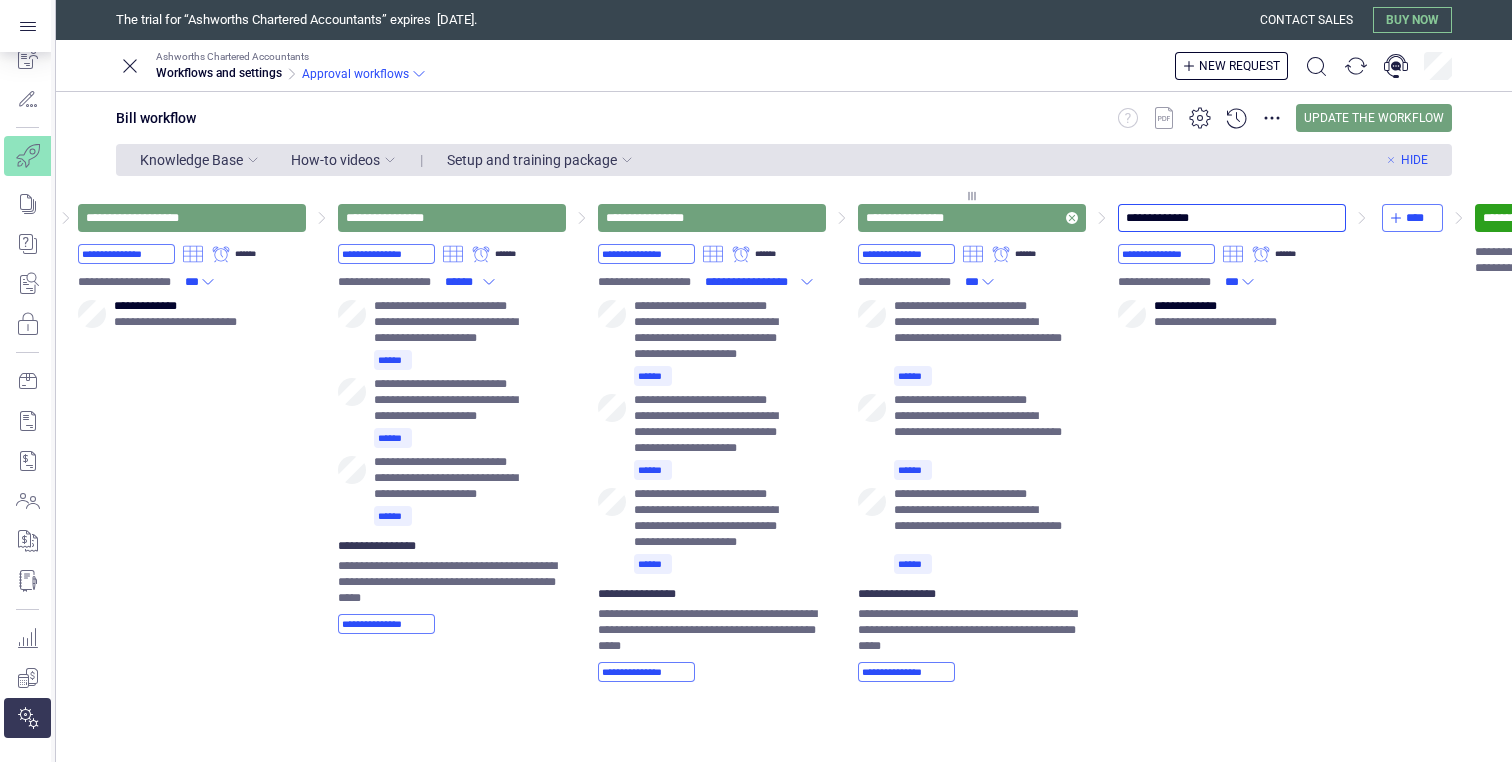 drag, startPoint x: 1221, startPoint y: 218, endPoint x: 1073, endPoint y: 218, distance: 148 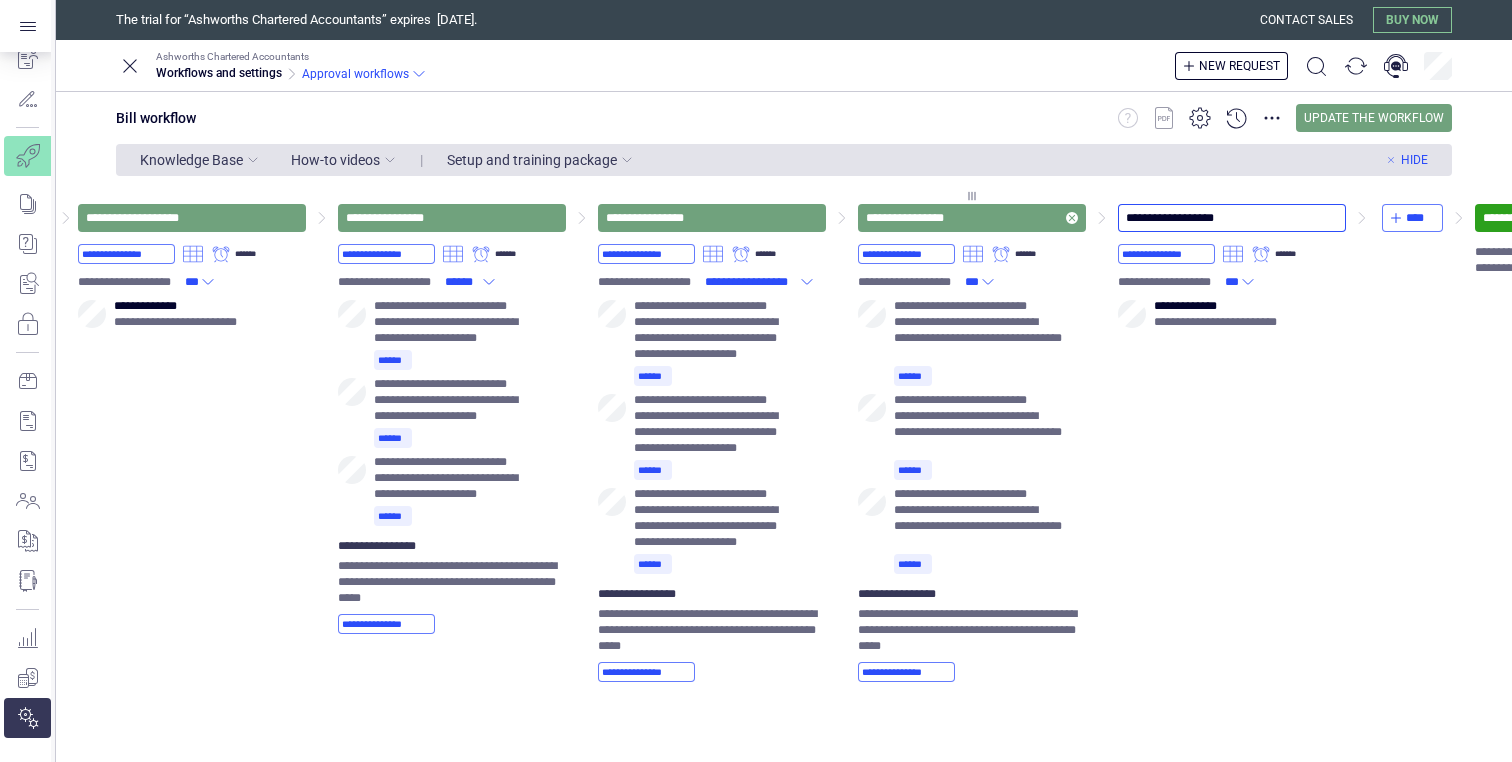 type on "**********" 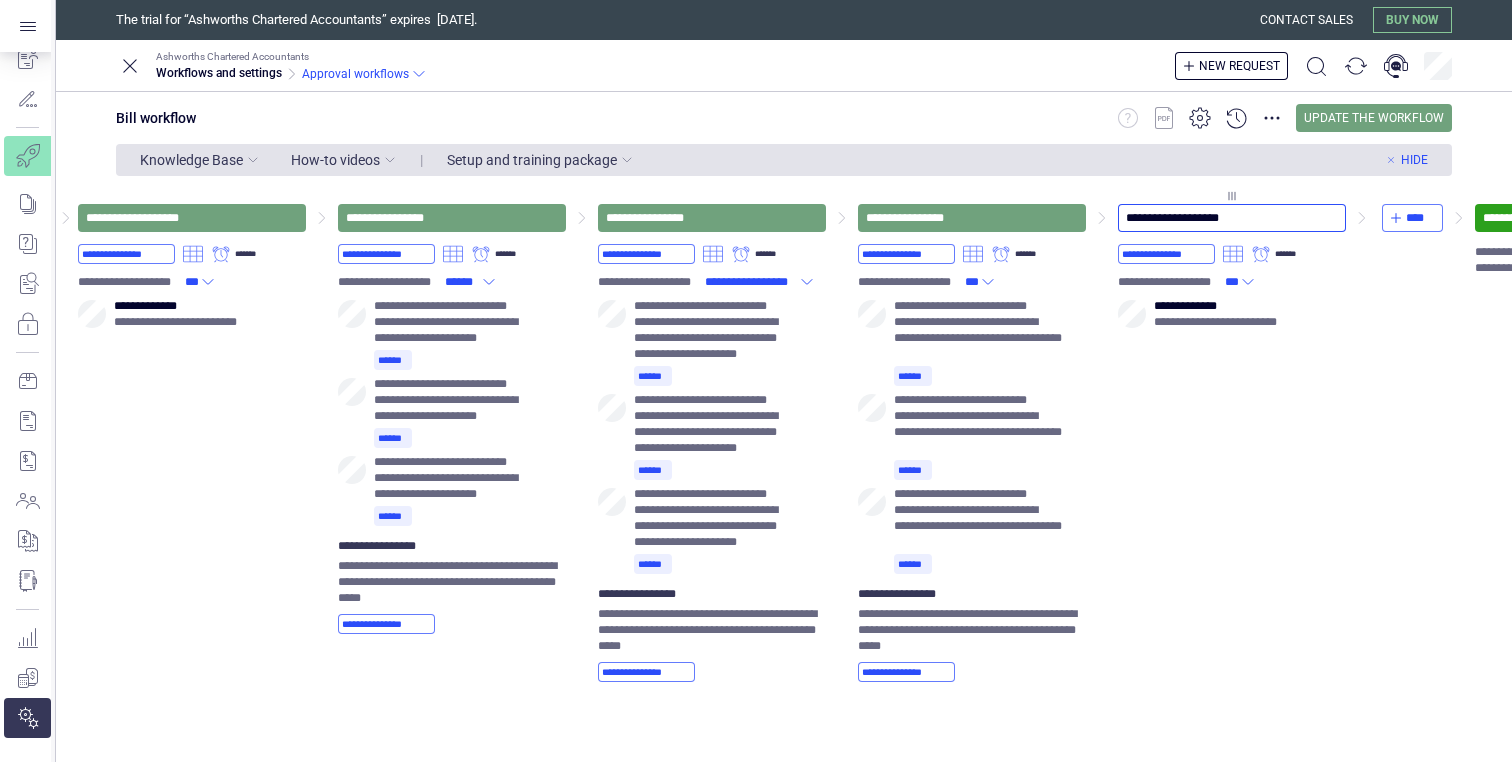 click on "**********" at bounding box center (1232, 437) 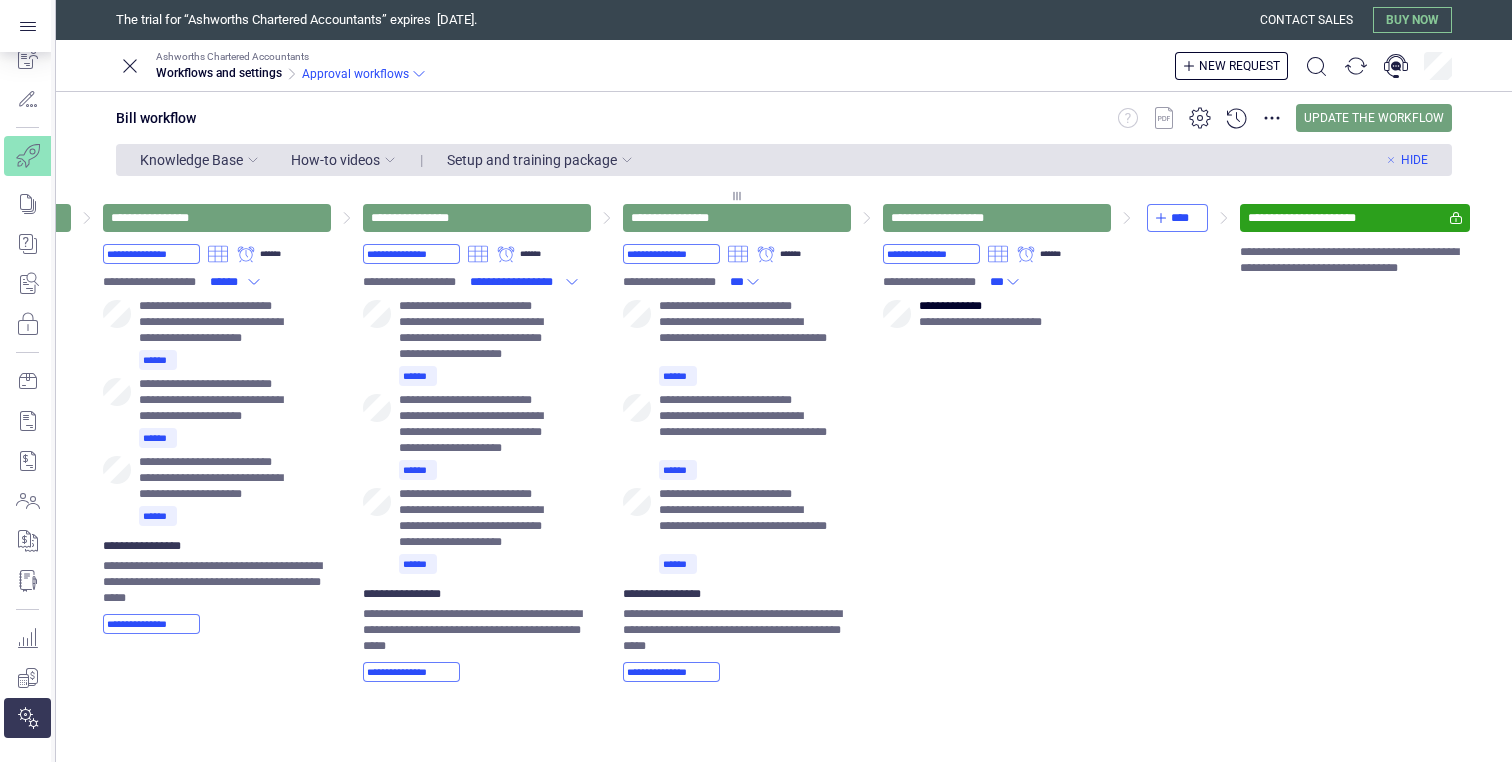 scroll, scrollTop: 0, scrollLeft: 616, axis: horizontal 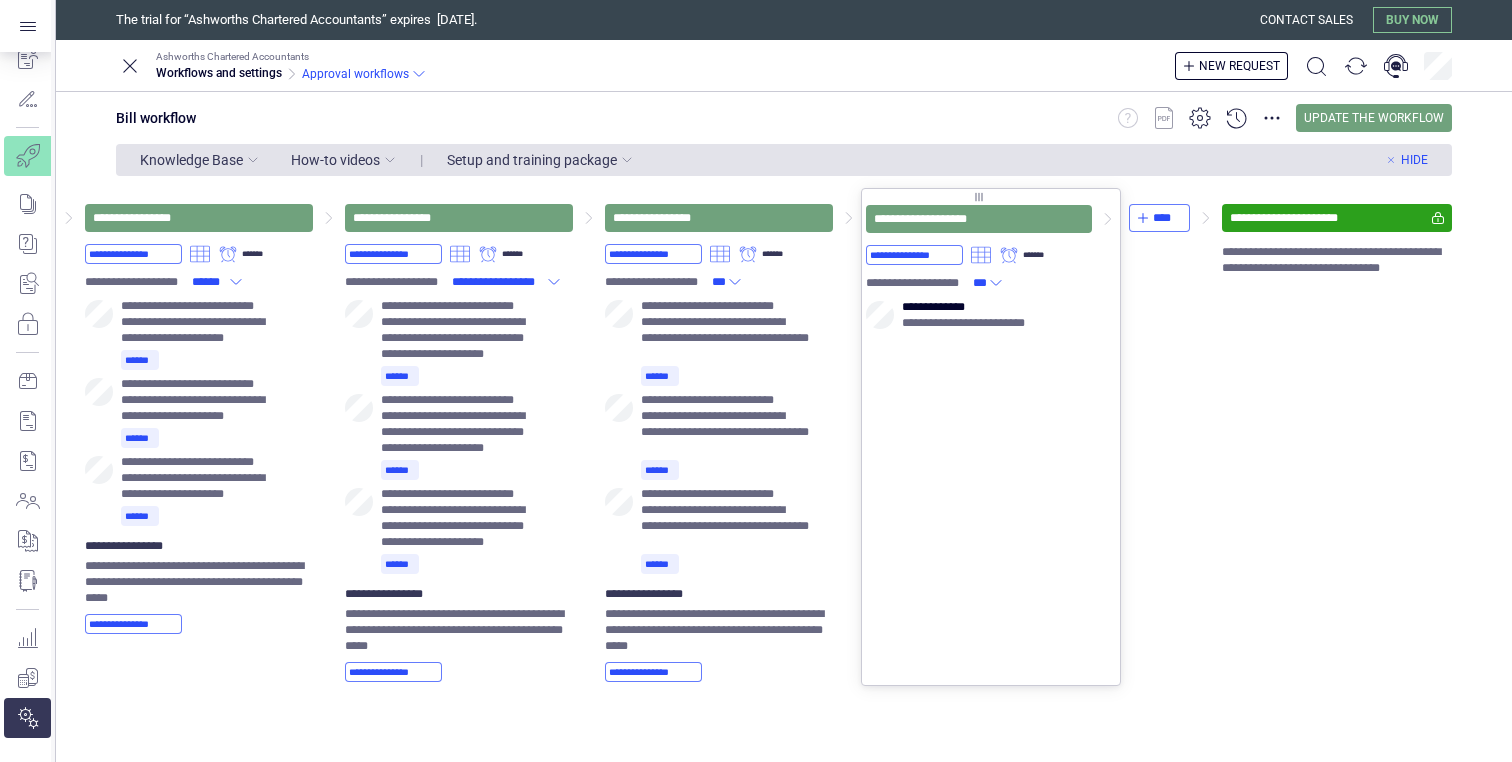 drag, startPoint x: 971, startPoint y: 198, endPoint x: 1313, endPoint y: 196, distance: 342.00586 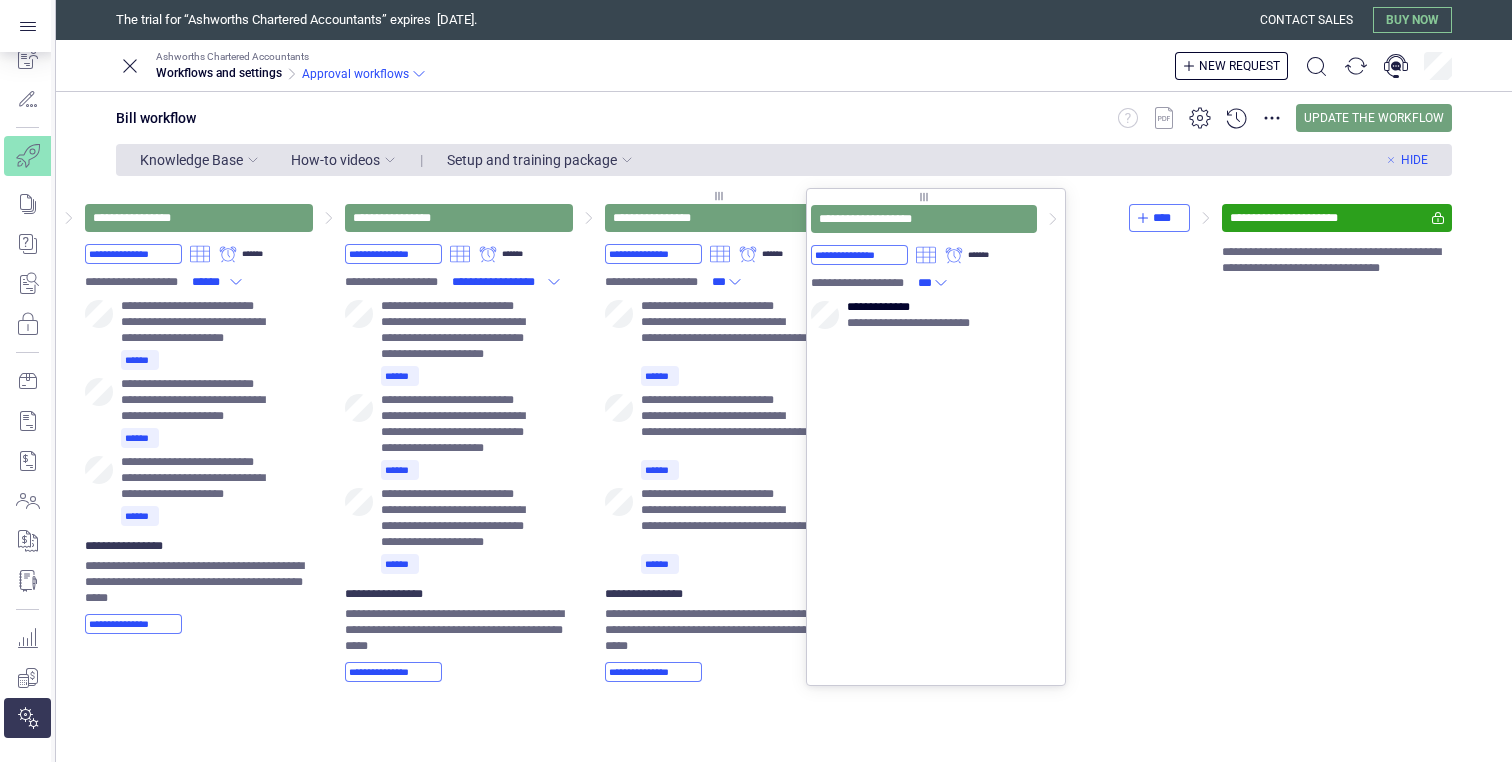 drag, startPoint x: 708, startPoint y: 191, endPoint x: 913, endPoint y: 213, distance: 206.17711 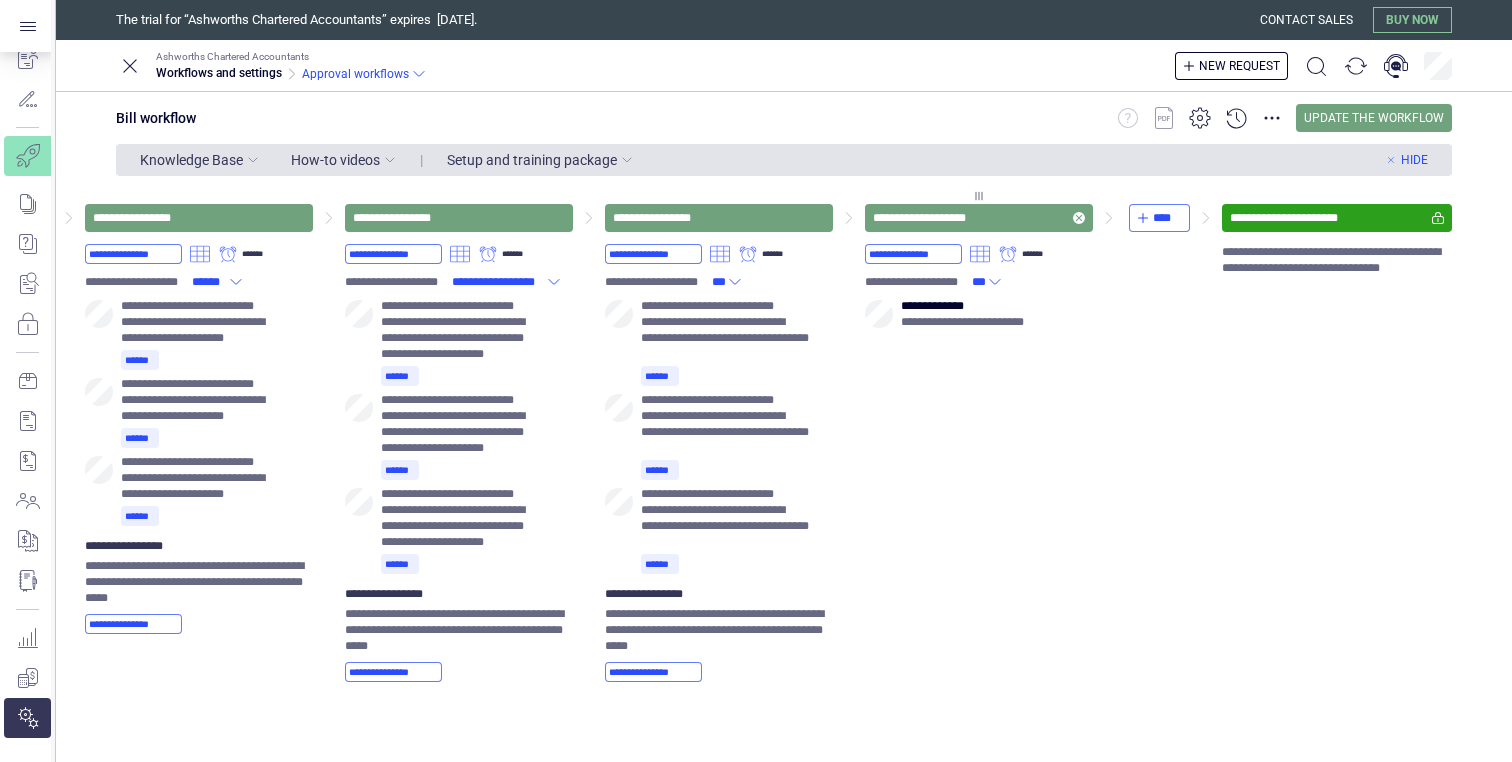 click 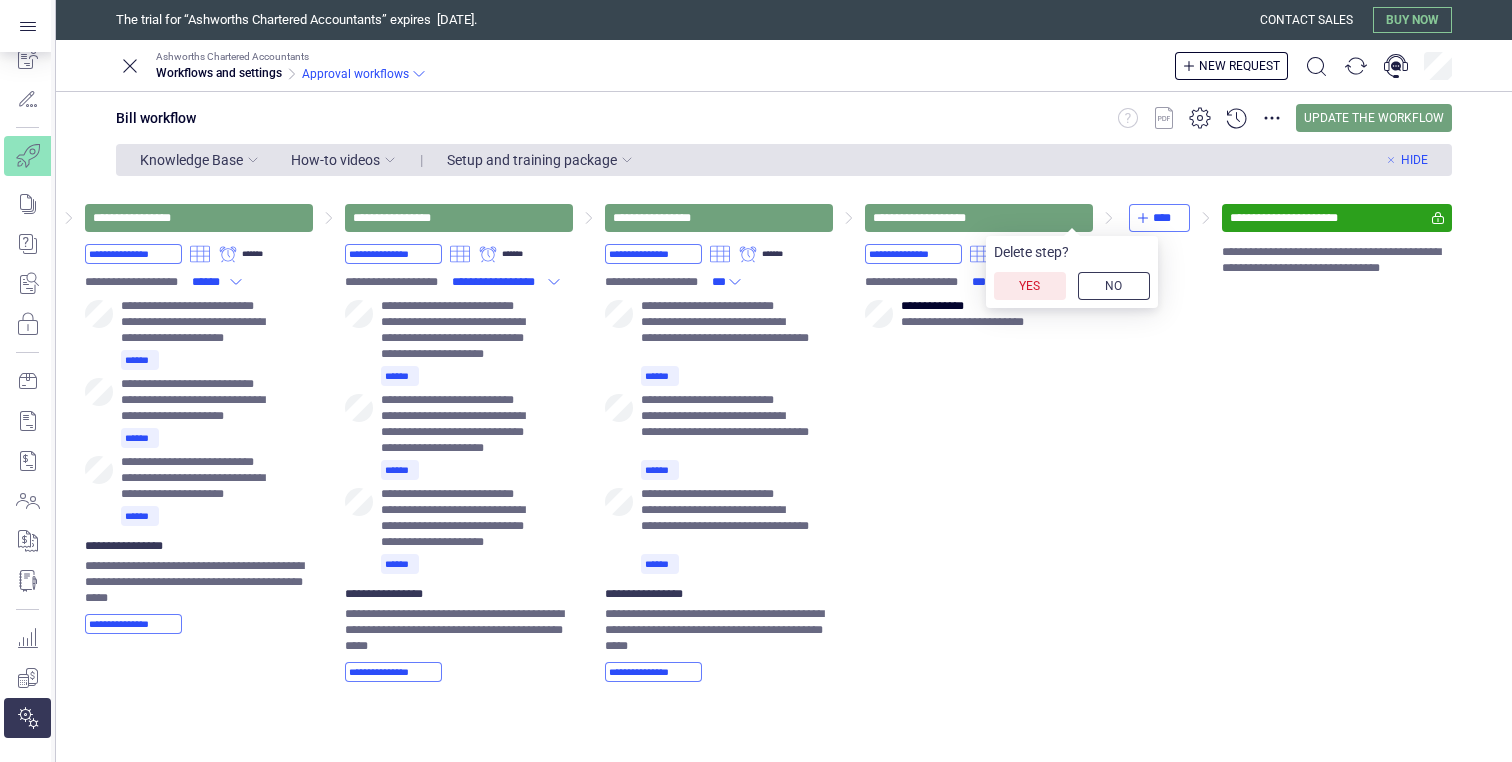 click on "Yes" at bounding box center (1029, 286) 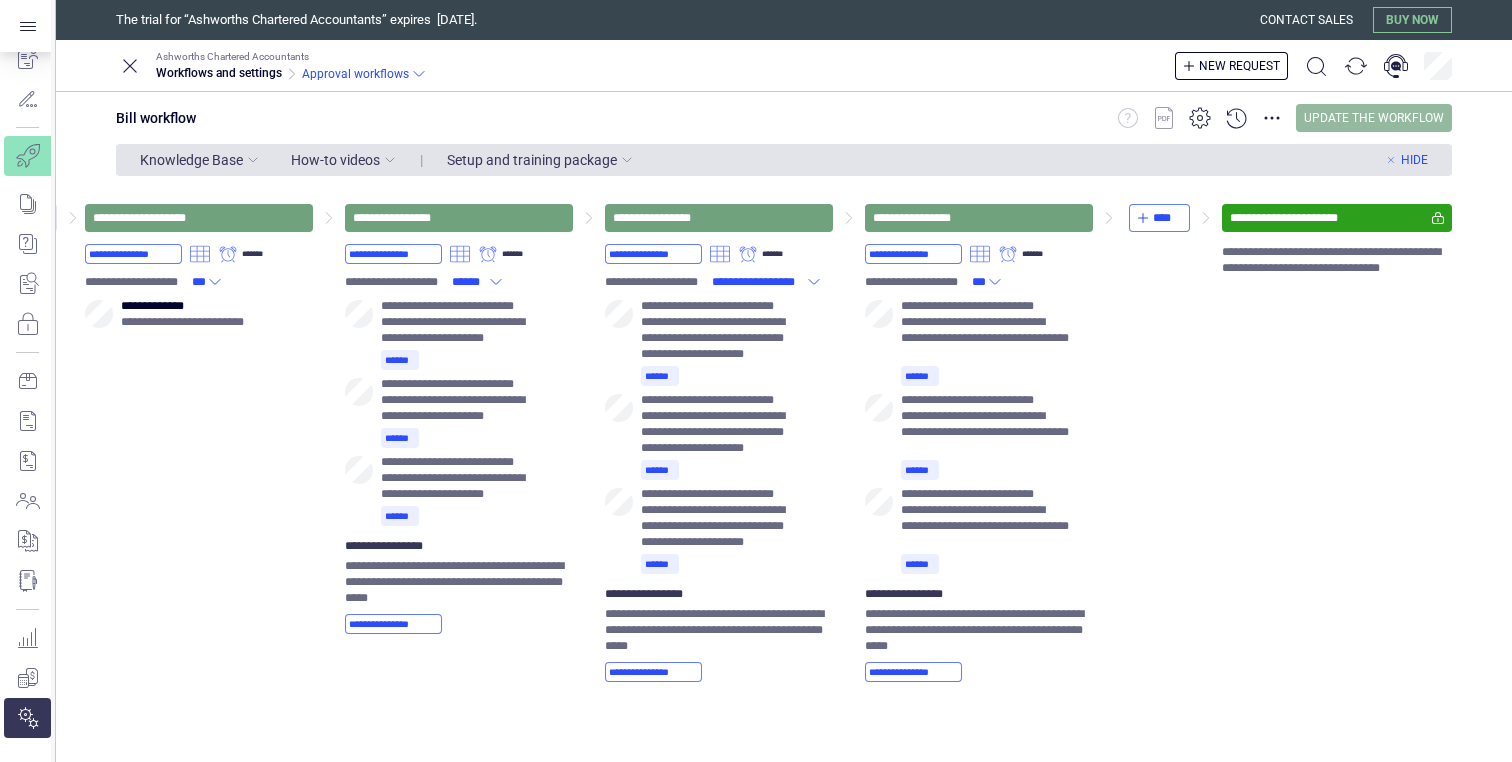 click on "Update the workflow" at bounding box center [1374, 118] 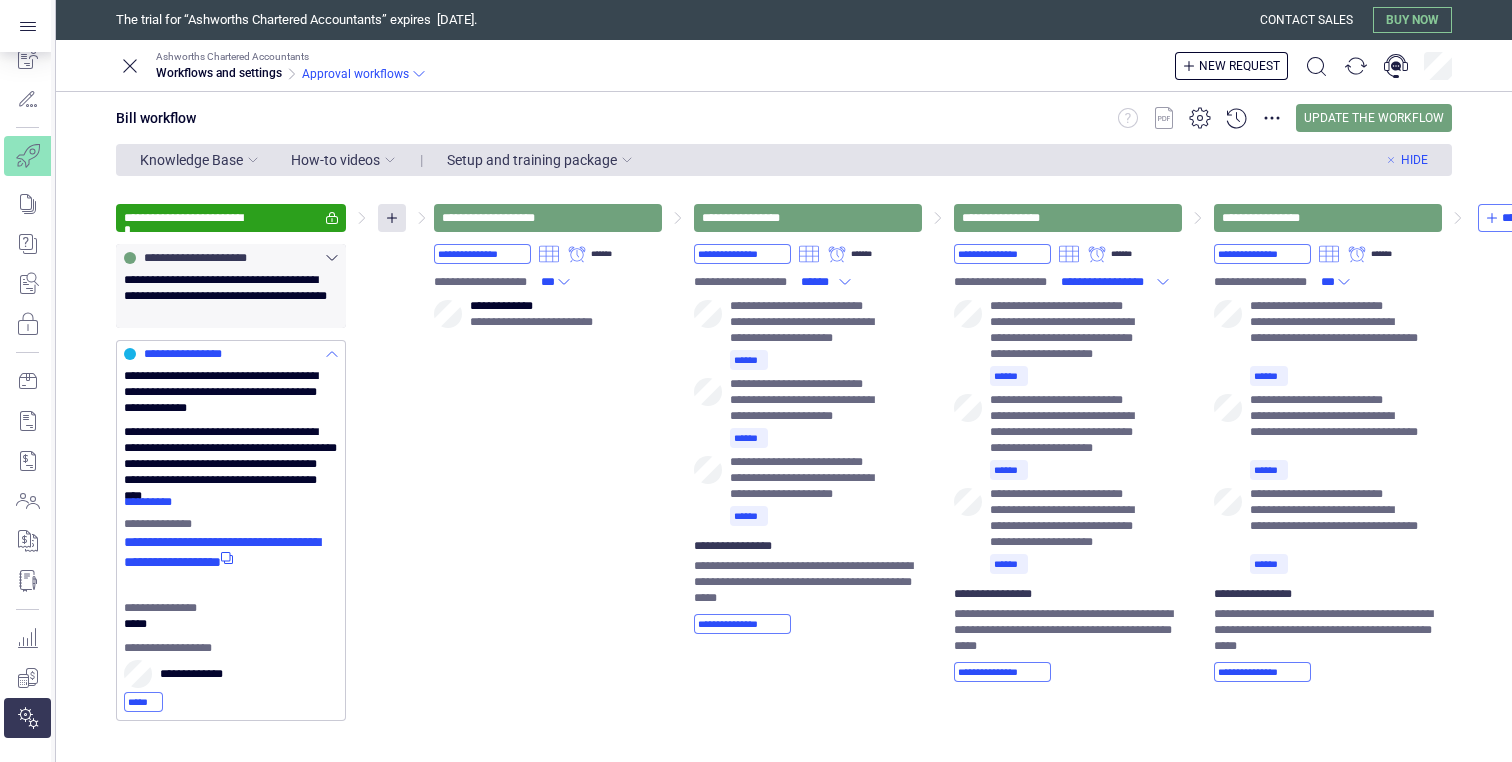 scroll, scrollTop: 7, scrollLeft: 0, axis: vertical 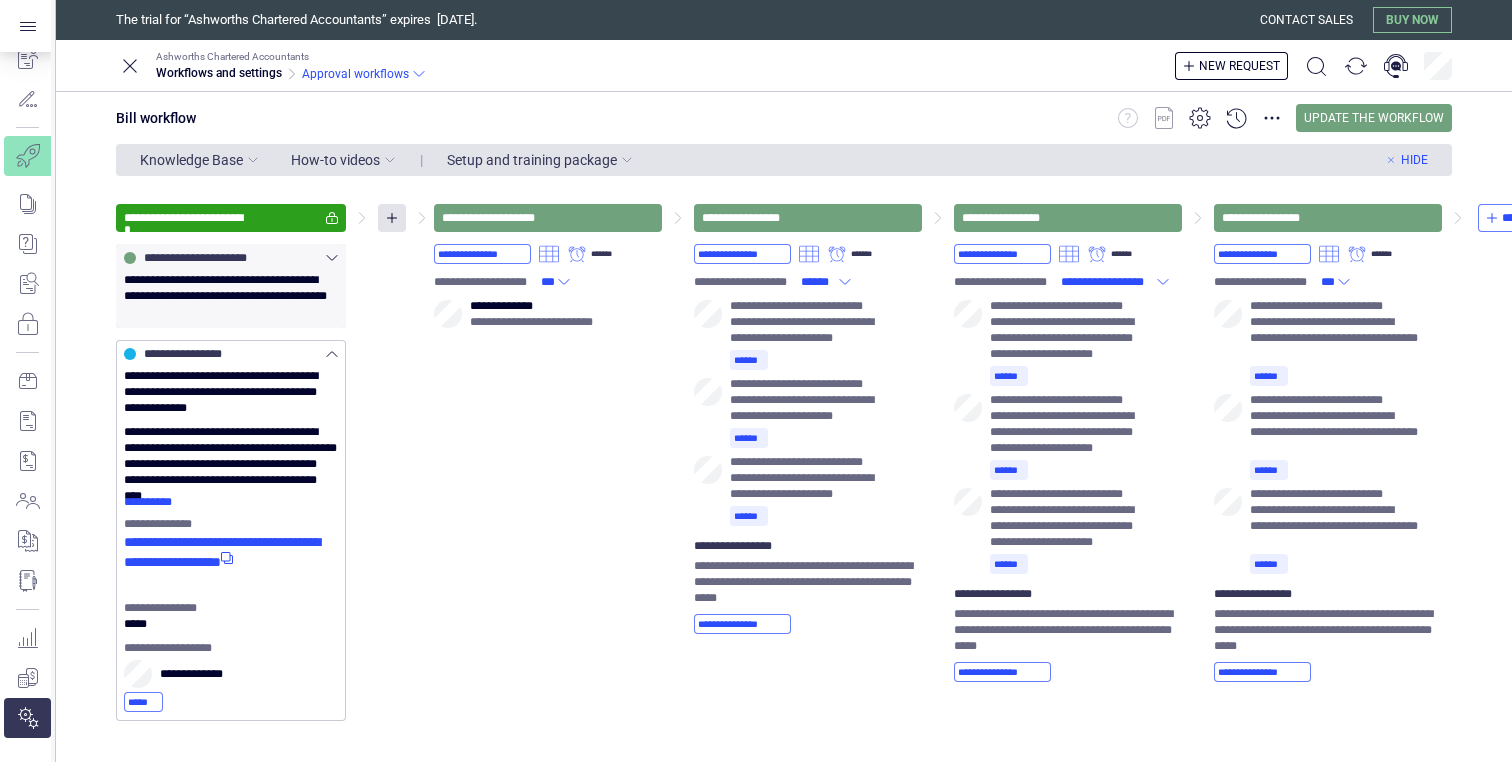 click on "**********" at bounding box center [231, 218] 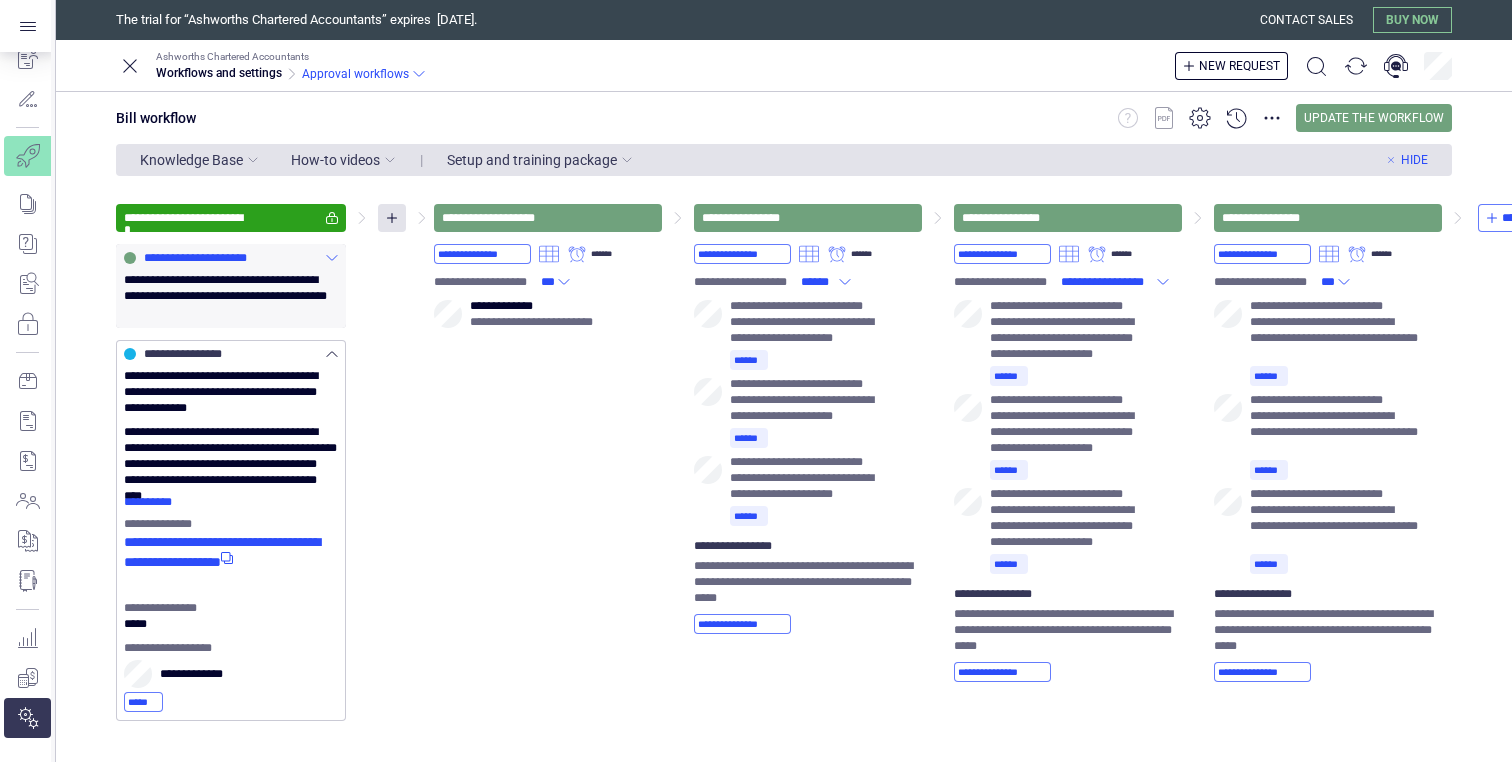 click on "**********" at bounding box center (231, 286) 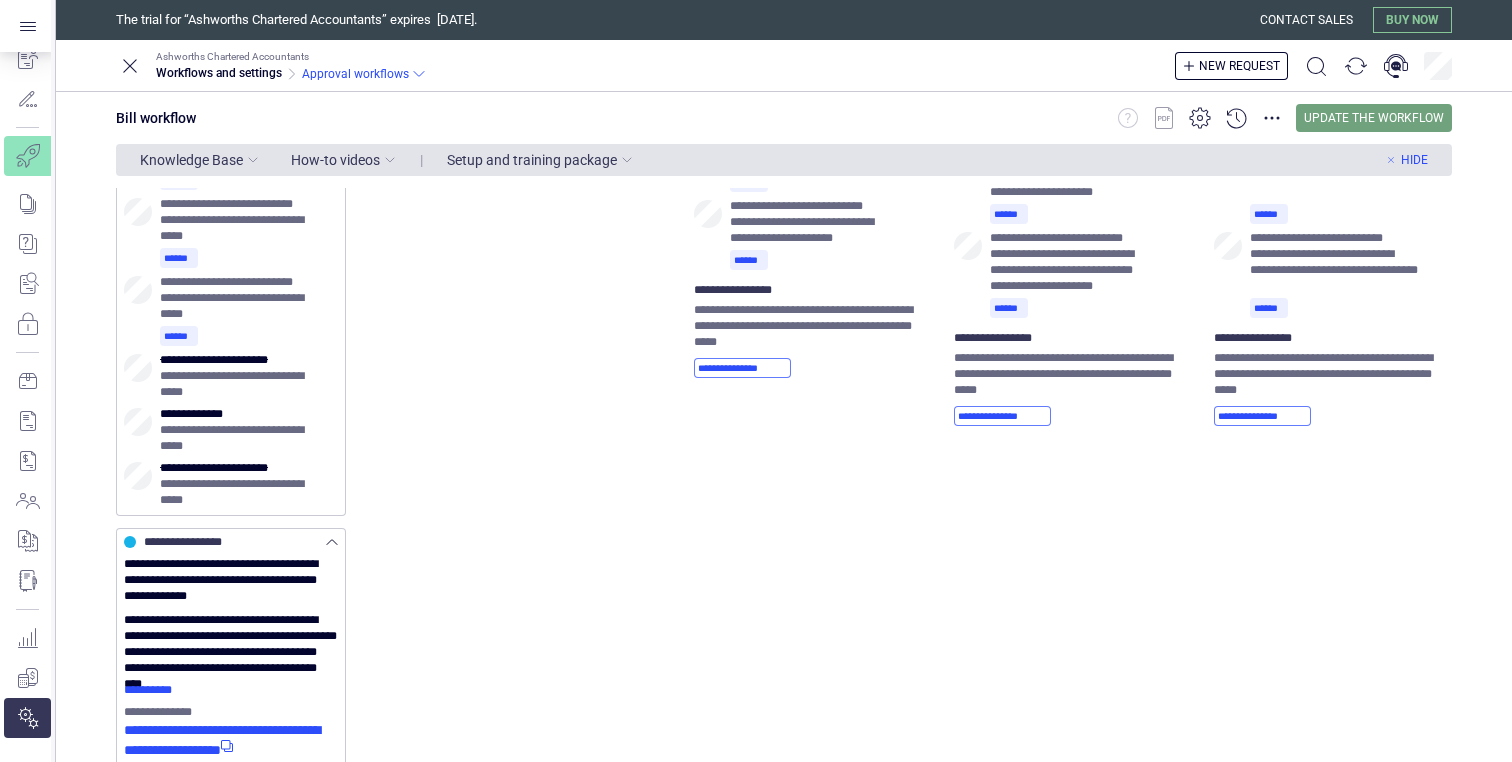 scroll, scrollTop: 264, scrollLeft: 0, axis: vertical 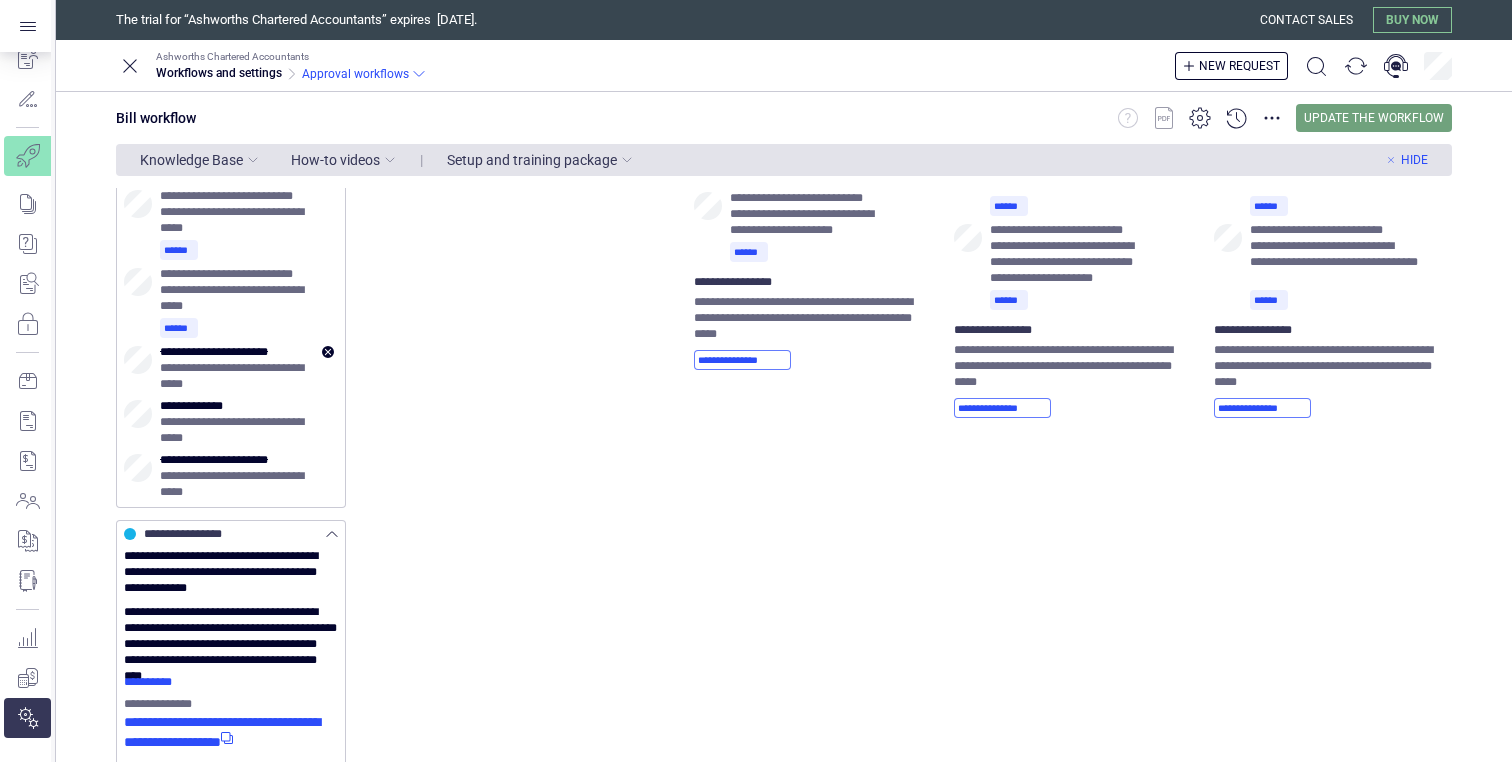 click 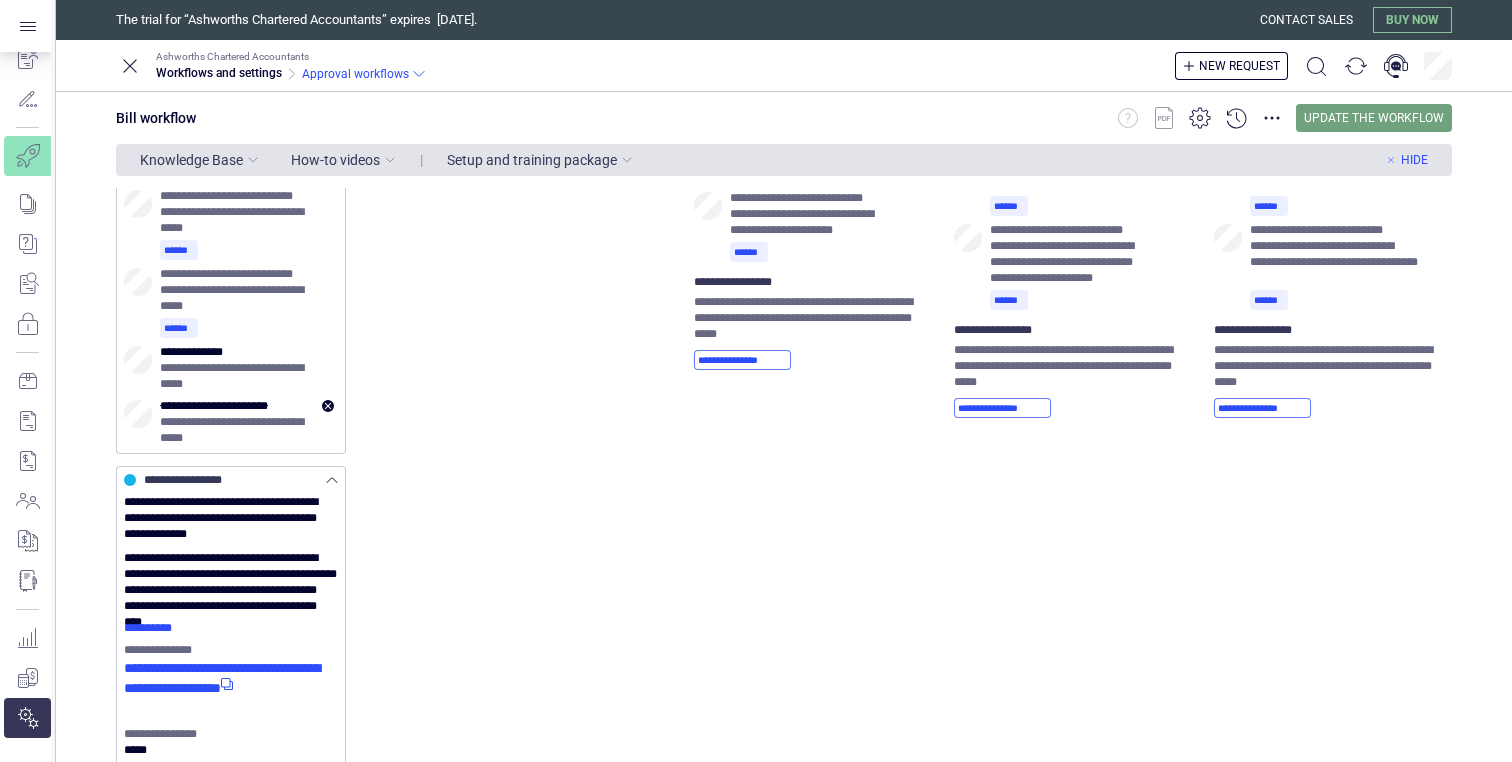 click 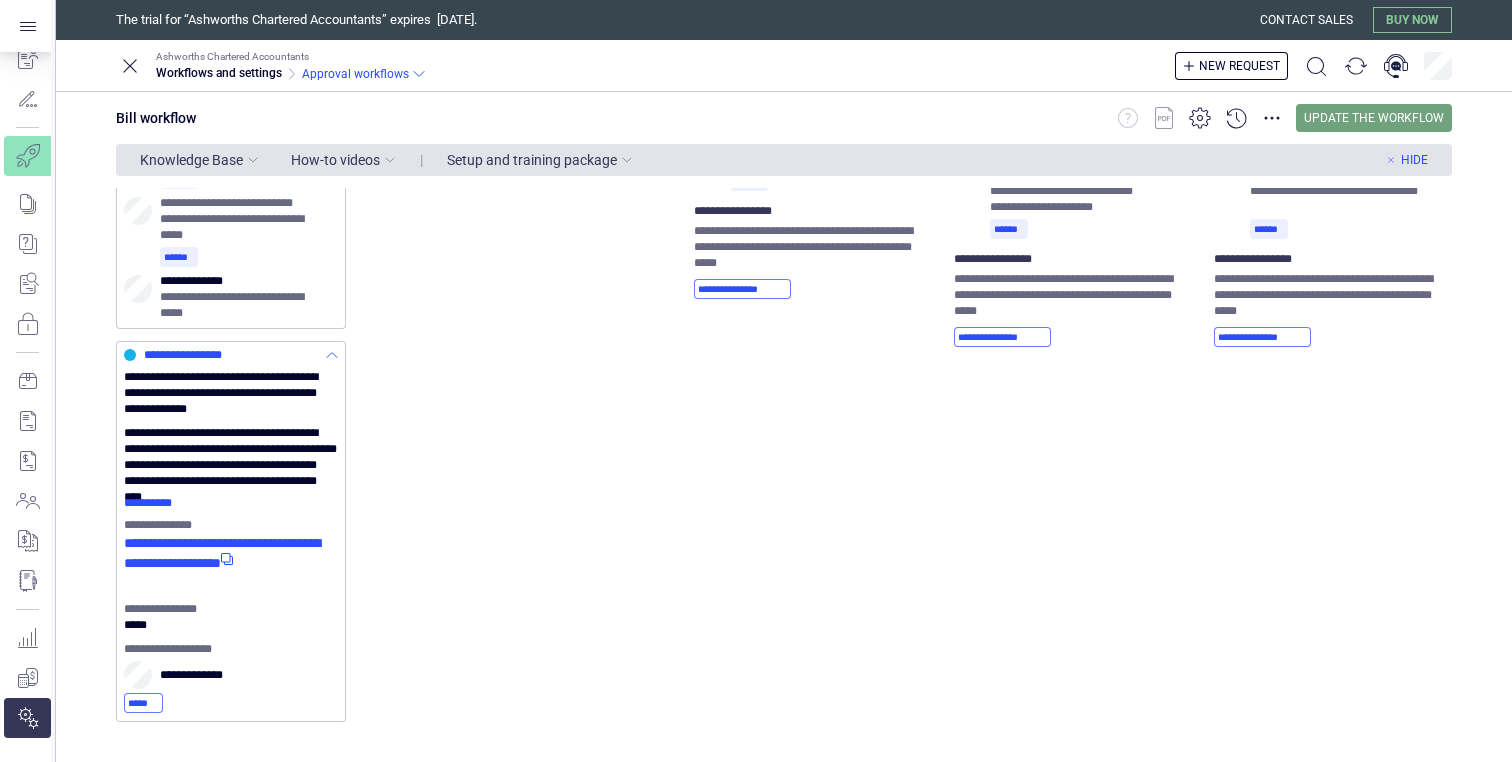 scroll, scrollTop: 0, scrollLeft: 0, axis: both 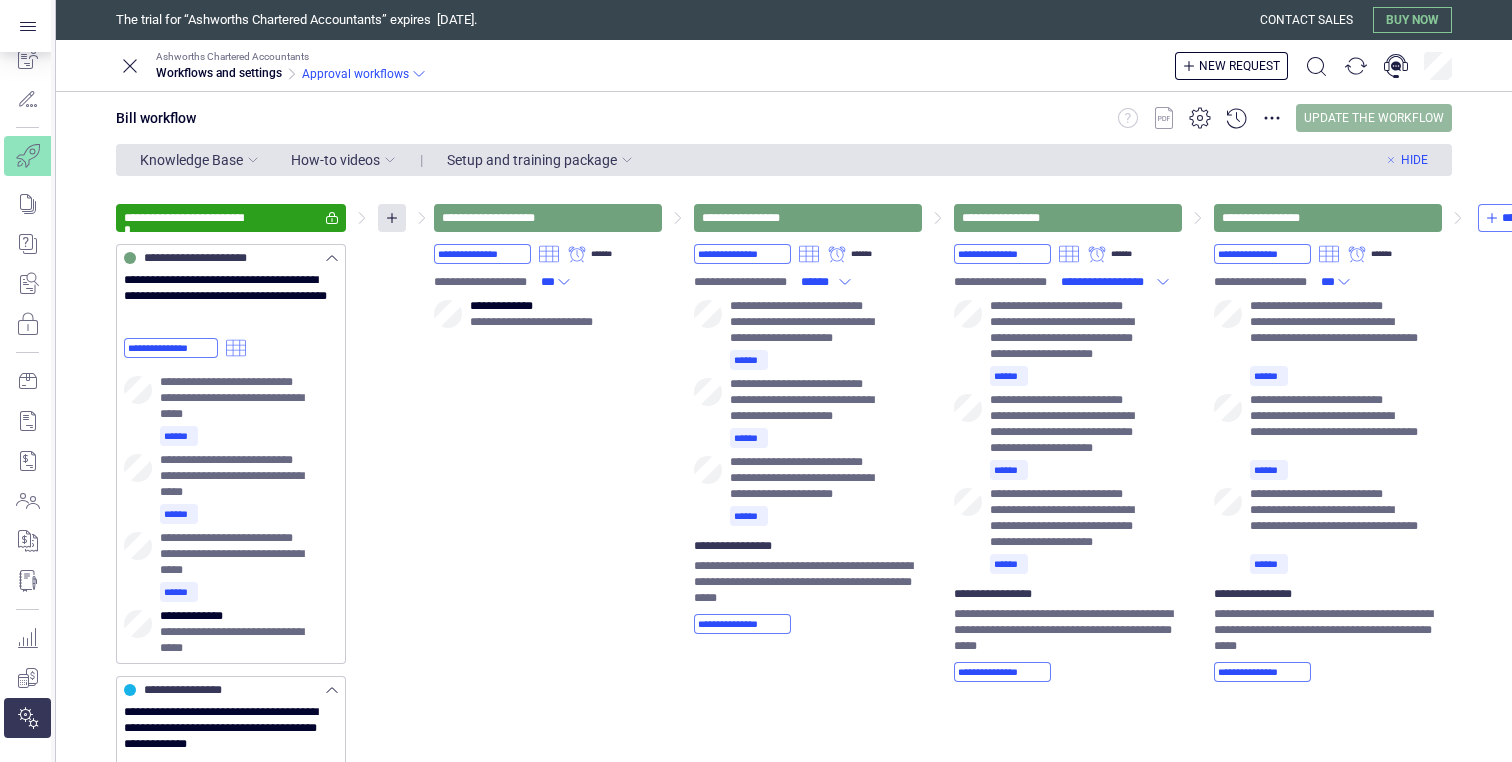 click on "Update the workflow" at bounding box center [1374, 118] 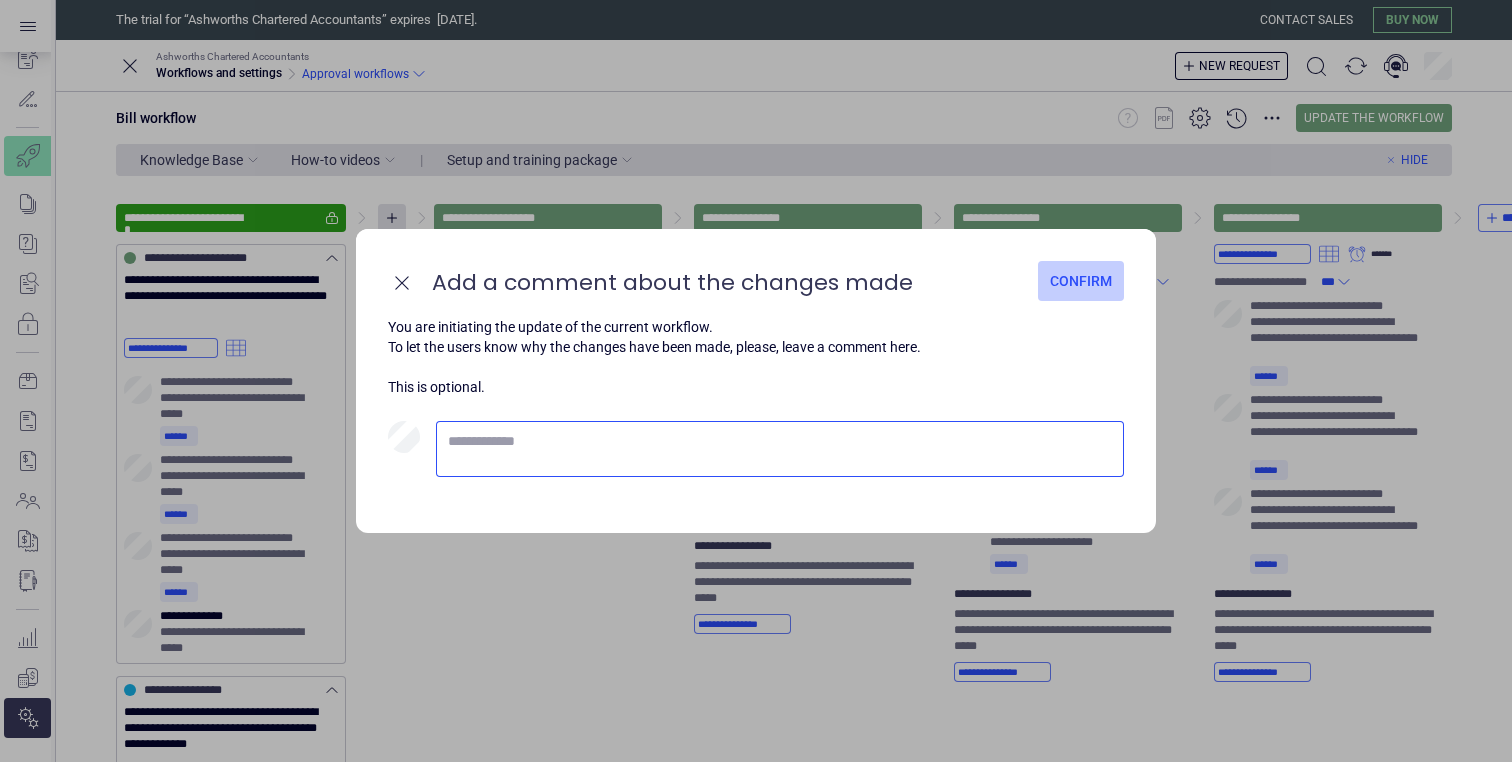 click on "Confirm" at bounding box center (1081, 281) 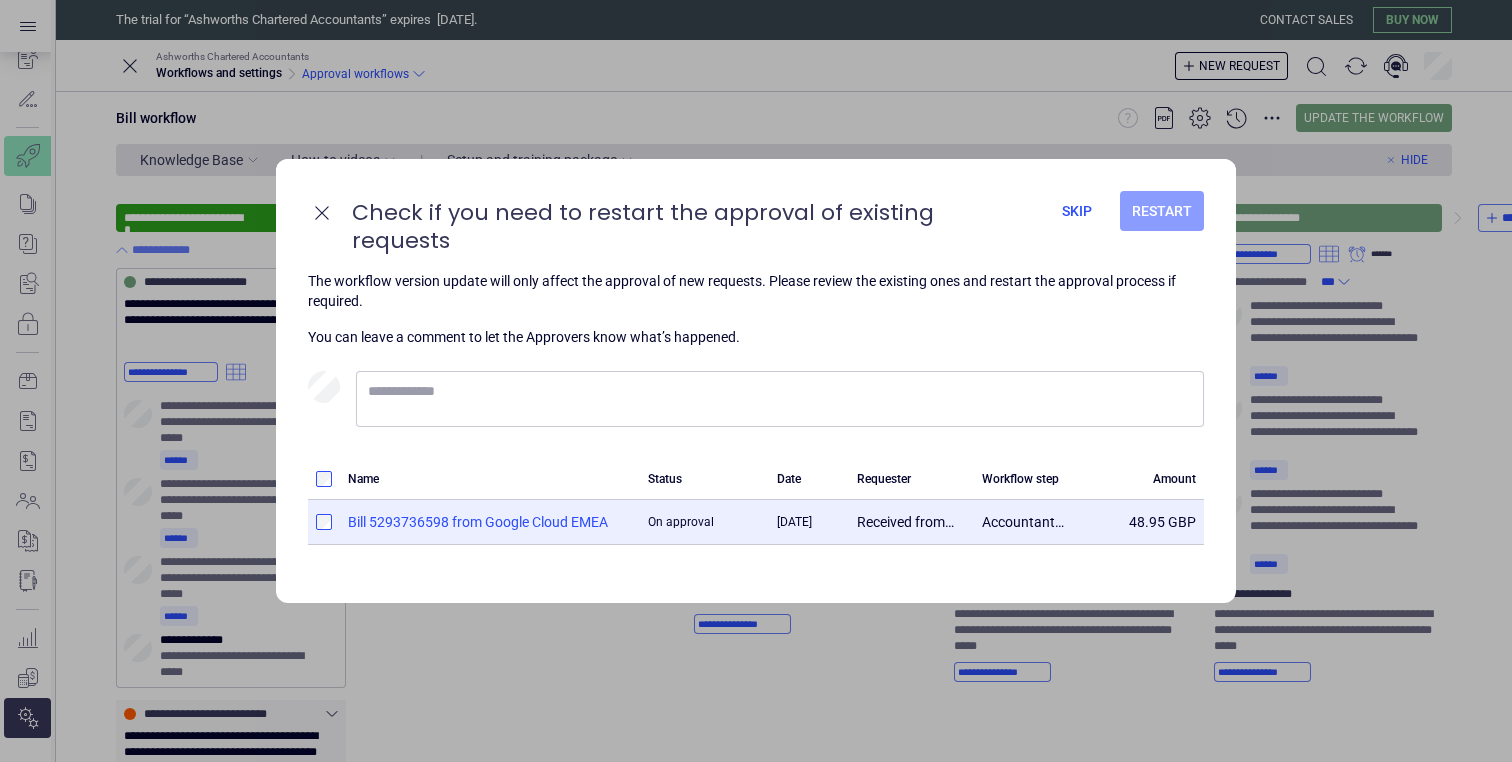 click on "Restart" at bounding box center (1162, 211) 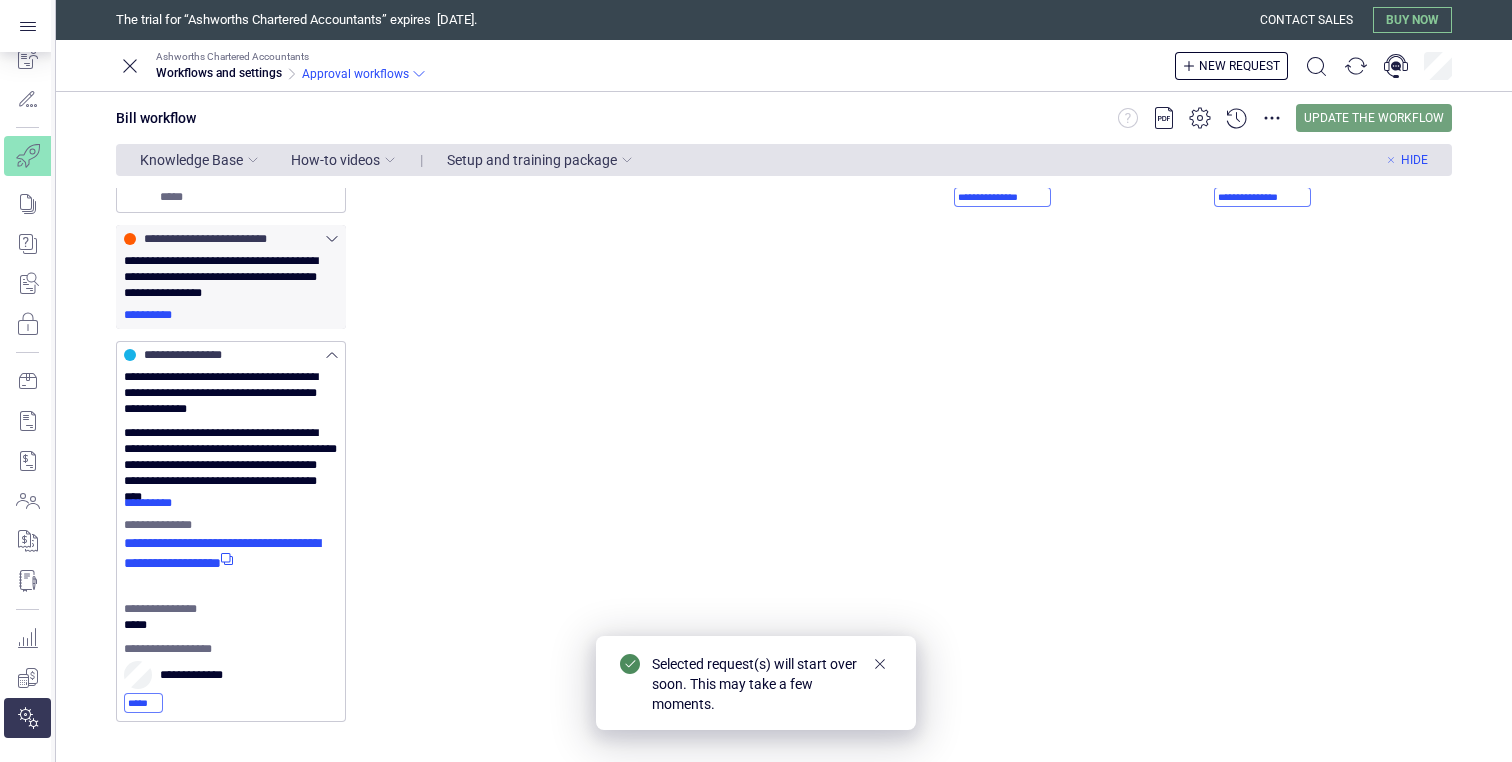 scroll, scrollTop: 0, scrollLeft: 0, axis: both 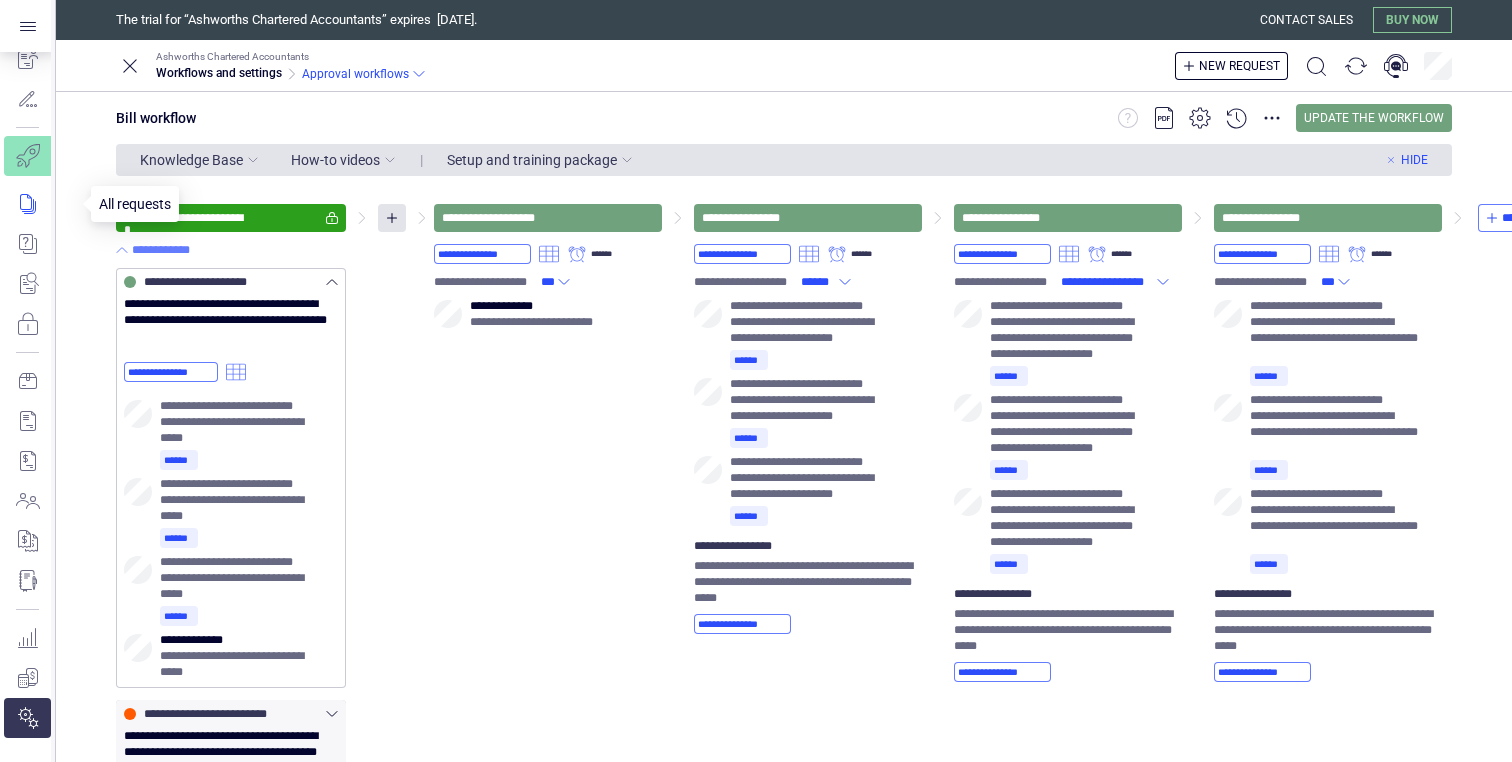 click at bounding box center [41, 204] 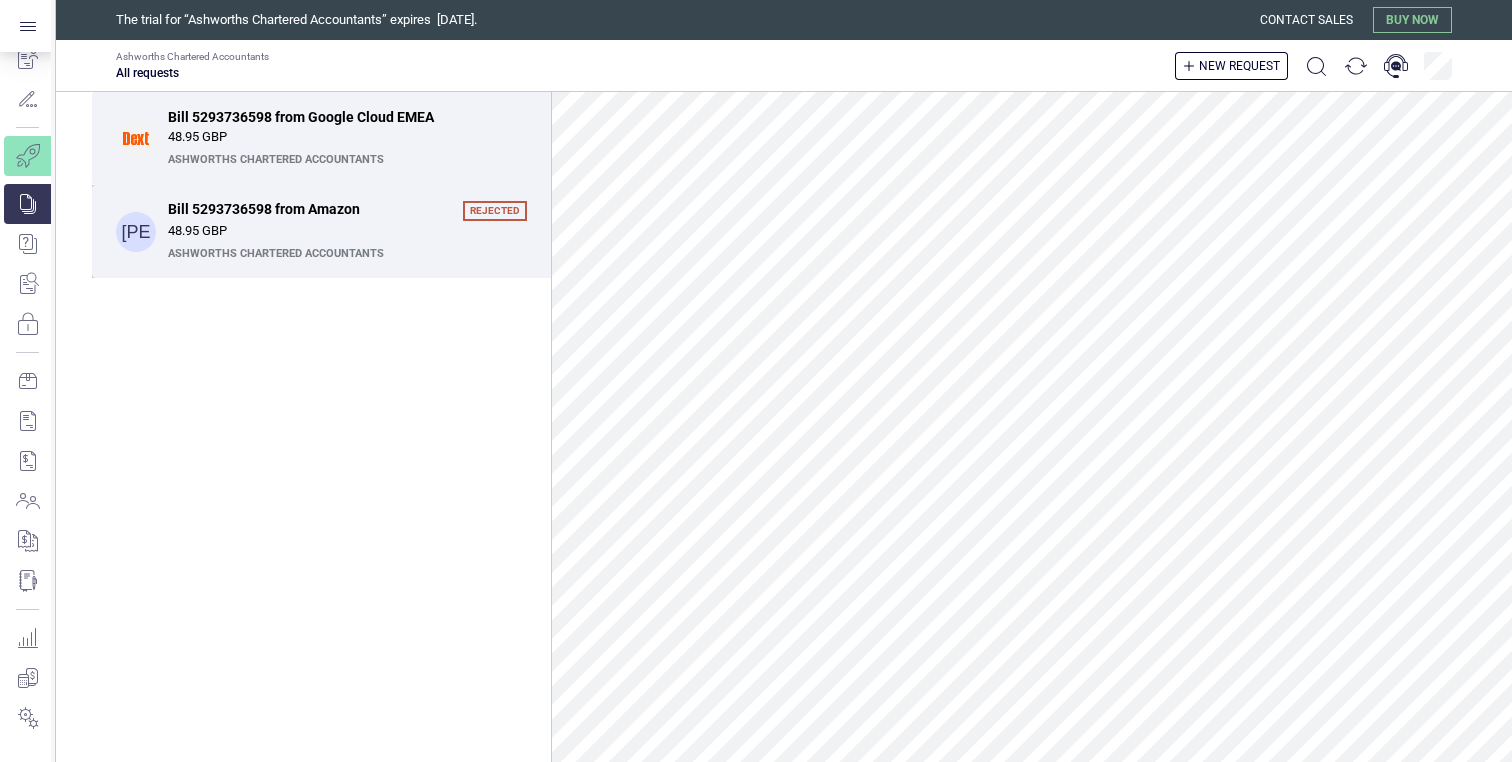 click on "48.95 GBP" at bounding box center [347, 231] 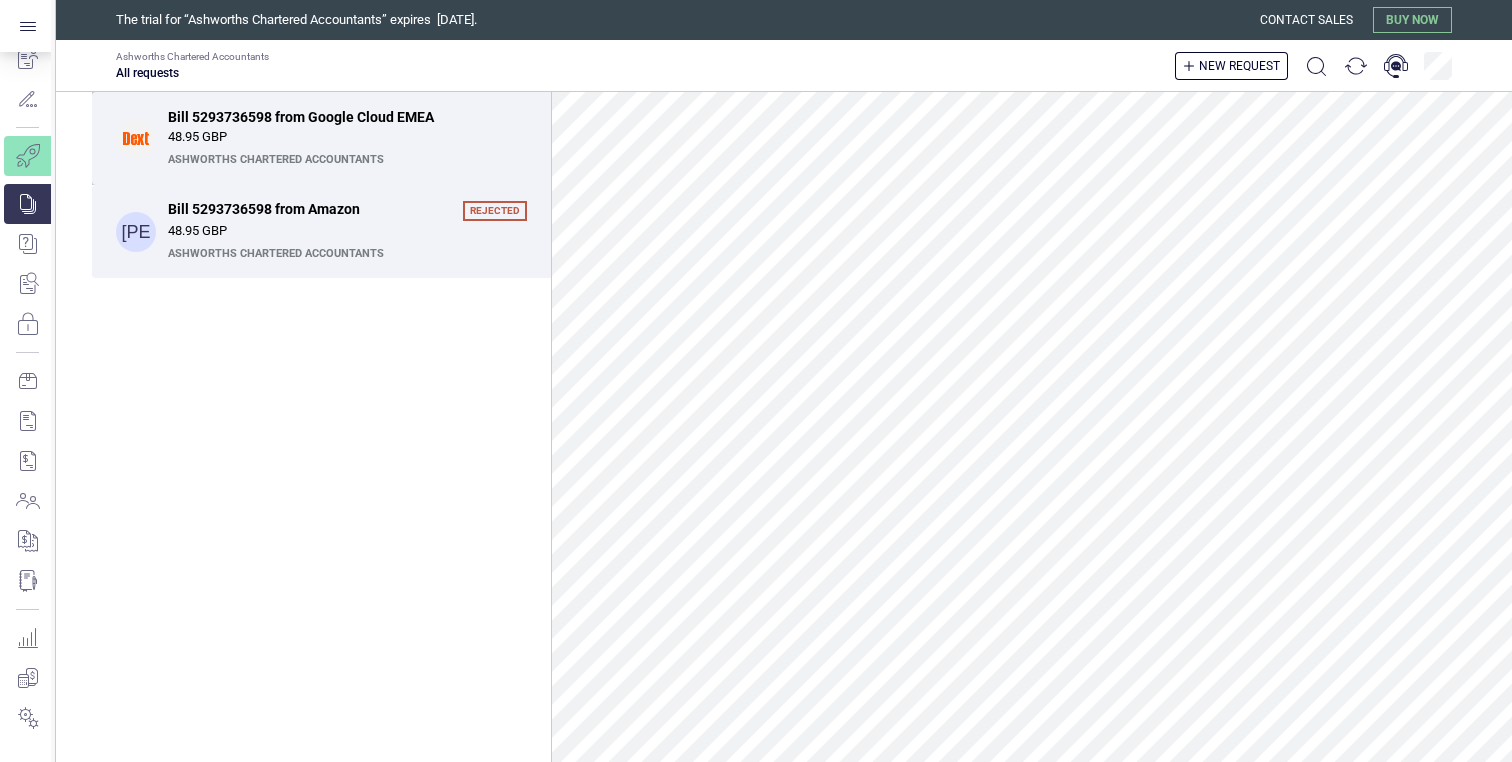 click on "48.95 GBP" at bounding box center [347, 137] 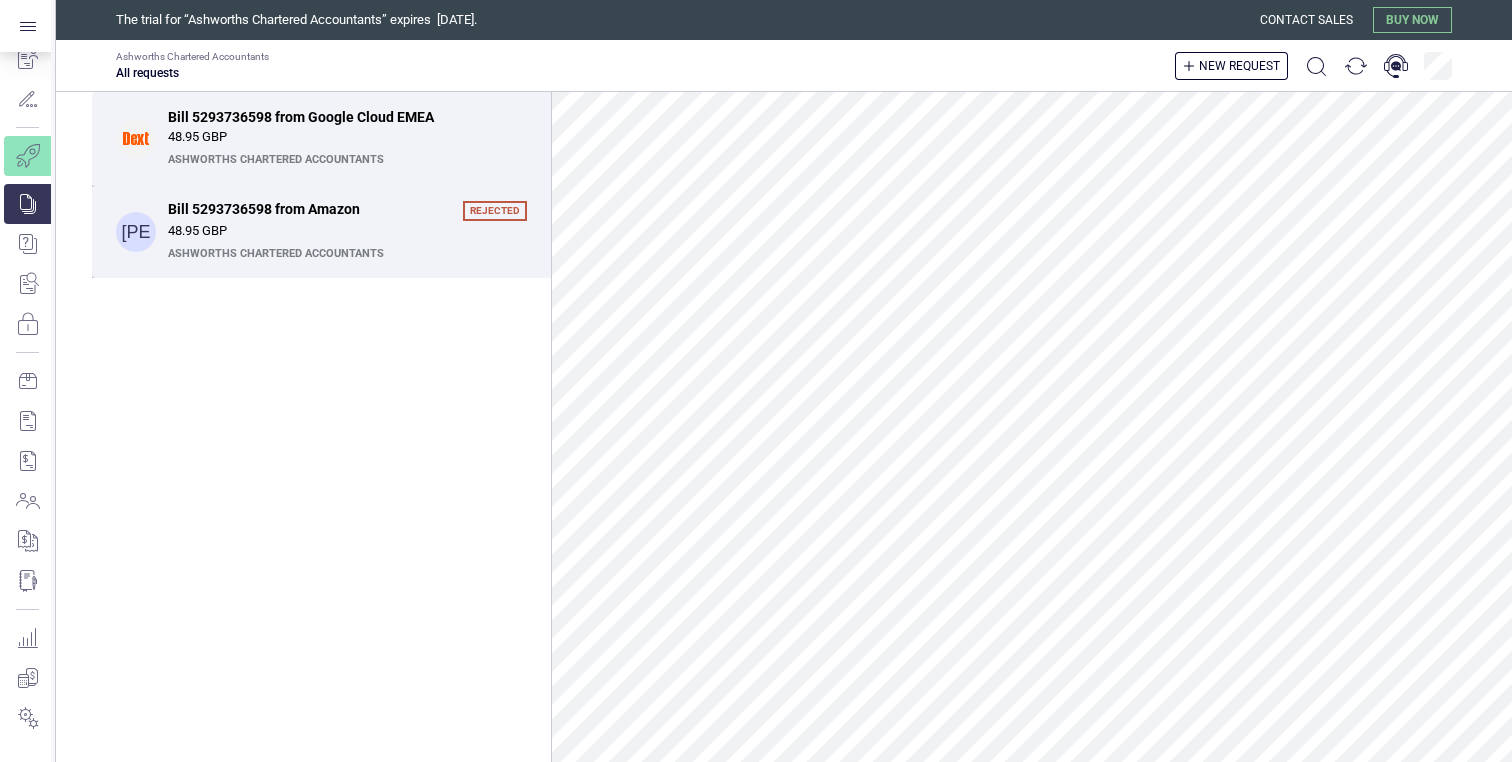 scroll, scrollTop: 0, scrollLeft: 0, axis: both 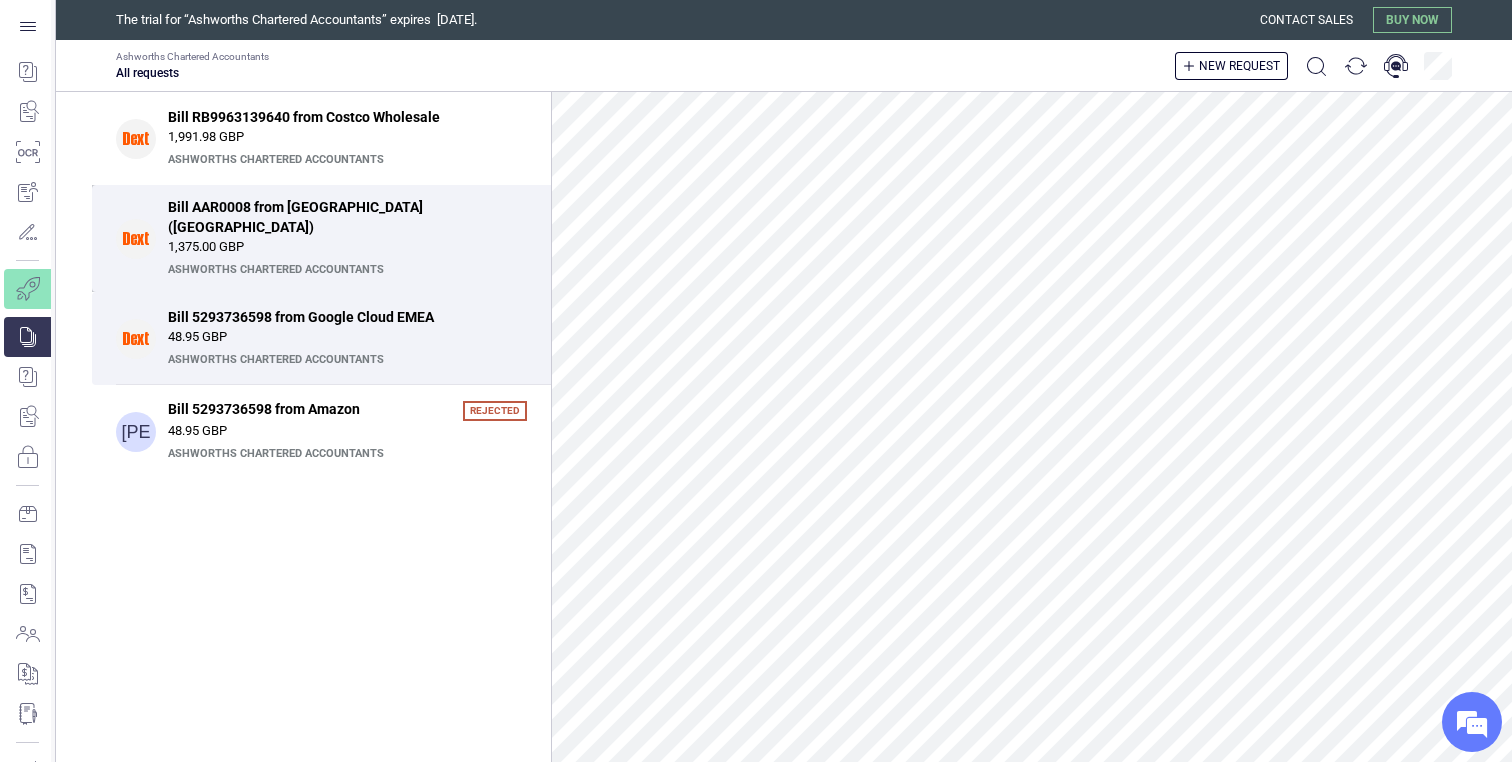 click on "1,375.00 GBP" at bounding box center (347, 247) 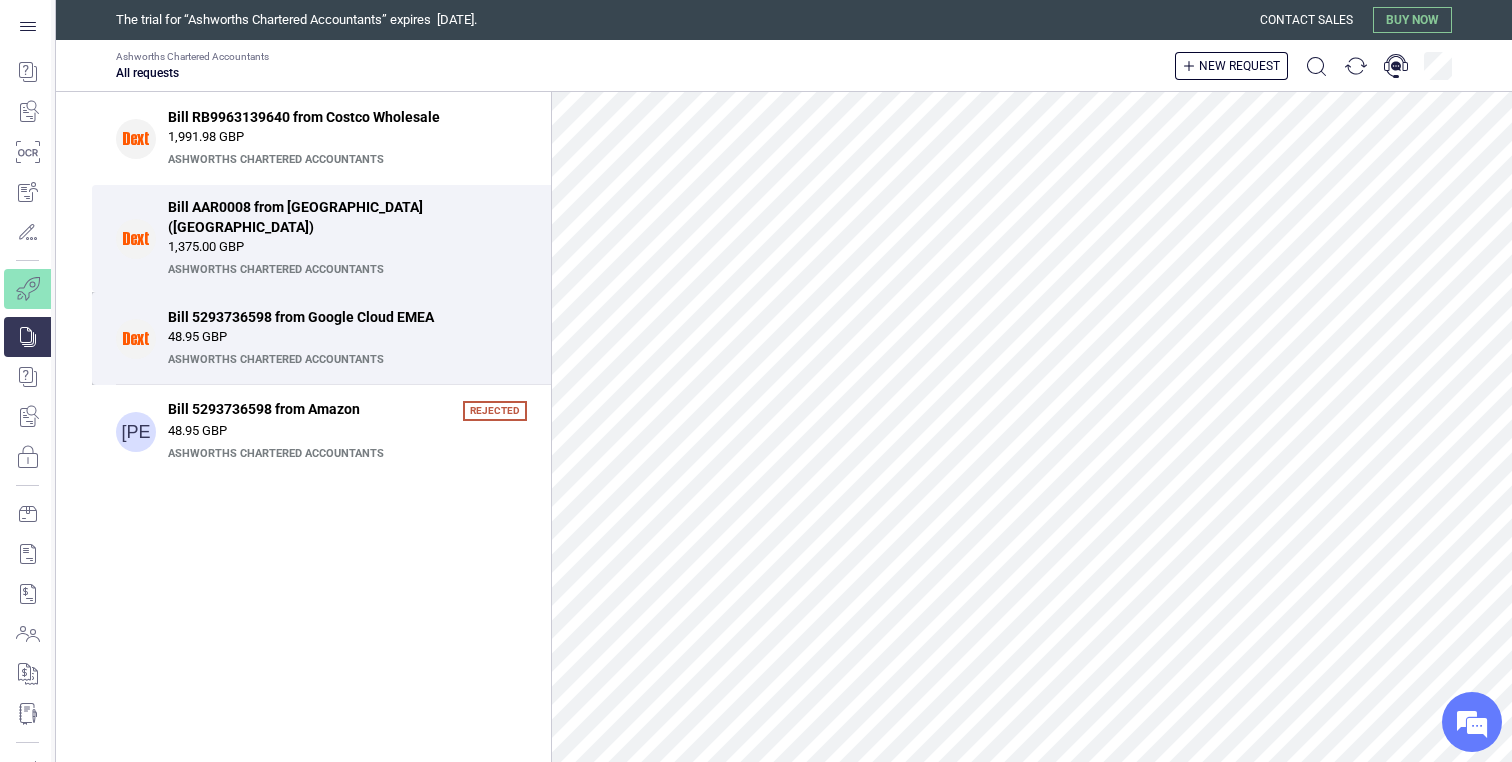 scroll, scrollTop: 415, scrollLeft: 0, axis: vertical 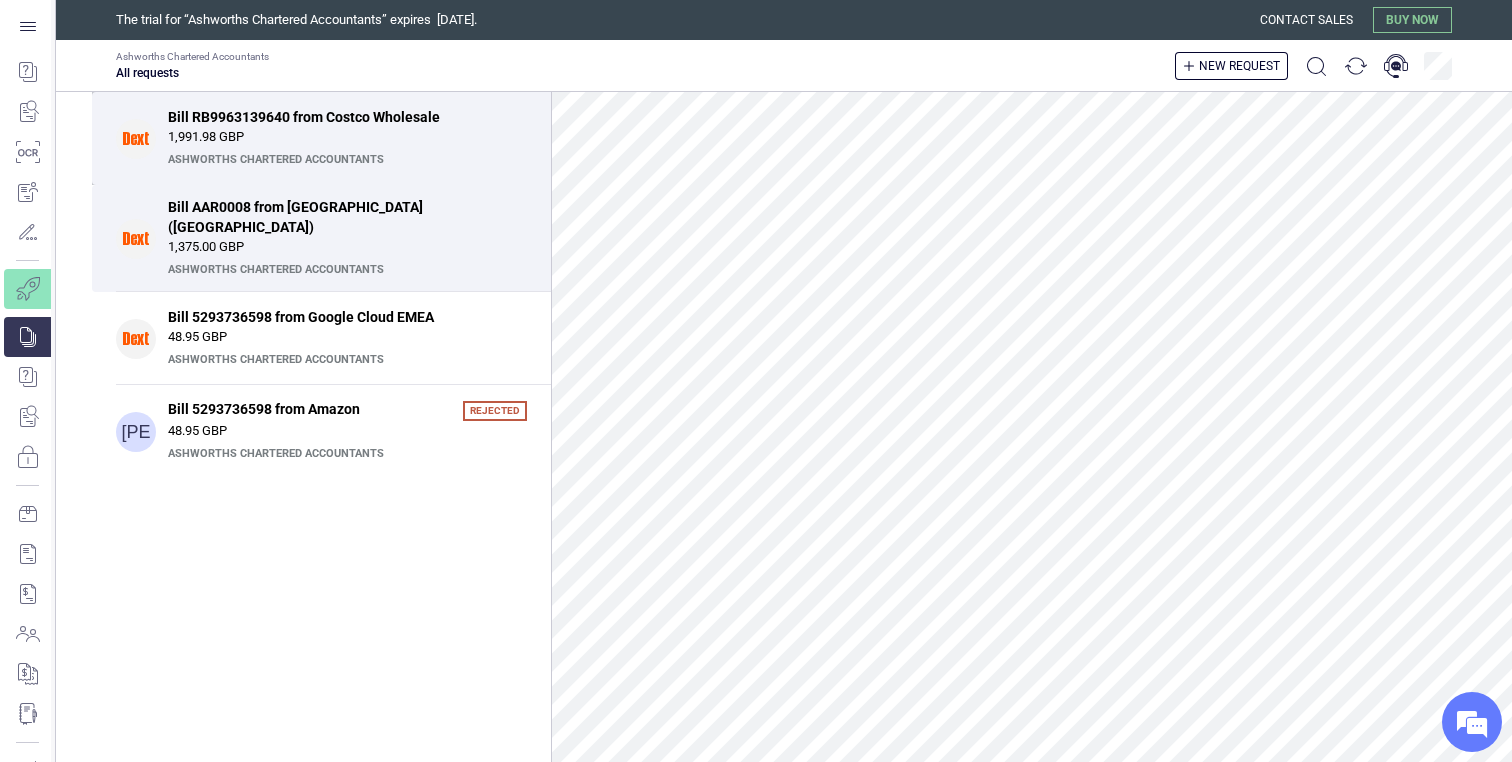 click on "1,991.98 GBP" at bounding box center [347, 137] 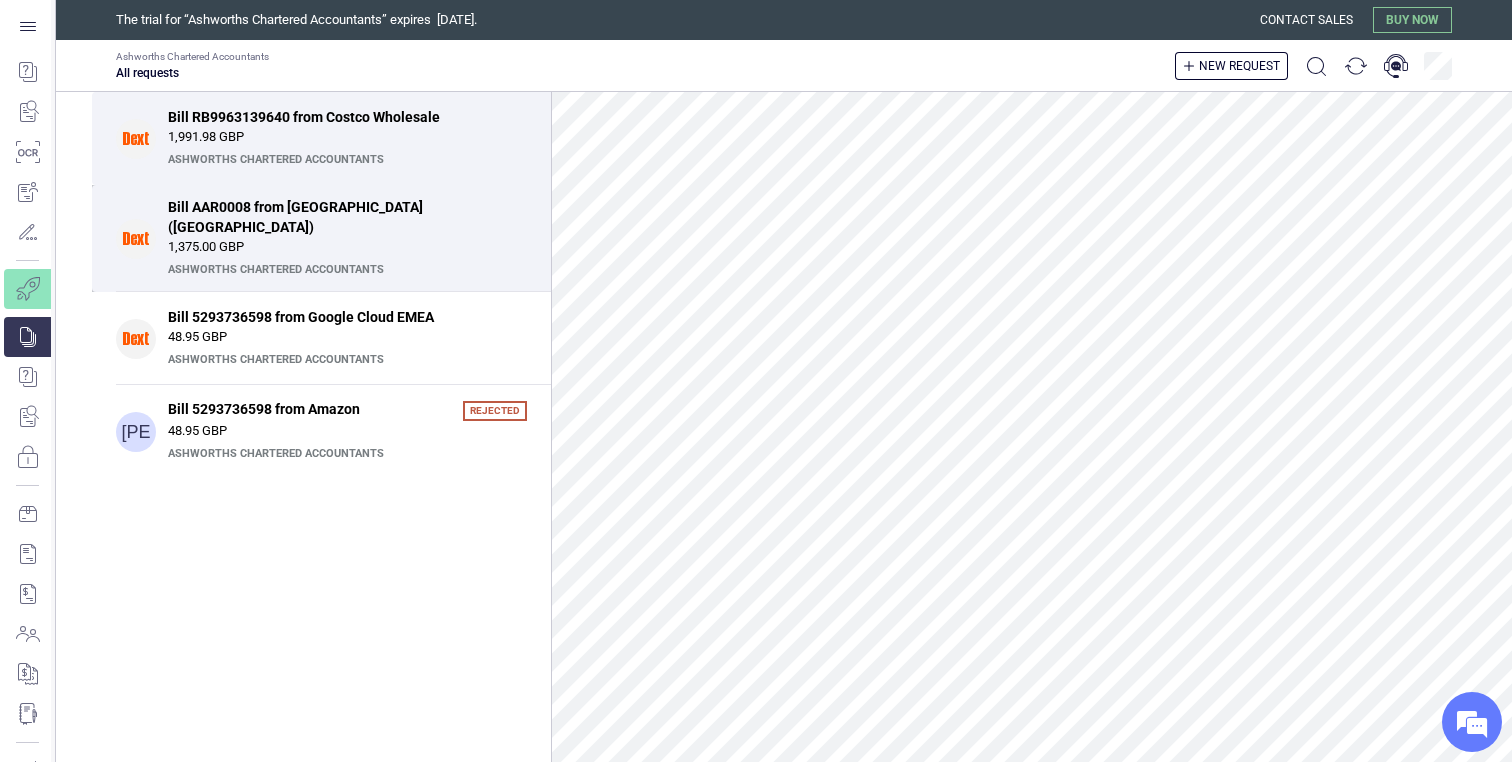 scroll, scrollTop: 453, scrollLeft: 0, axis: vertical 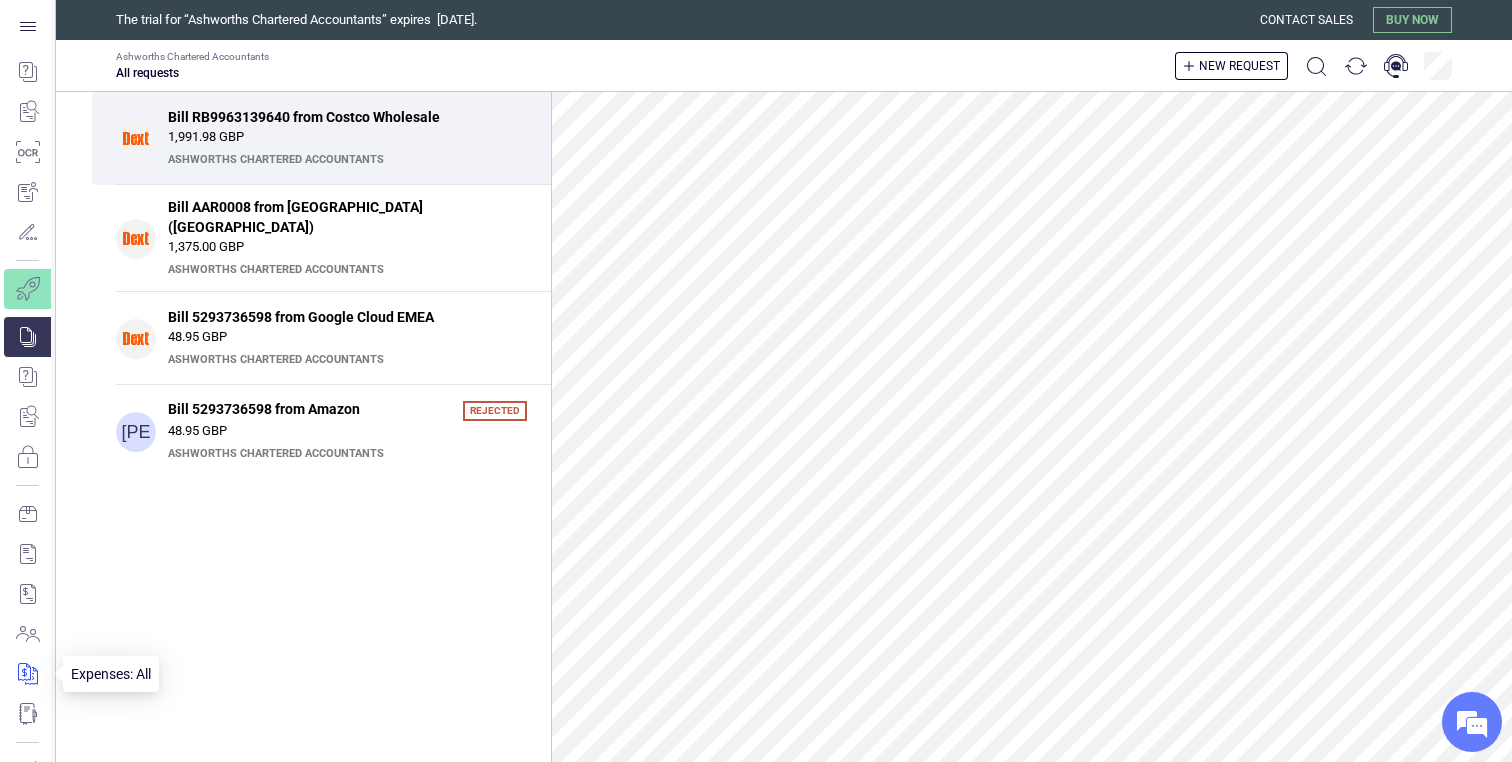 click at bounding box center [27, 674] 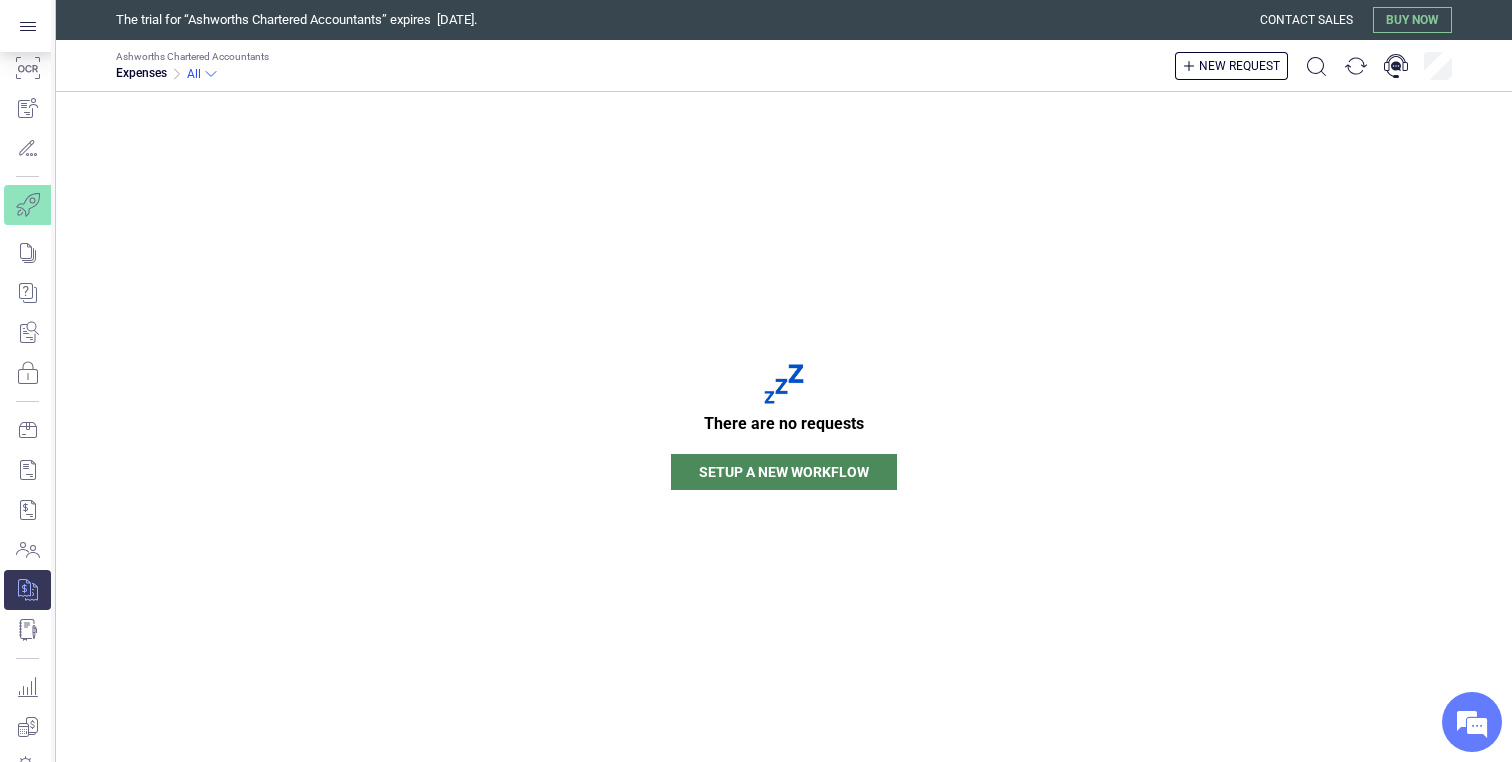 scroll, scrollTop: 133, scrollLeft: 0, axis: vertical 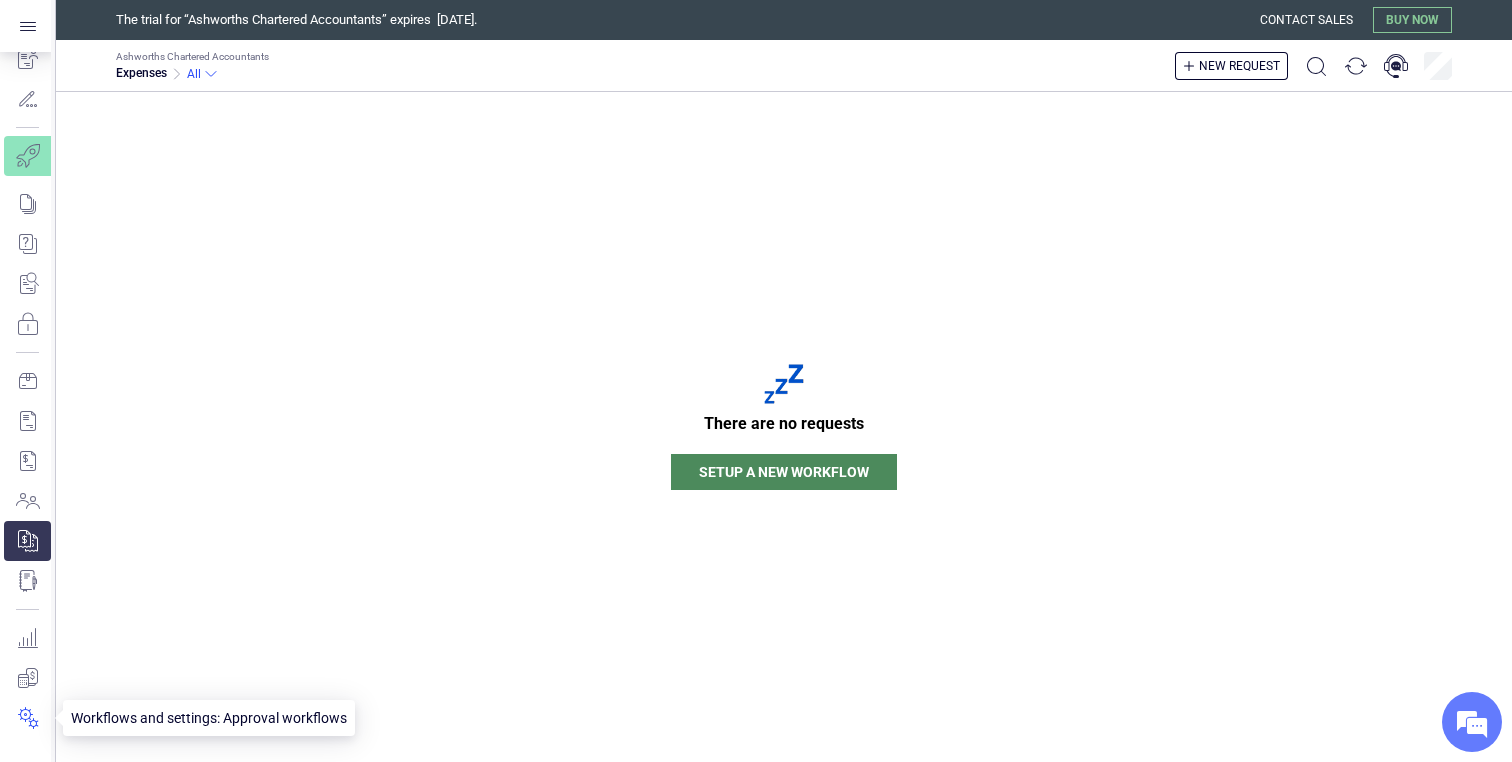click at bounding box center (27, 718) 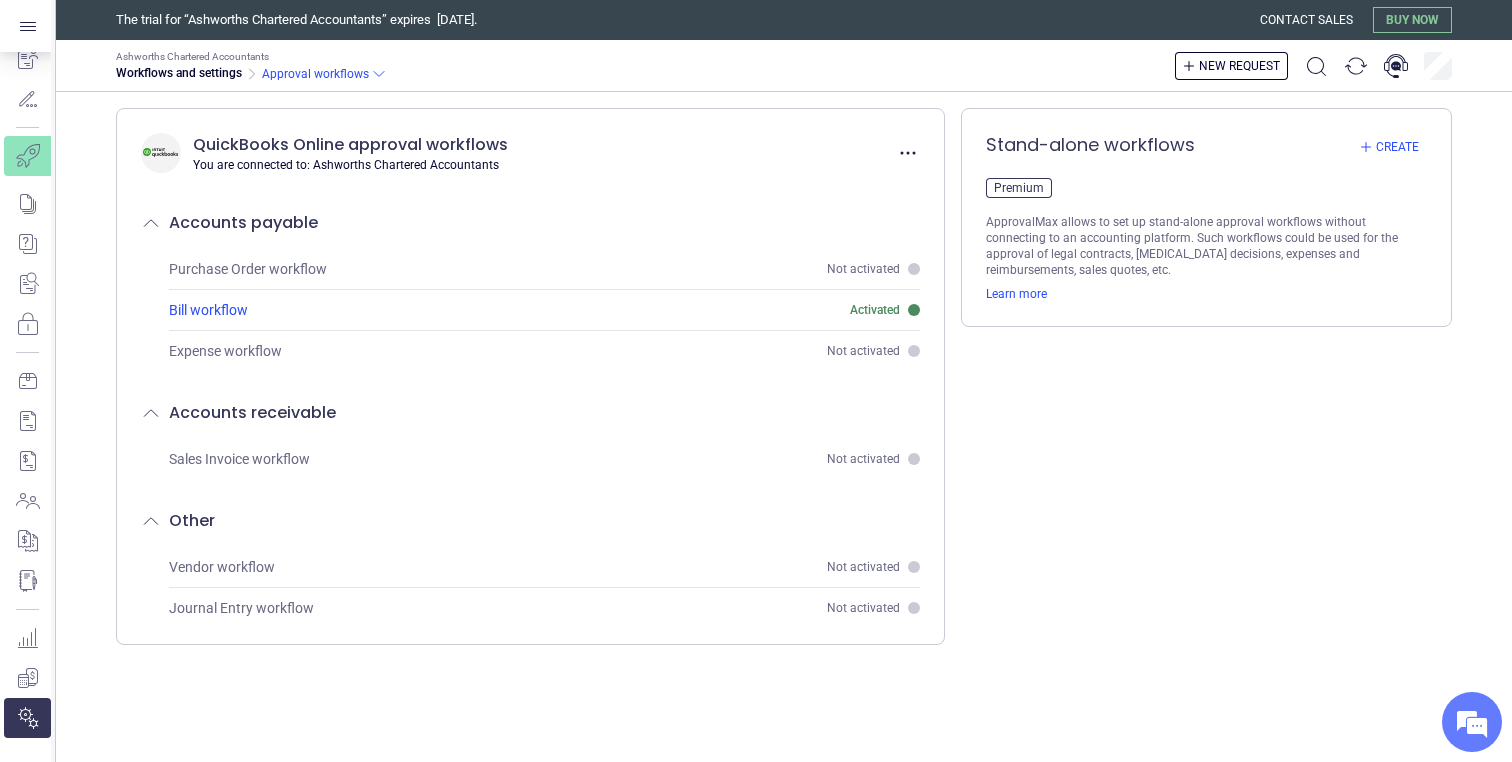 click on "Bill workflow" at bounding box center [492, 310] 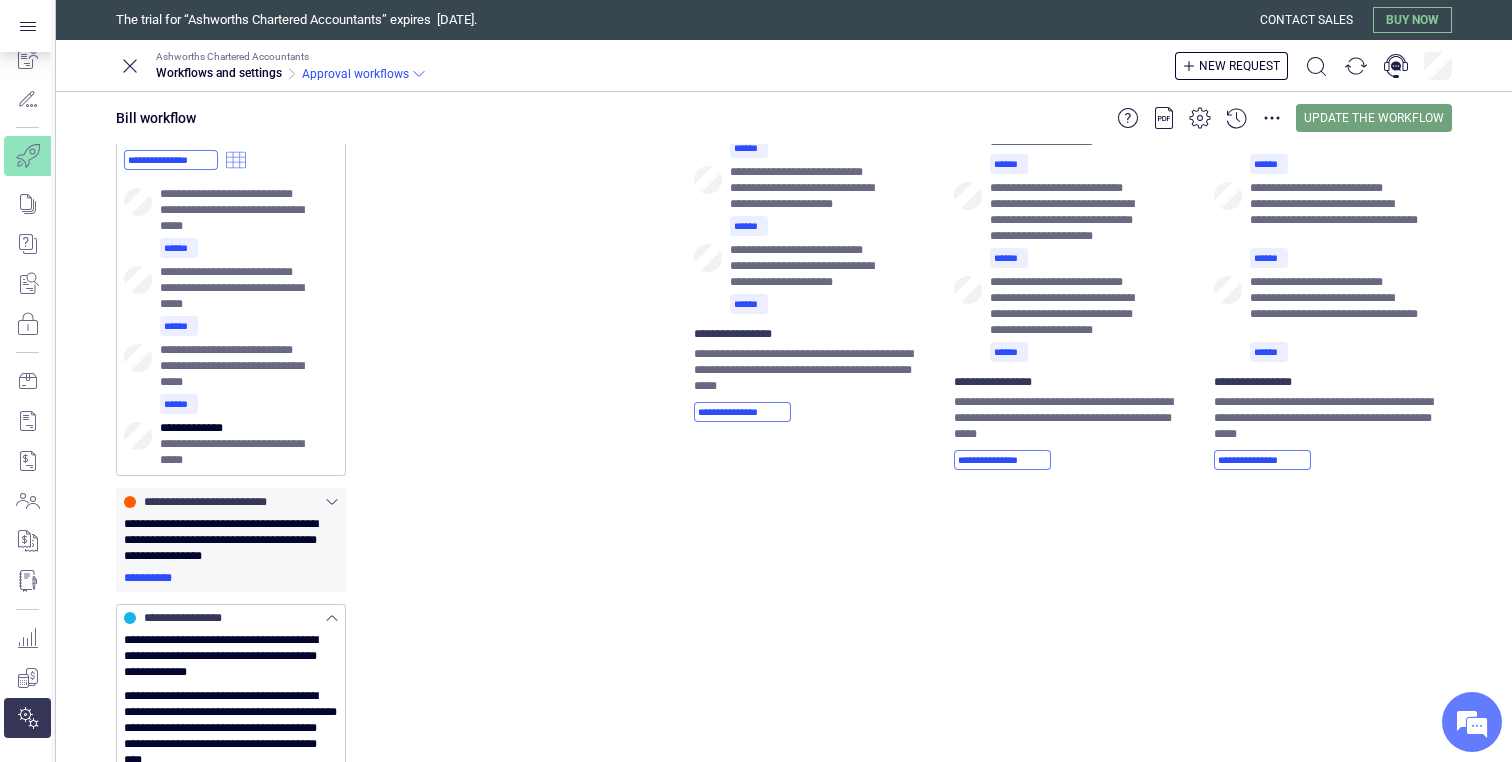 scroll, scrollTop: 0, scrollLeft: 0, axis: both 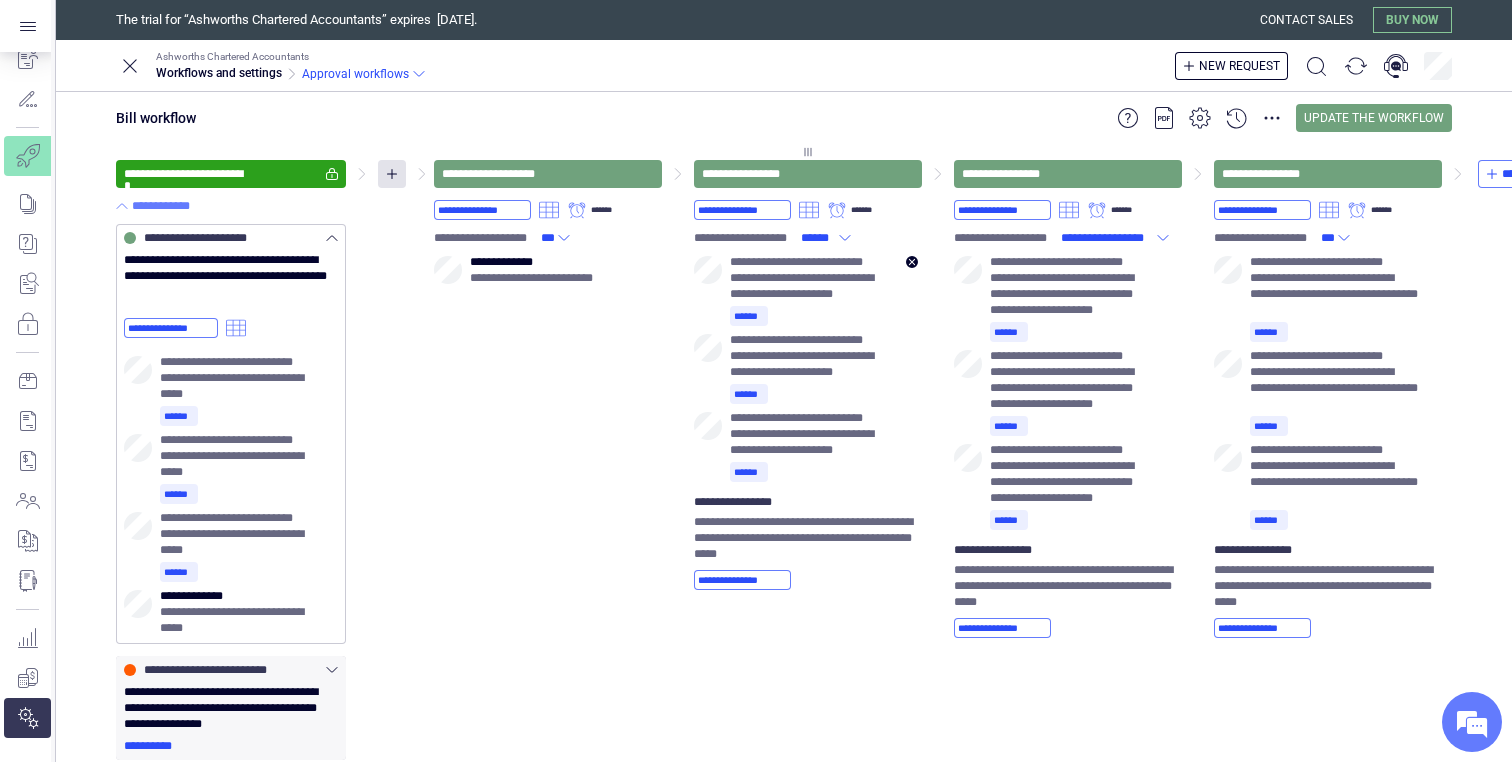 click on "**********" at bounding box center (810, 262) 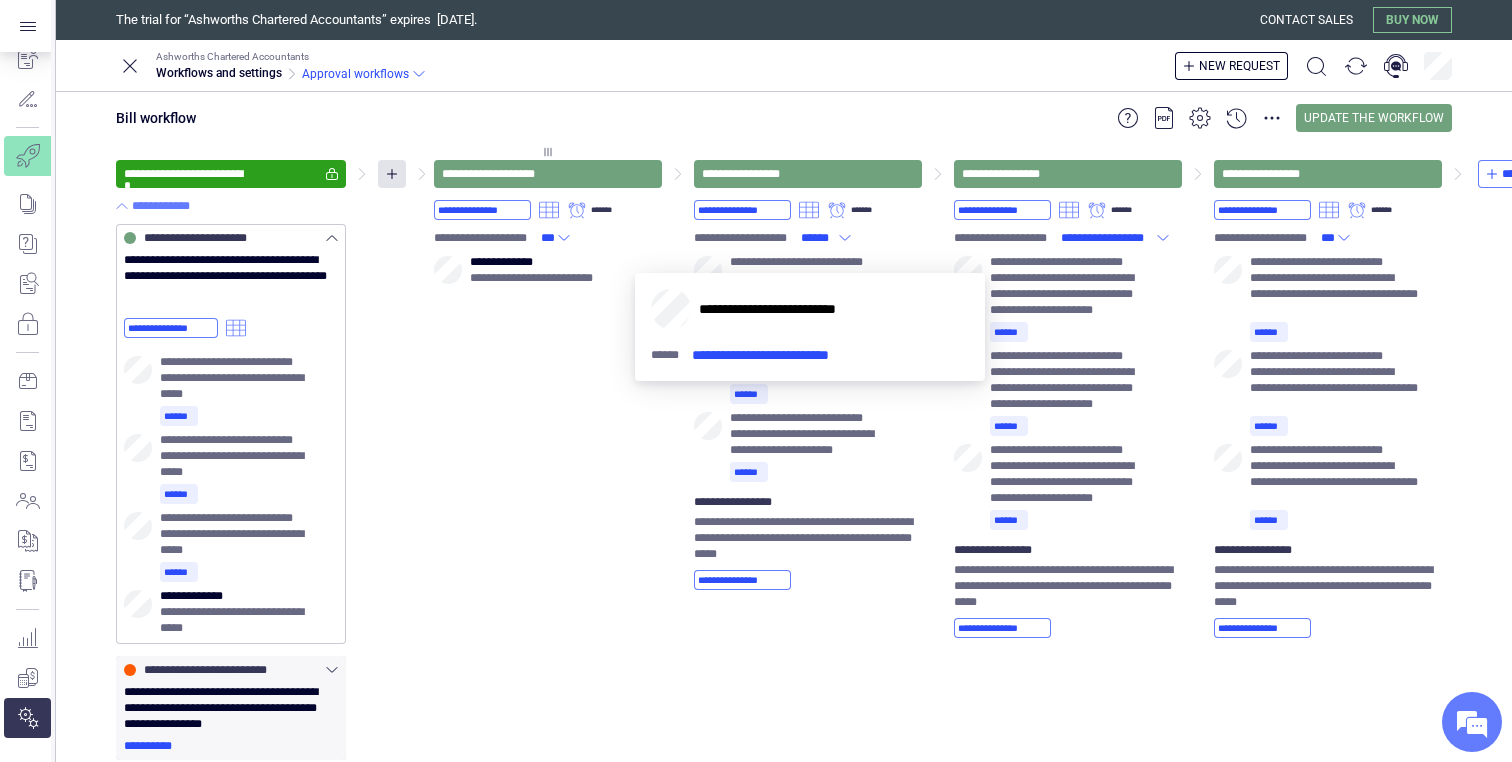 click on "**********" at bounding box center (548, 393) 